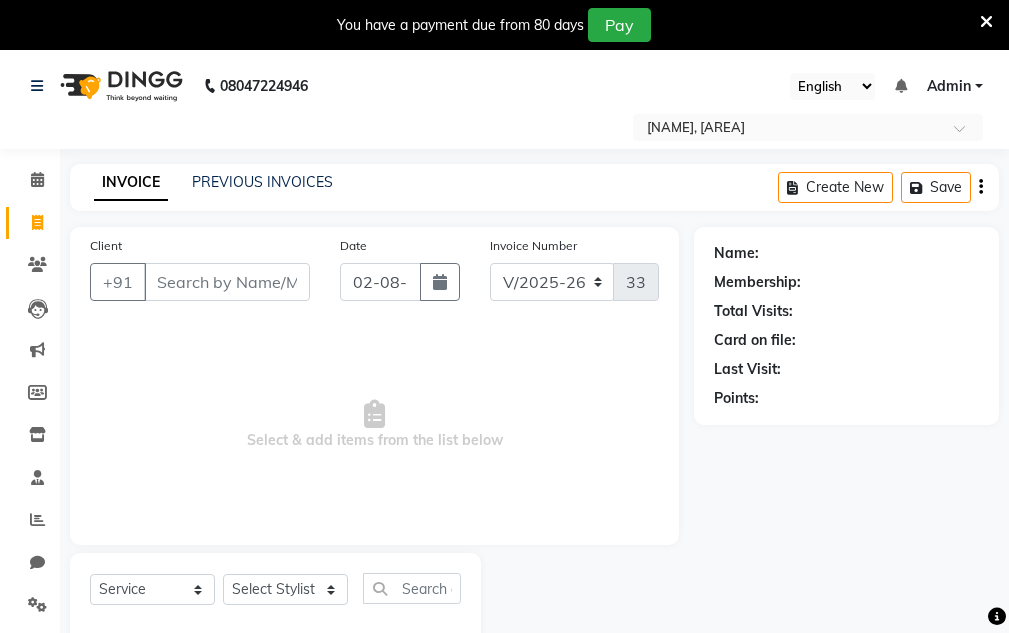 select on "7931" 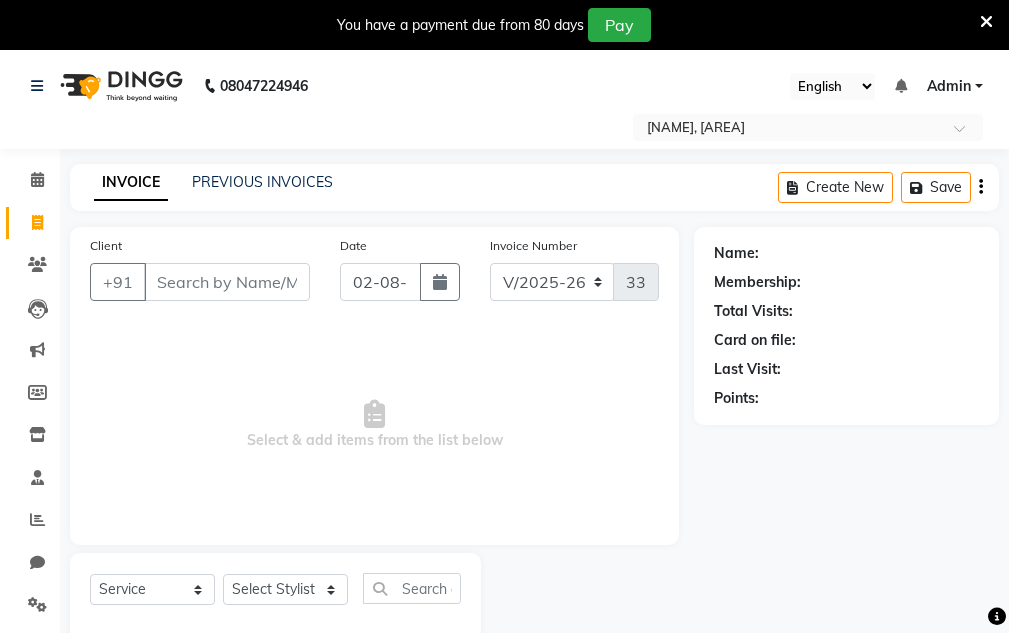 scroll, scrollTop: 50, scrollLeft: 0, axis: vertical 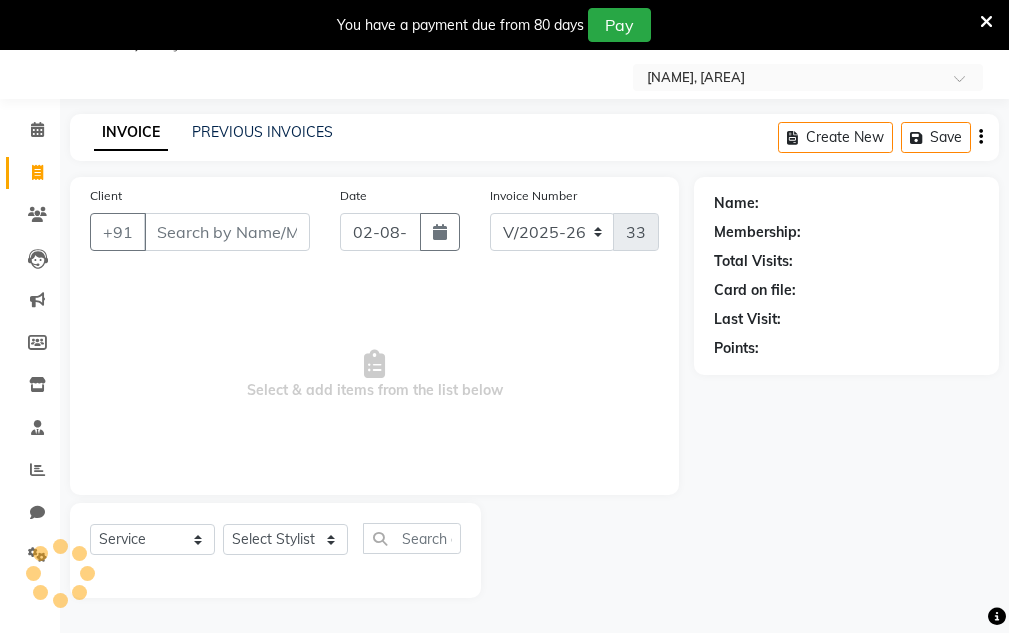click on "You have a payment due from 80 days   Pay" at bounding box center (494, 25) 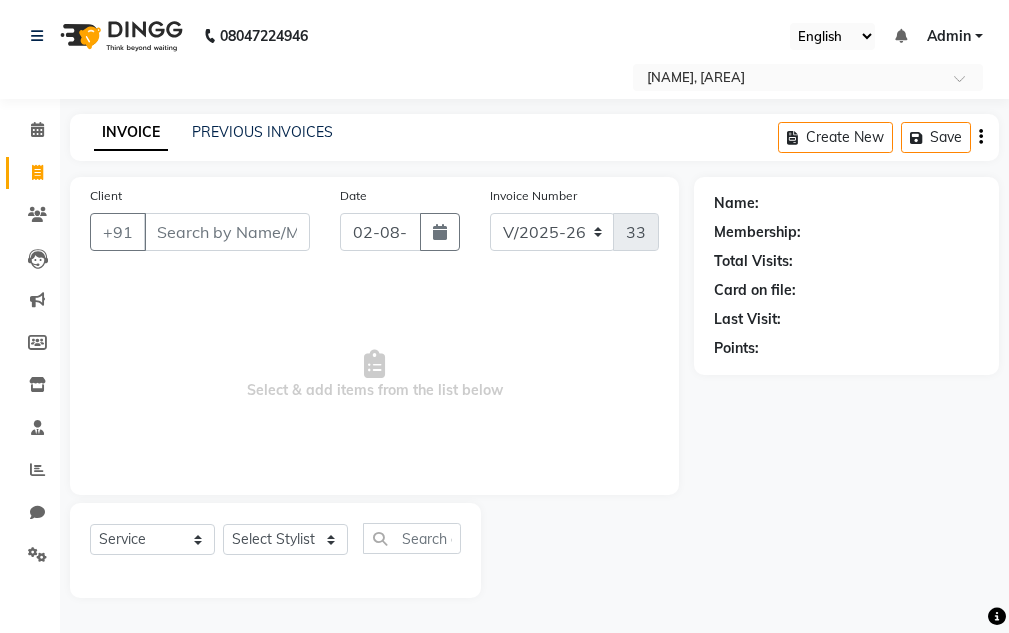 scroll, scrollTop: 0, scrollLeft: 0, axis: both 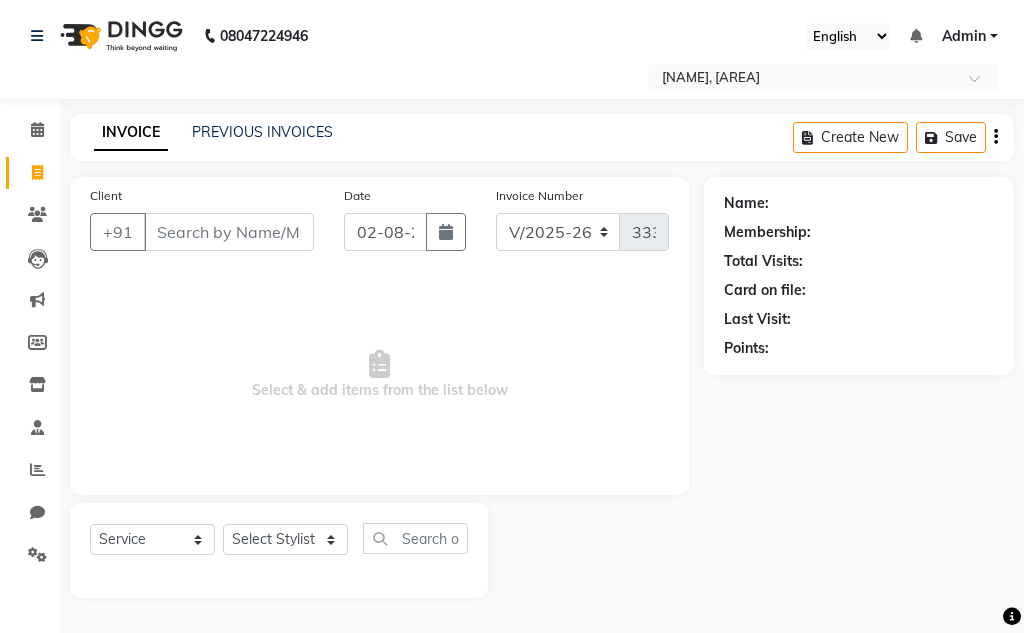 click on "Select & add items from the list below" at bounding box center [379, 375] 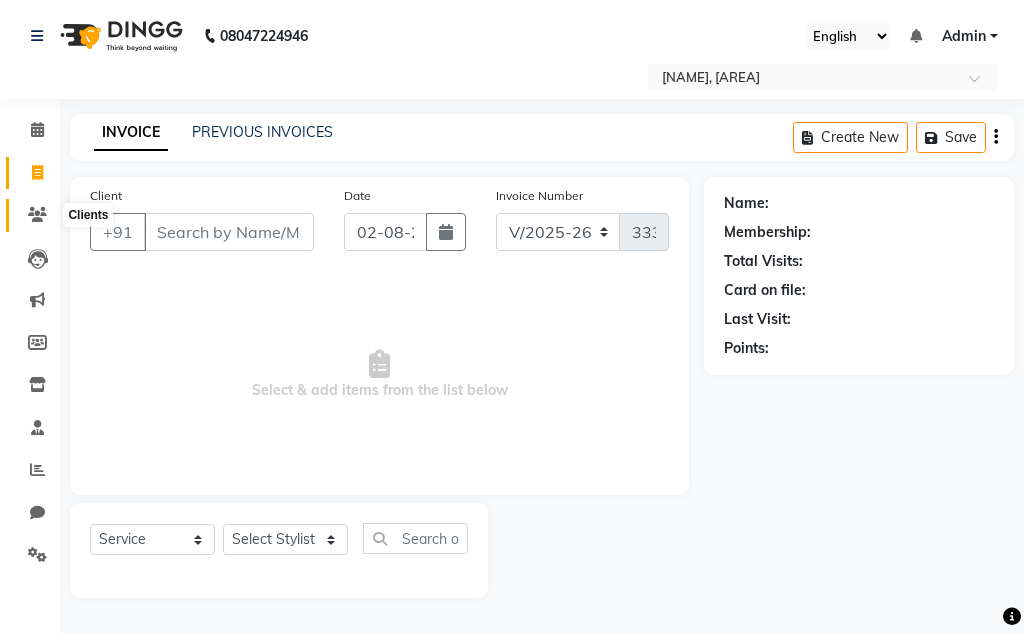 click 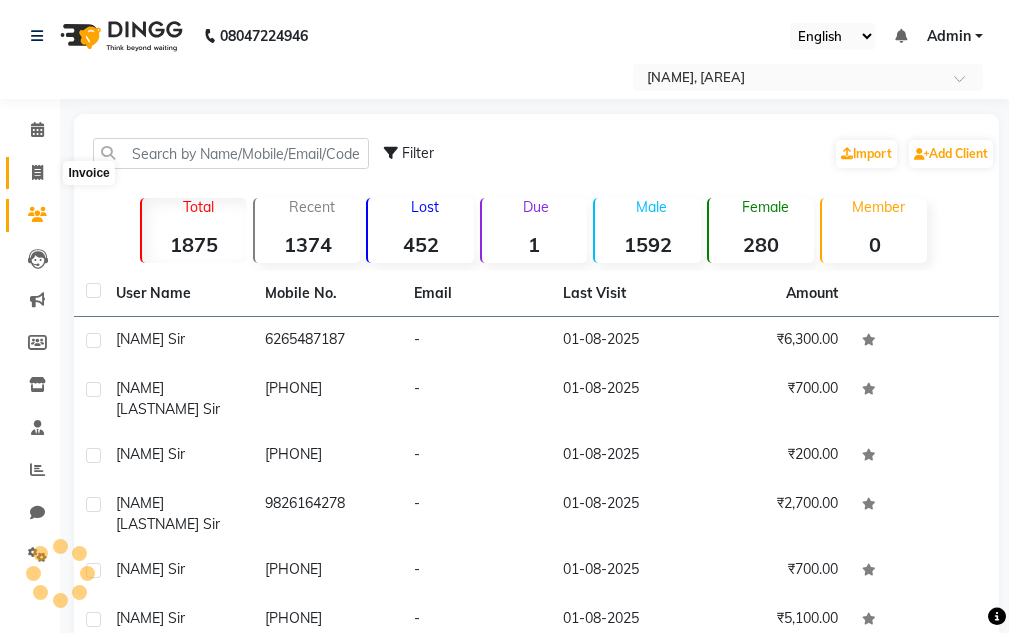 click 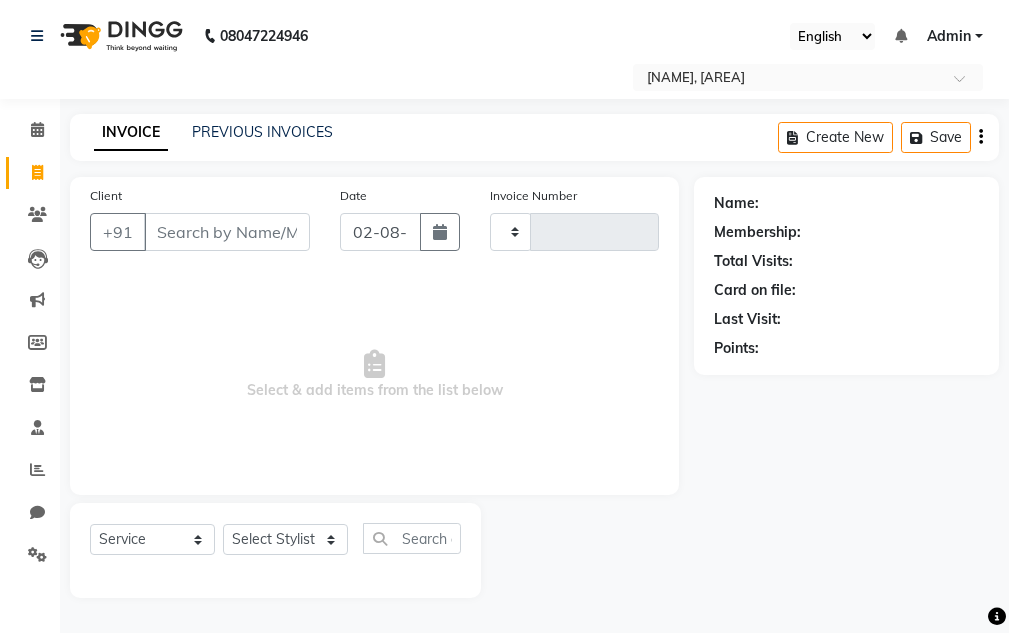 type on "3338" 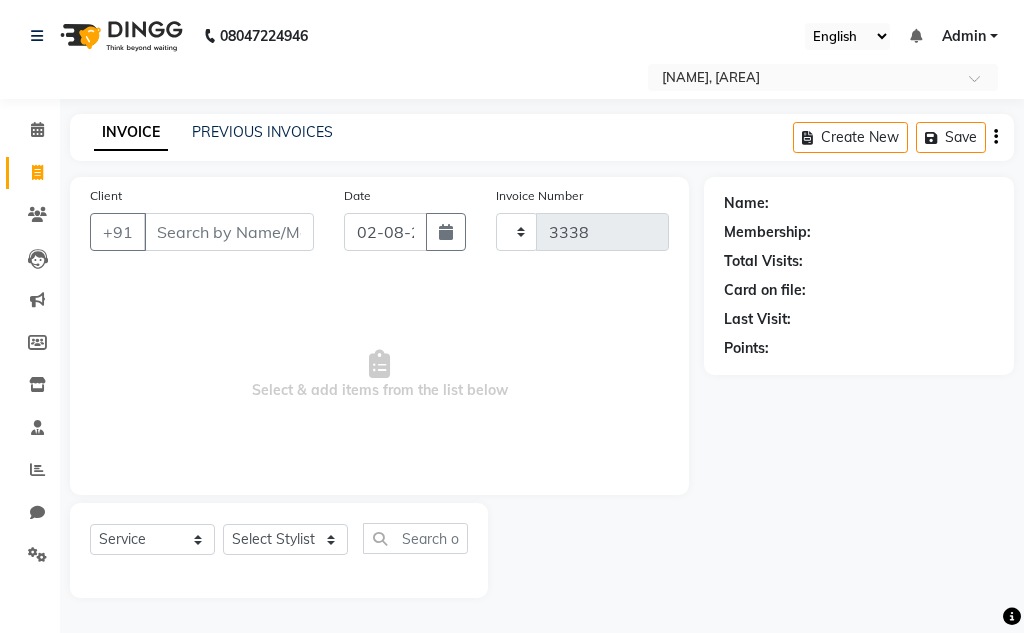 select on "7931" 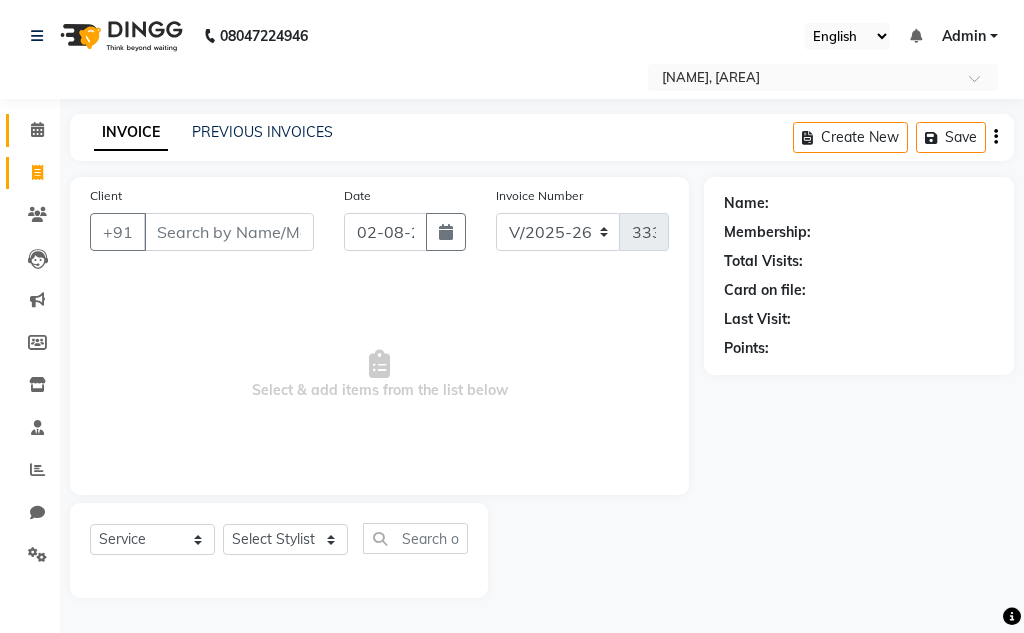 click 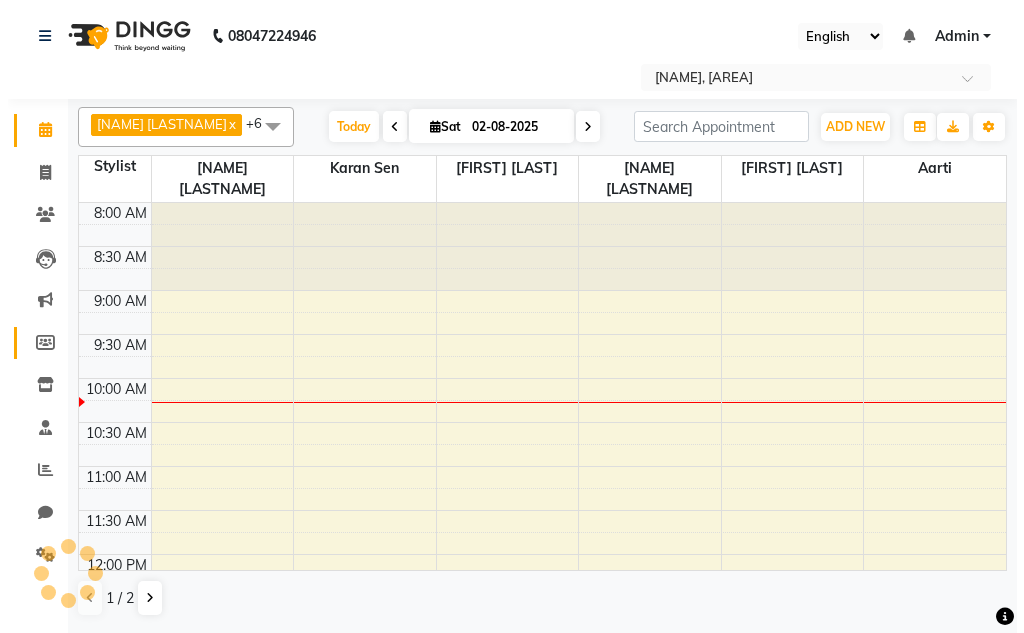 scroll, scrollTop: 0, scrollLeft: 0, axis: both 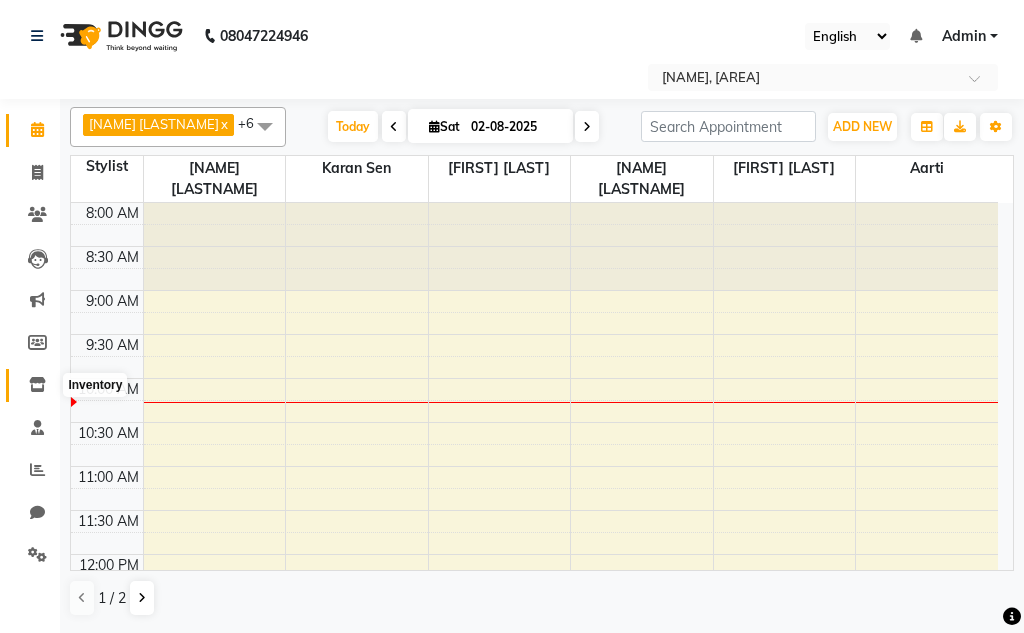 click 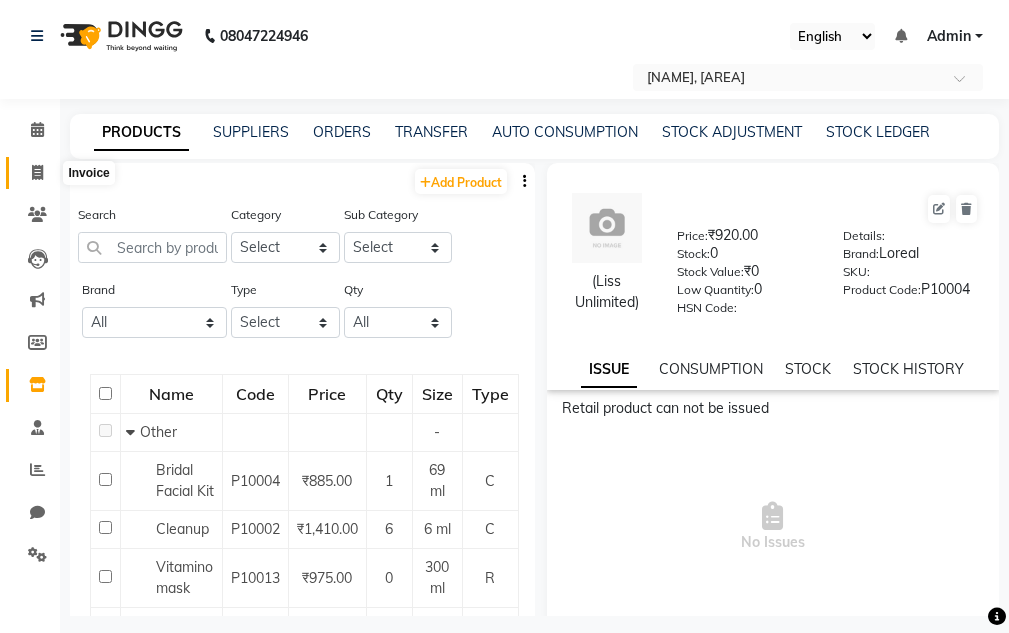click 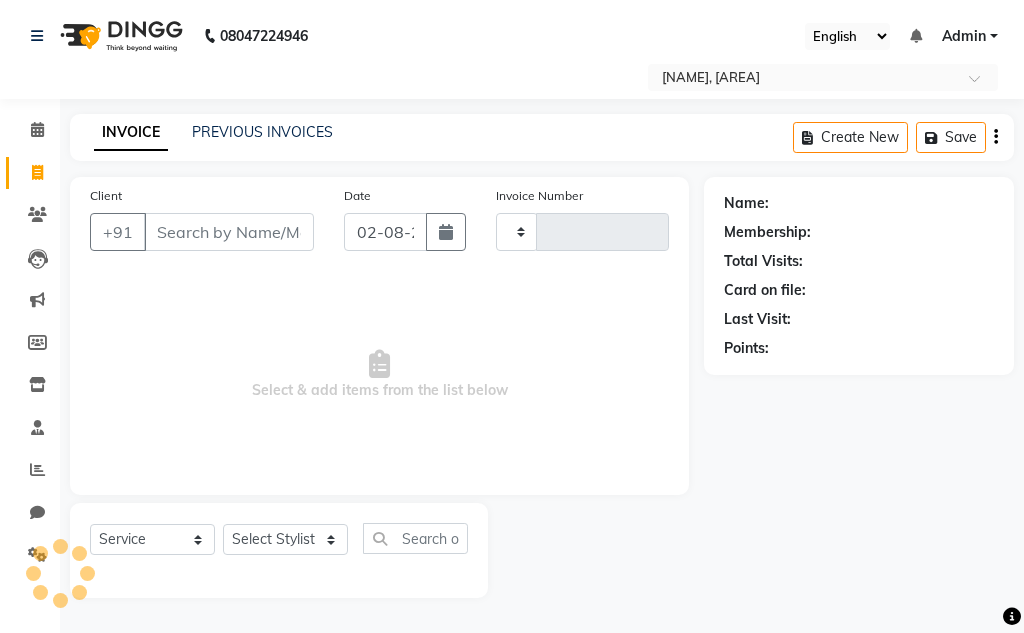 type on "3338" 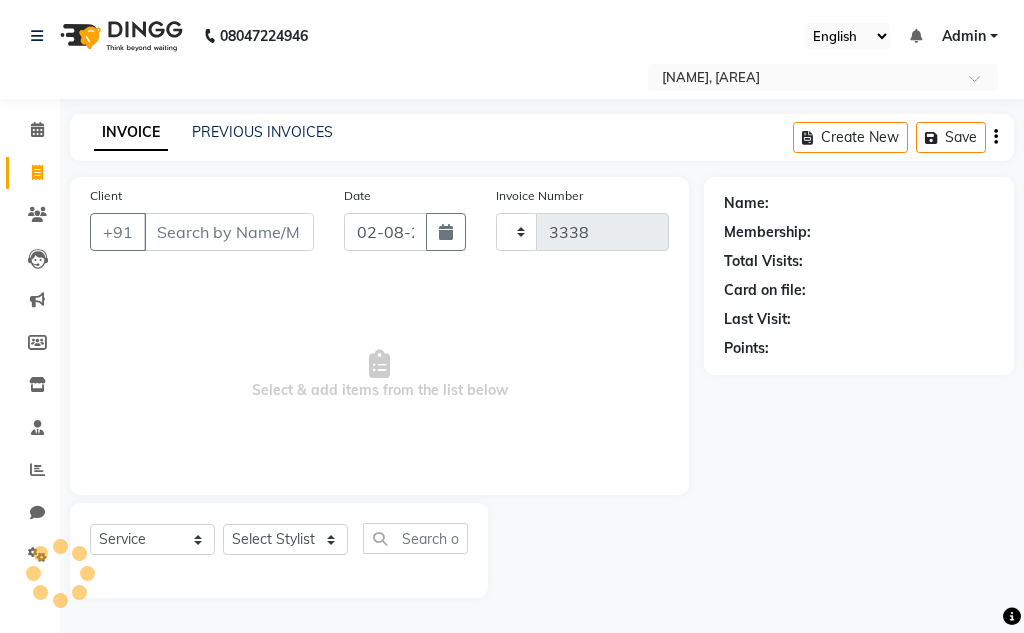 select on "7931" 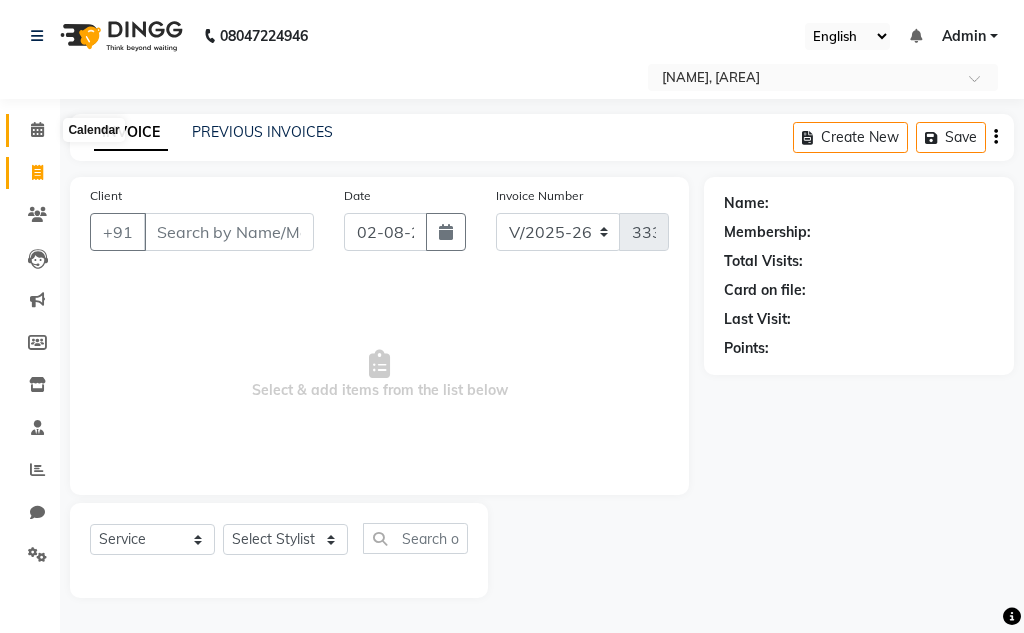 click 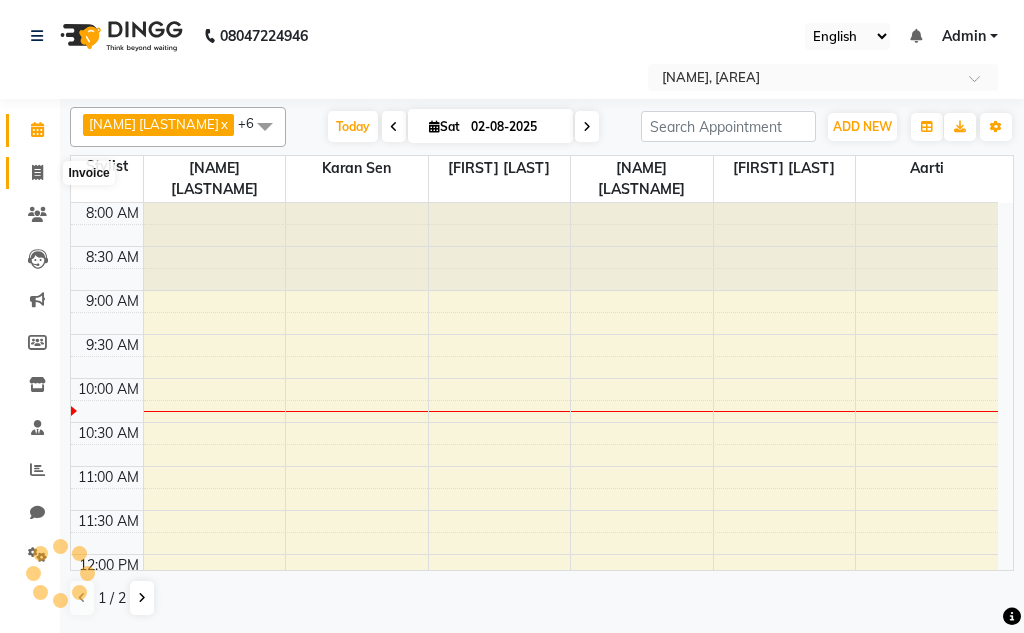 scroll, scrollTop: 0, scrollLeft: 0, axis: both 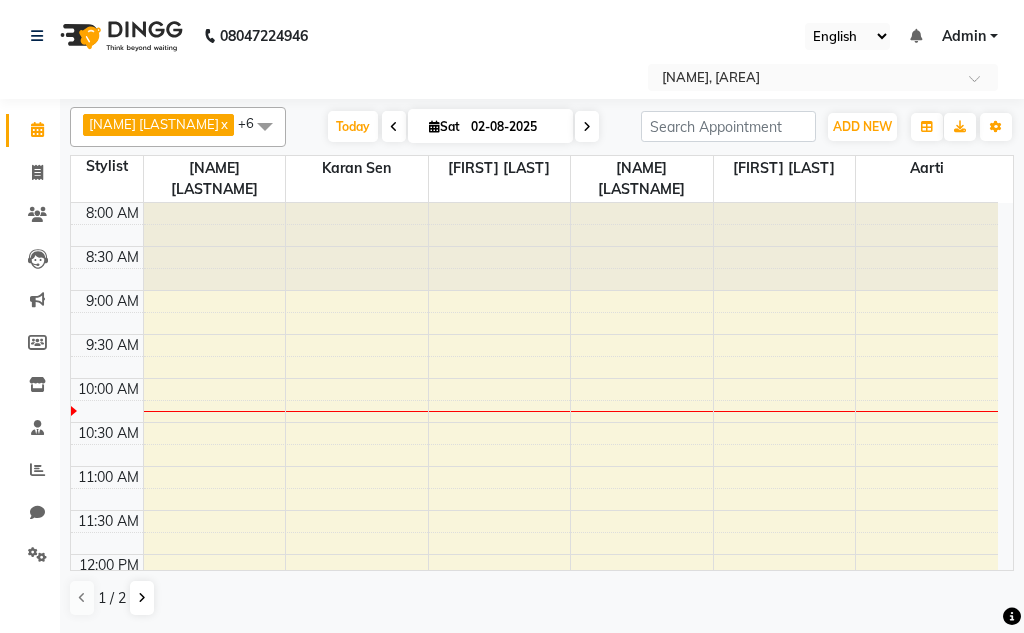 click on "Invoice" 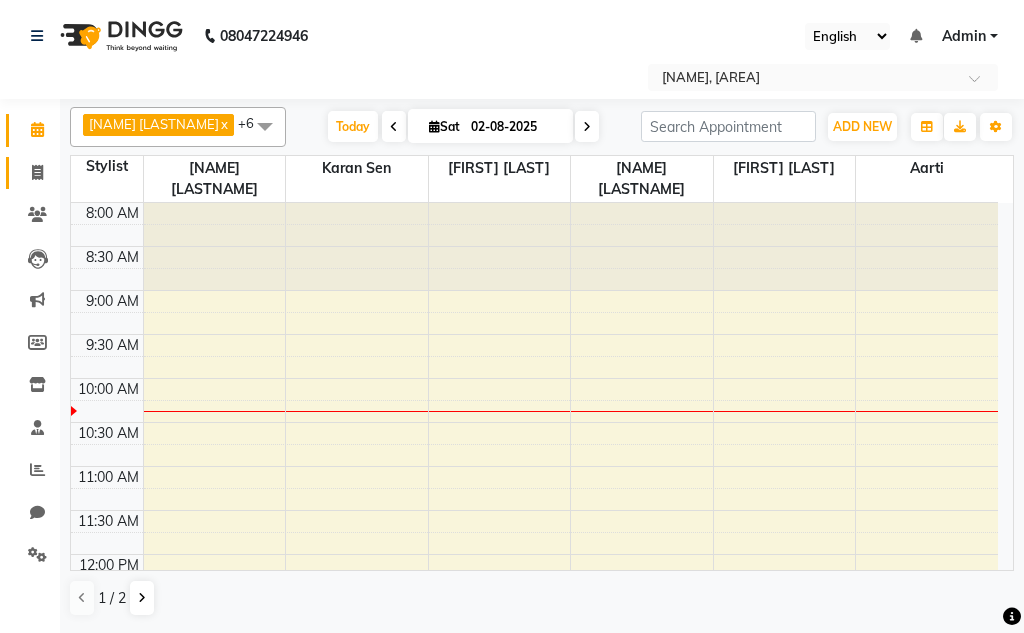 click on "Invoice" 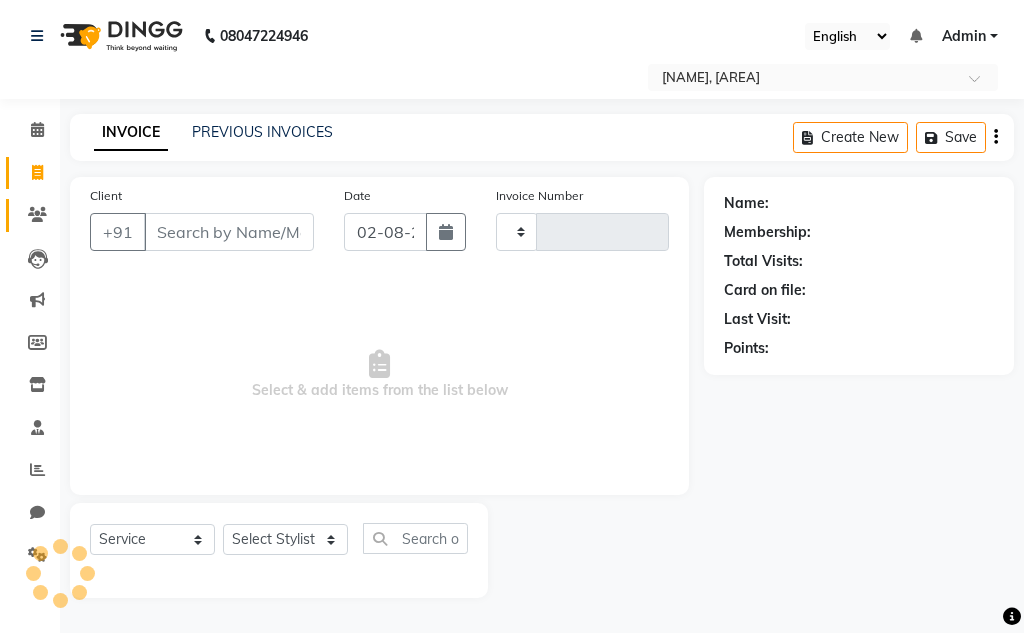 type on "3338" 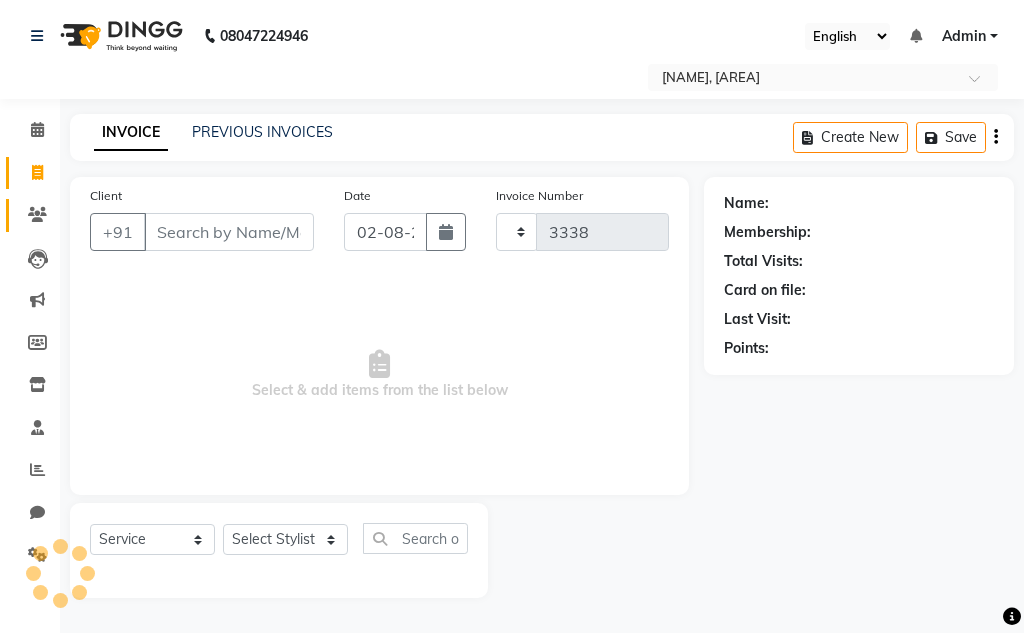 select on "7931" 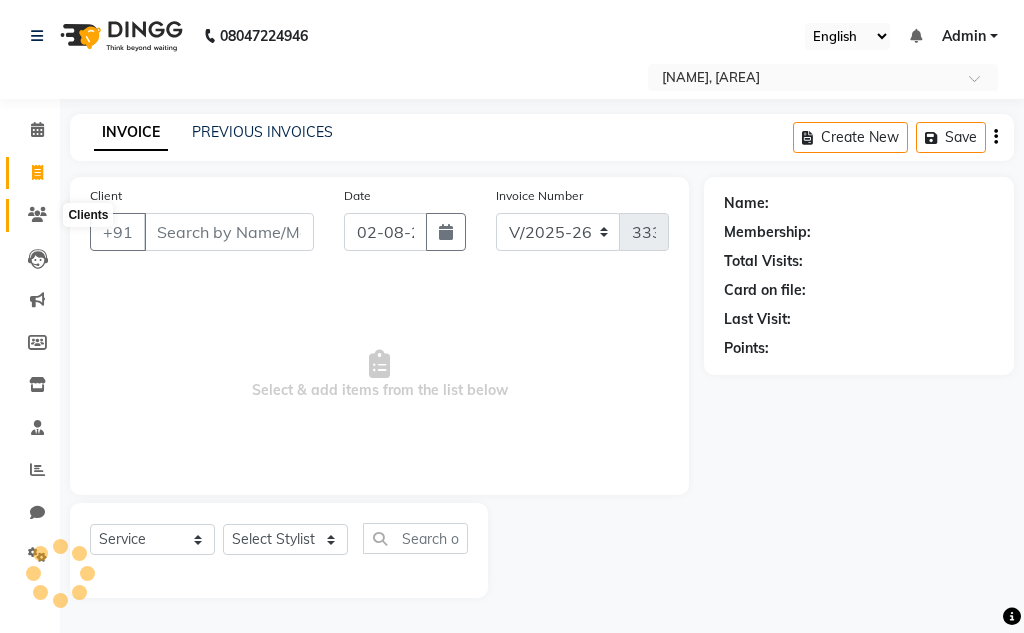 click 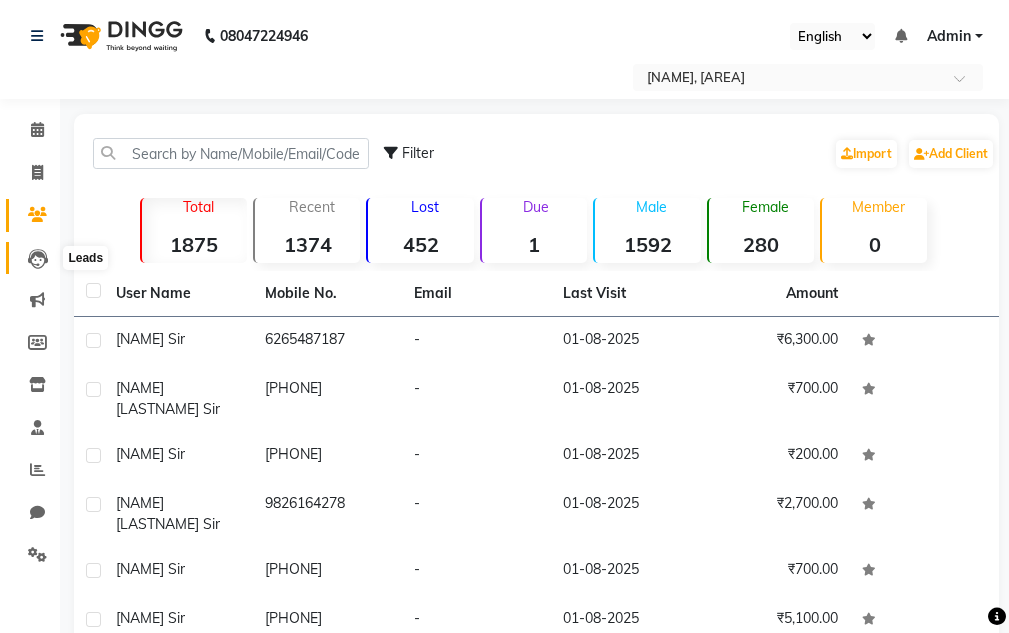 click 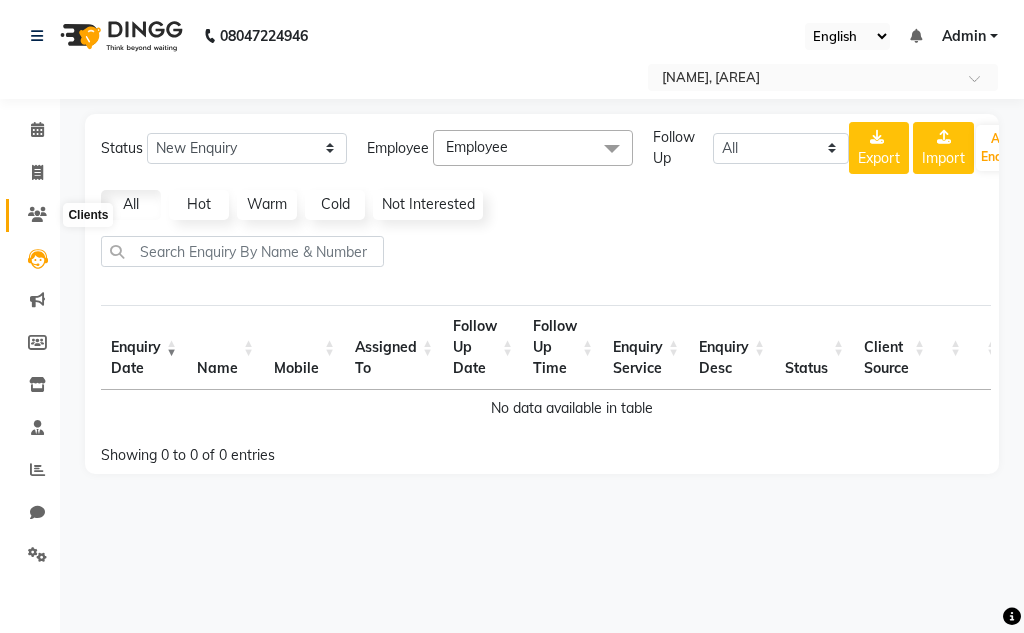 click 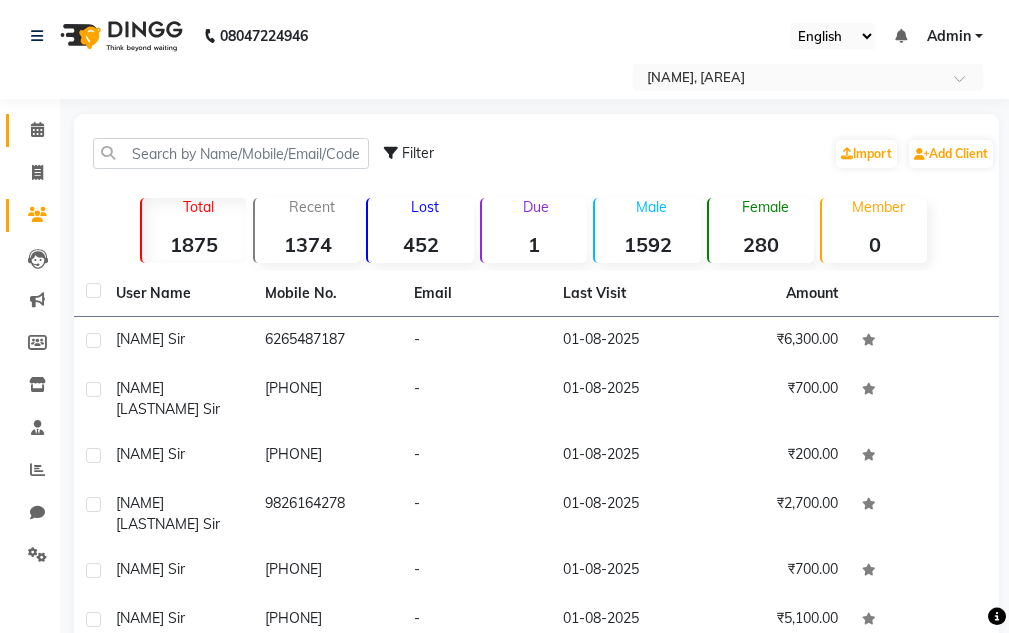 click 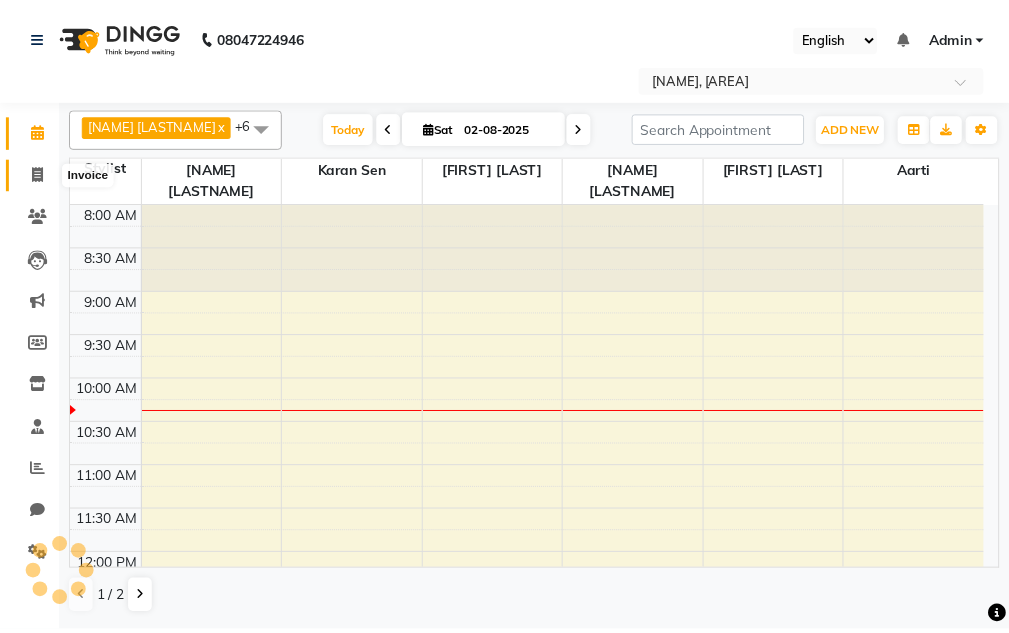 scroll, scrollTop: 0, scrollLeft: 0, axis: both 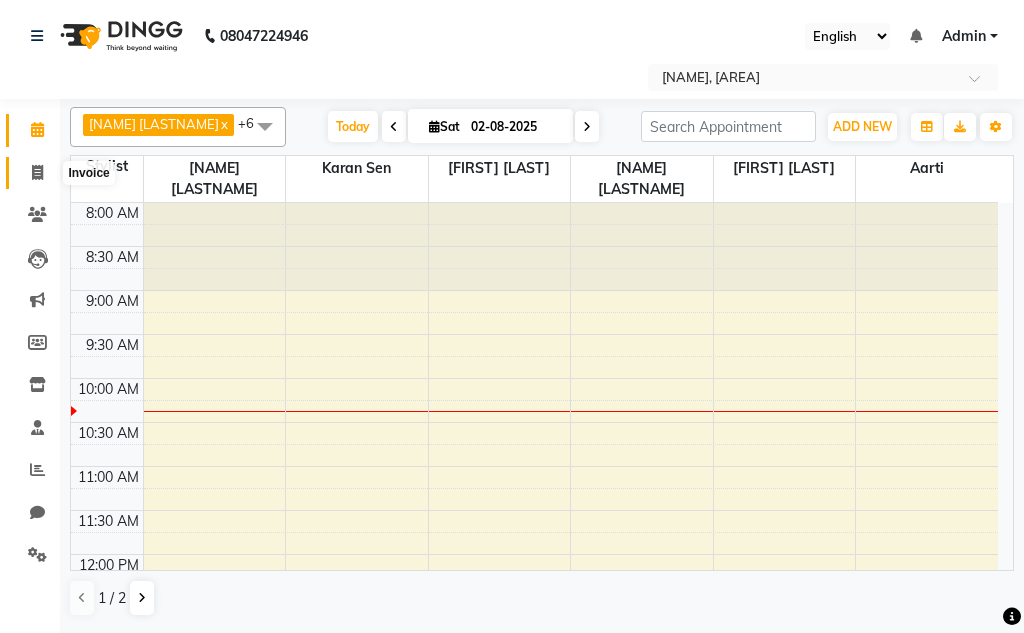 click 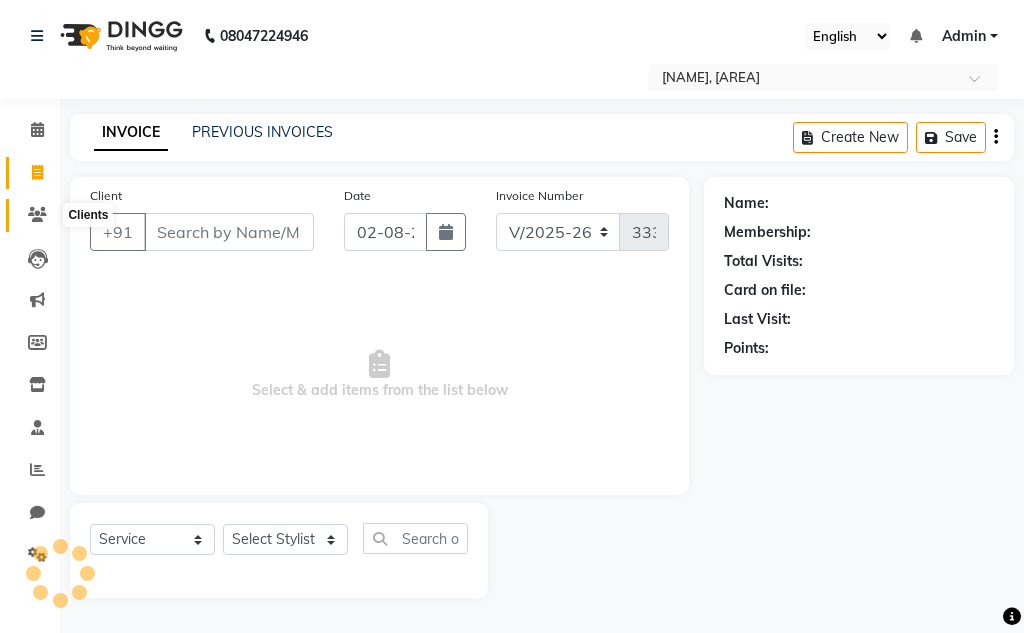 click 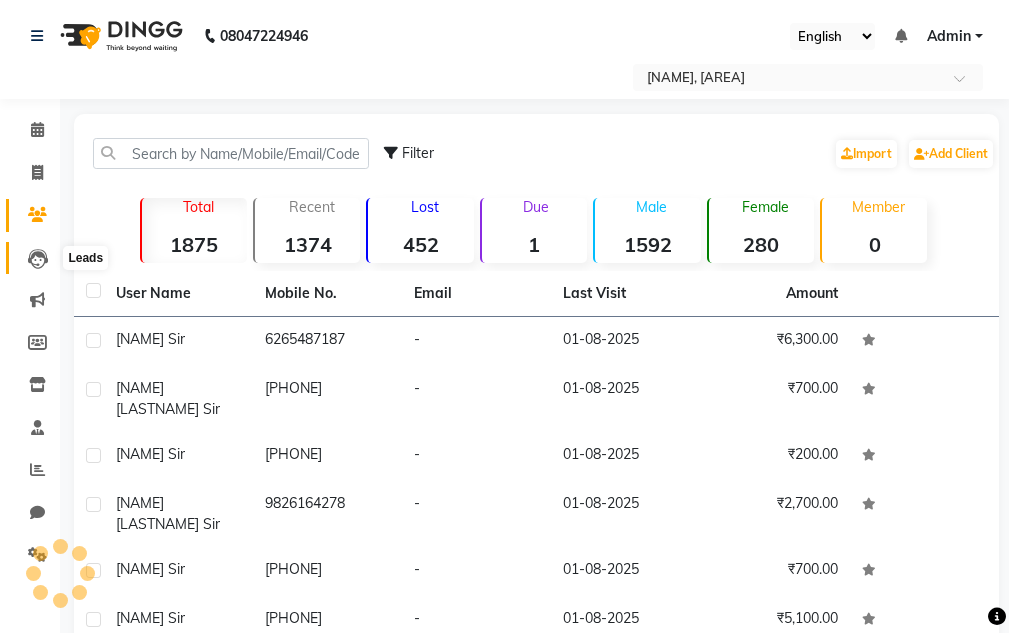 click 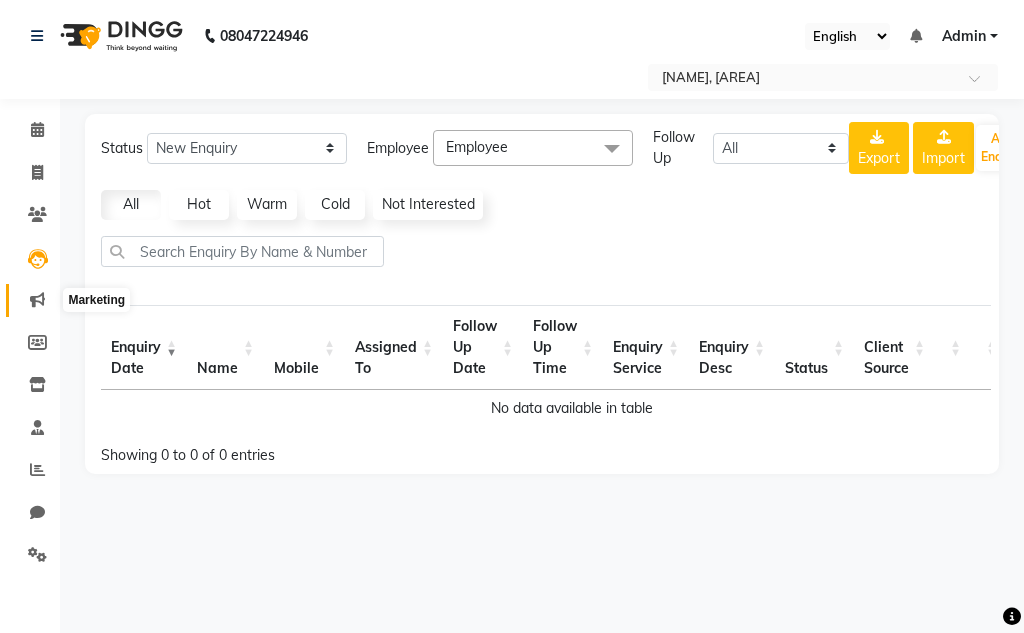 drag, startPoint x: 26, startPoint y: 290, endPoint x: 26, endPoint y: 306, distance: 16 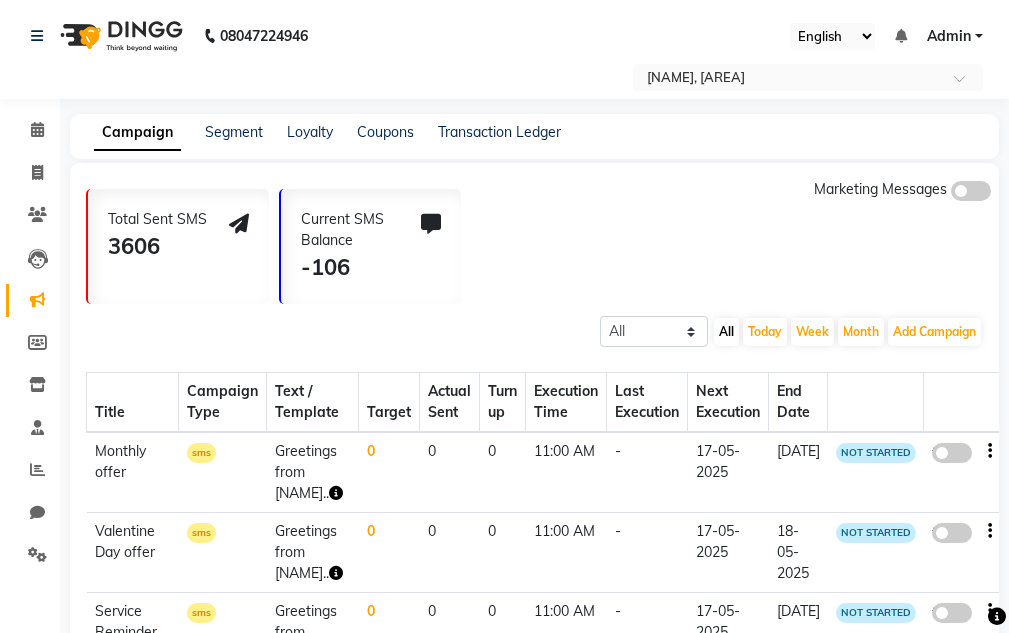 click on "Marketing" 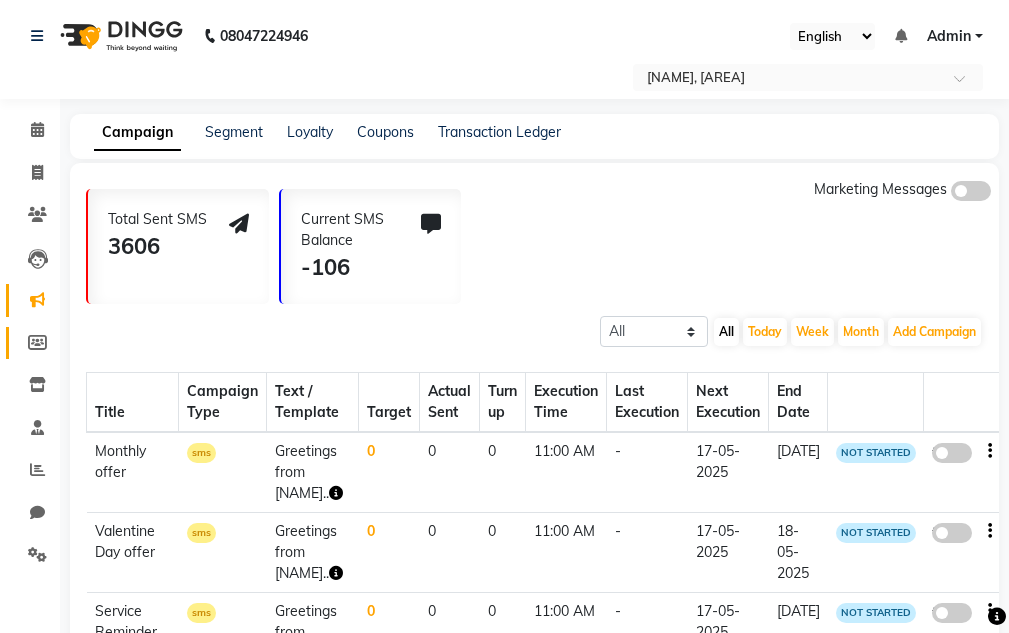 click on "Members" 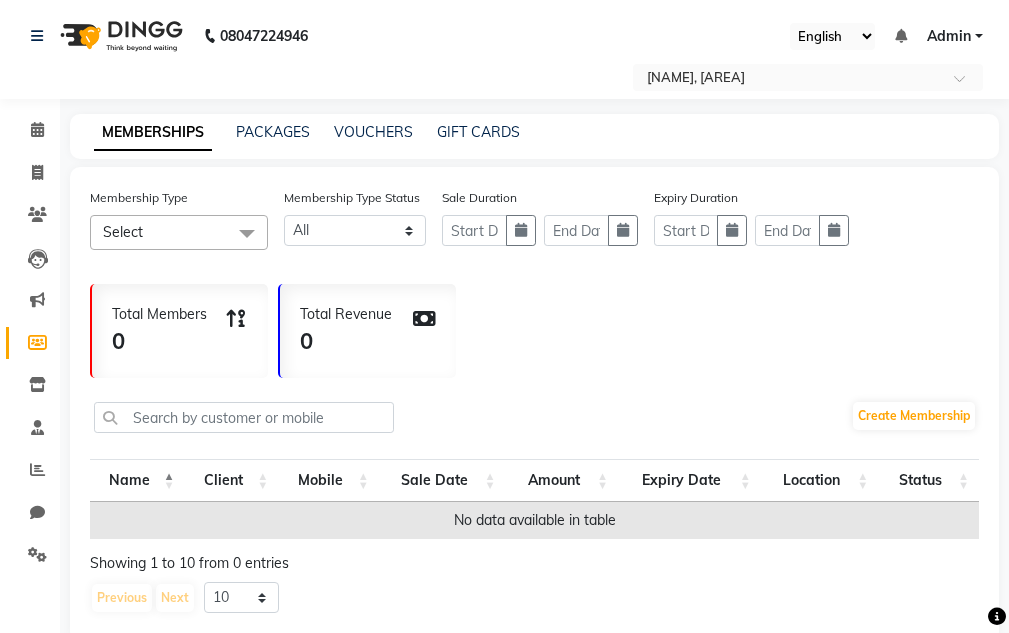 click on "Inventory" 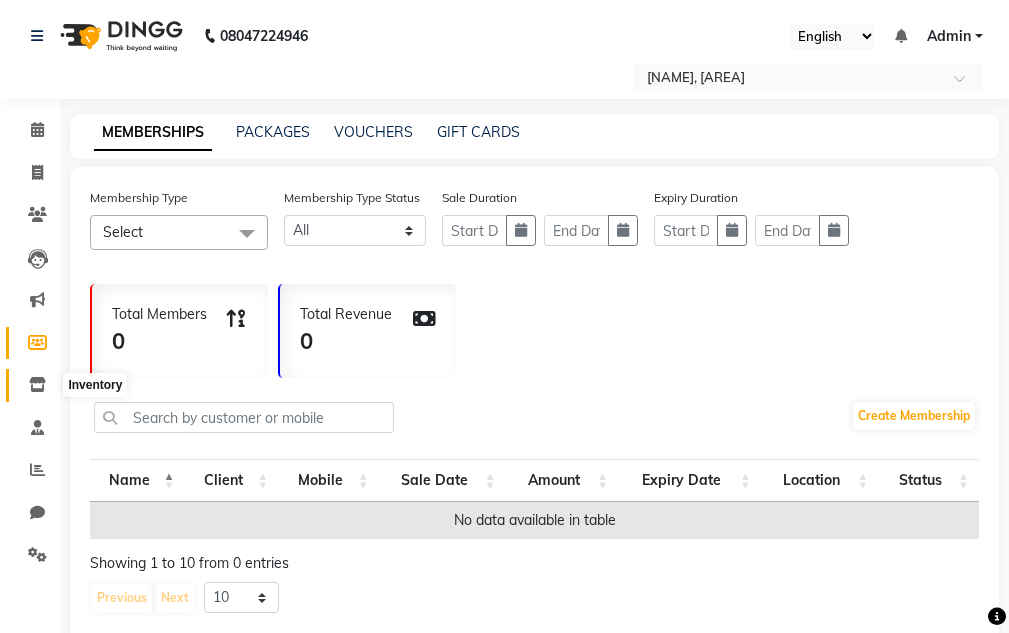 click 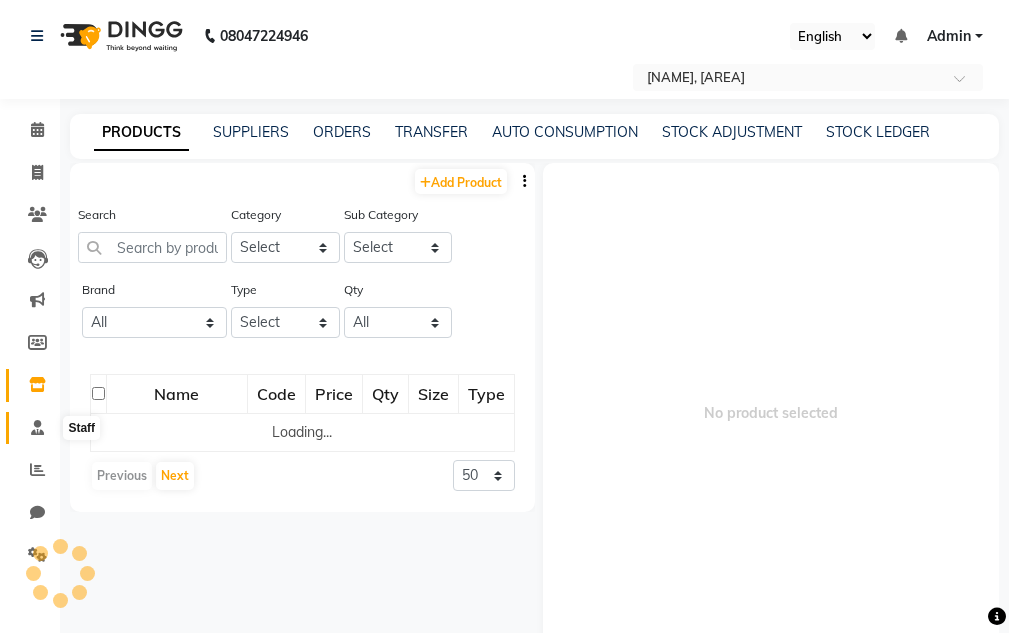 click 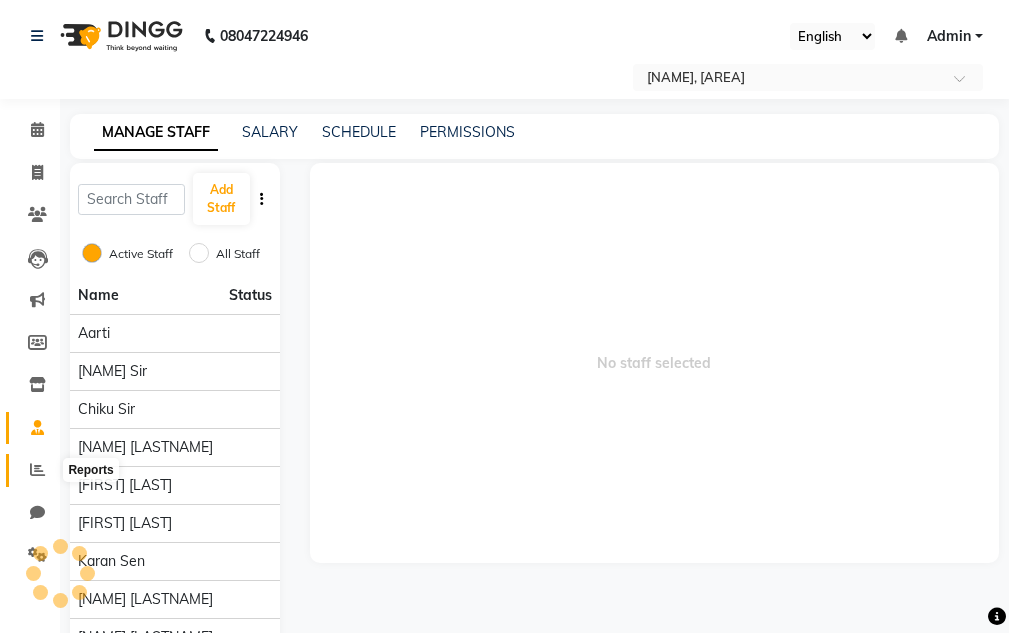 click 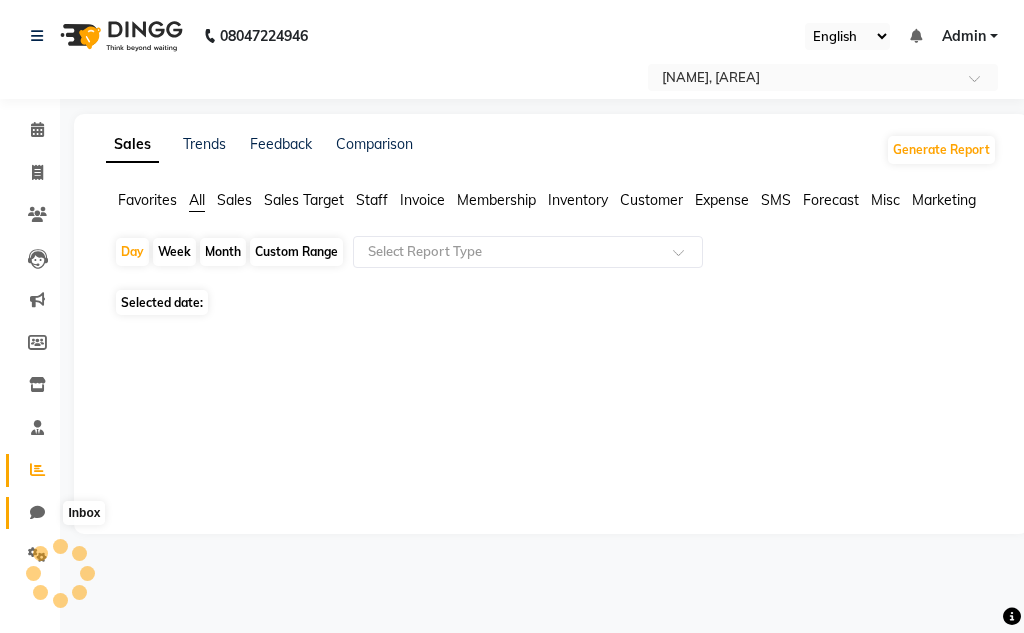 click 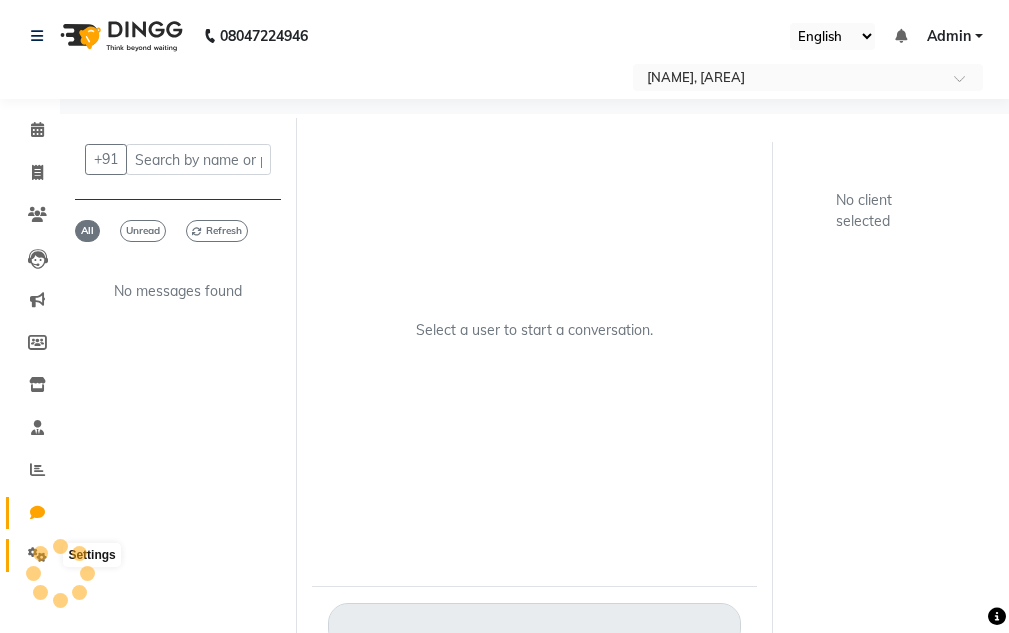 click 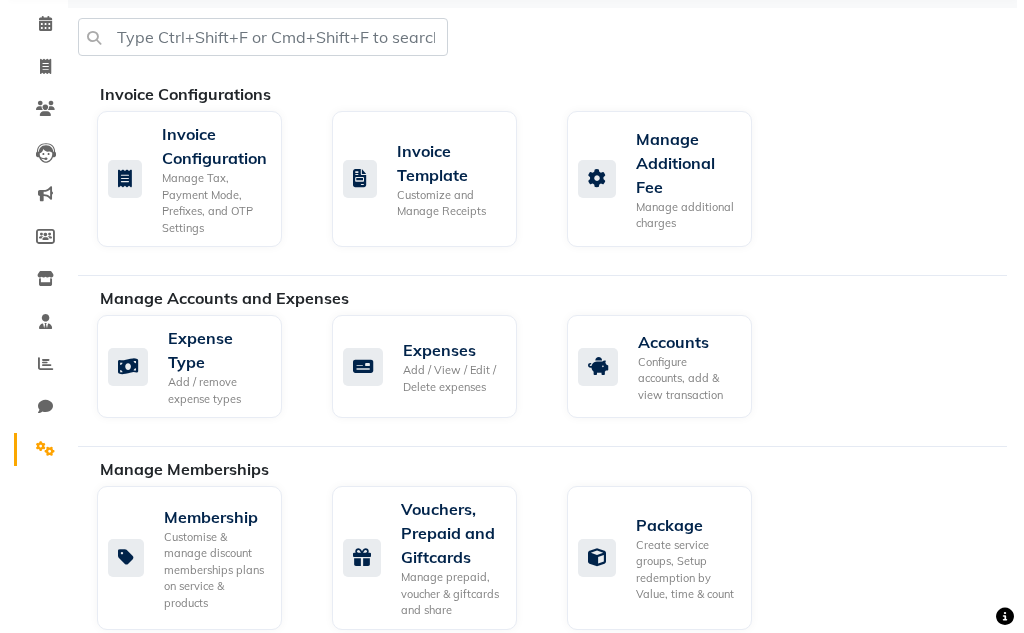 scroll, scrollTop: 0, scrollLeft: 0, axis: both 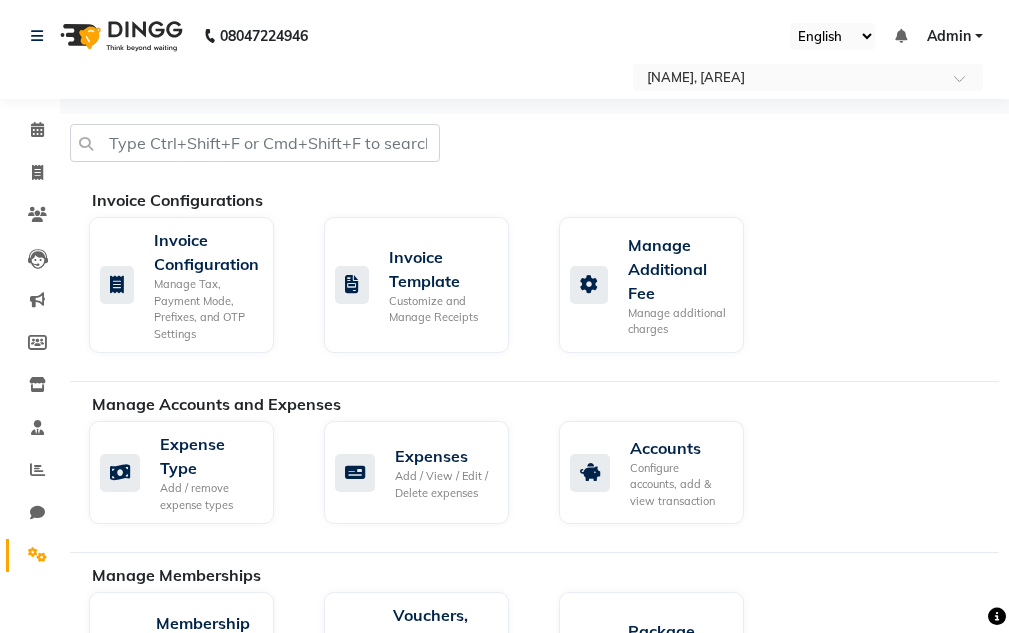 click on "Calendar" 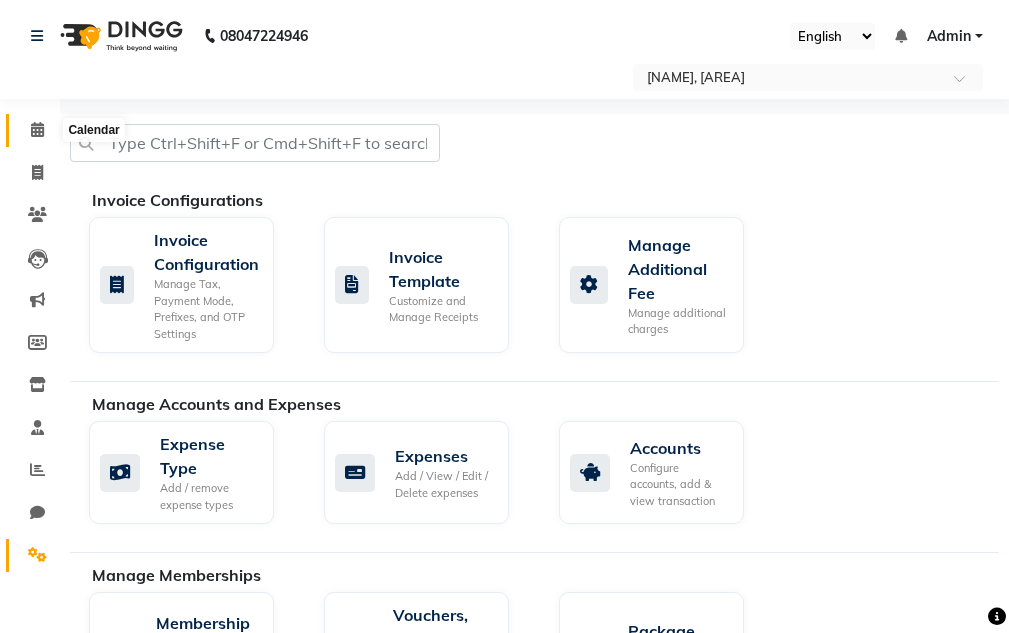 click 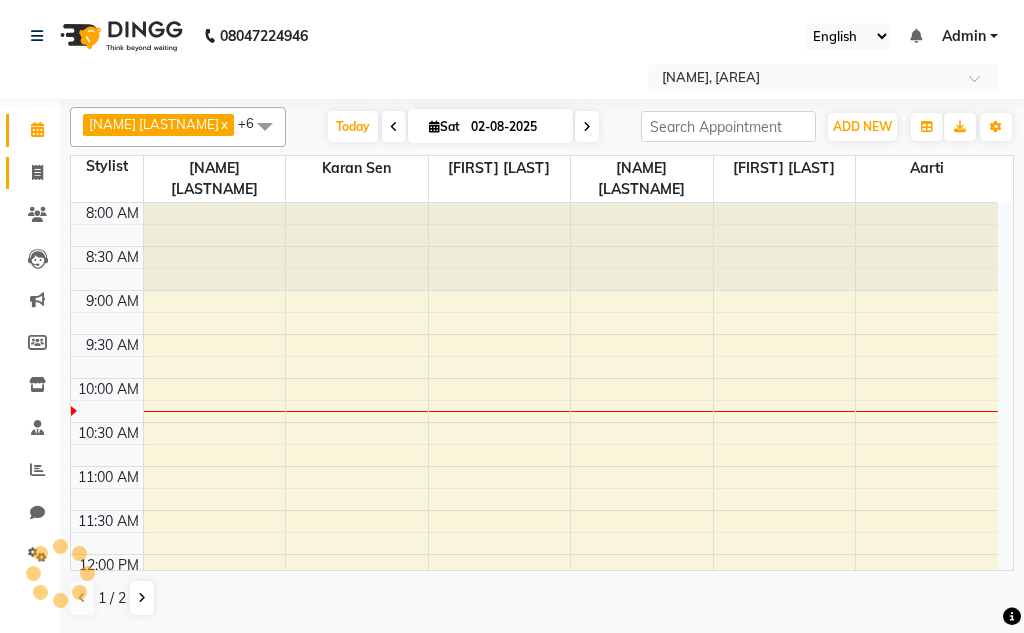 scroll, scrollTop: 0, scrollLeft: 0, axis: both 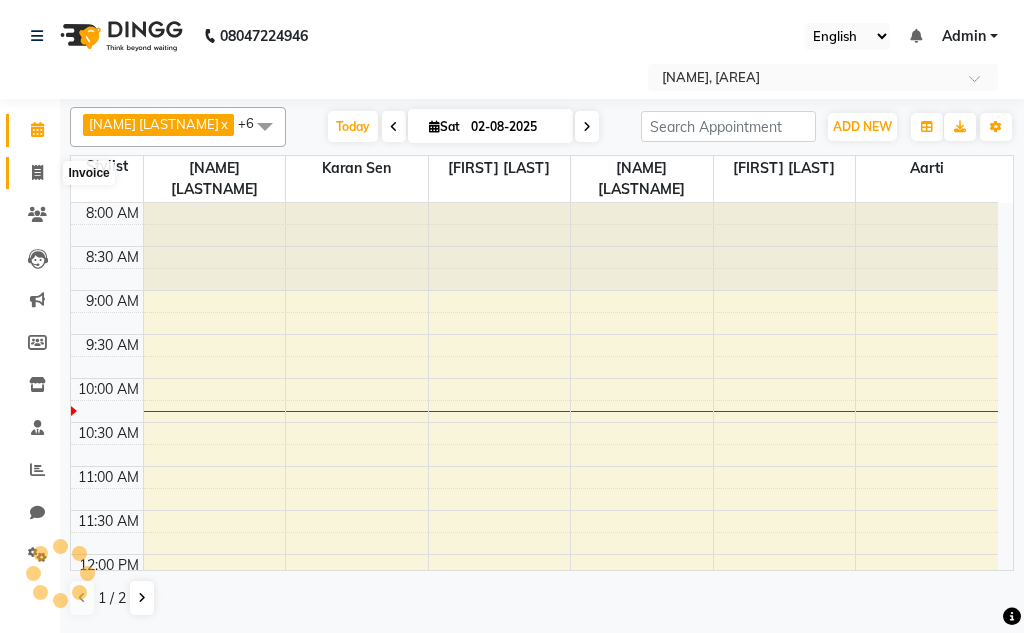 click 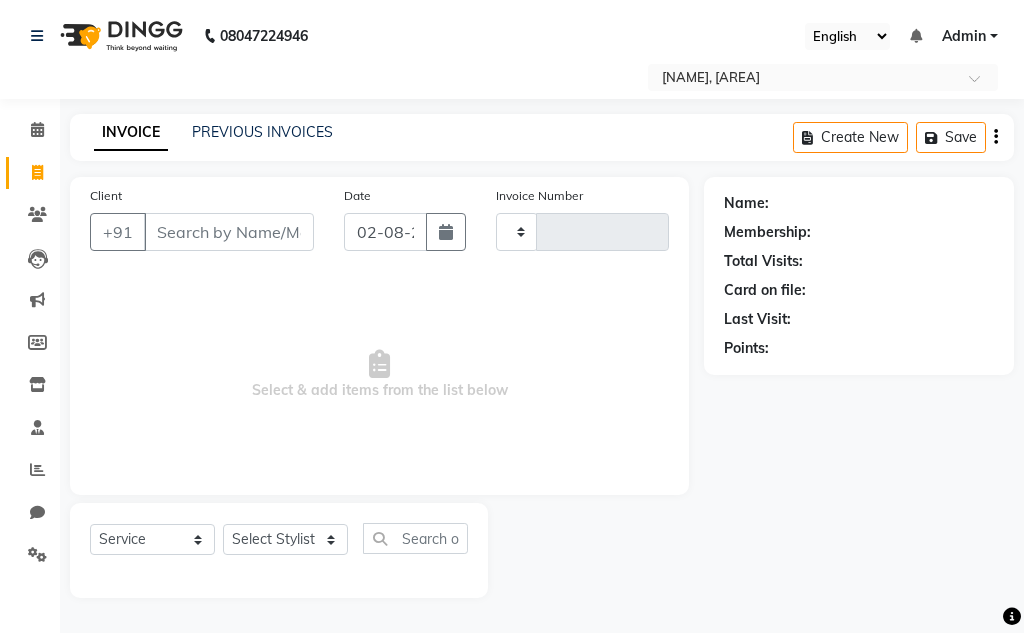 type on "3338" 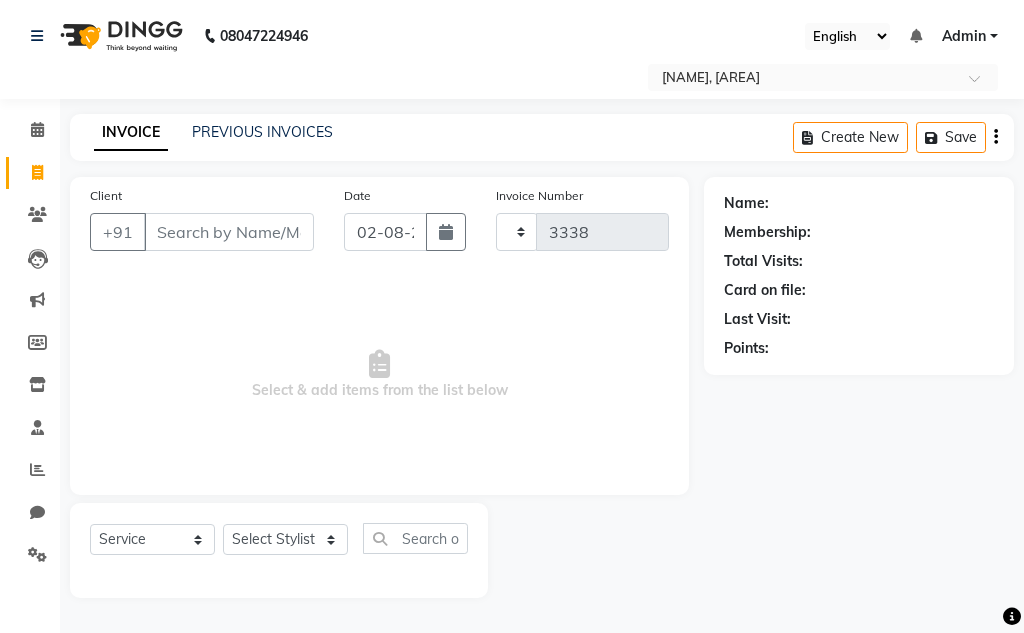 select on "7931" 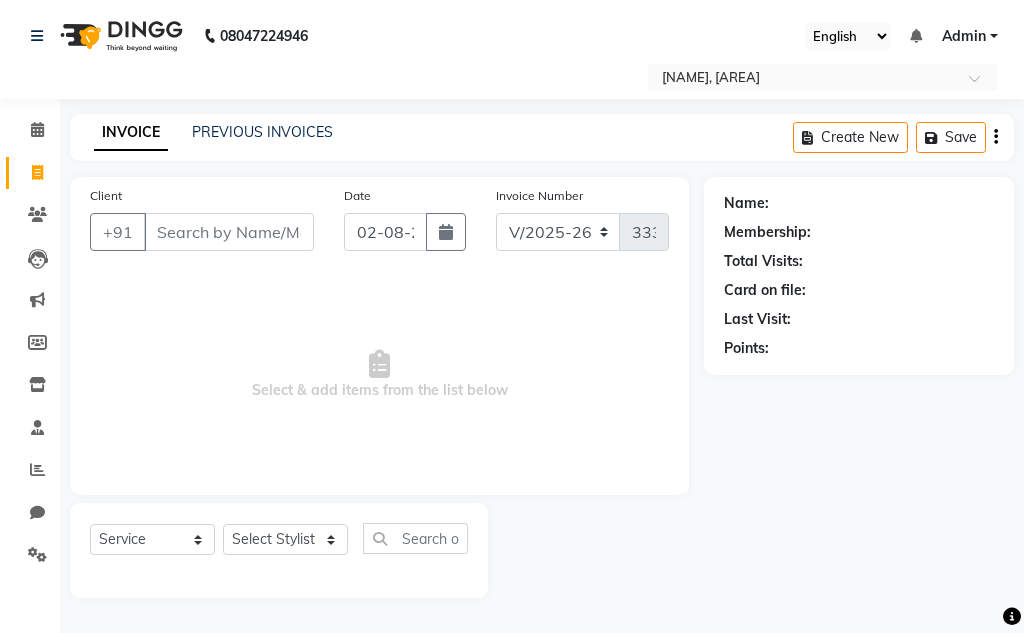 click on "PREVIOUS INVOICES" 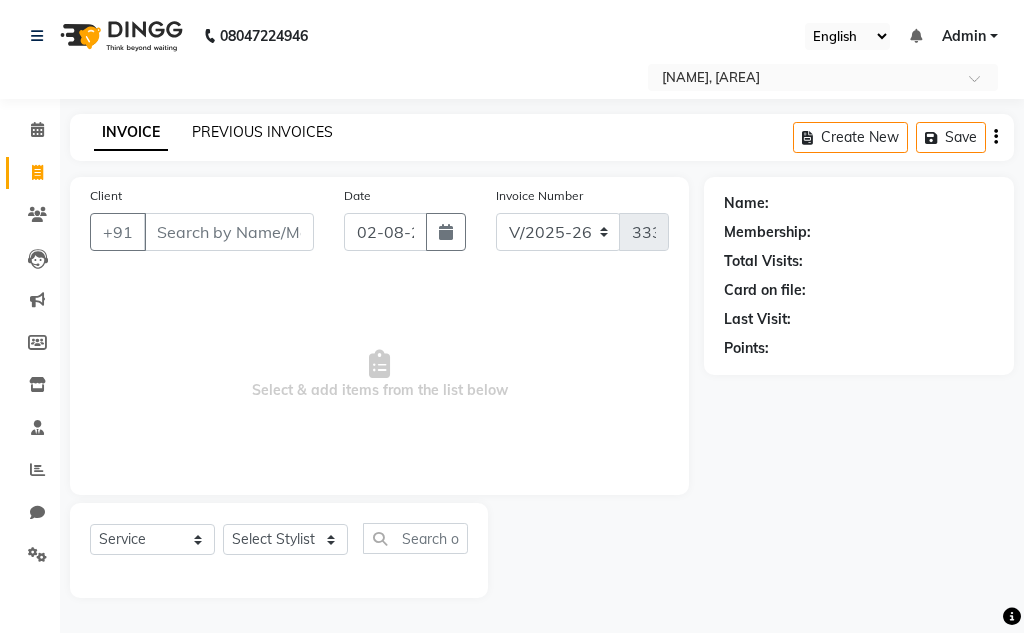 click on "PREVIOUS INVOICES" 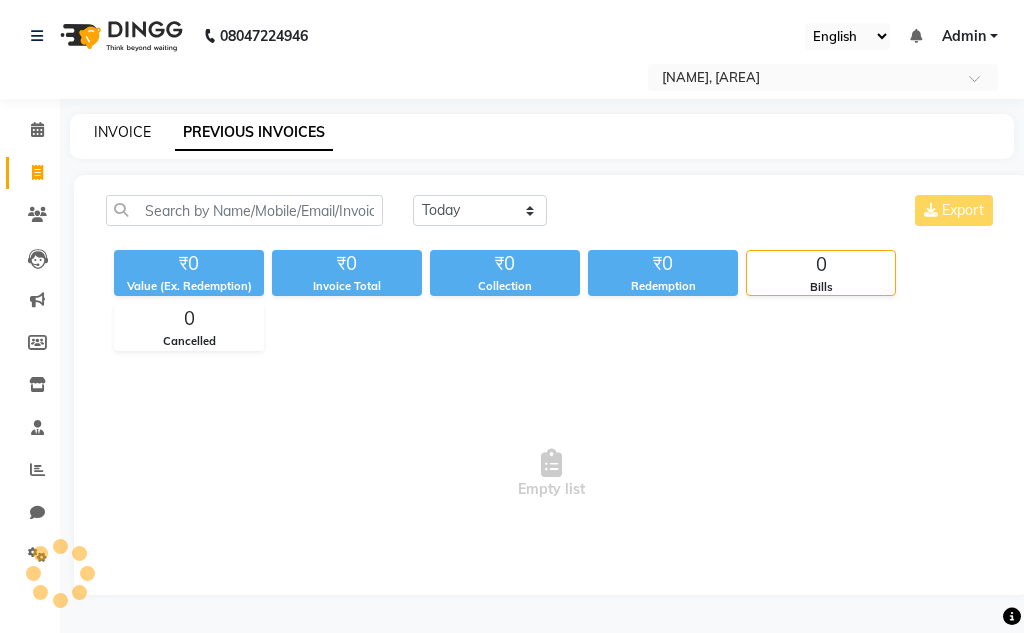 click on "INVOICE" 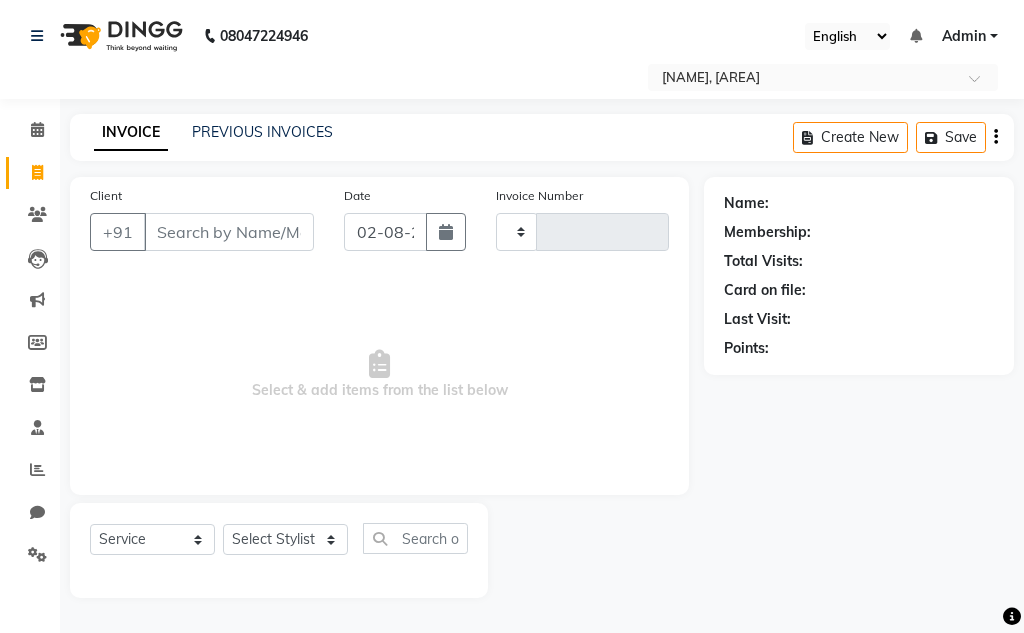 type on "3338" 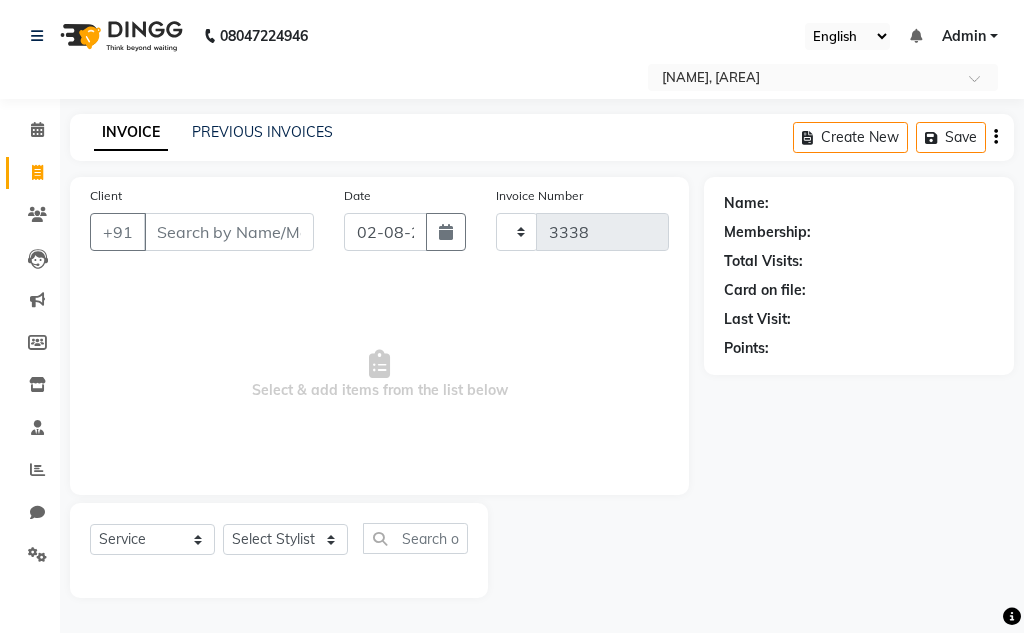 select on "7931" 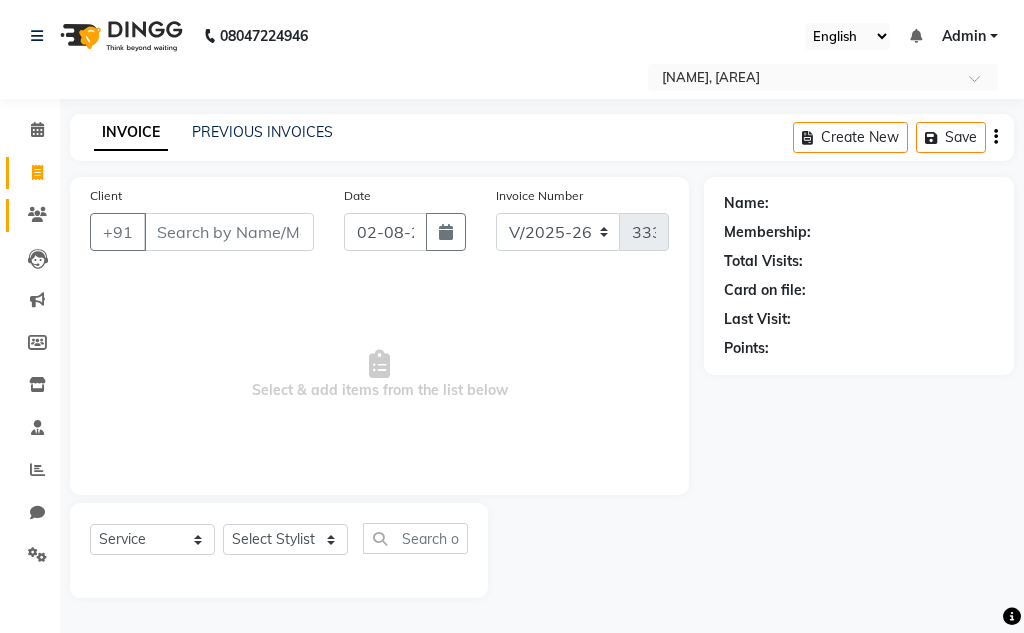 click on "Clients" 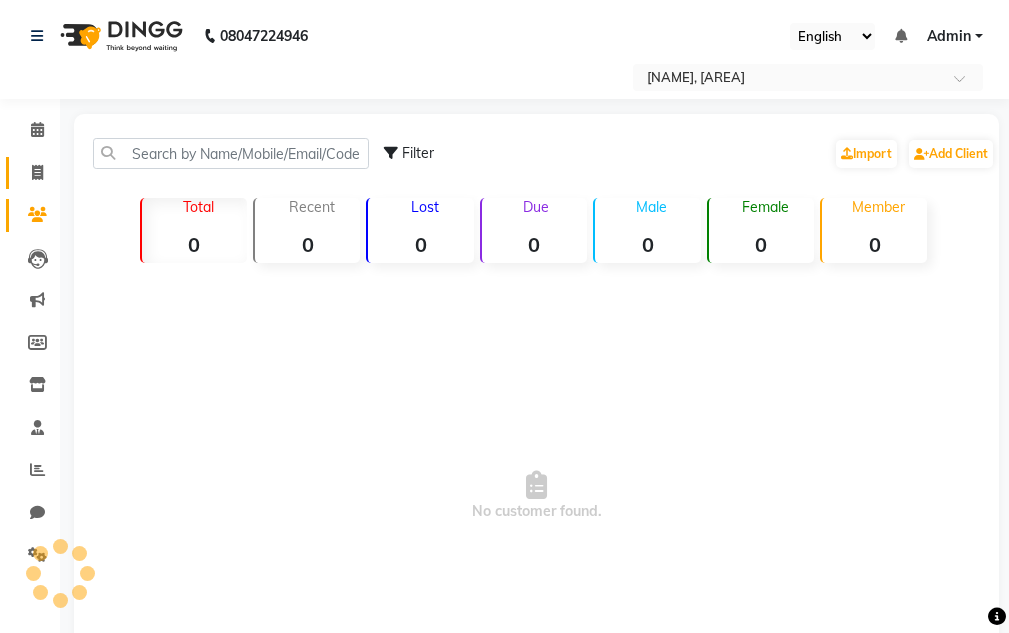 click on "Invoice" 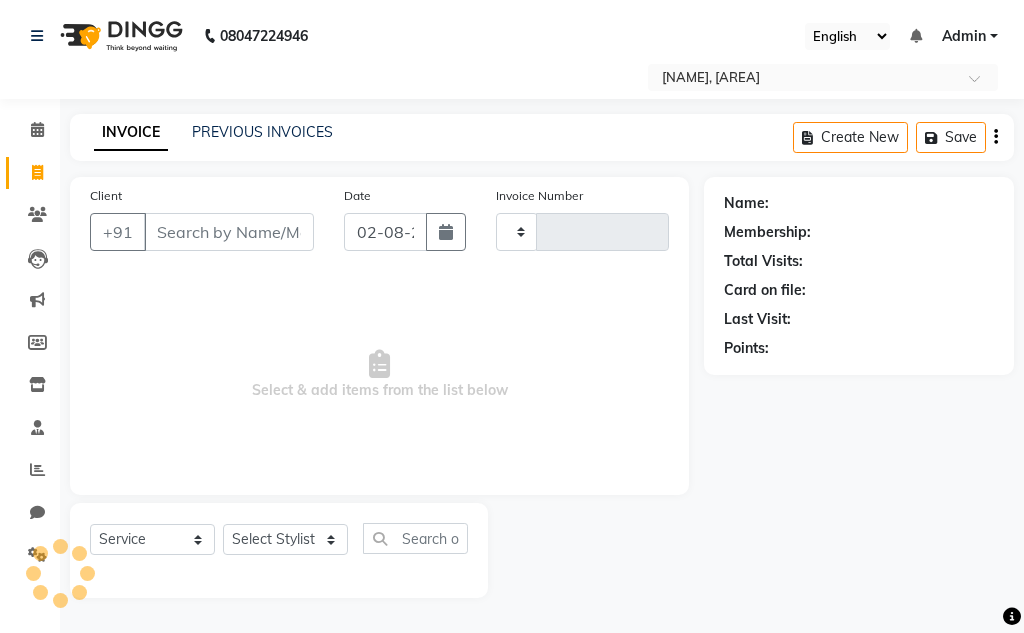 type on "3338" 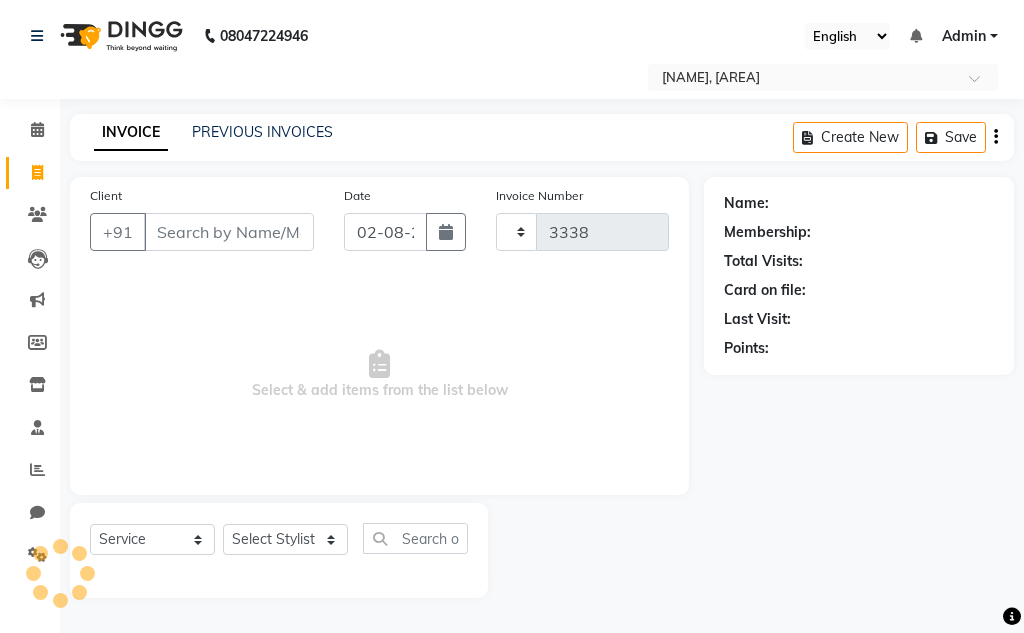 select on "7931" 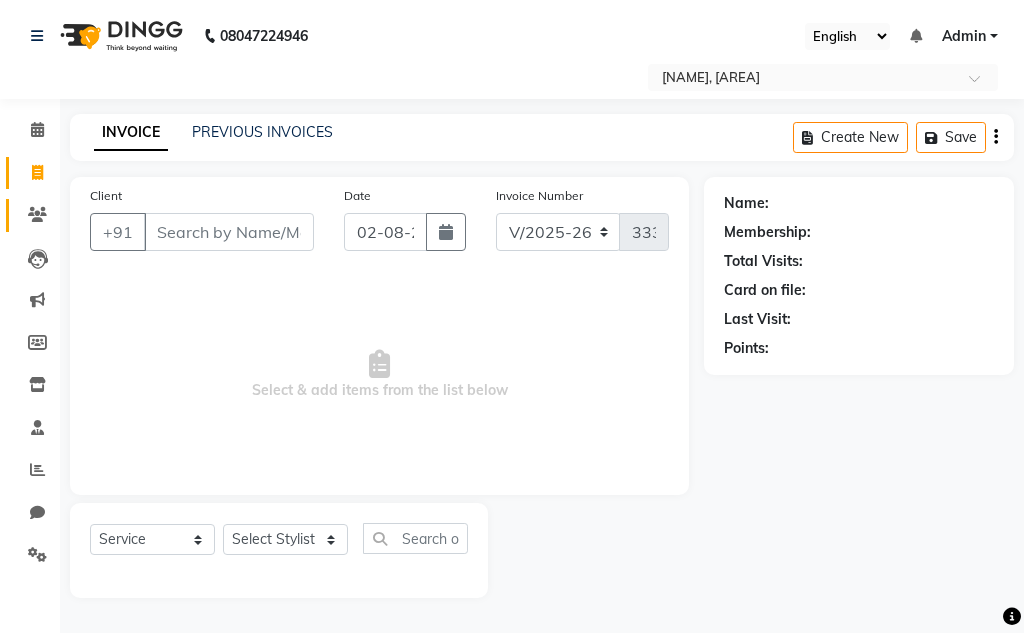 click on "Clients" 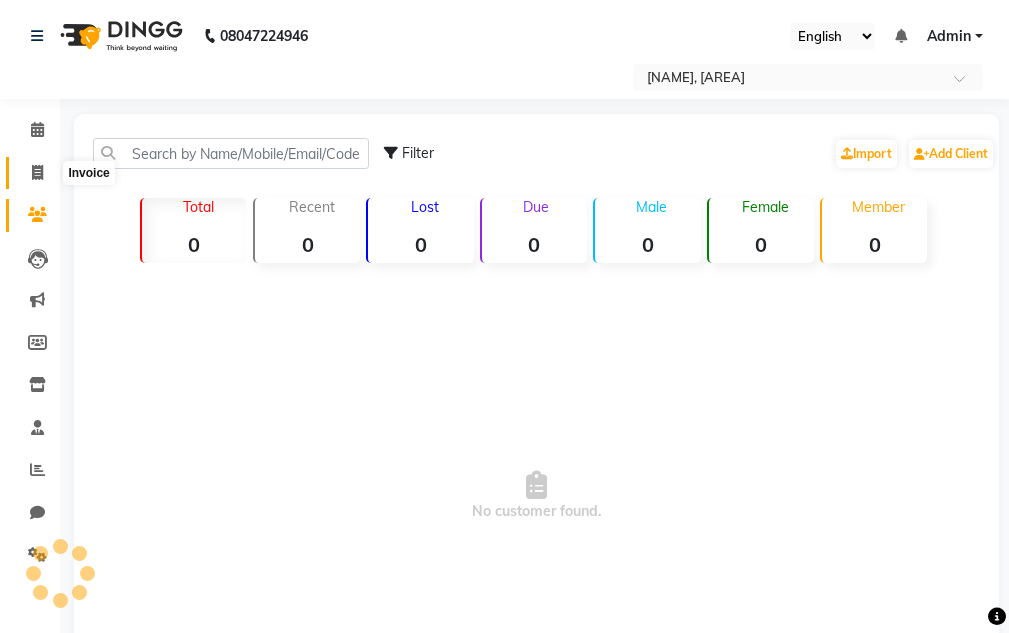 click 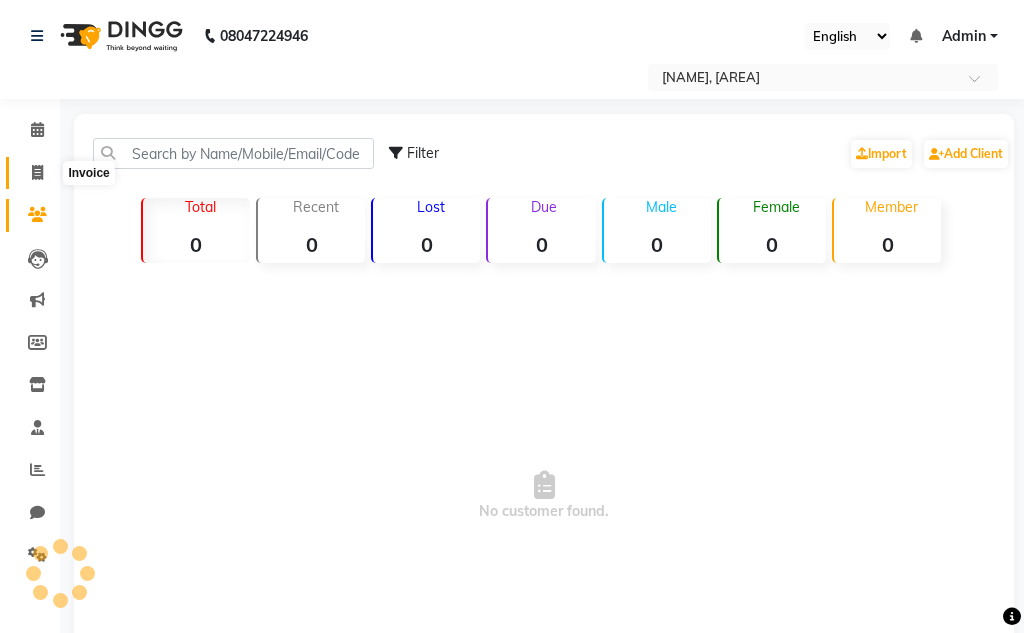 select on "service" 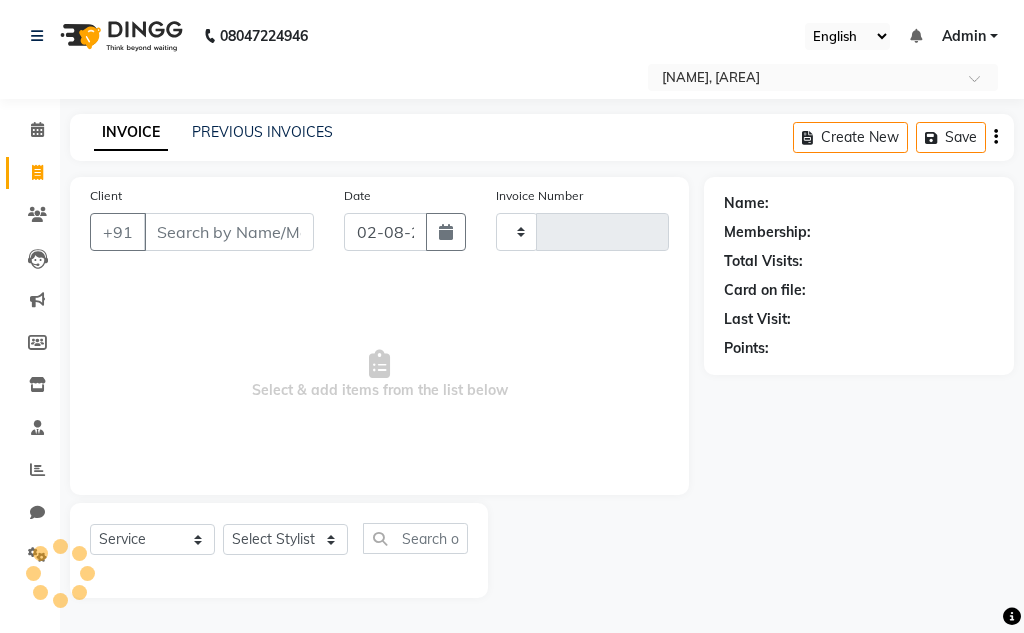 type on "3338" 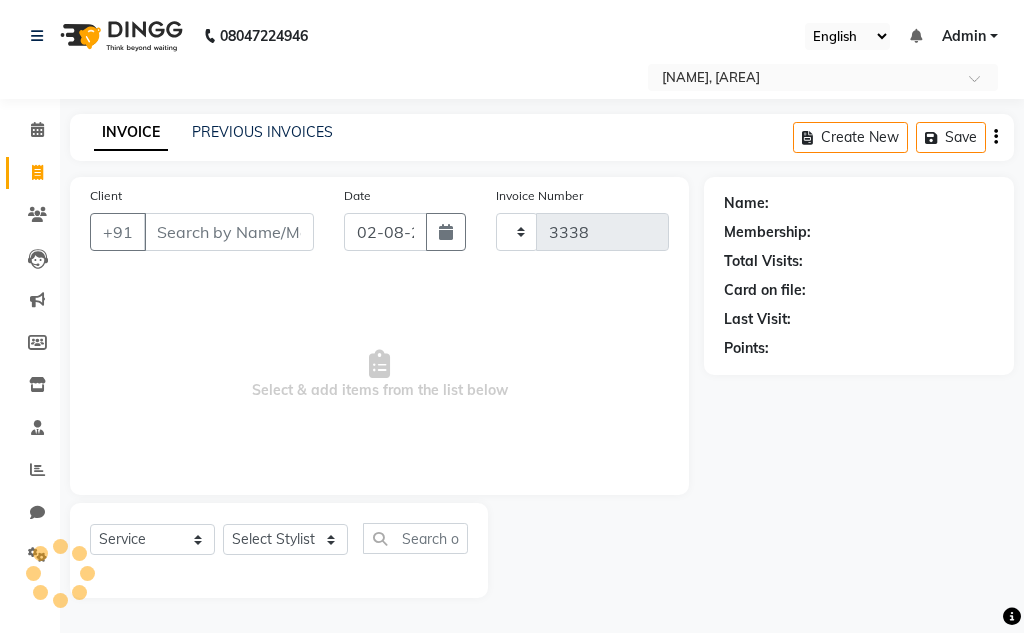 select on "7931" 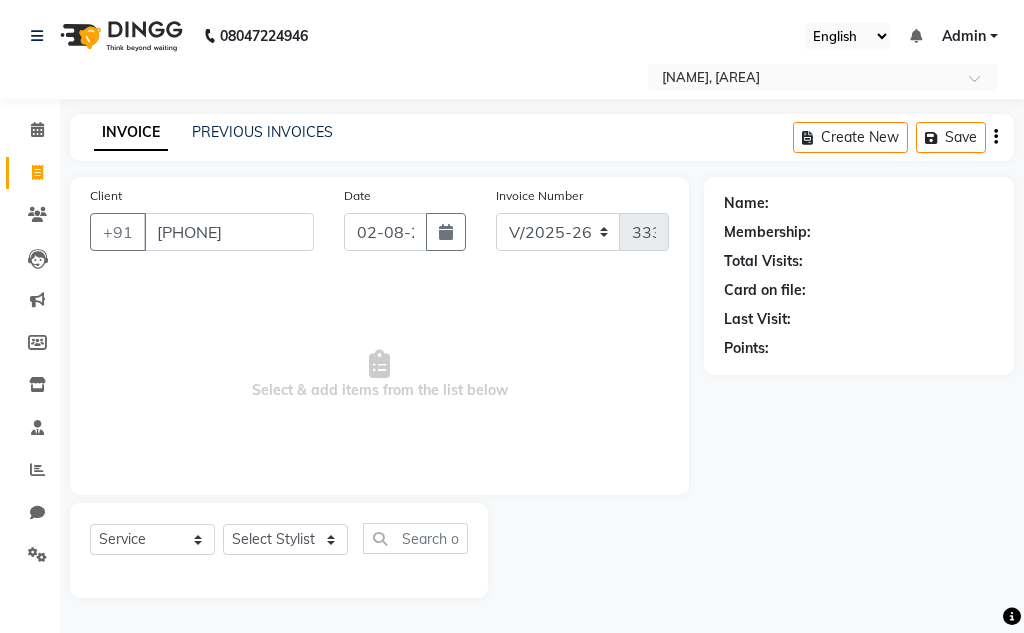 type on "[PHONE]" 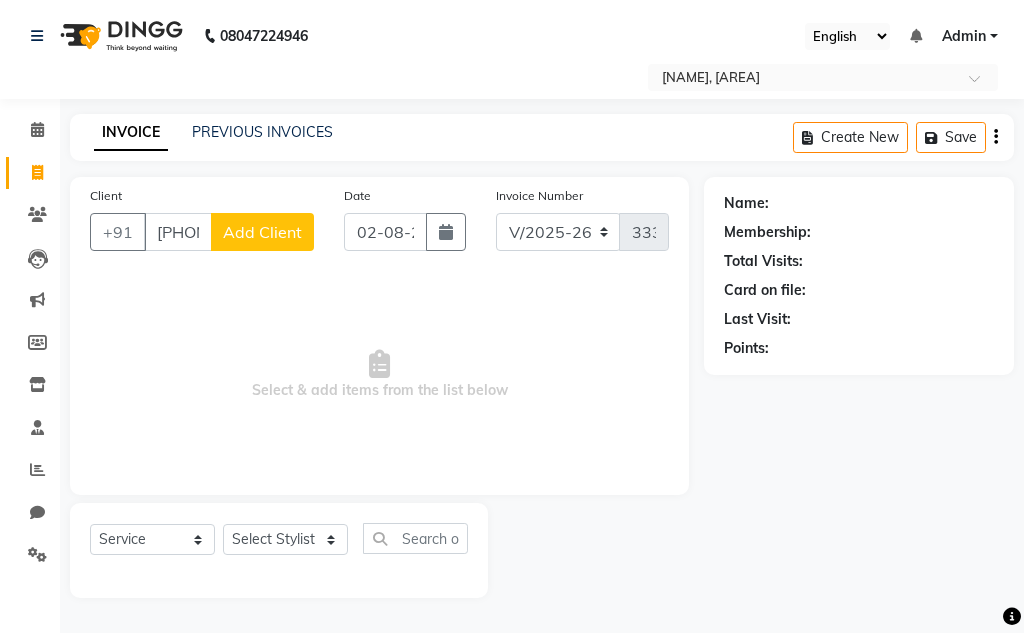 scroll, scrollTop: 0, scrollLeft: 41, axis: horizontal 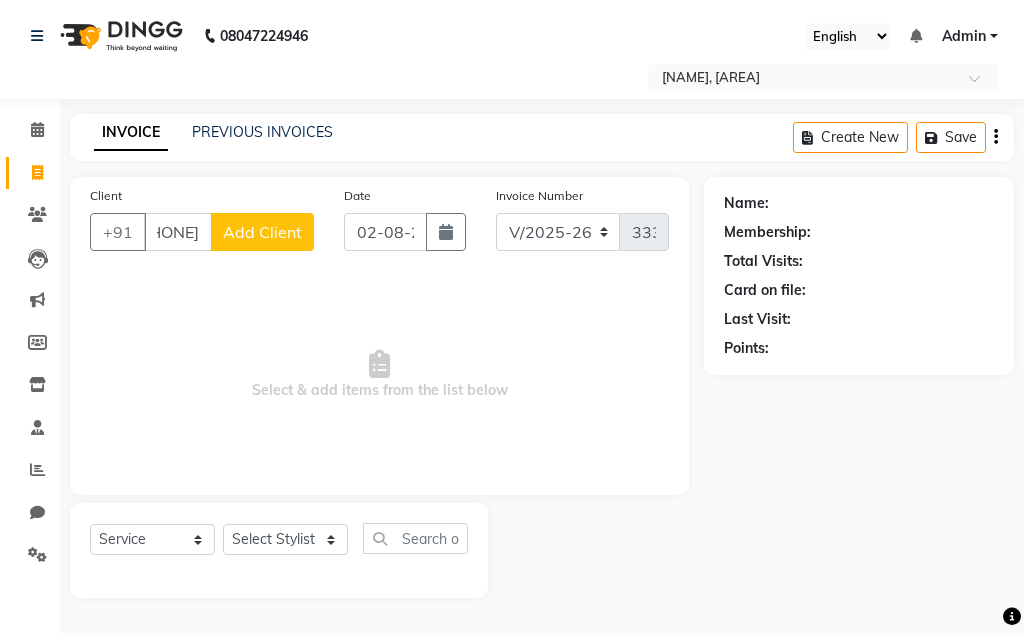 drag, startPoint x: 146, startPoint y: 236, endPoint x: 343, endPoint y: 217, distance: 197.91412 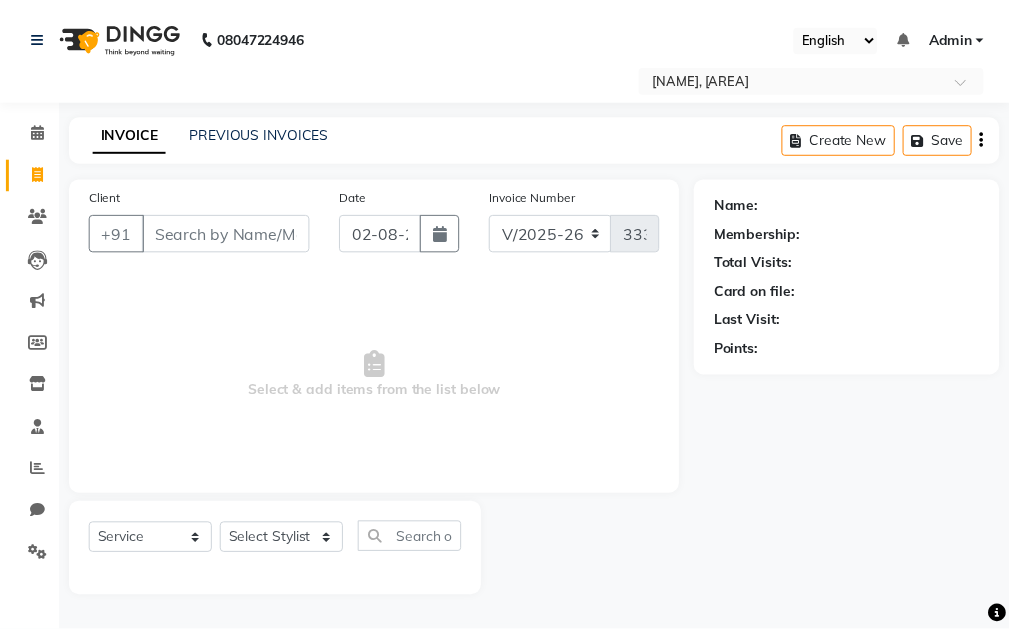 scroll, scrollTop: 0, scrollLeft: 0, axis: both 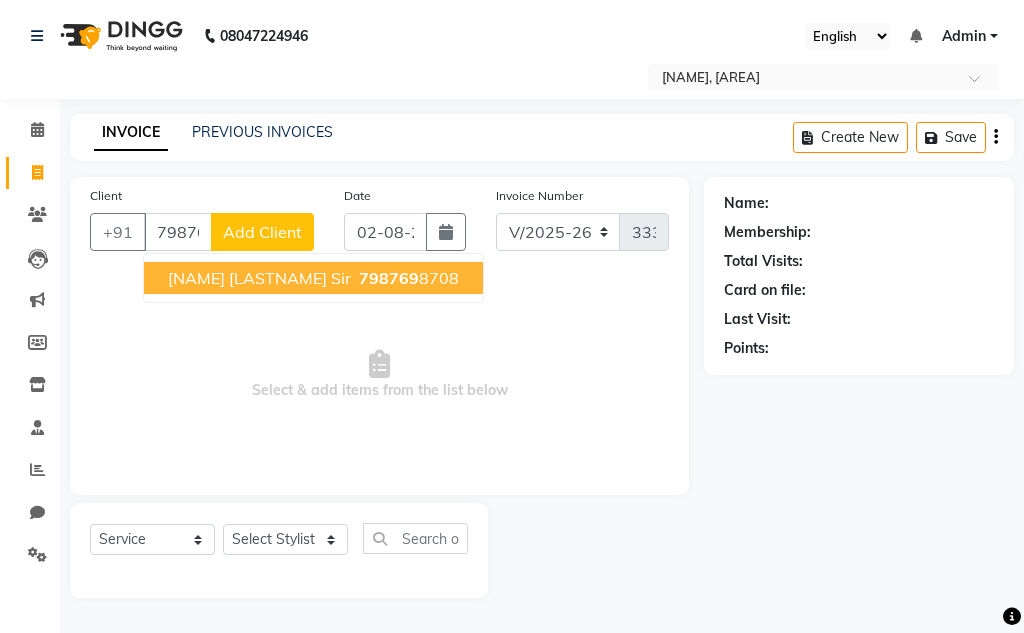 click on "798769" at bounding box center (389, 278) 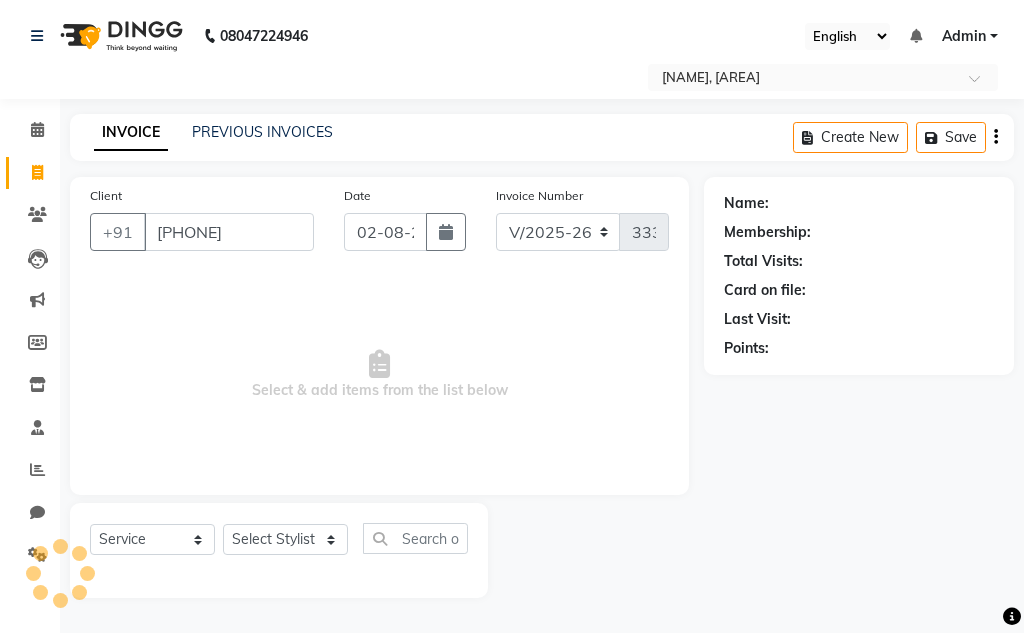 type on "[PHONE]" 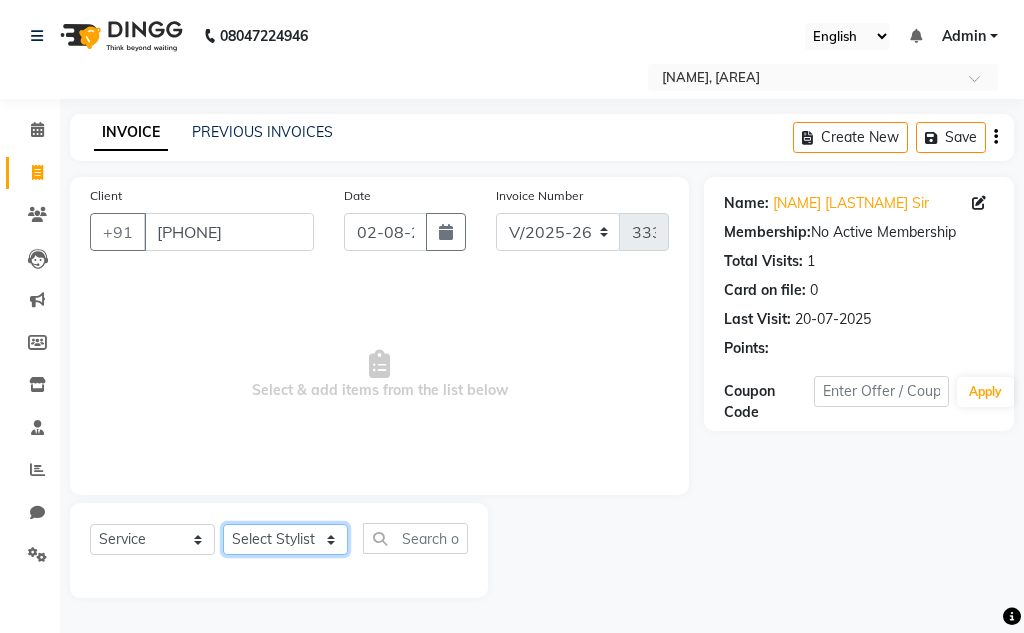 click on "Select Stylist [NAME] [NAME] Sir [NAME] Sir [NAME] [LASTNAME] Gaurav soni Gulfan Khan [NAME] Sen [NAME] Sahu [NAME] Khan" 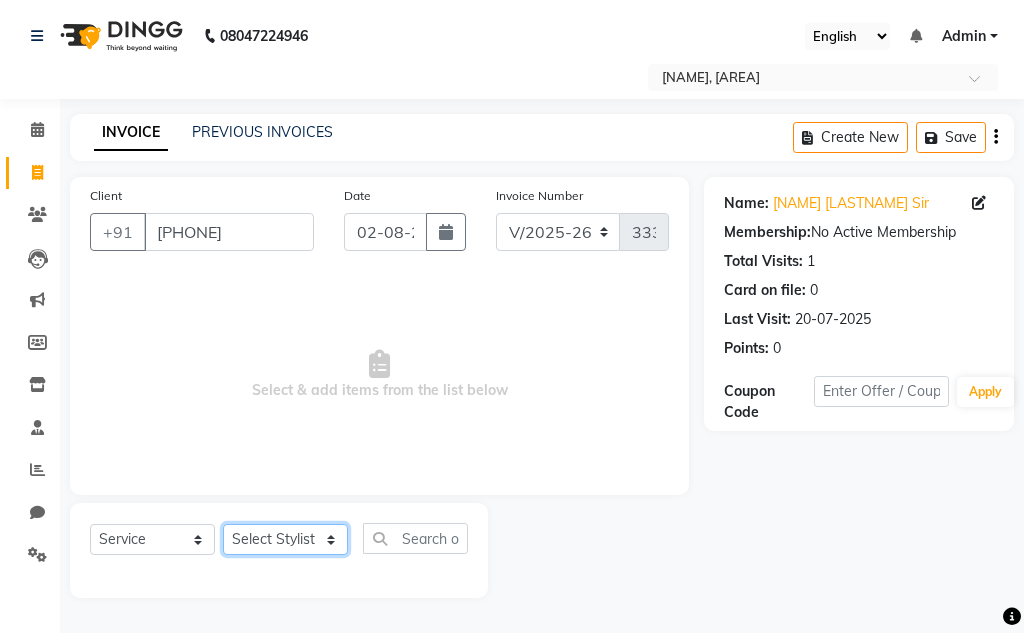 select on "82622" 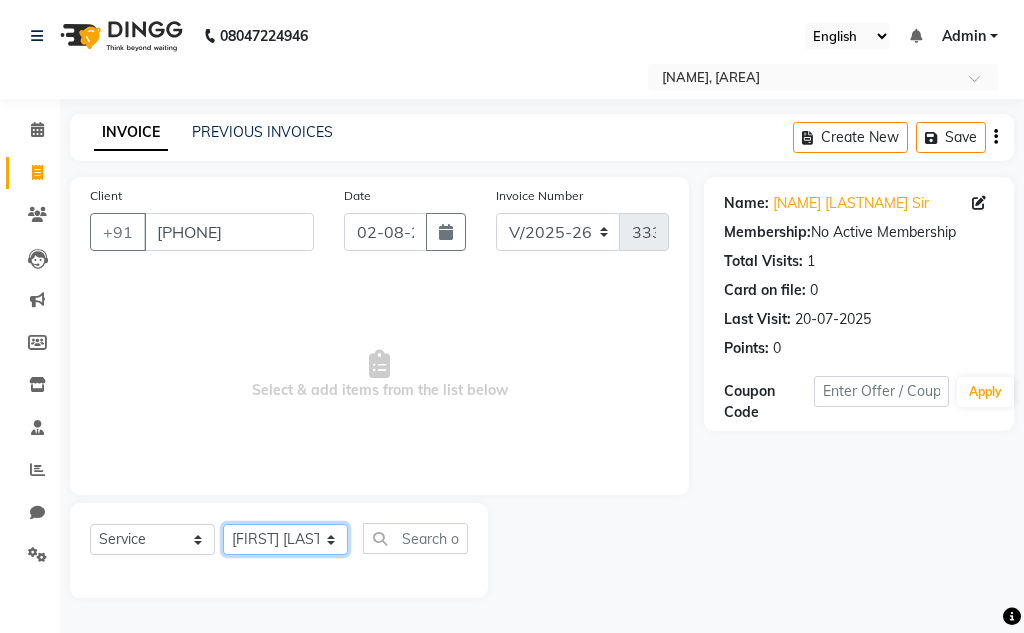 click on "Select Stylist [NAME] [NAME] Sir [NAME] Sir [NAME] [LASTNAME] Gaurav soni Gulfan Khan [NAME] Sen [NAME] Sahu [NAME] Khan" 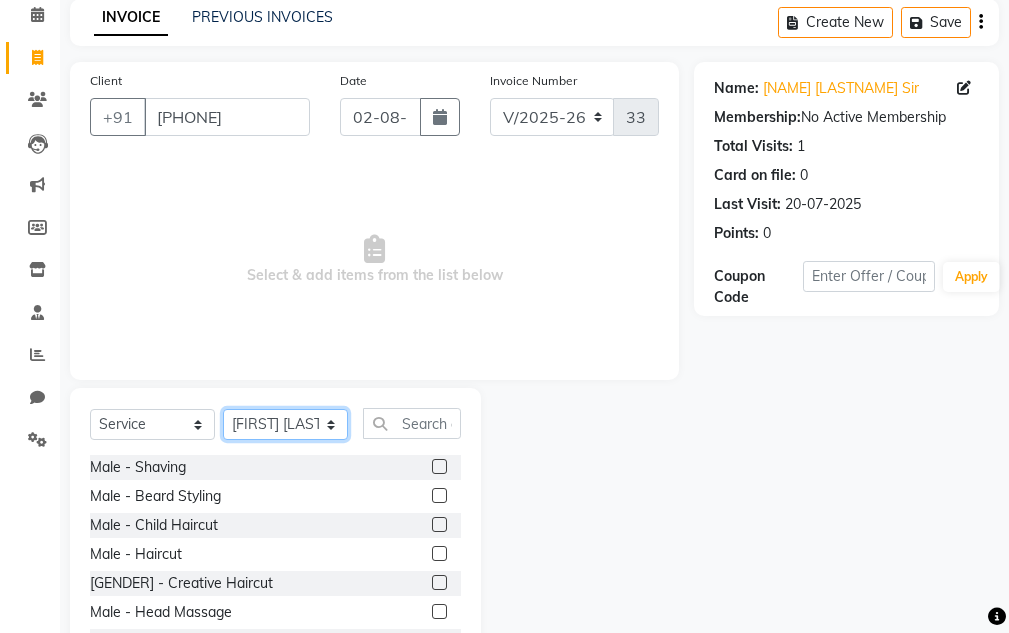 scroll, scrollTop: 195, scrollLeft: 0, axis: vertical 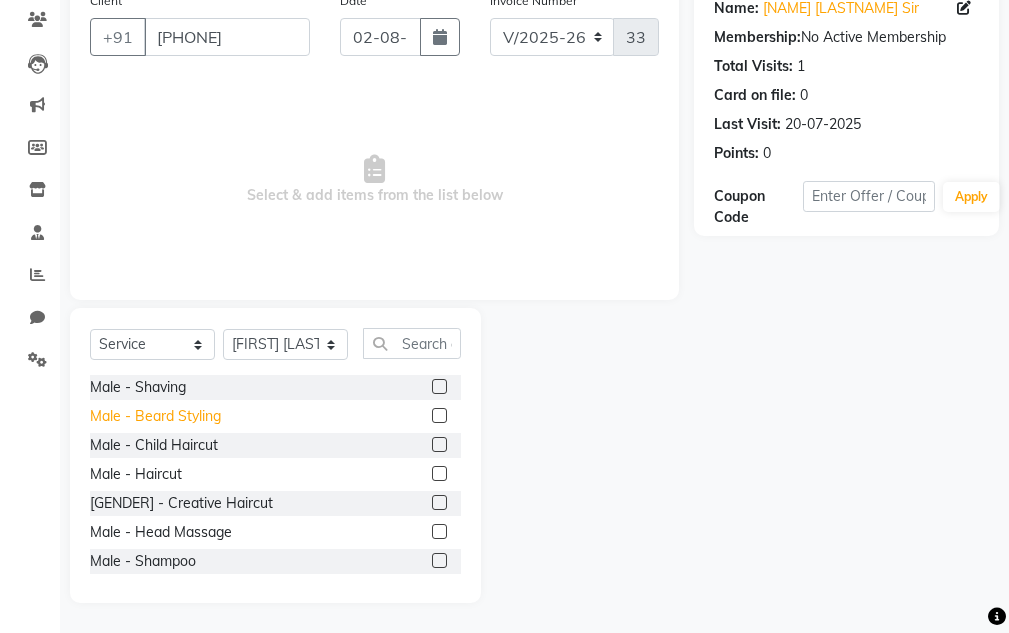 click on "Male - Beard Styling" 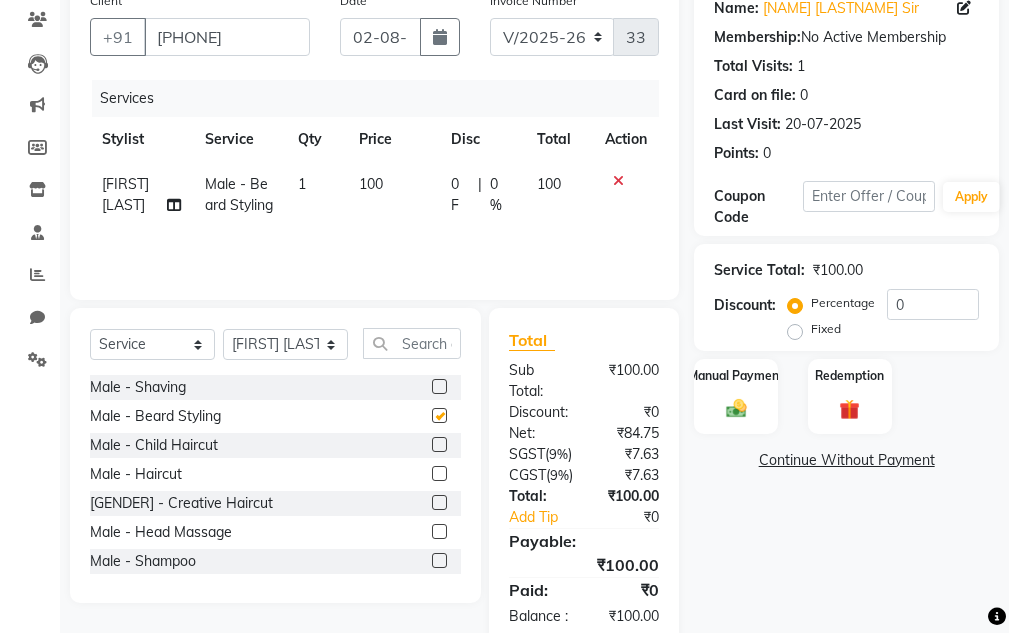 checkbox on "false" 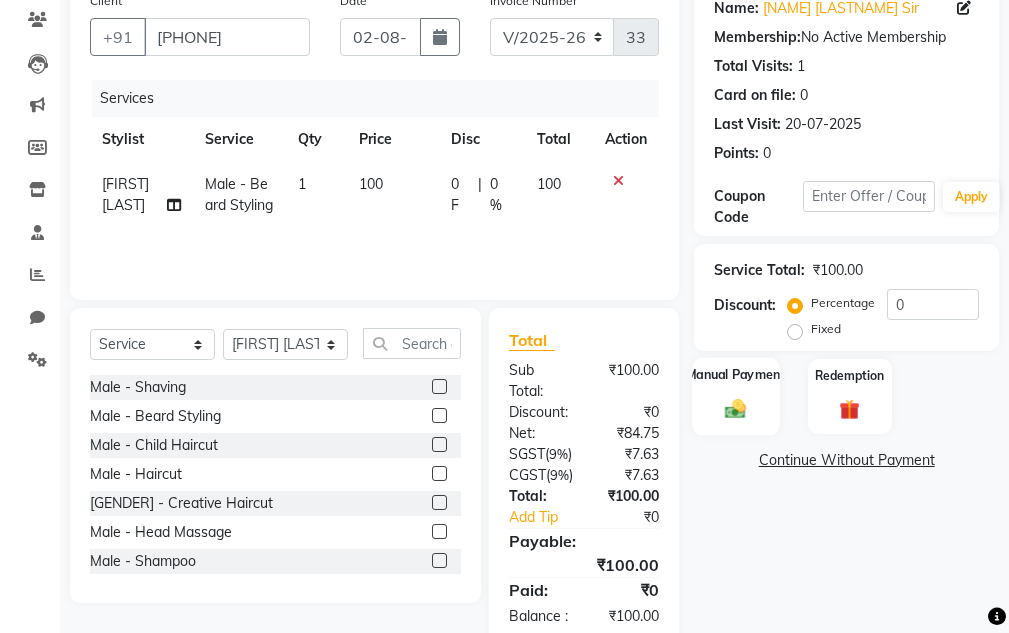 click on "Manual Payment" 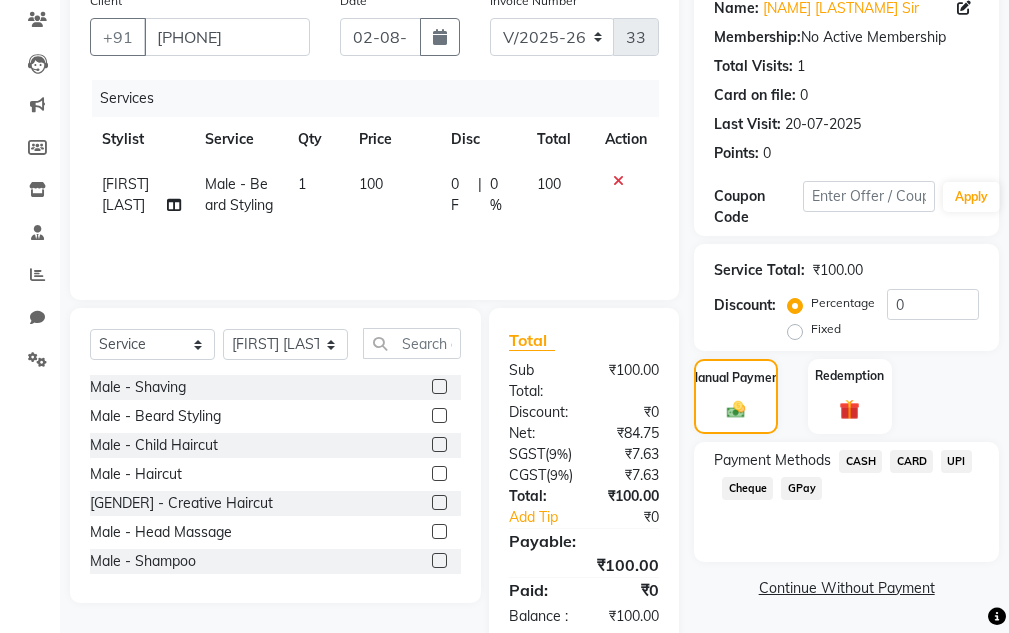 drag, startPoint x: 945, startPoint y: 456, endPoint x: 947, endPoint y: 480, distance: 24.083189 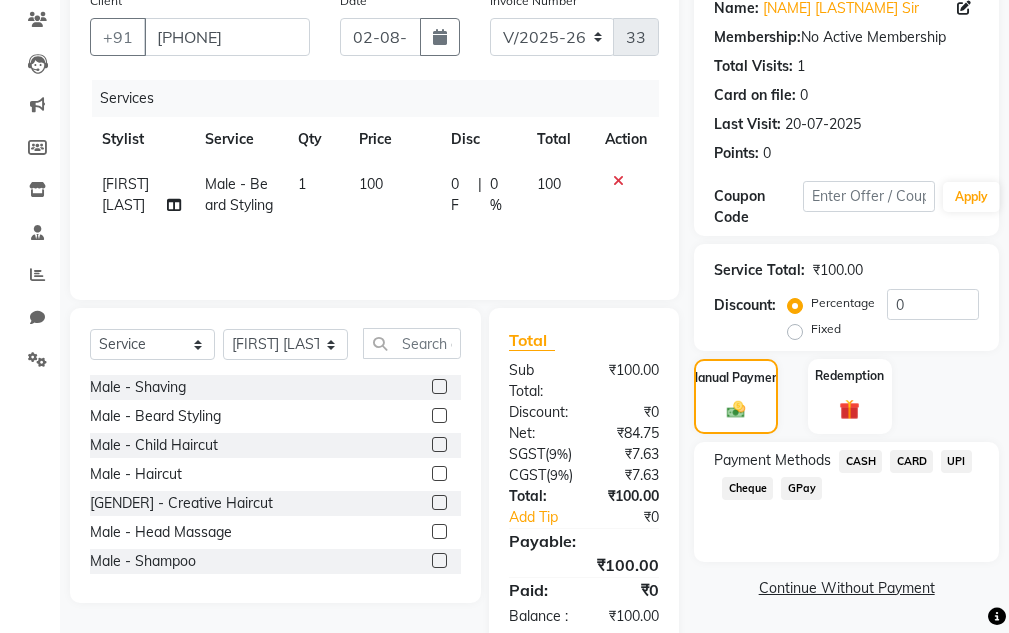 click on "UPI" 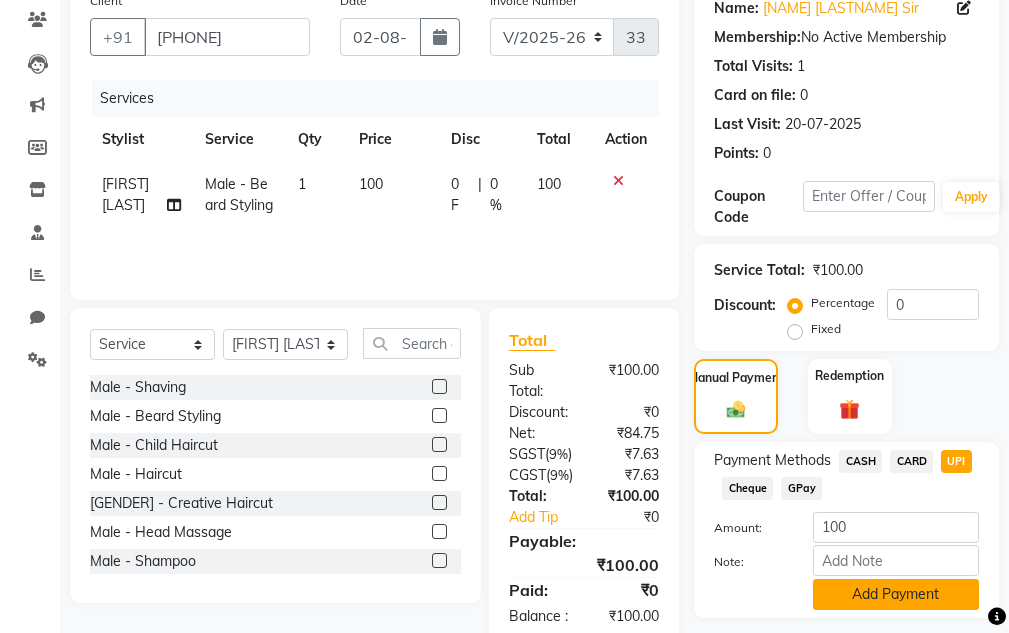 drag, startPoint x: 937, startPoint y: 591, endPoint x: 895, endPoint y: 562, distance: 51.0392 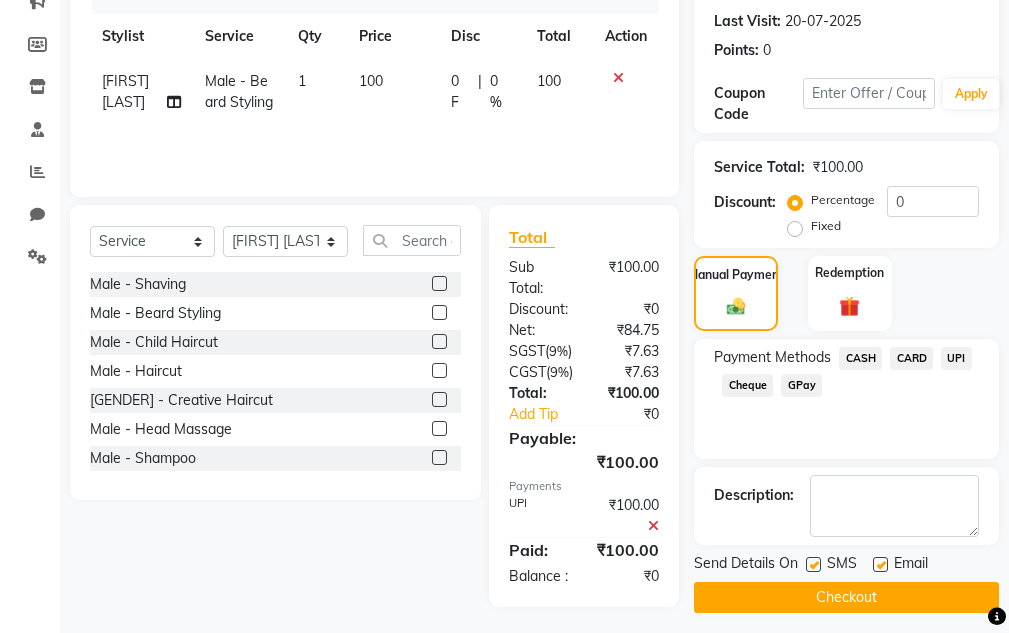 scroll, scrollTop: 365, scrollLeft: 0, axis: vertical 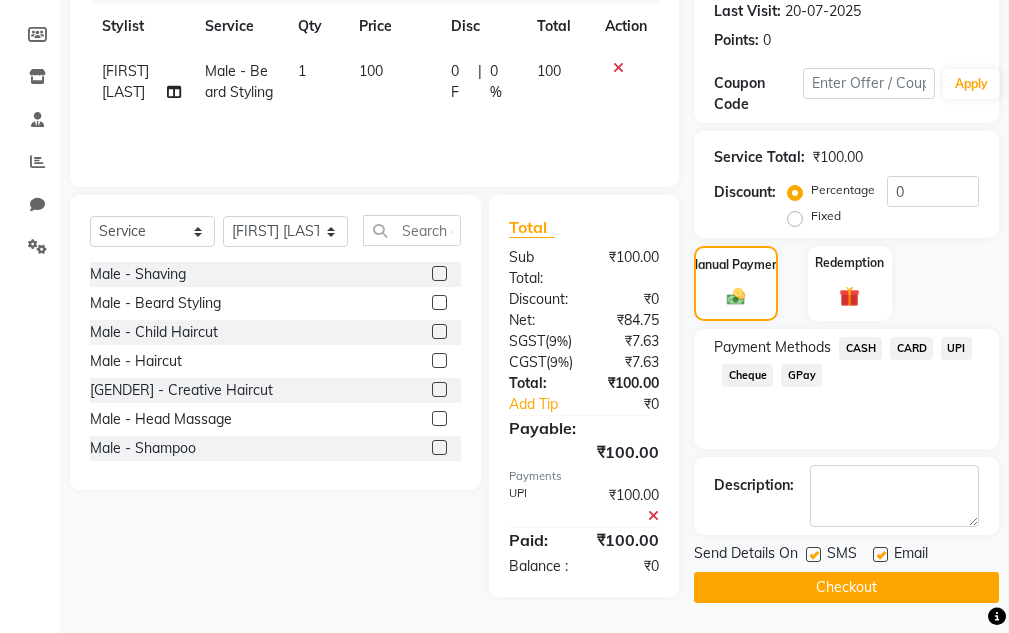 click on "Checkout" 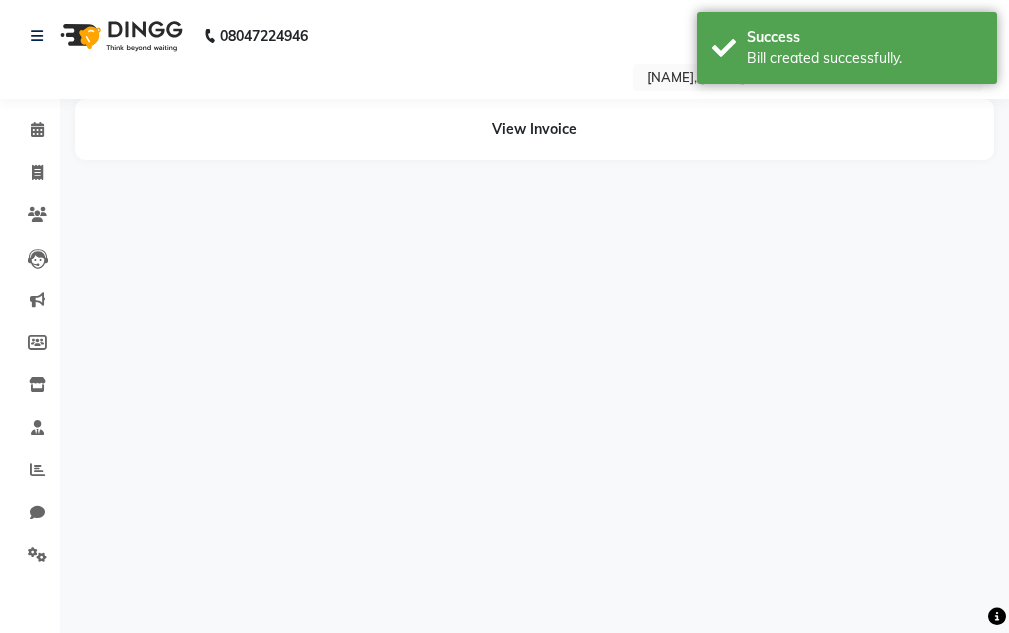 scroll, scrollTop: 0, scrollLeft: 0, axis: both 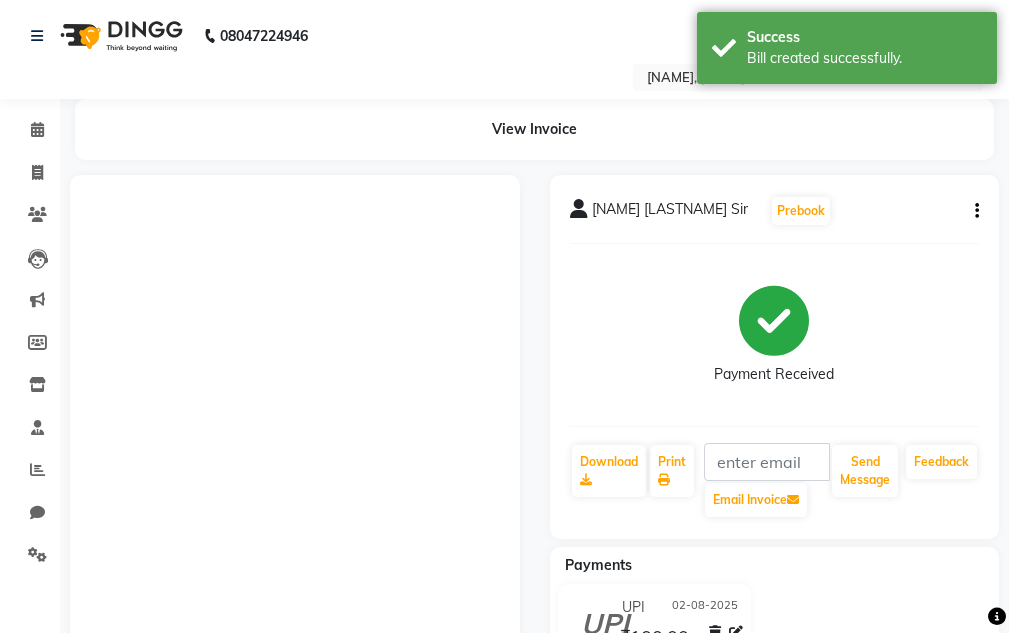 drag, startPoint x: 835, startPoint y: 507, endPoint x: 845, endPoint y: 497, distance: 14.142136 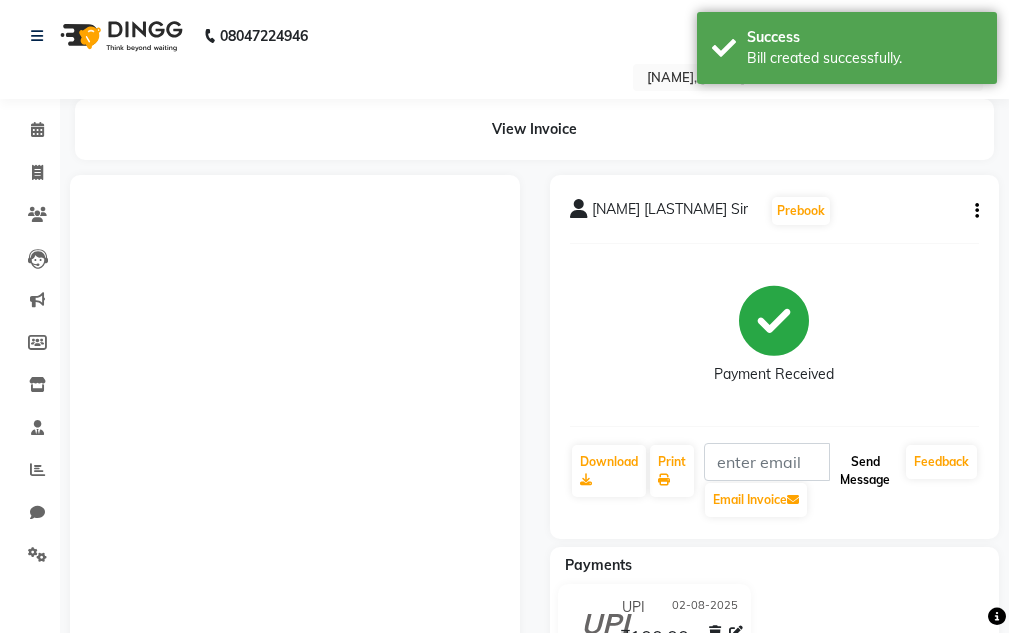click on "Send Message" 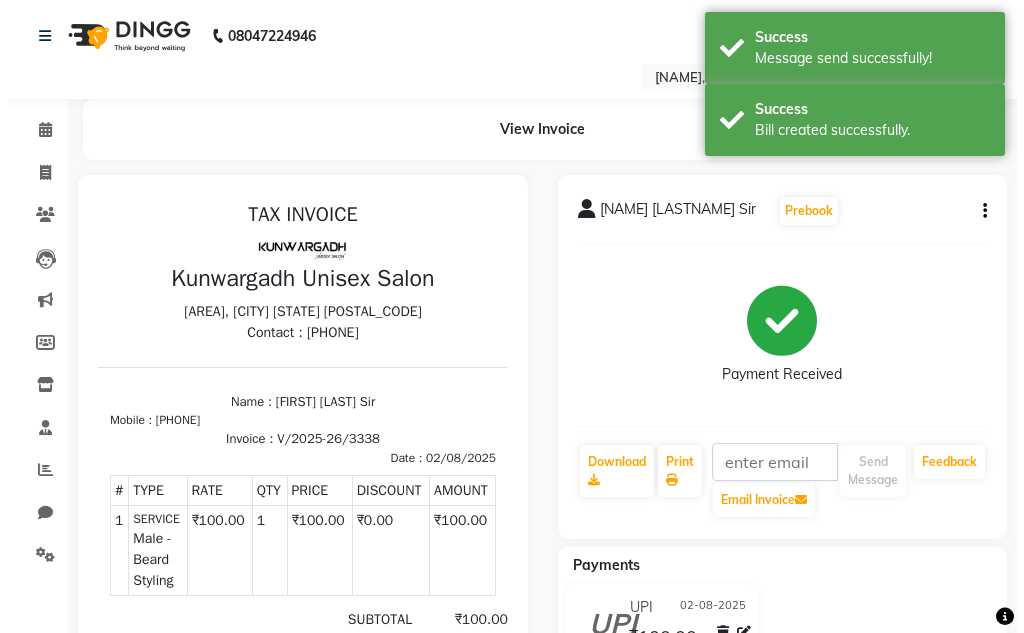 scroll, scrollTop: 0, scrollLeft: 0, axis: both 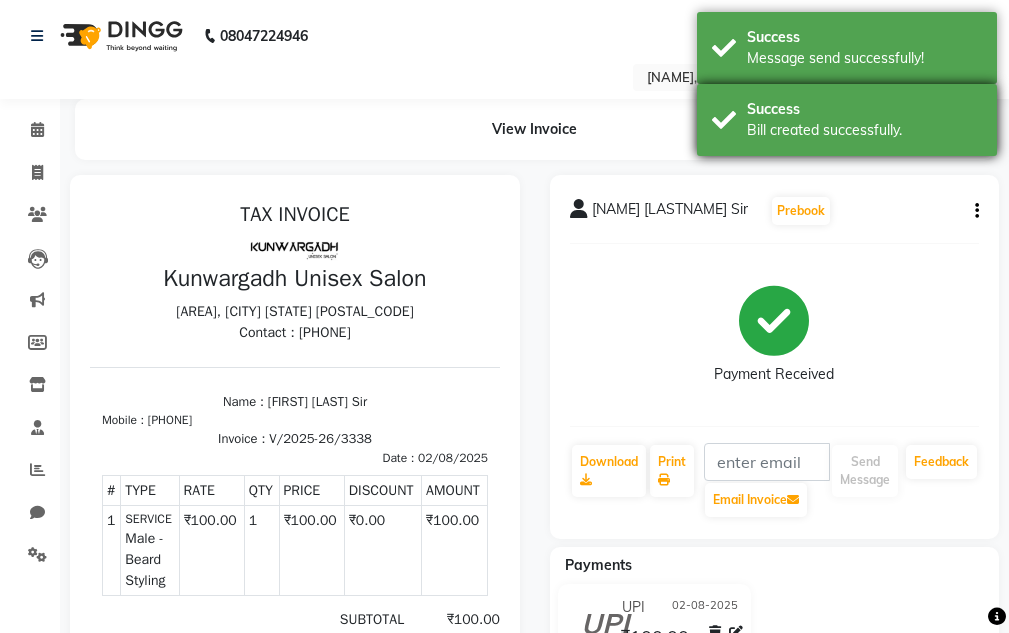click on "Success   Bill created successfully." at bounding box center (847, 120) 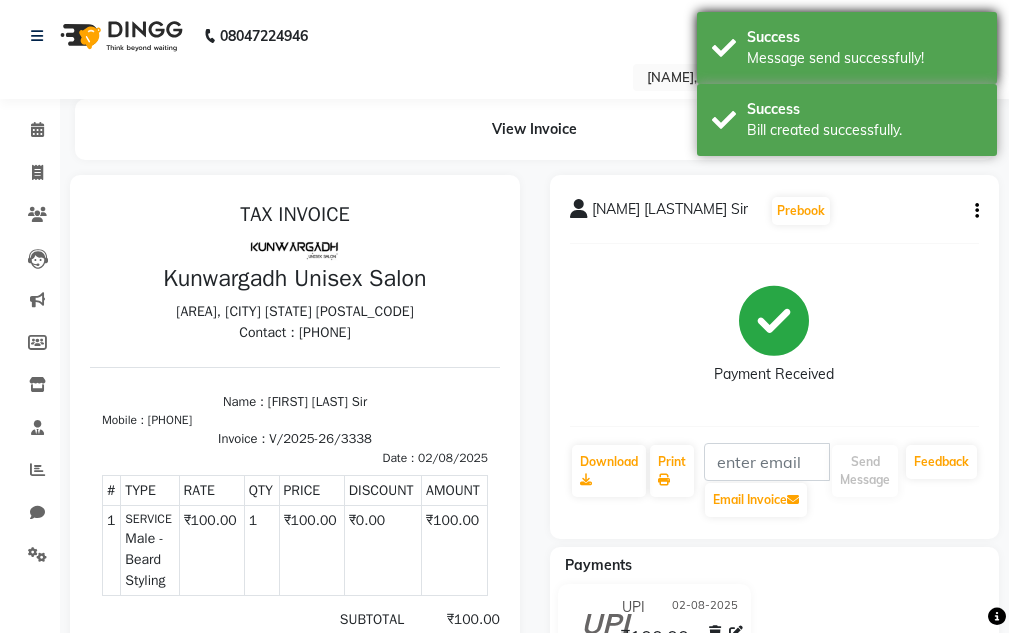 click on "Message send successfully!" at bounding box center [864, 58] 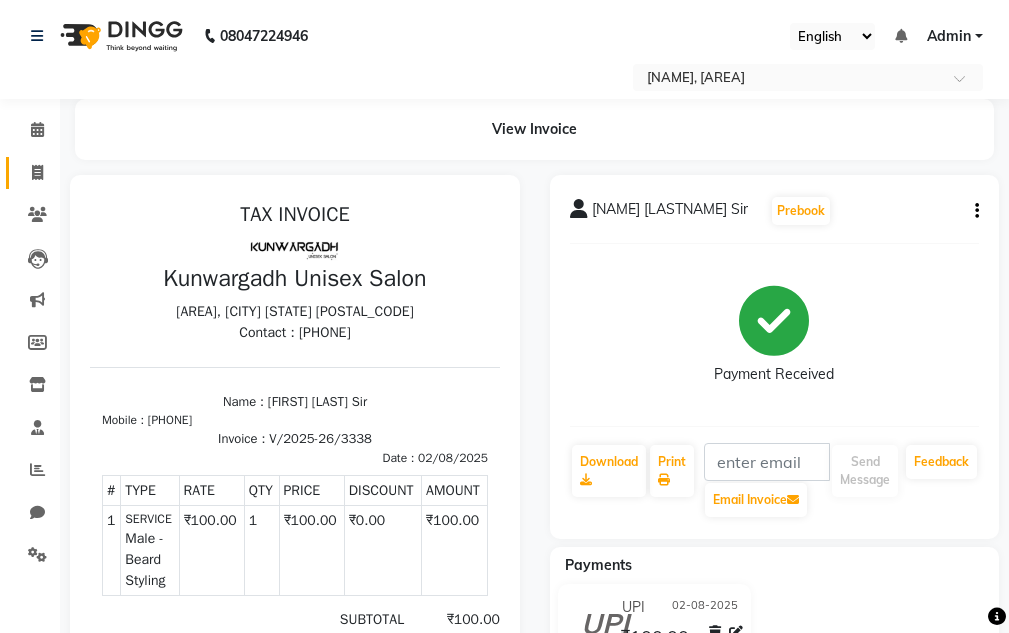 click on "Invoice" 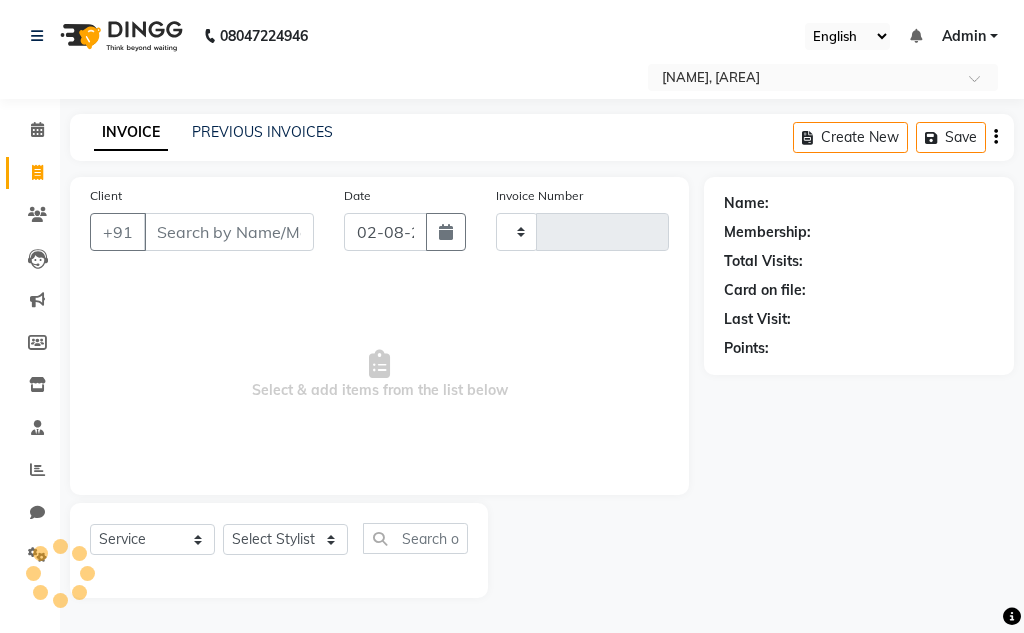 type on "3339" 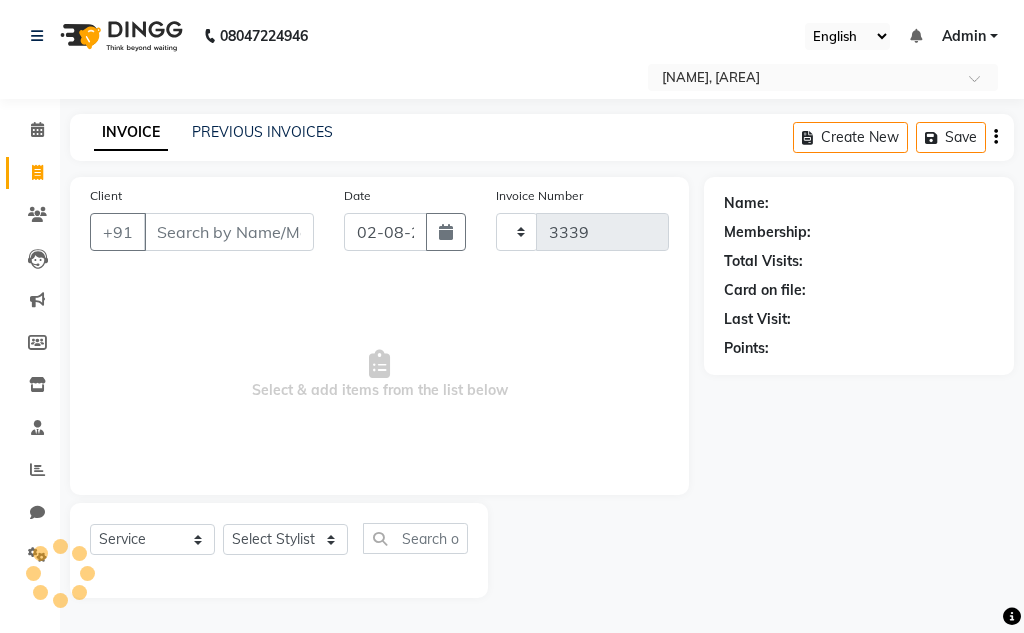 select on "7931" 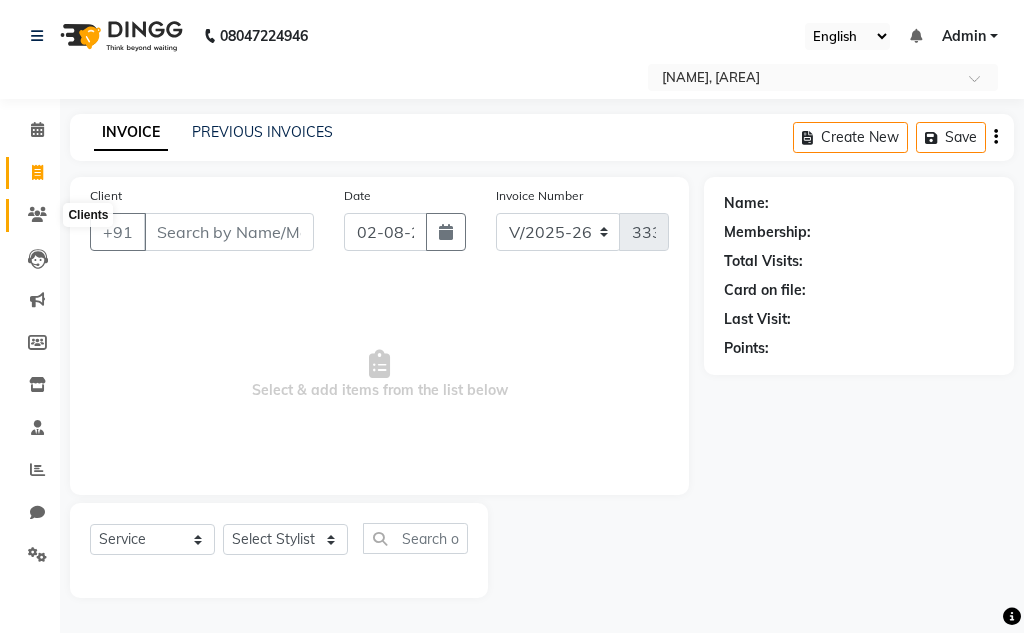 click 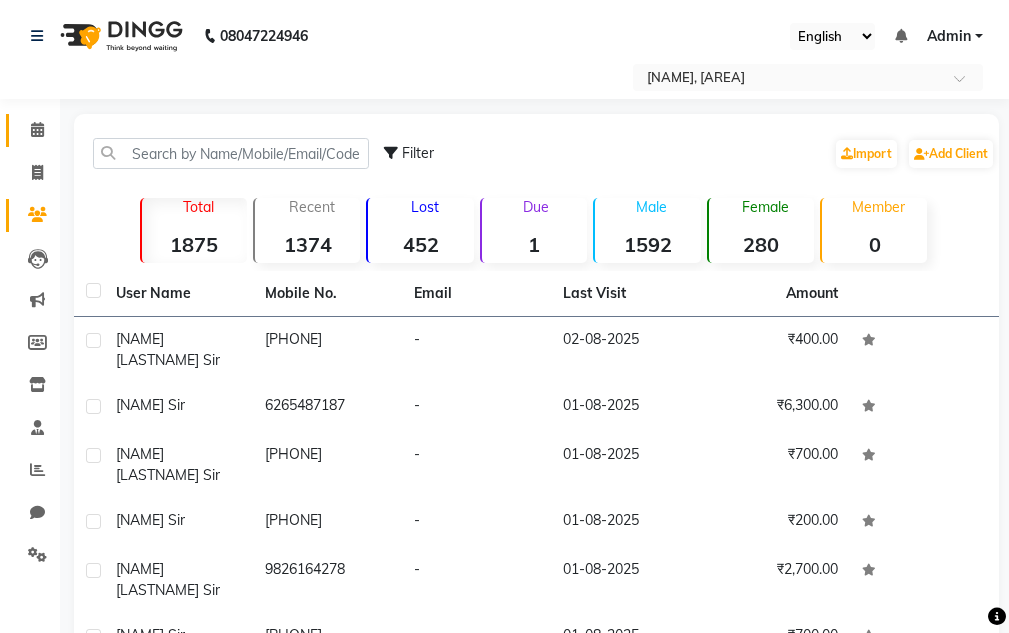 click on "Calendar" 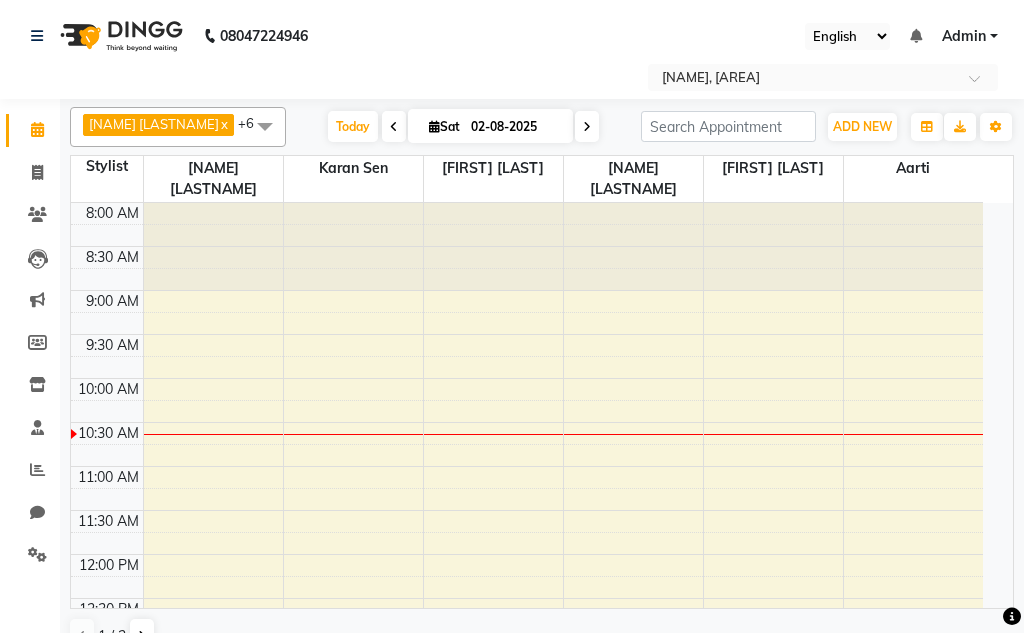 scroll, scrollTop: 177, scrollLeft: 0, axis: vertical 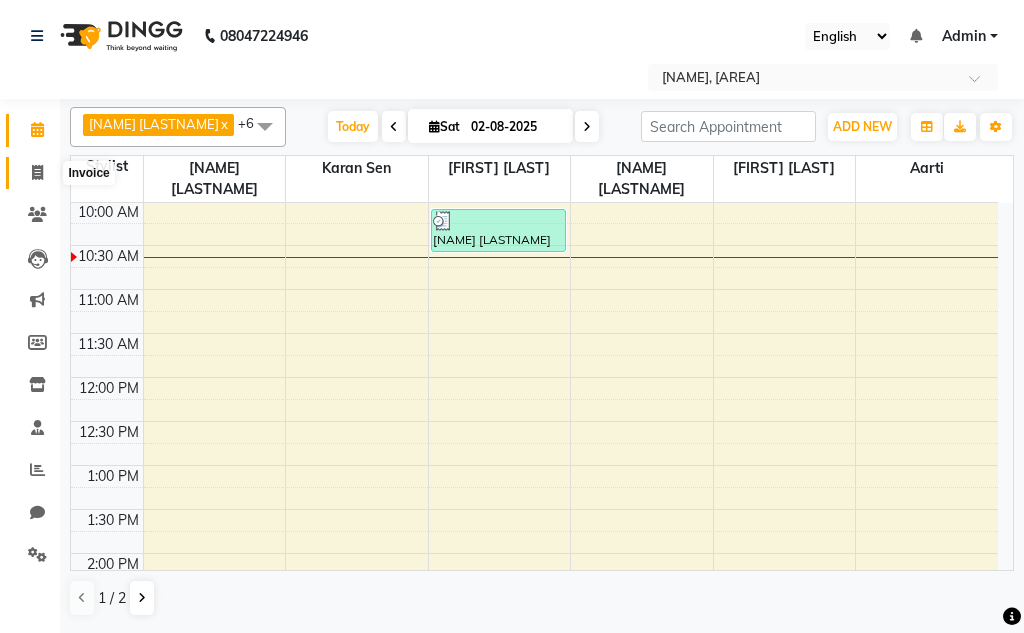 click 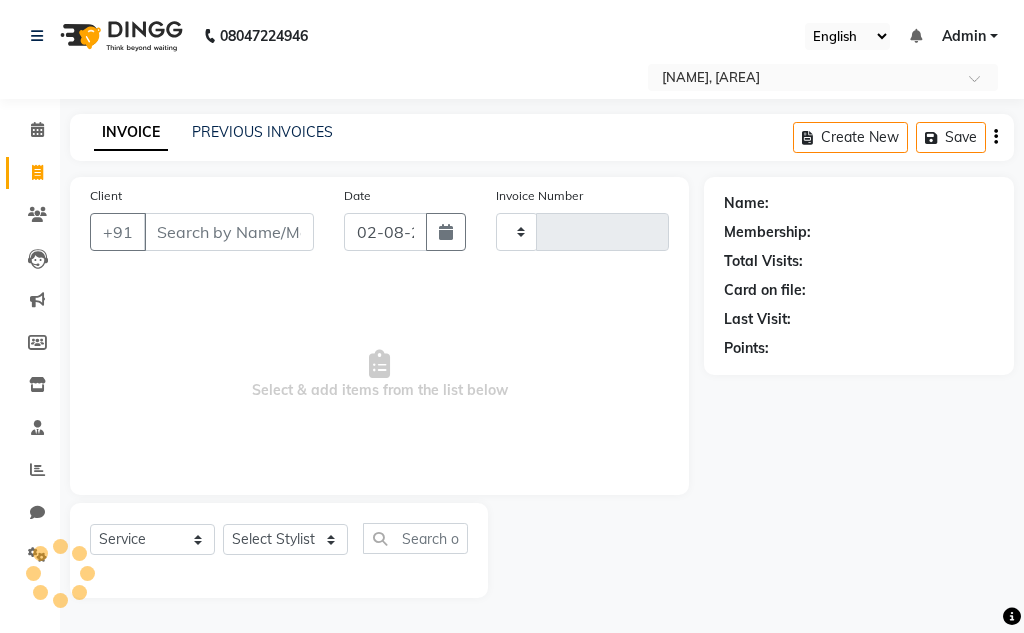 type on "3339" 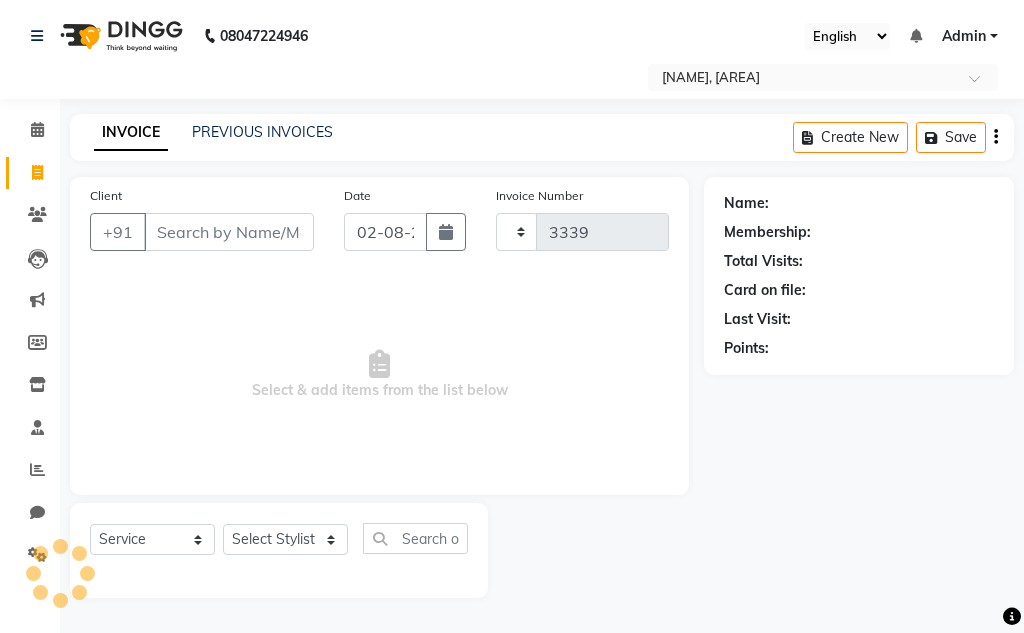 select on "7931" 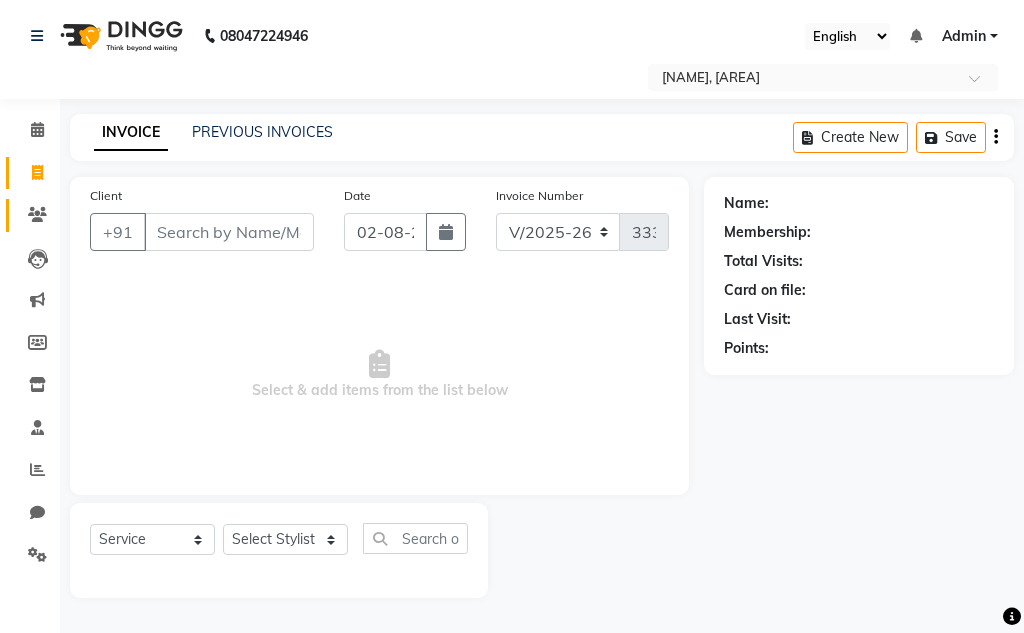 click on "Clients" 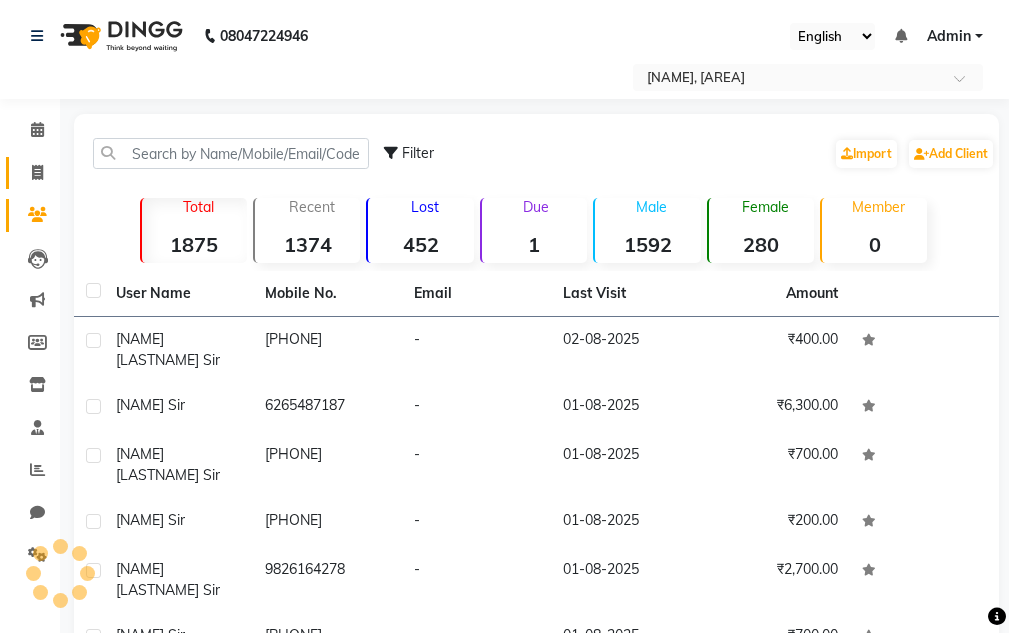 click on "Invoice" 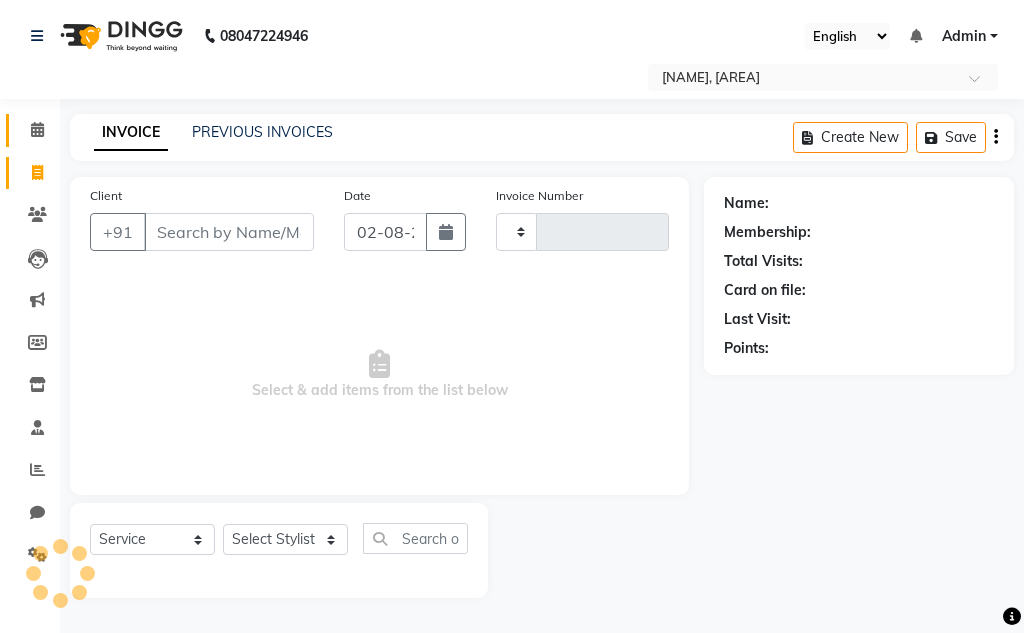 click on "Calendar" 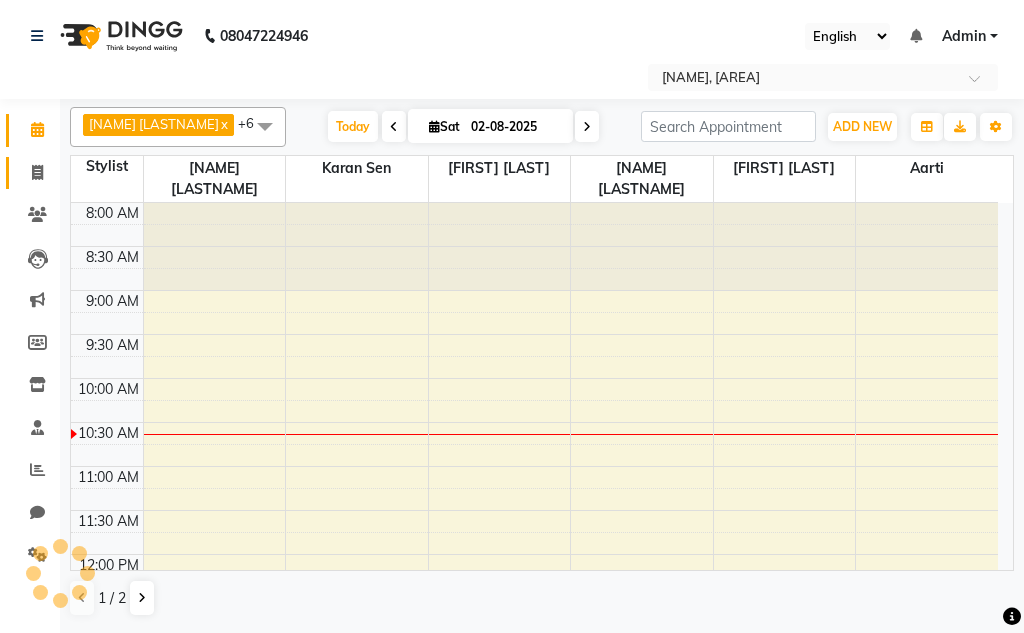 scroll, scrollTop: 0, scrollLeft: 0, axis: both 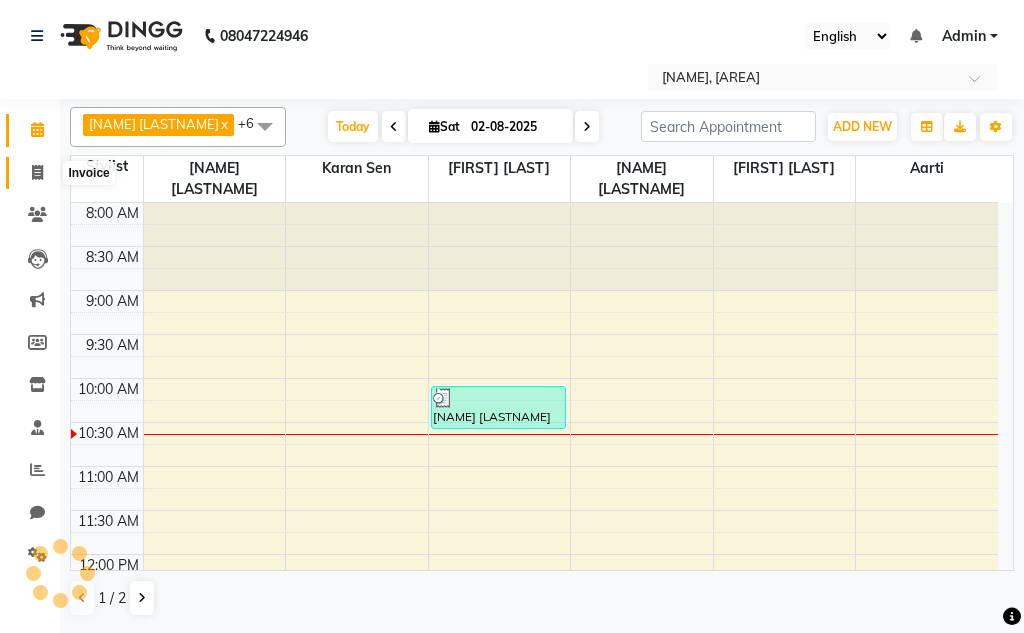 click 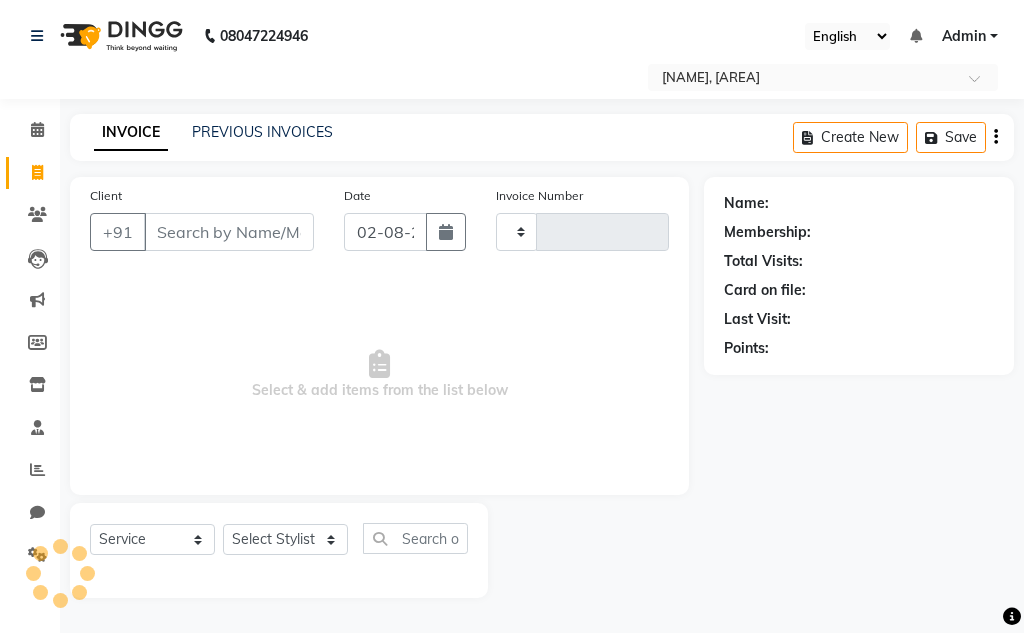 type on "3339" 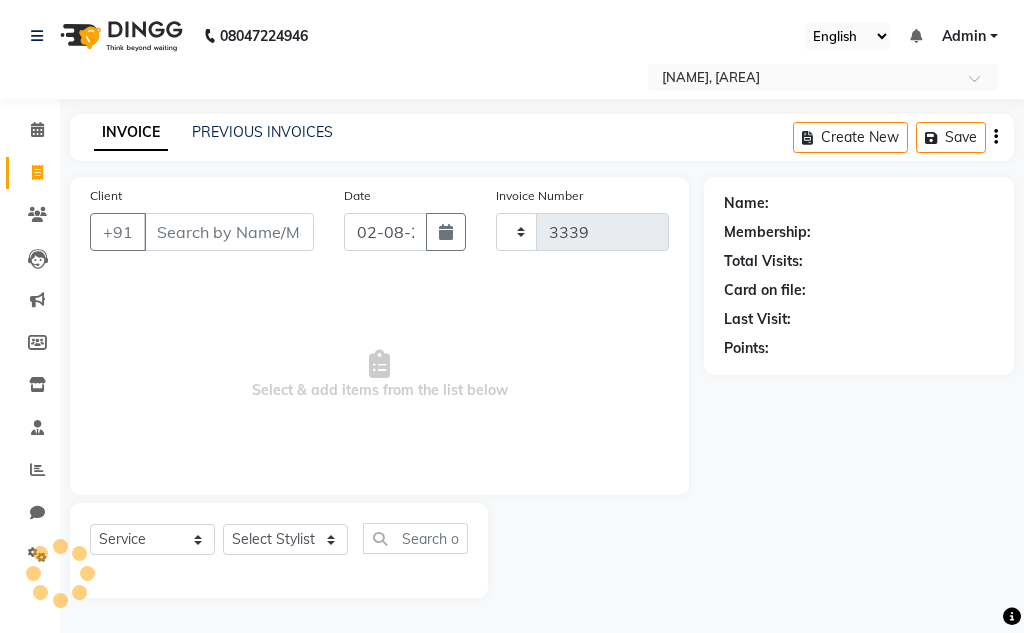 select on "7931" 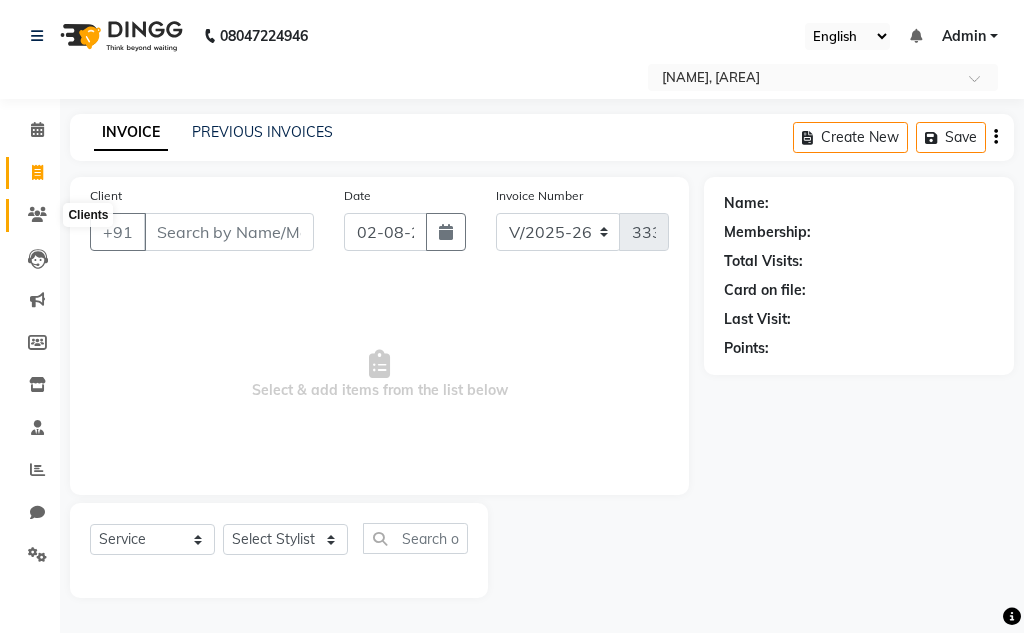 click 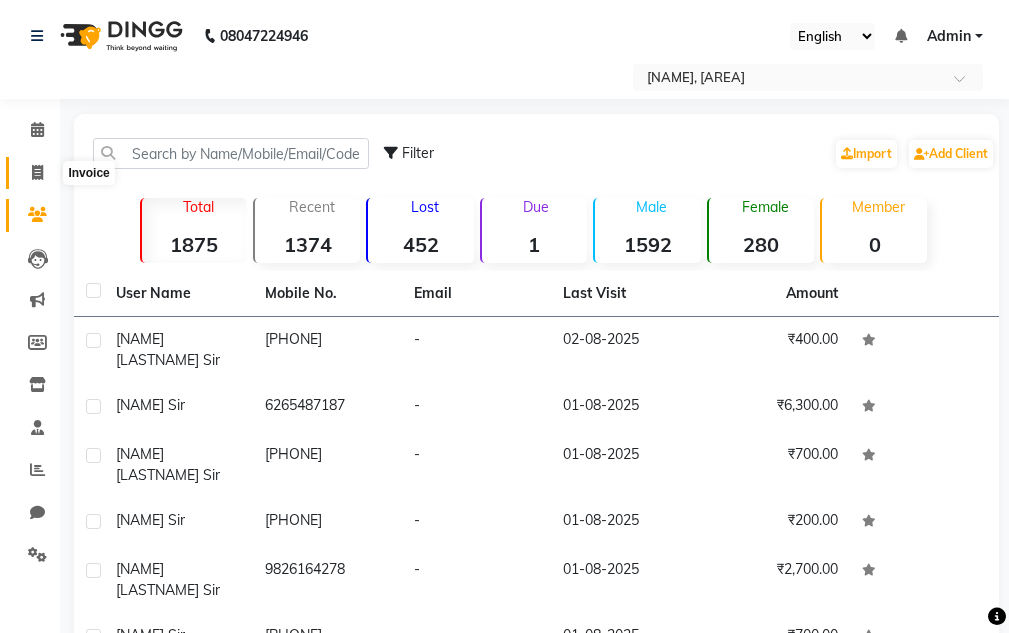 click 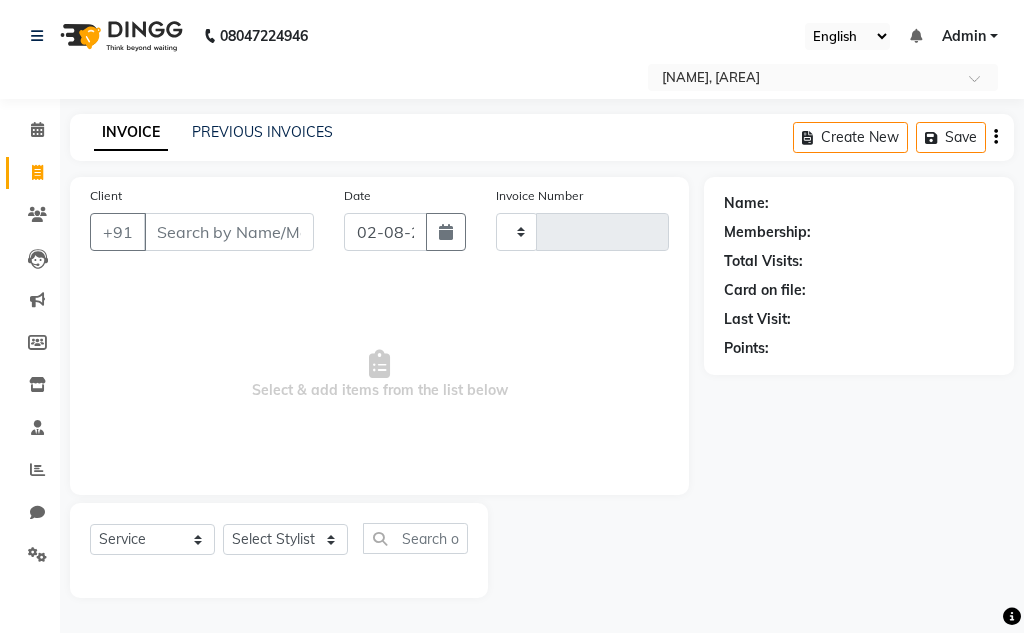 type on "3339" 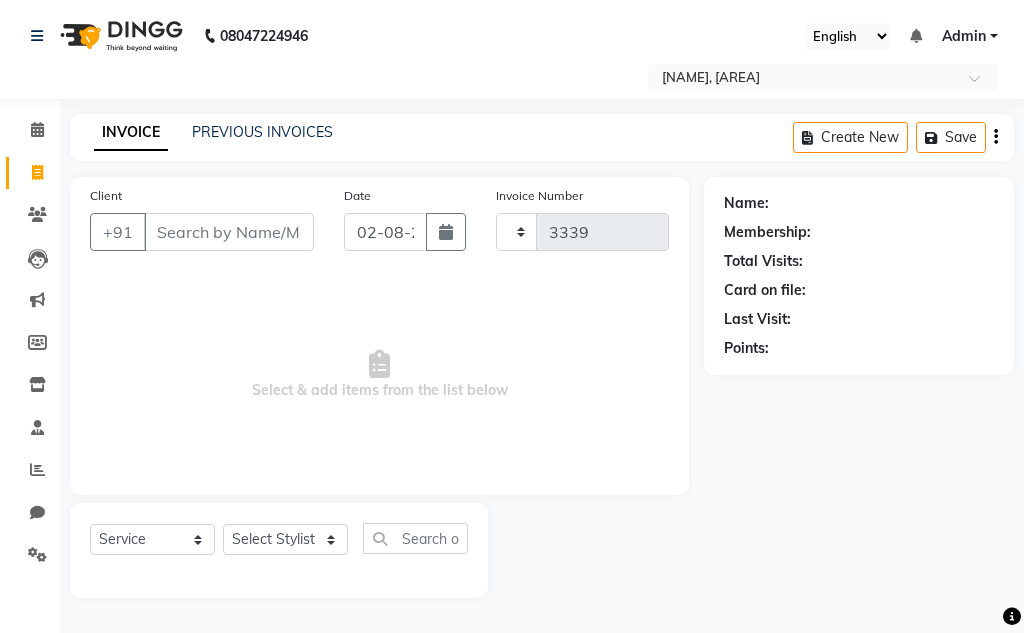 select on "7931" 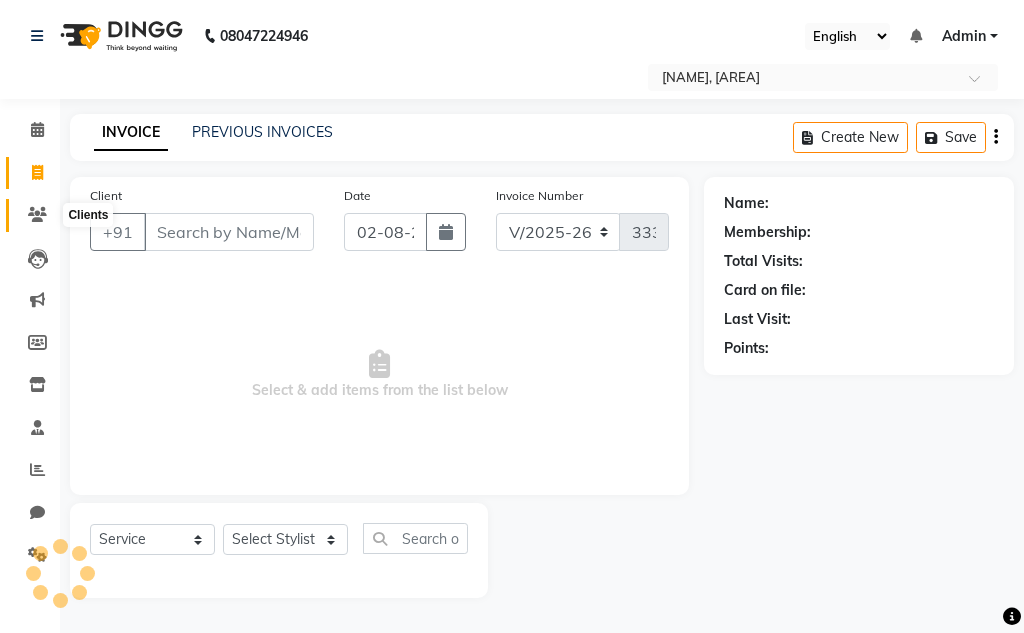 drag, startPoint x: 28, startPoint y: 220, endPoint x: 21, endPoint y: 166, distance: 54.451813 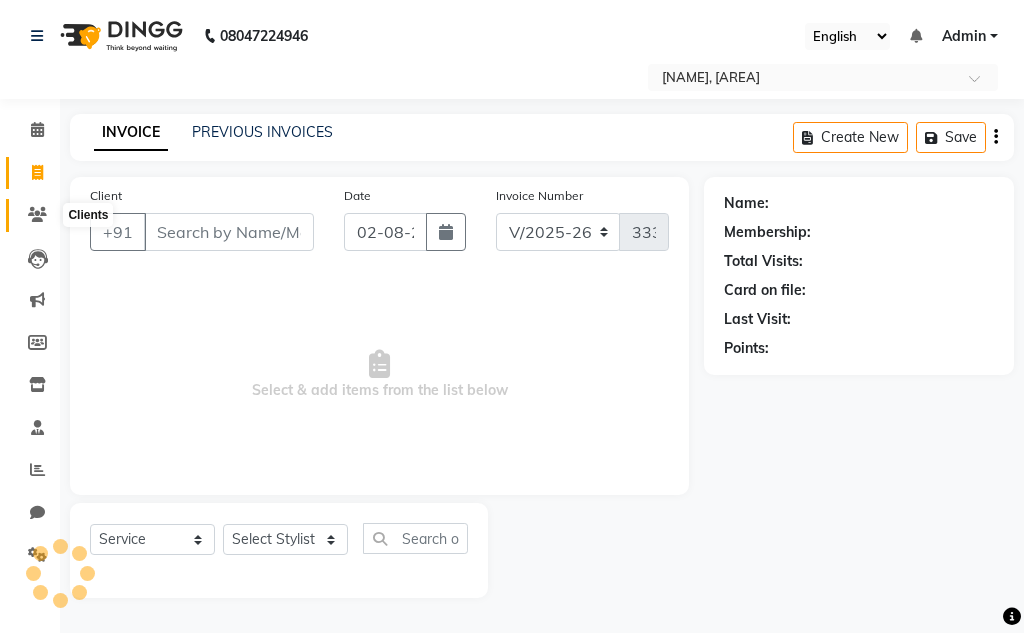 click 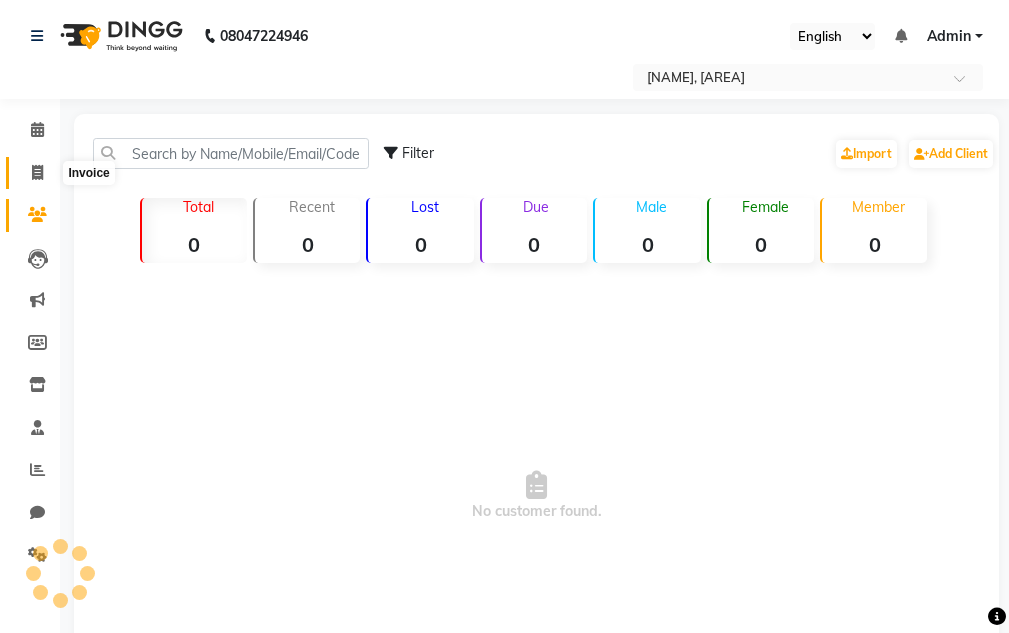 click 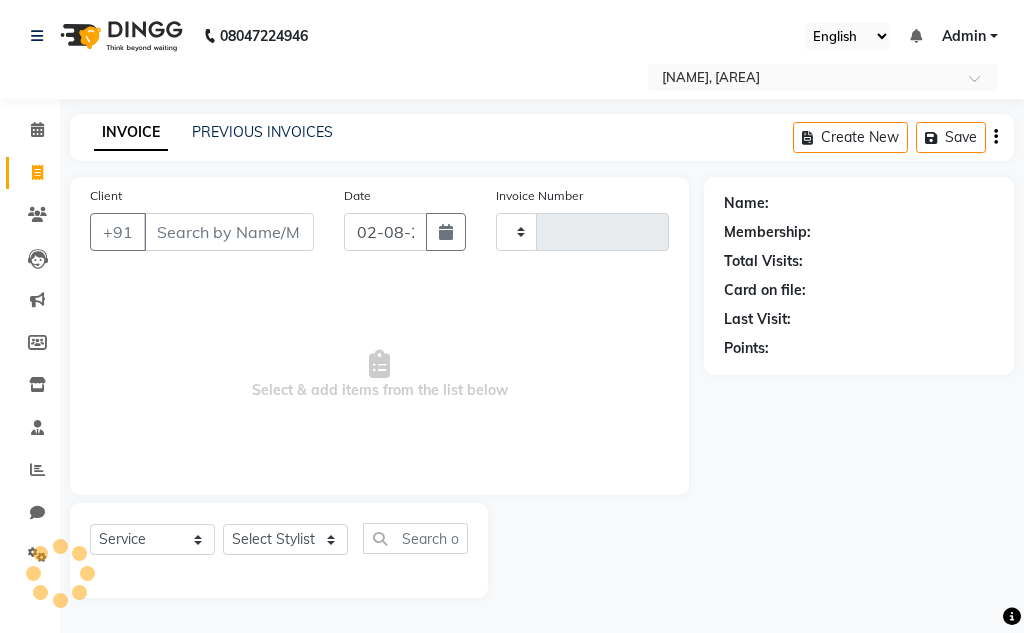 type on "3339" 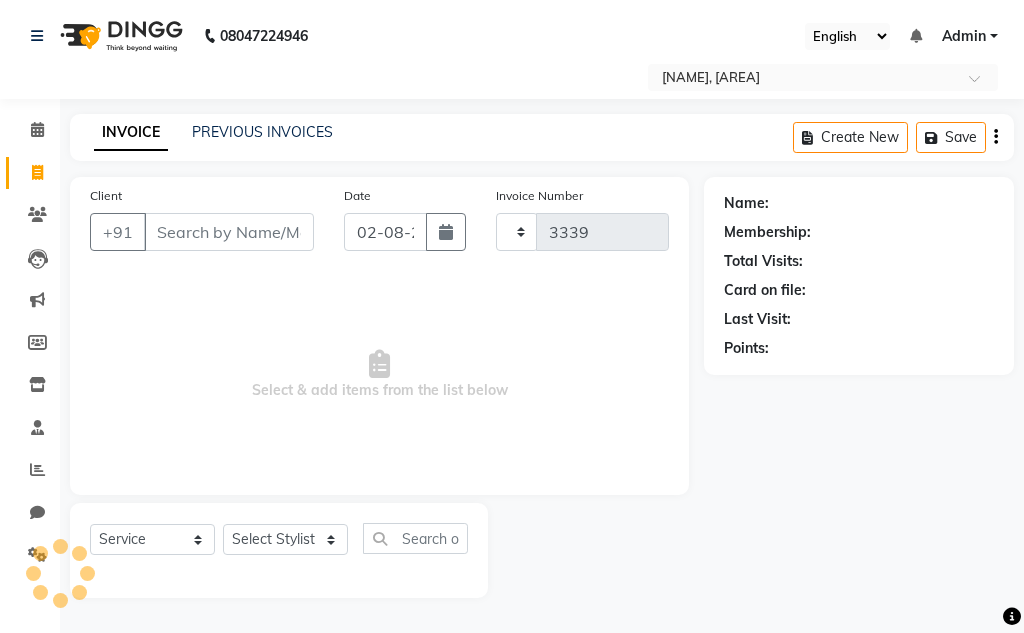 select on "7931" 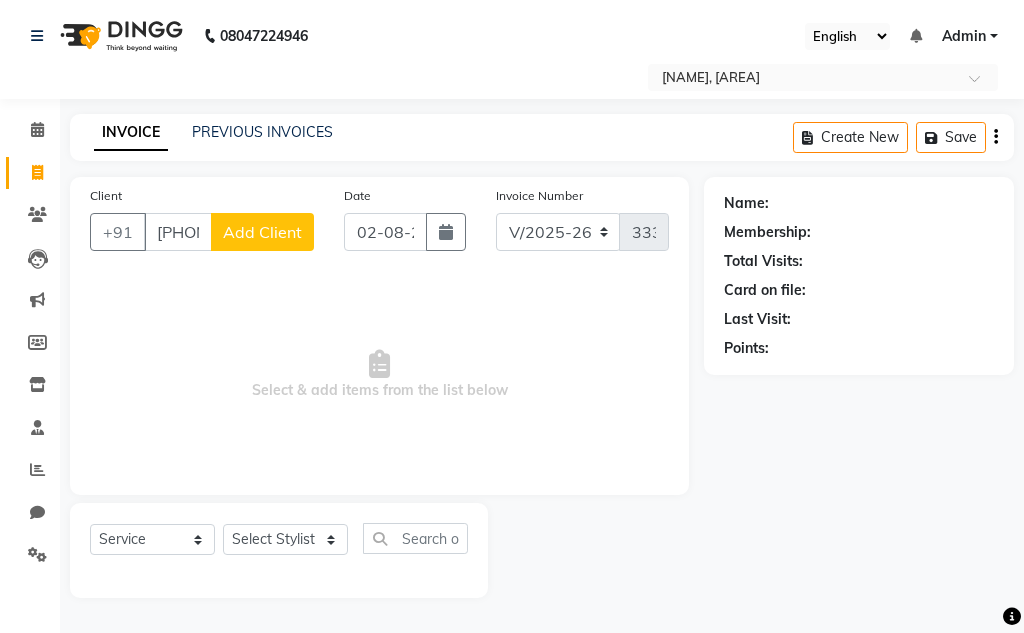 type on "[PHONE]" 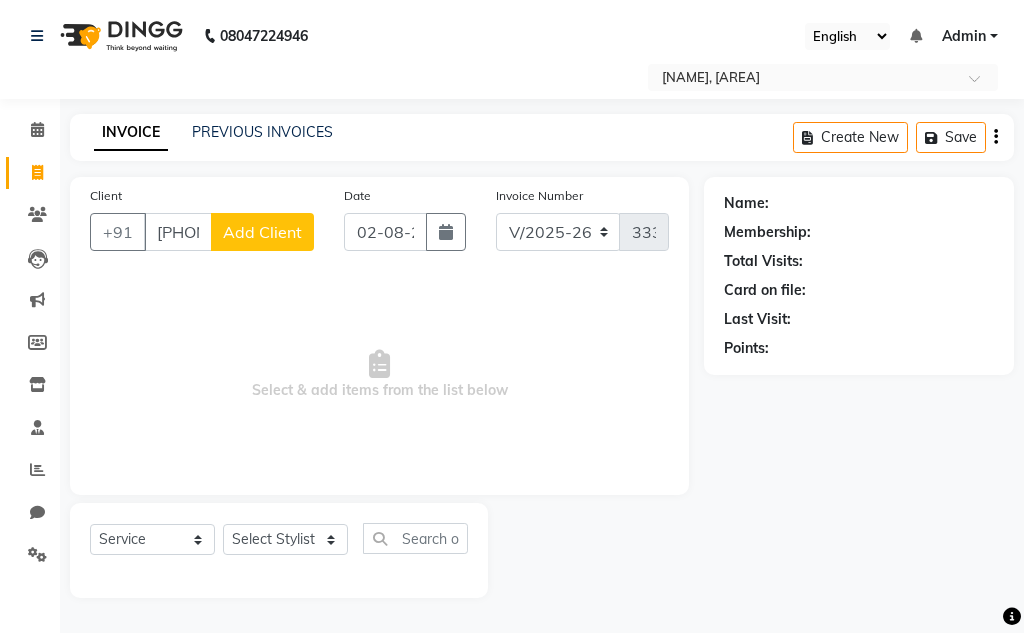 click on "Add Client" 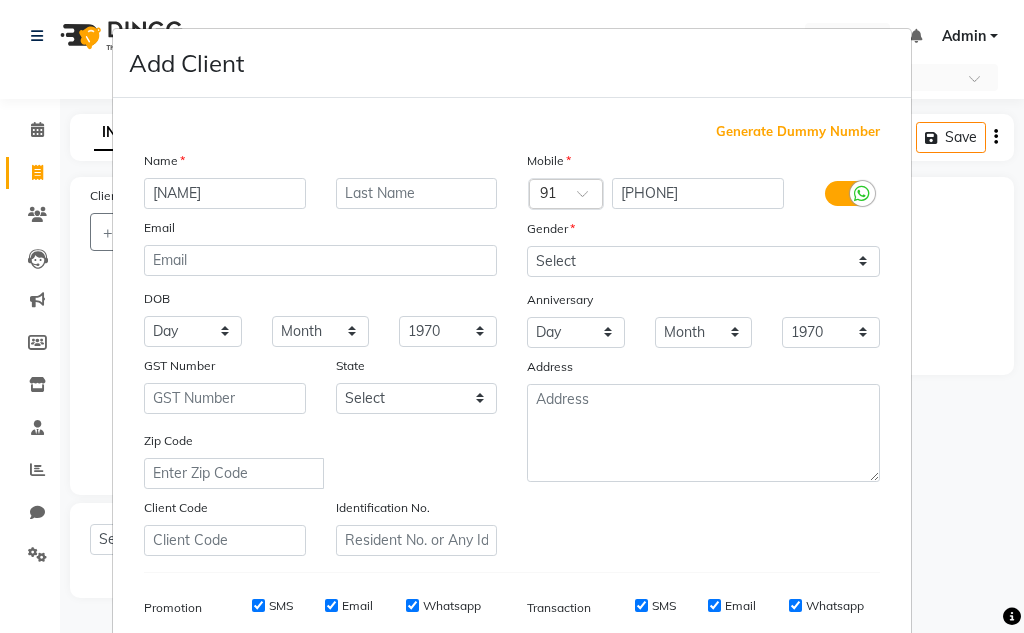 scroll, scrollTop: 290, scrollLeft: 0, axis: vertical 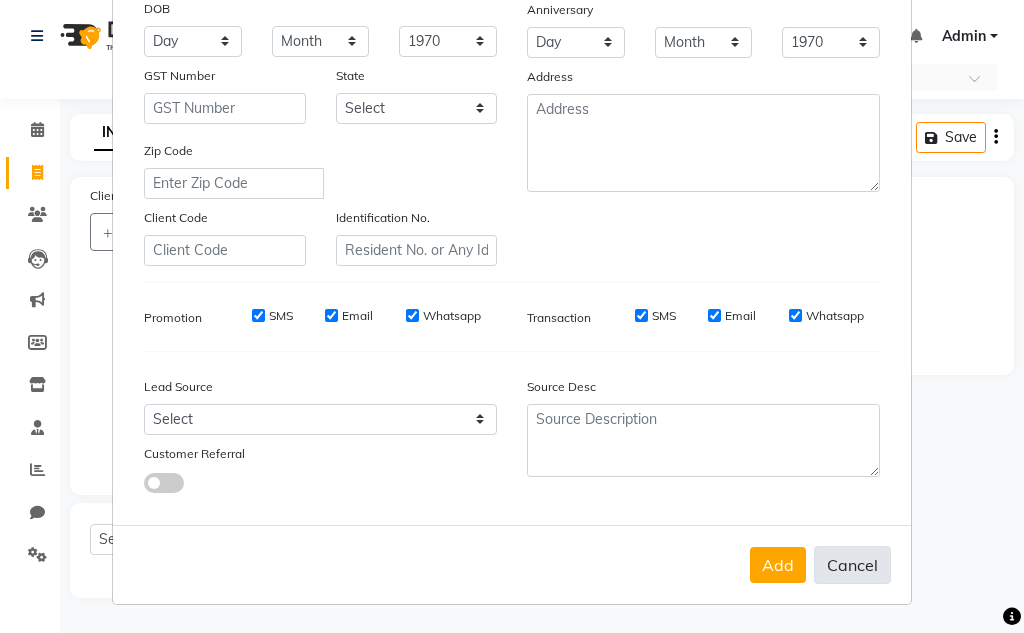 type on "[NAME]" 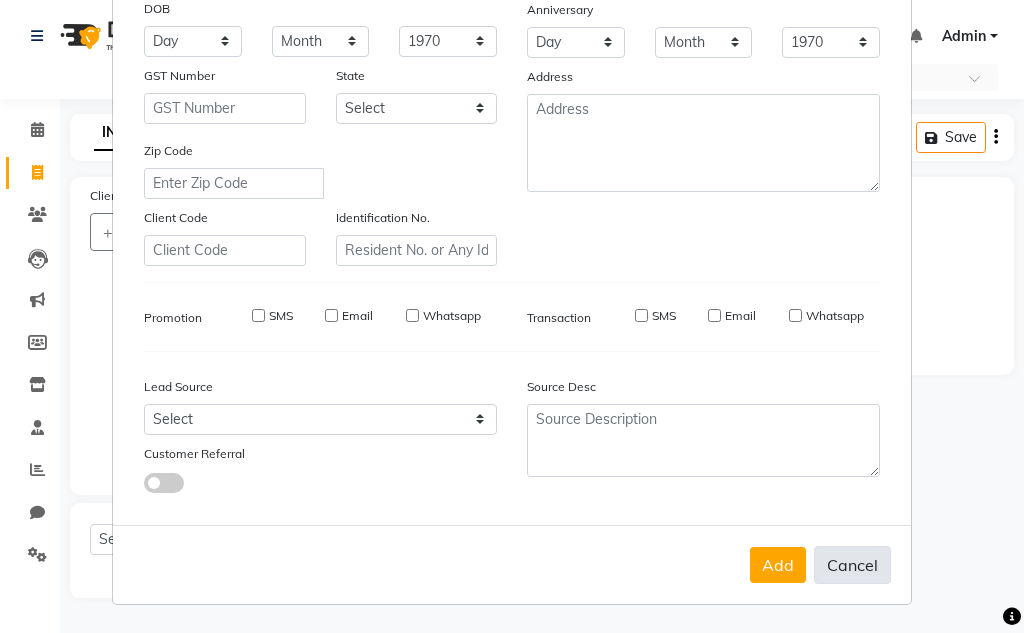 type 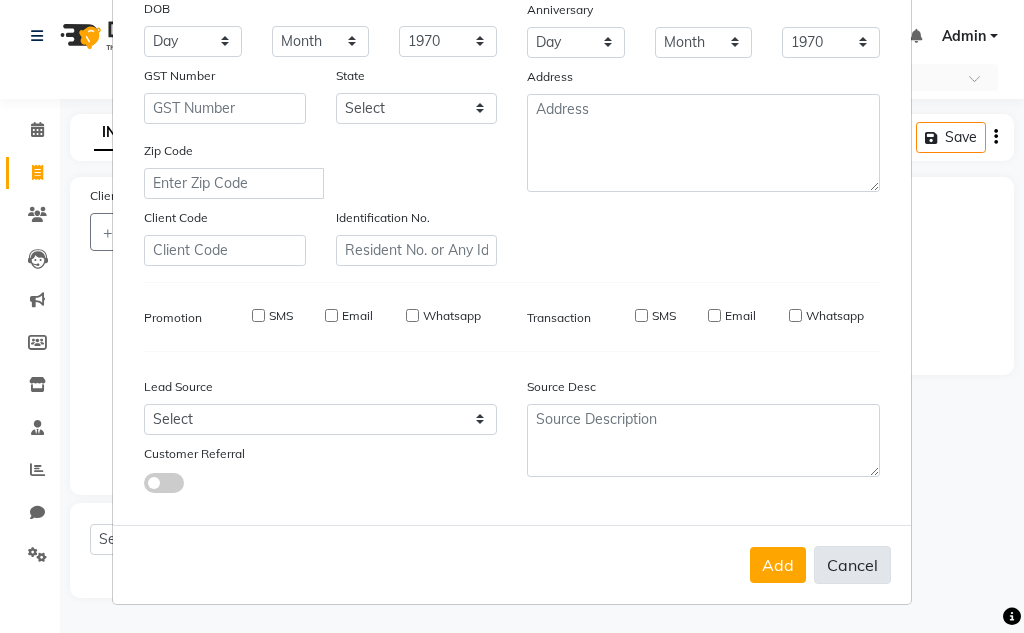 select 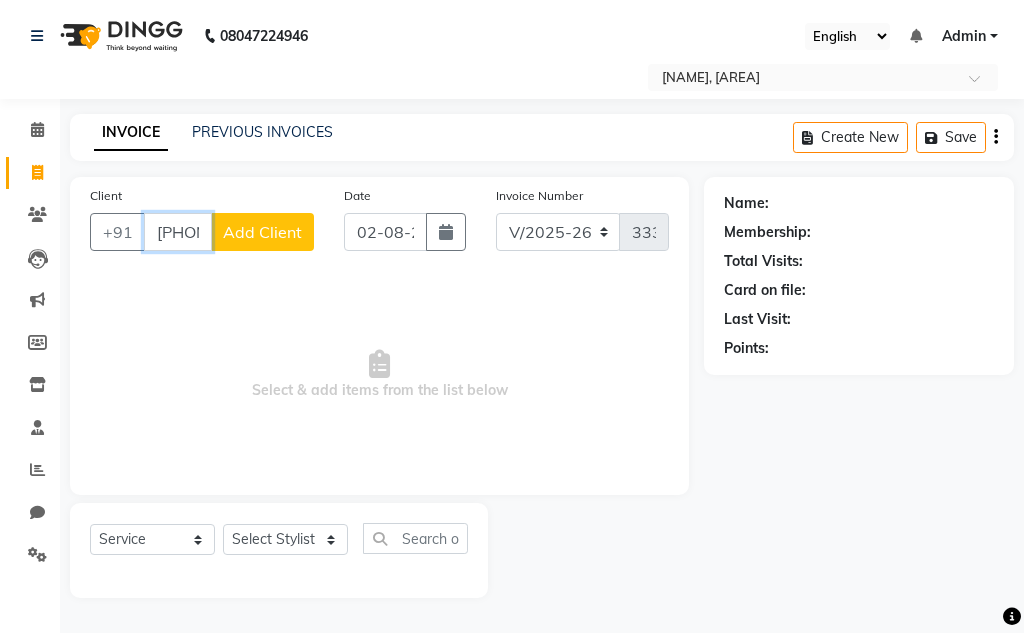 scroll, scrollTop: 0, scrollLeft: 51, axis: horizontal 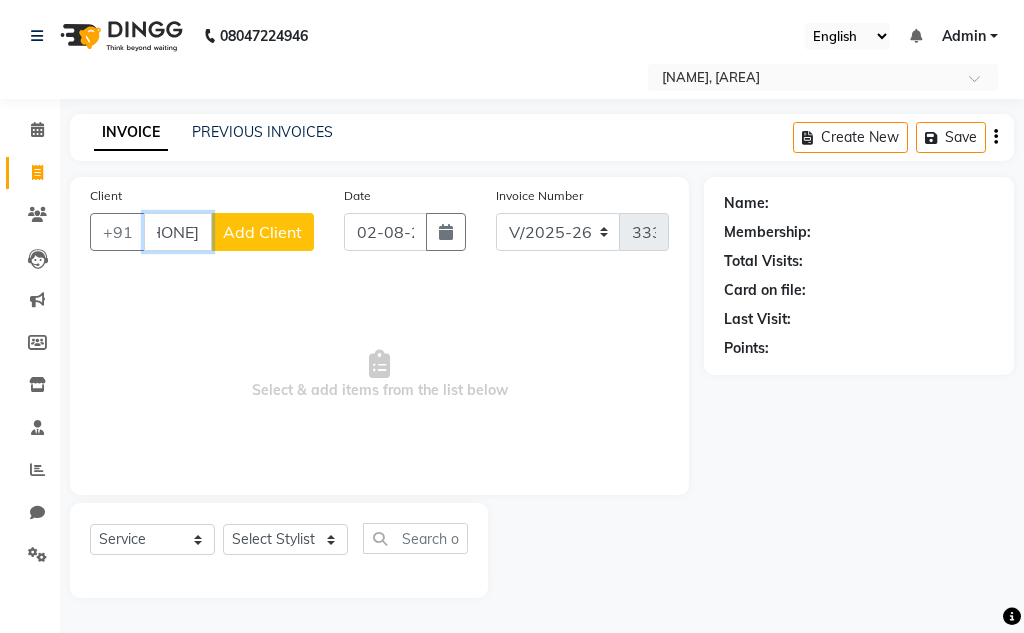 drag, startPoint x: 148, startPoint y: 245, endPoint x: 415, endPoint y: 235, distance: 267.1872 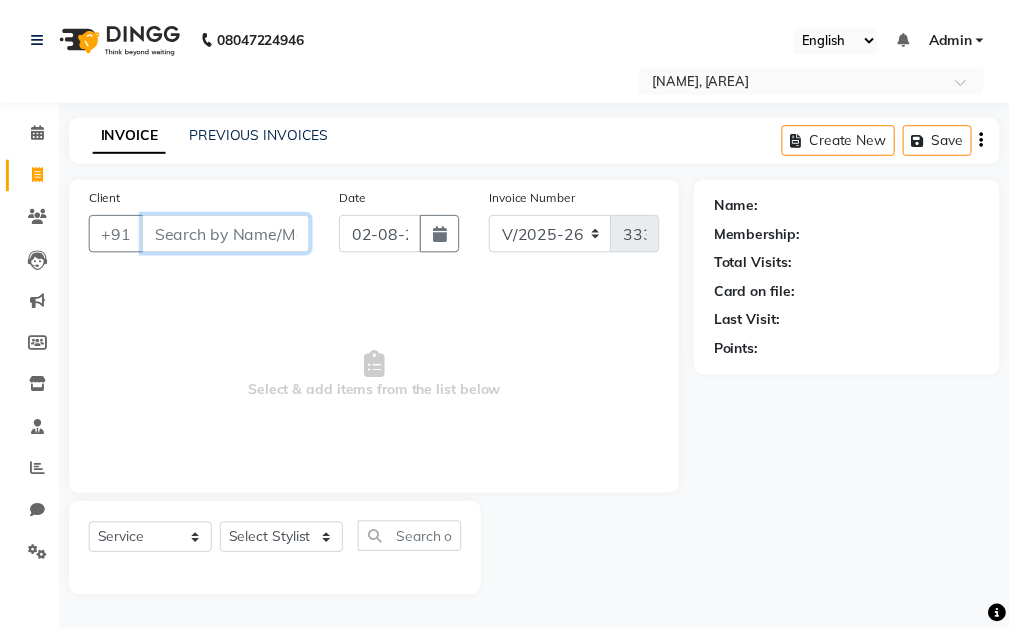 scroll, scrollTop: 0, scrollLeft: 0, axis: both 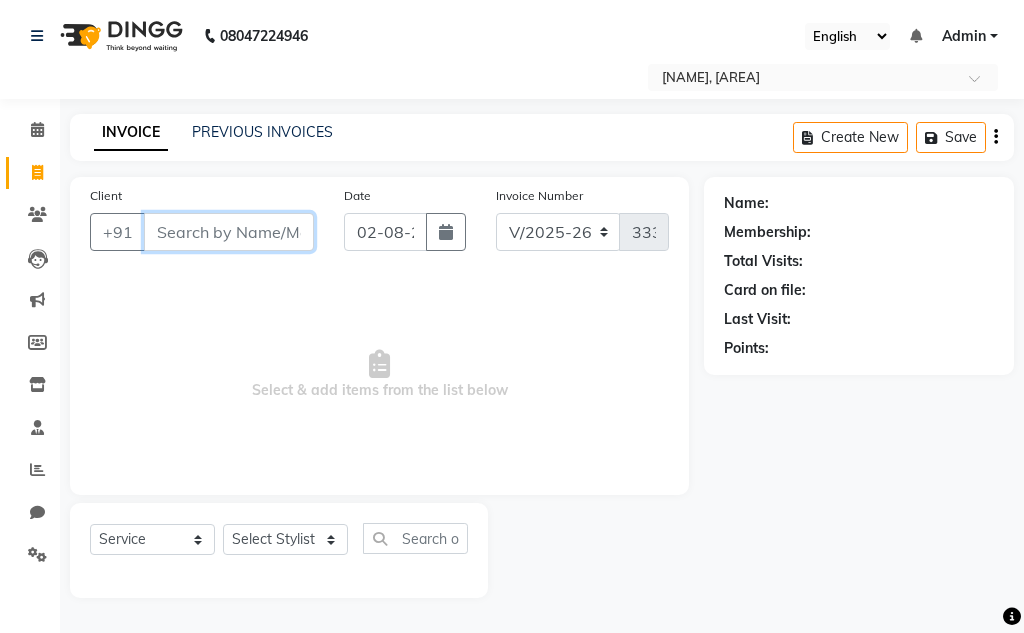 type 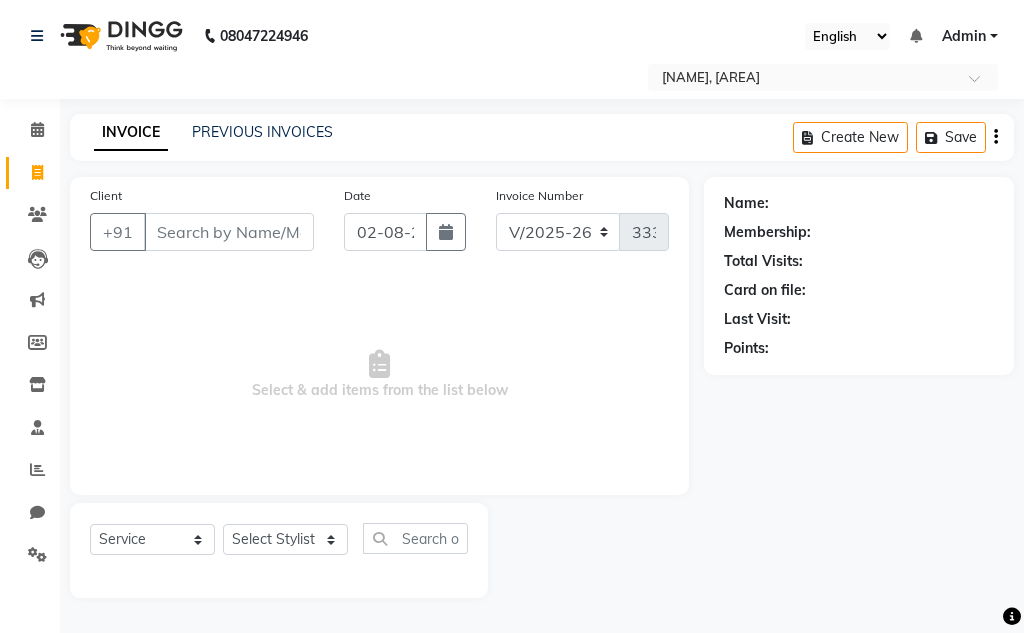 click on "Calendar" 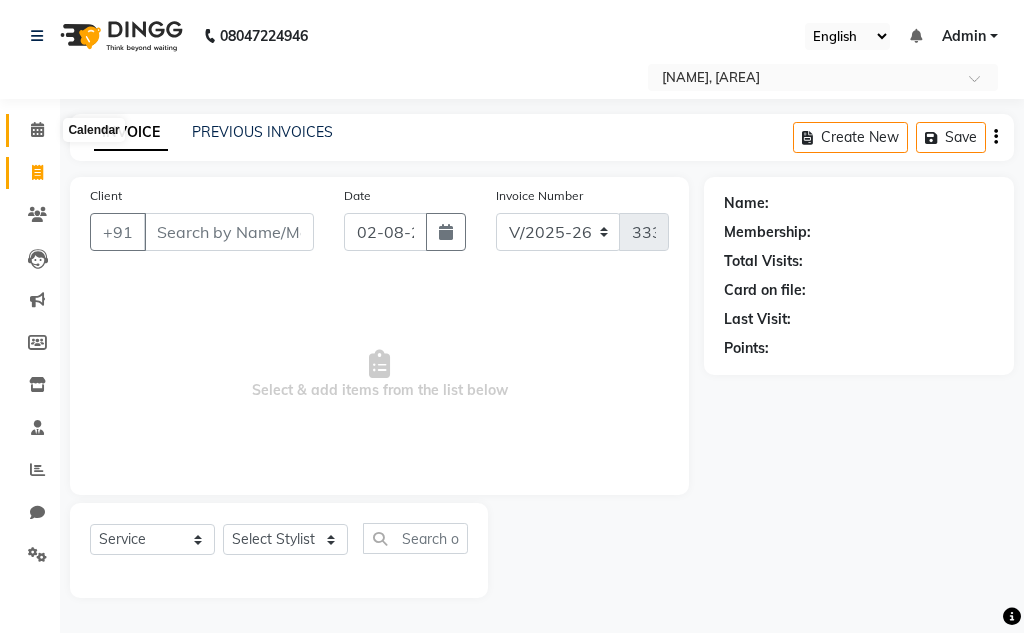 click 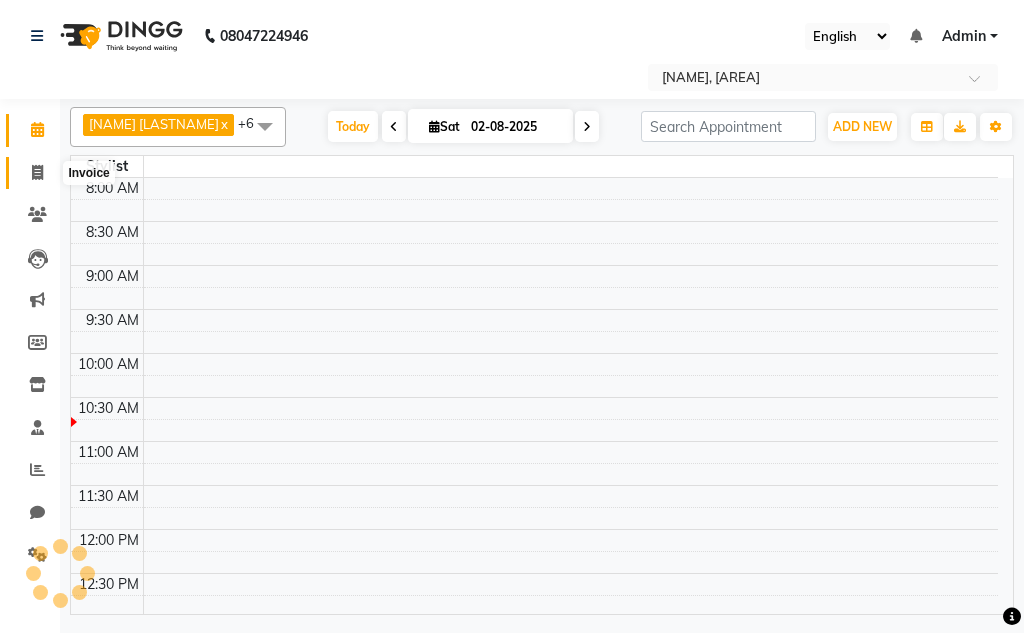 click 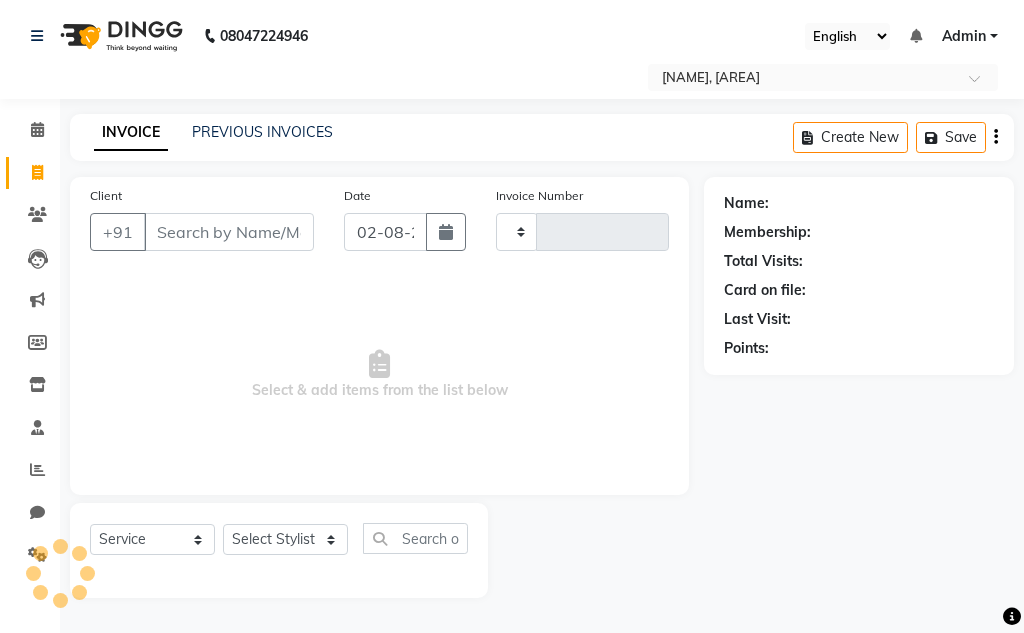type on "3339" 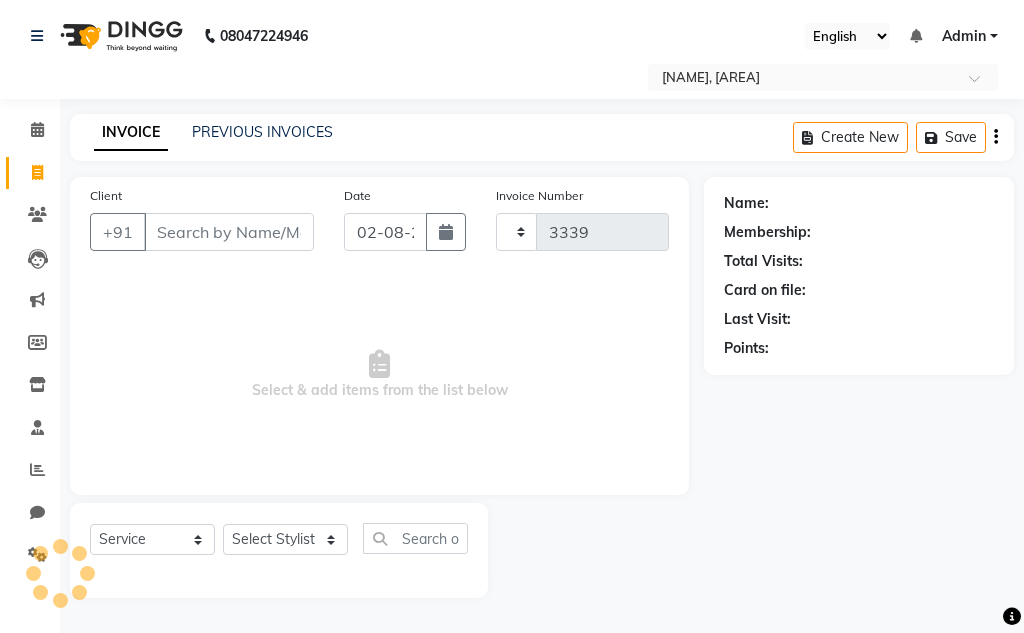 select on "7931" 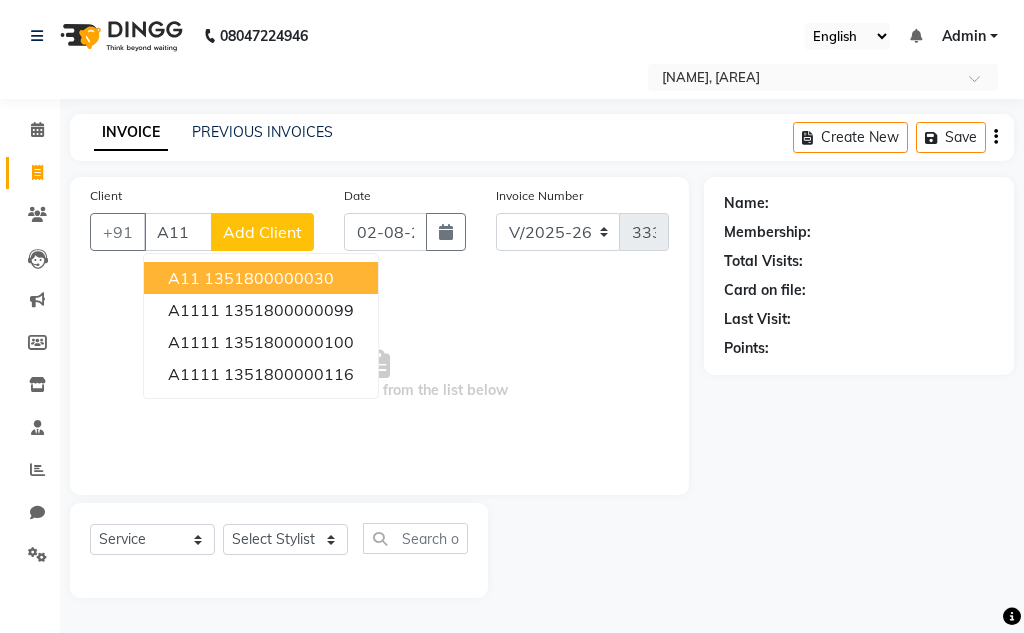 click on "1351800000030" at bounding box center (269, 278) 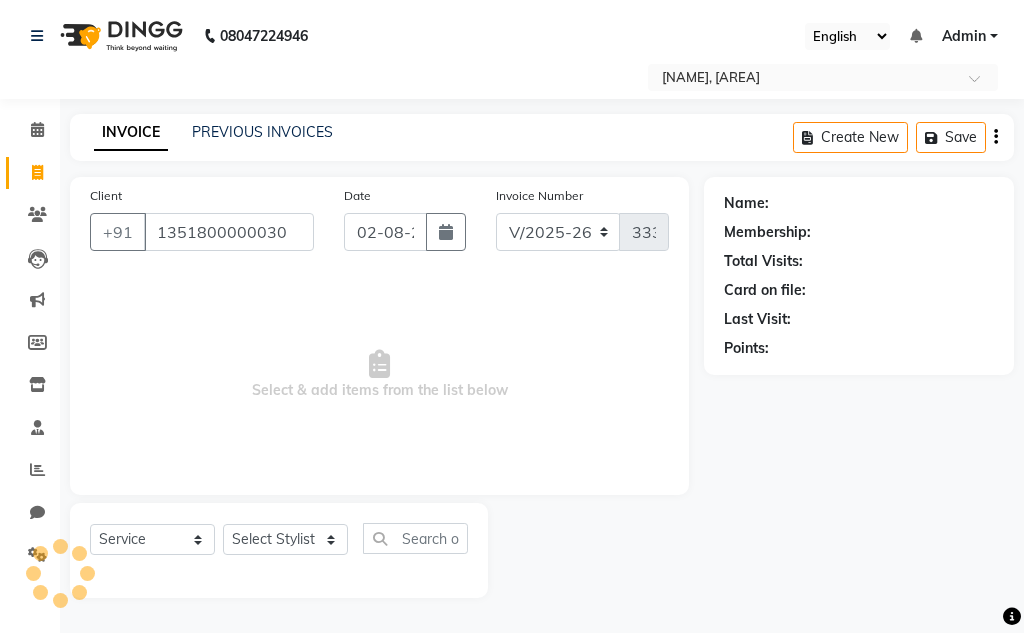 type on "1351800000030" 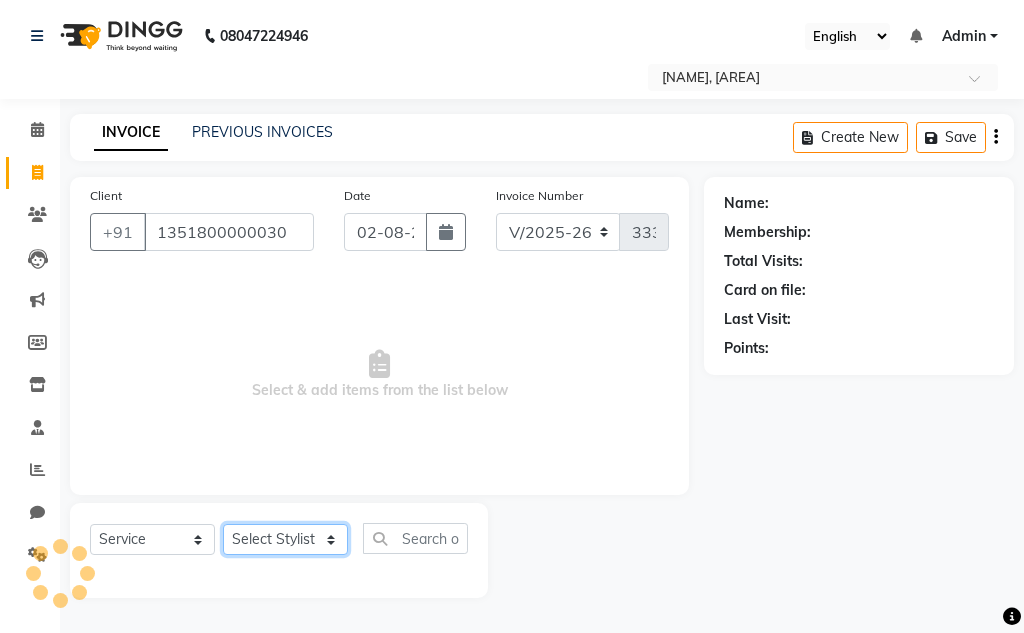 click on "Select Stylist [NAME] [NAME] Sir [NAME] Sir [NAME] [LASTNAME] Gaurav soni Gulfan Khan [NAME] Sen [NAME] Sahu [NAME] Khan" 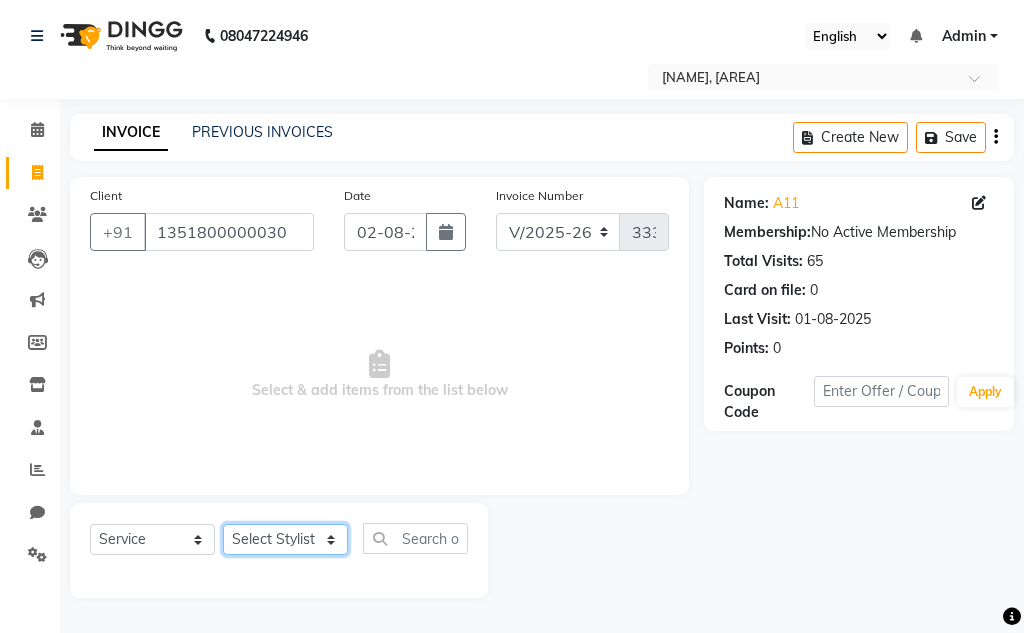 select on "82467" 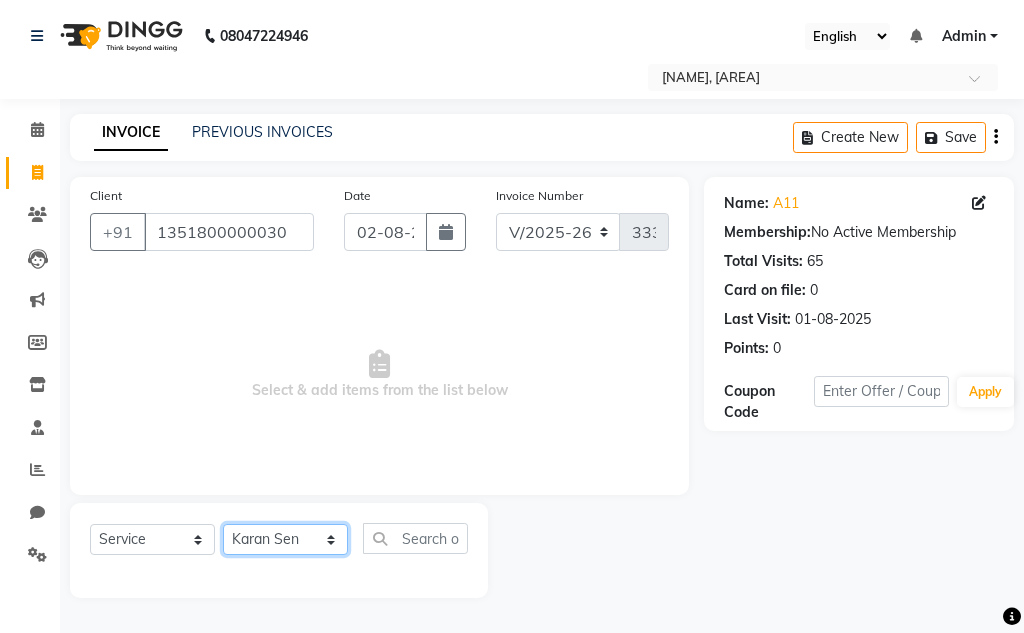 click on "Select Stylist [NAME] [NAME] Sir [NAME] Sir [NAME] [LASTNAME] Gaurav soni Gulfan Khan [NAME] Sen [NAME] Sahu [NAME] Khan" 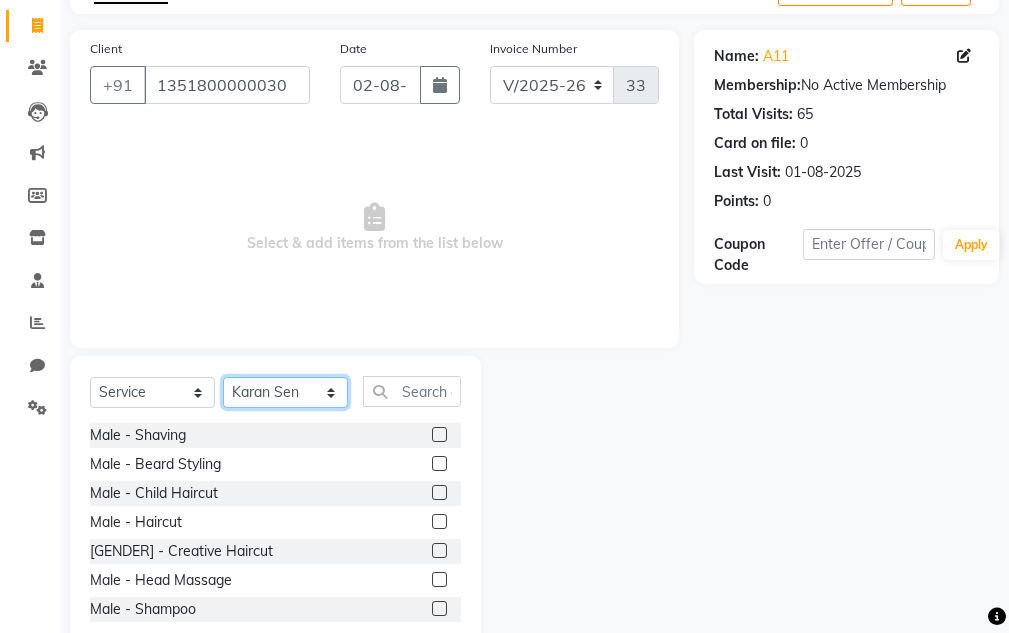 scroll, scrollTop: 195, scrollLeft: 0, axis: vertical 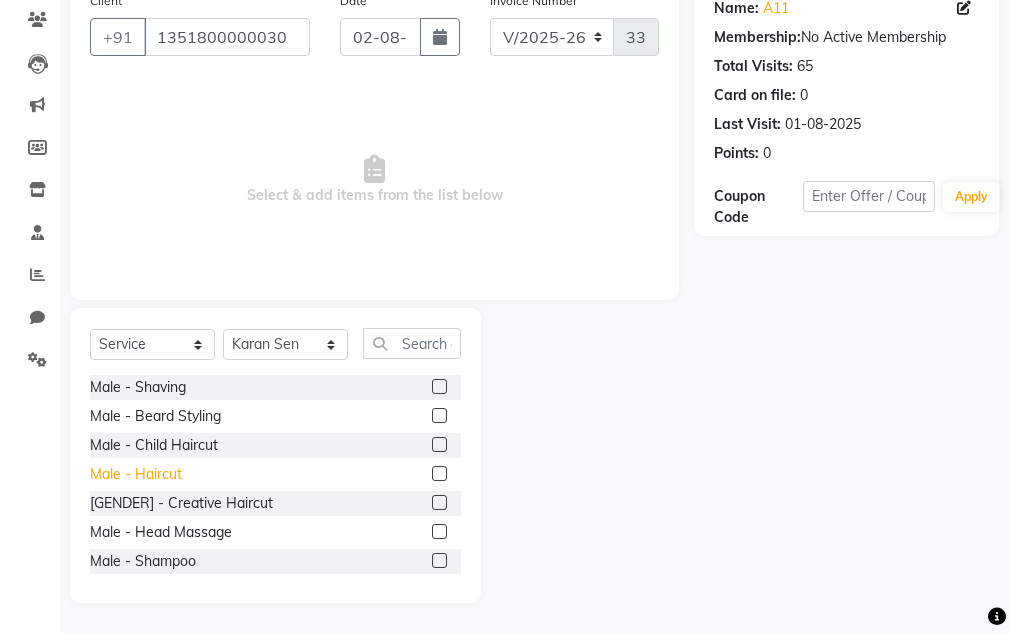 click on "Male - Haircut" 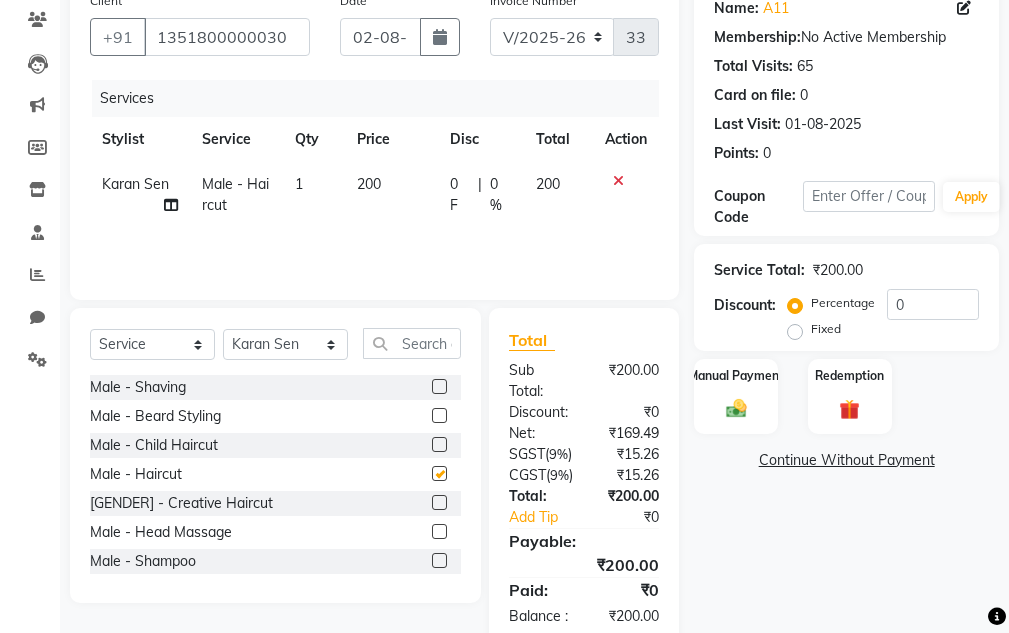 checkbox on "false" 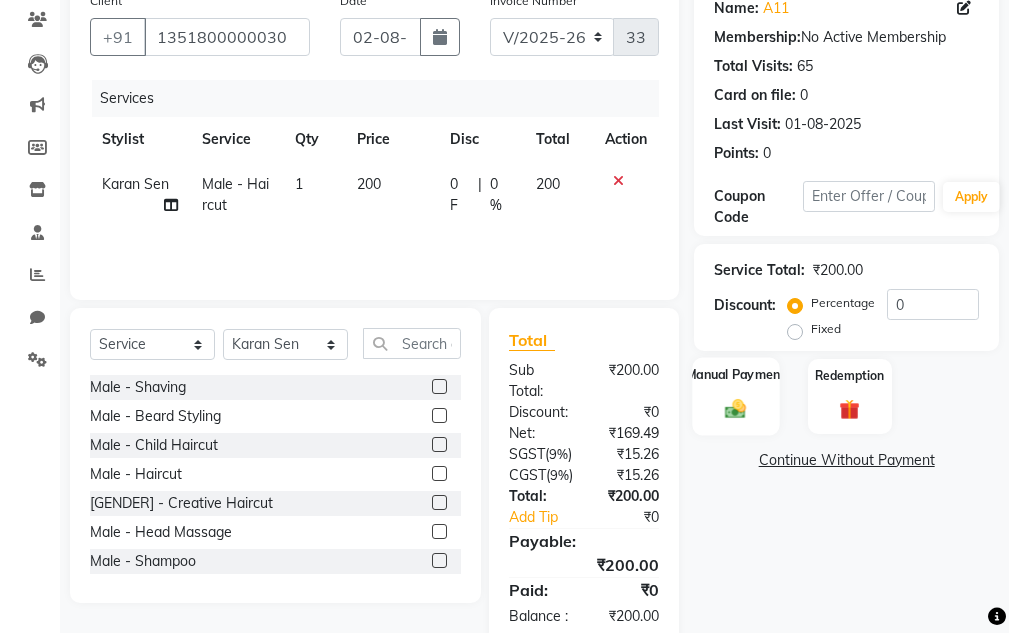 click 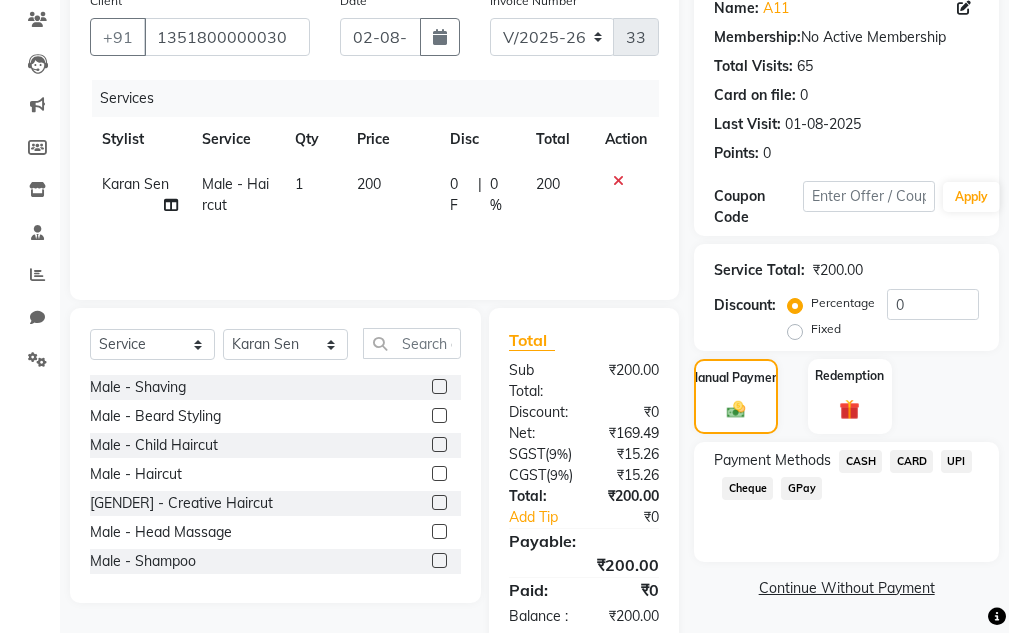 click on "UPI" 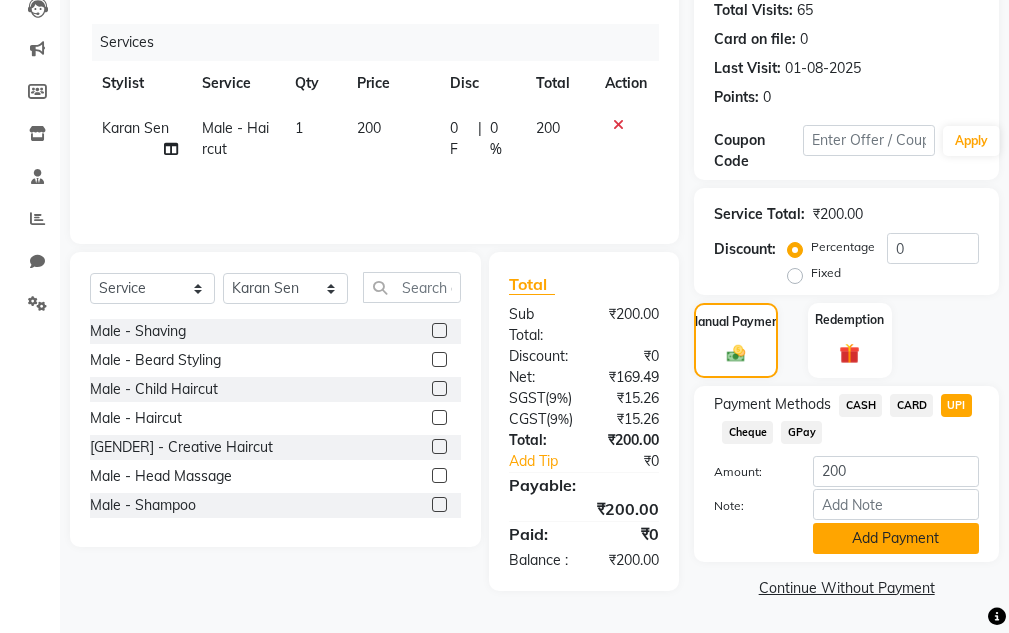 click on "Add Payment" 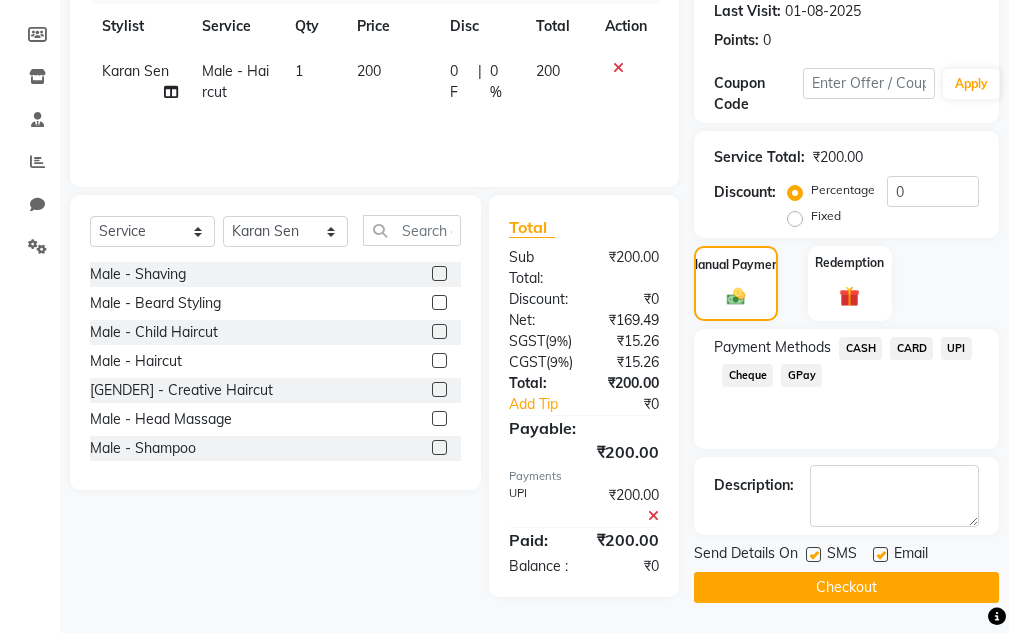 scroll, scrollTop: 365, scrollLeft: 0, axis: vertical 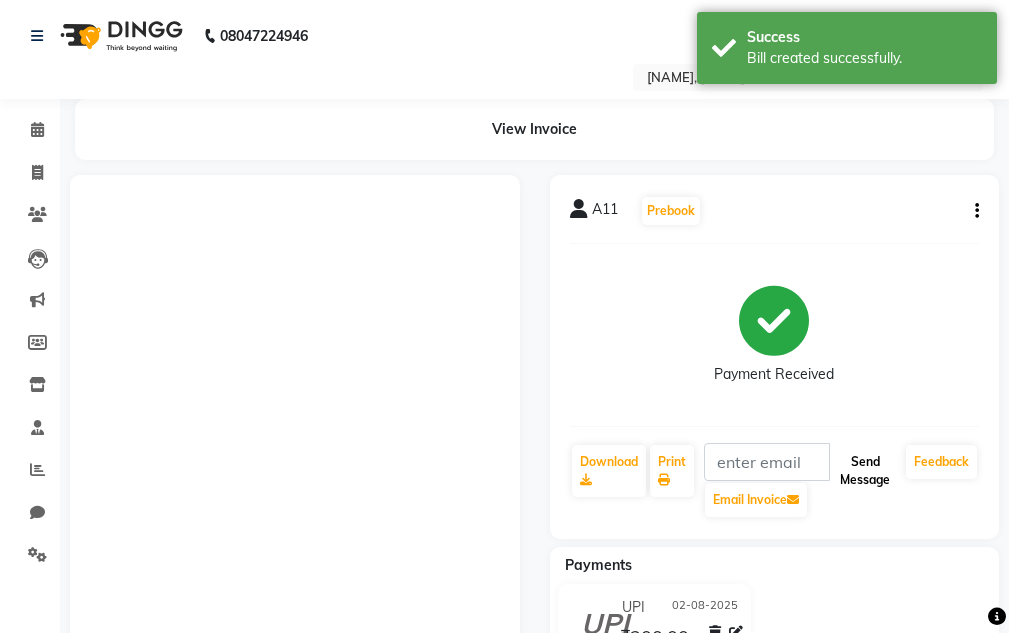 click on "Send Message" 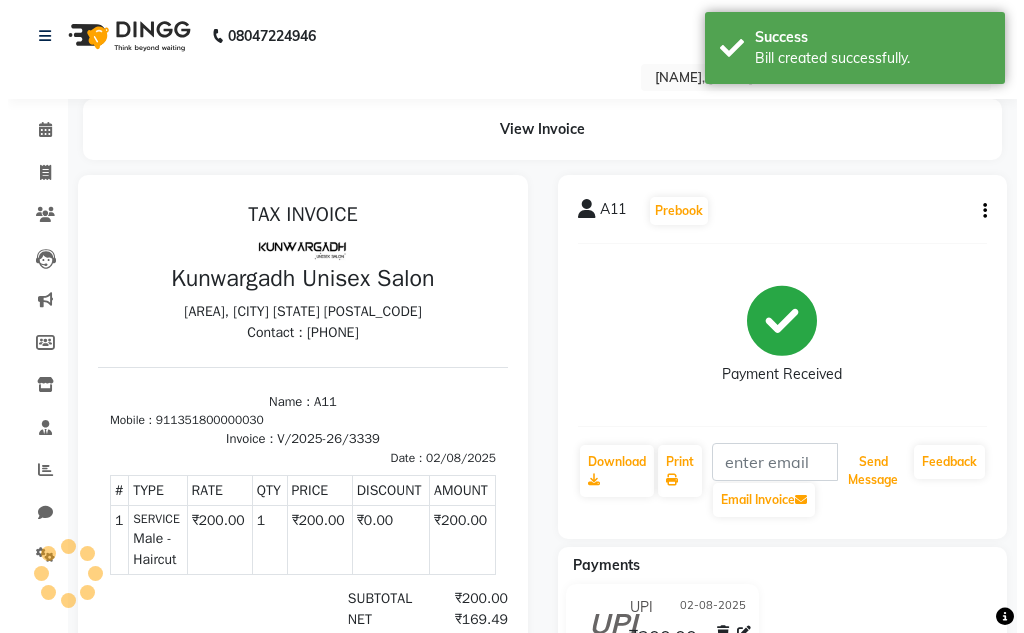 scroll, scrollTop: 0, scrollLeft: 0, axis: both 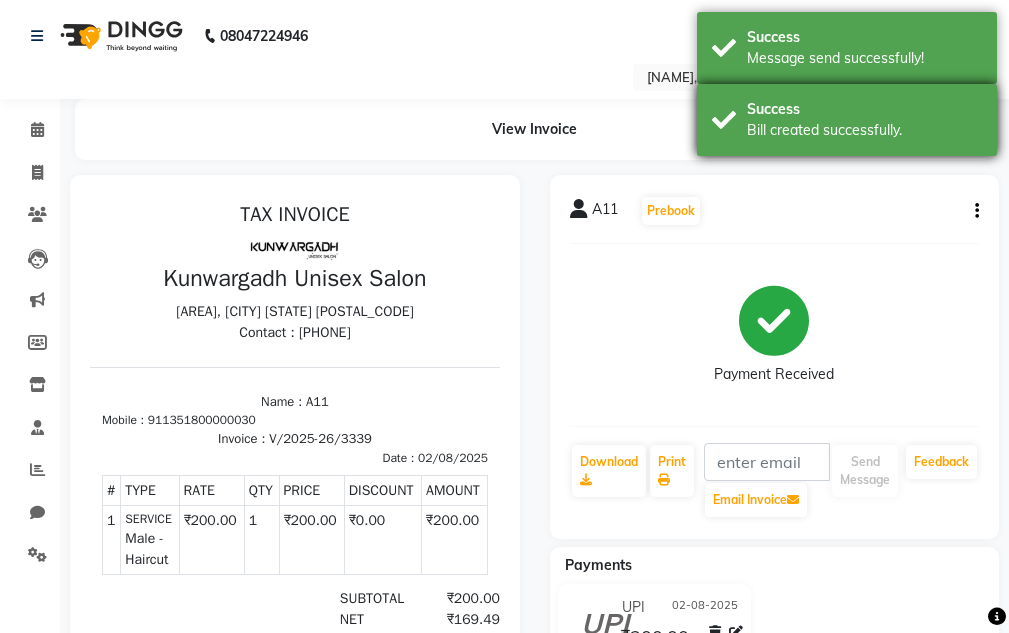 click on "Success   Bill created successfully." at bounding box center [847, 120] 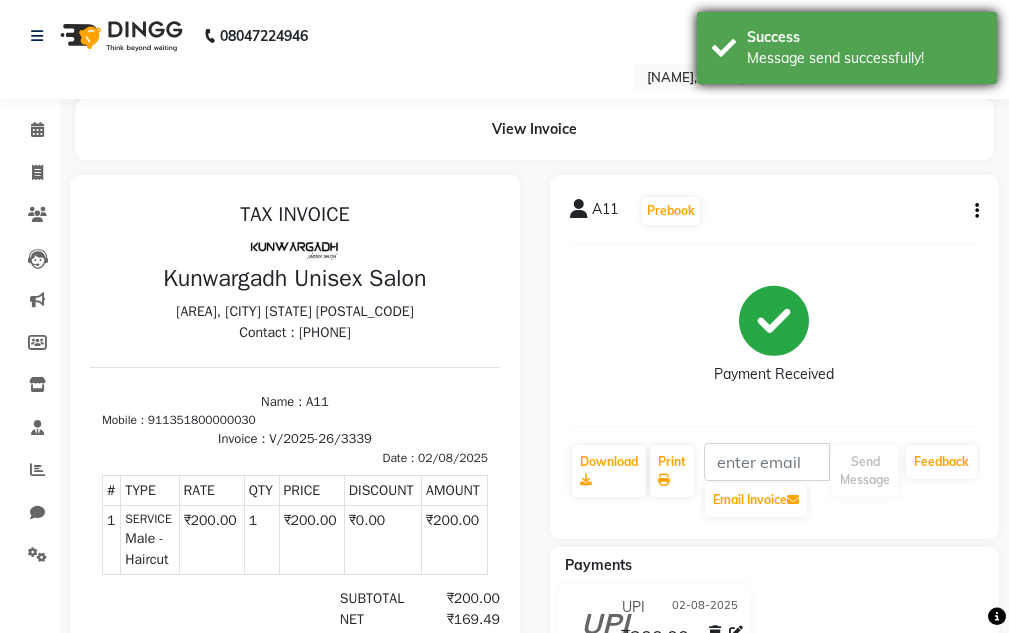 click on "Message send successfully!" at bounding box center [864, 58] 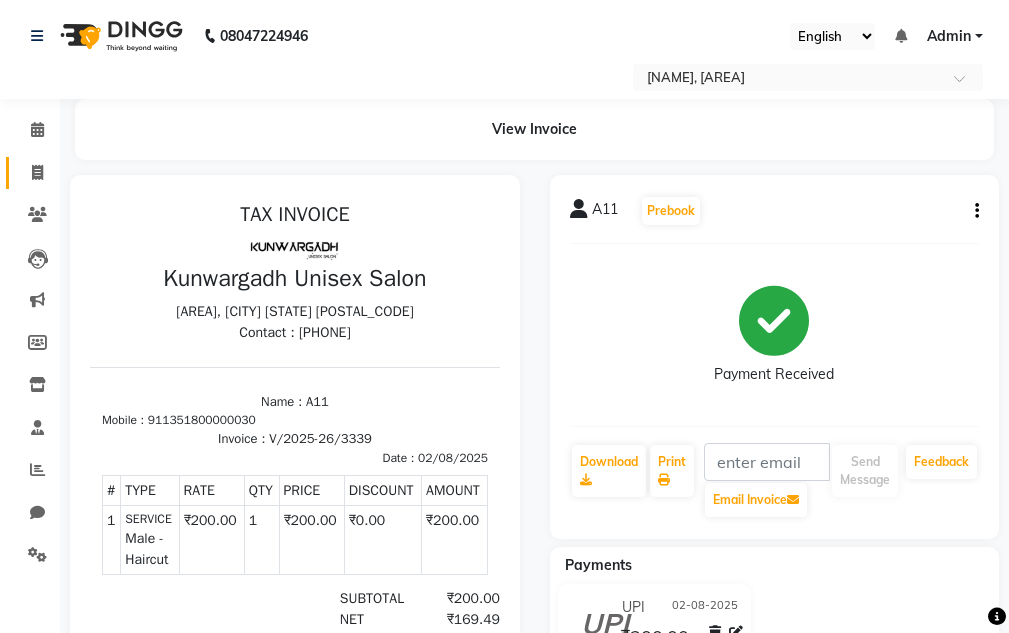 click on "Invoice" 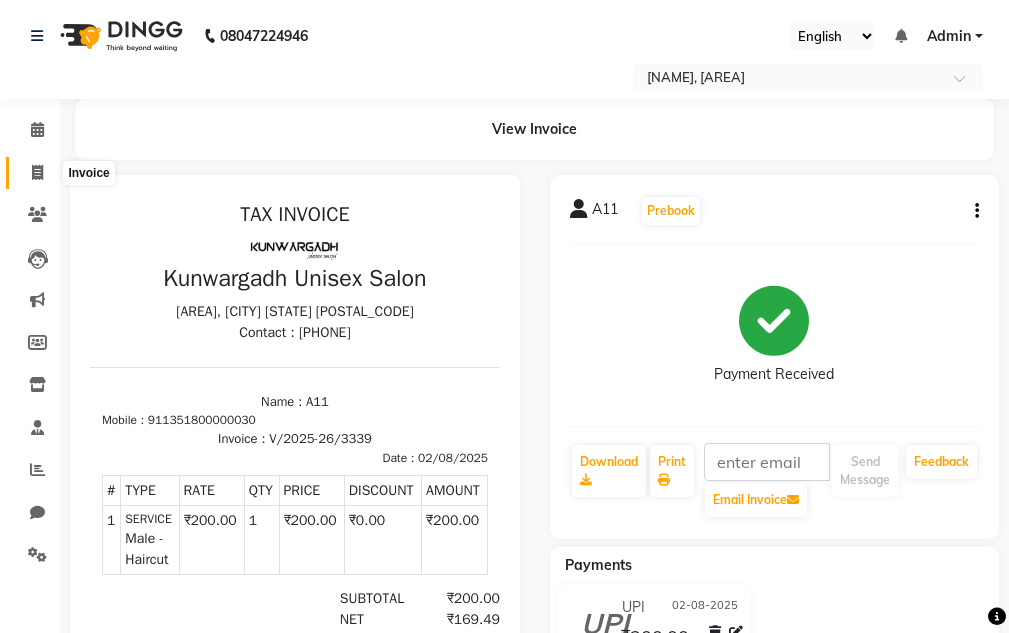 click 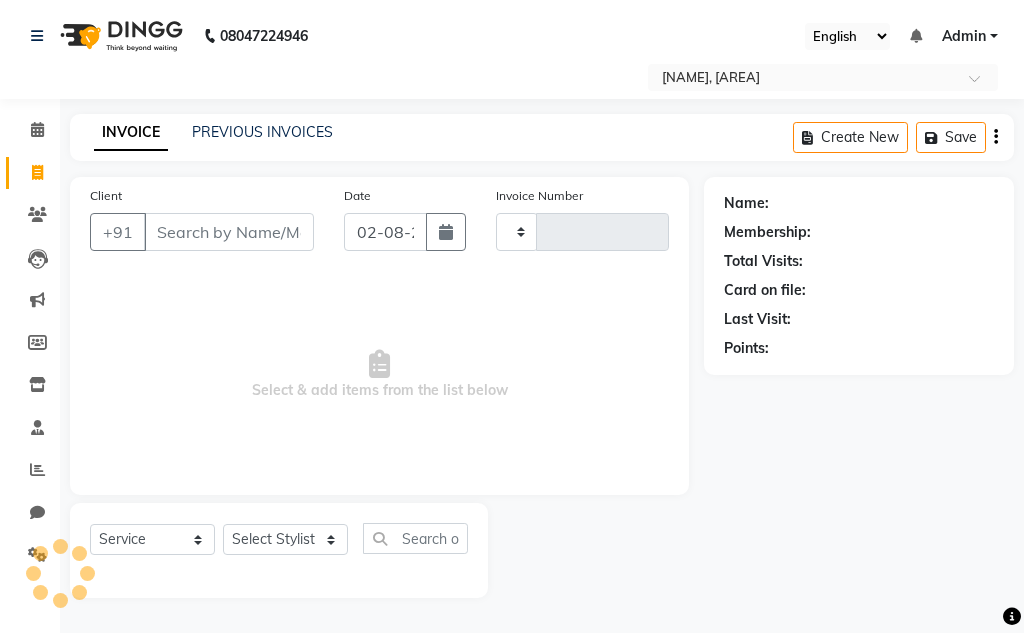type on "3340" 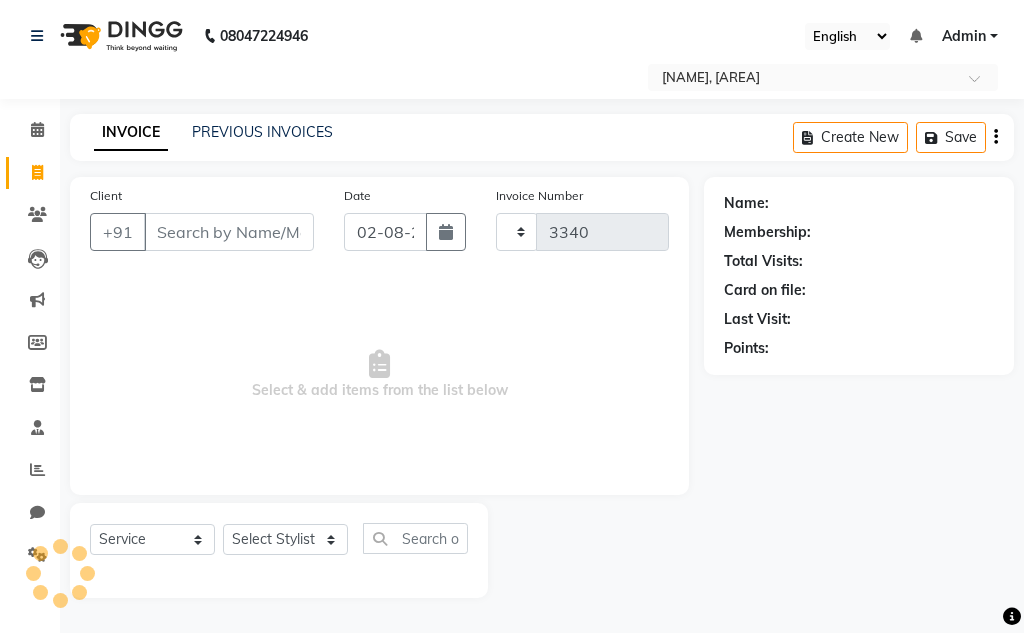 select on "7931" 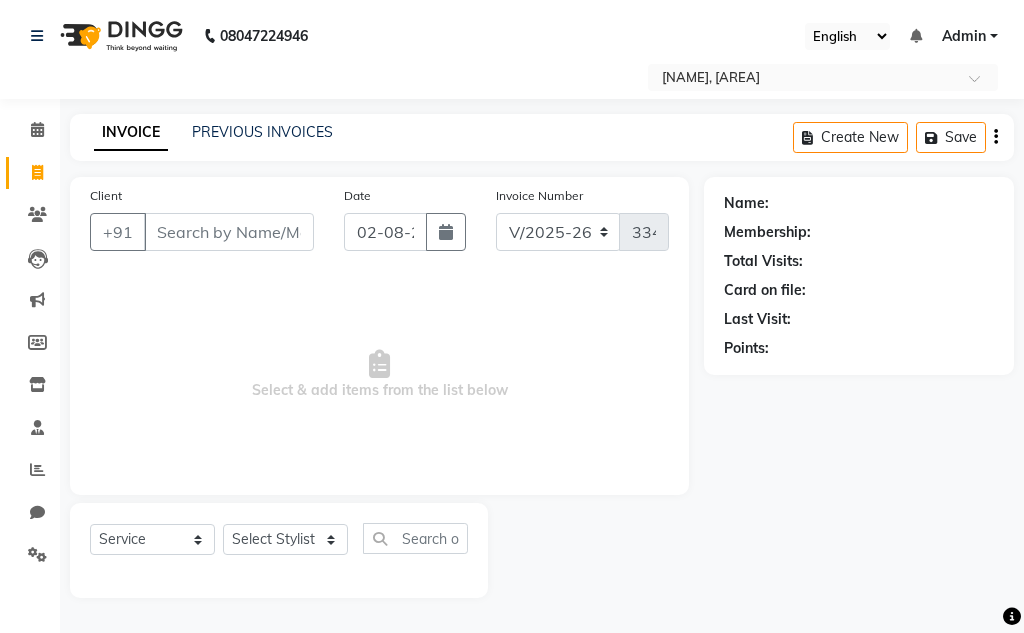 click on "Invoice" 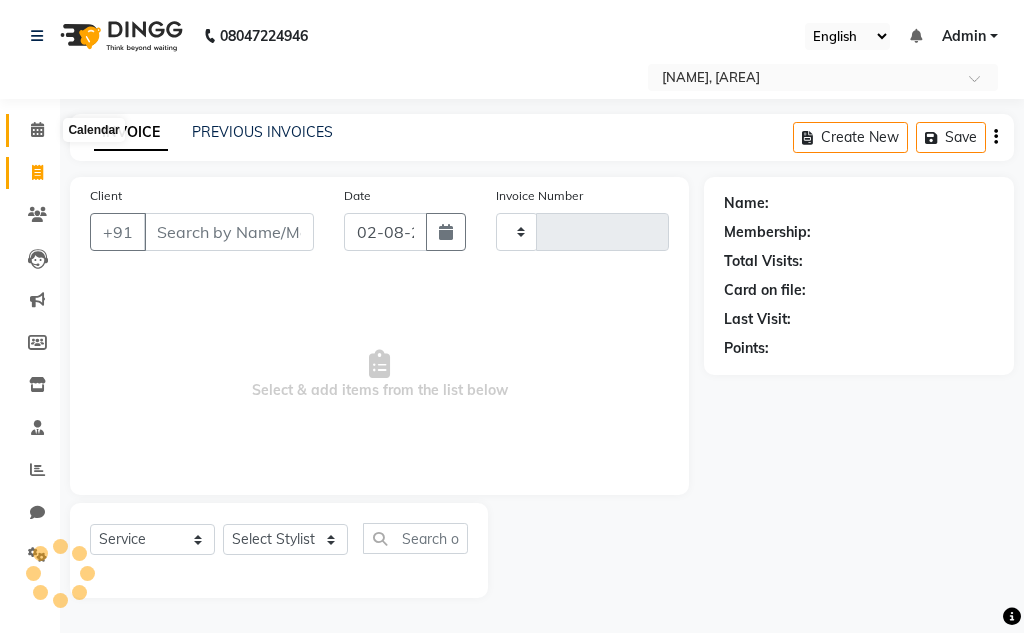 click 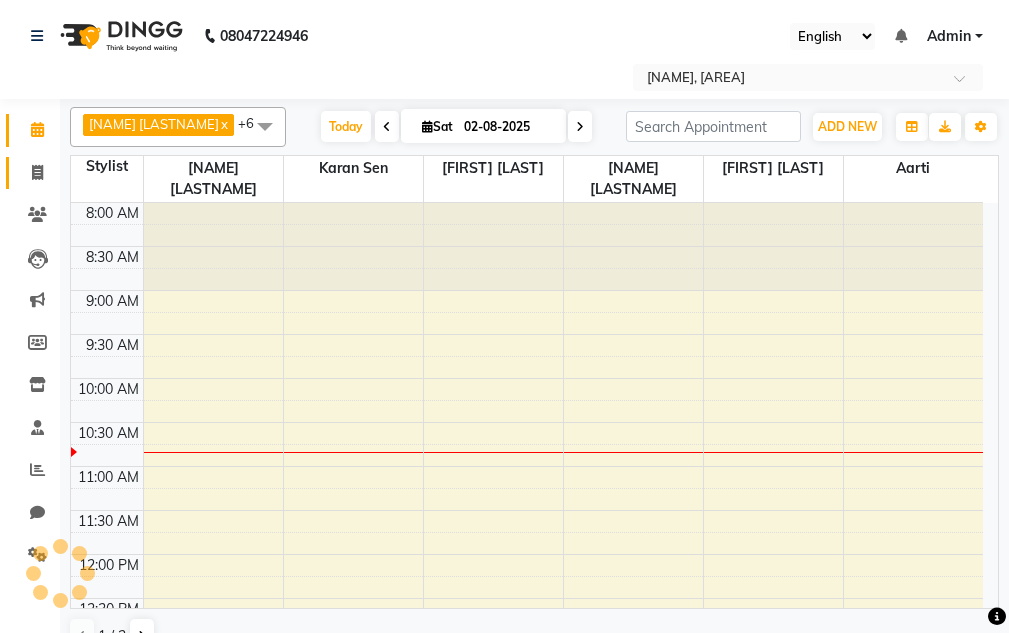 click on "Invoice" 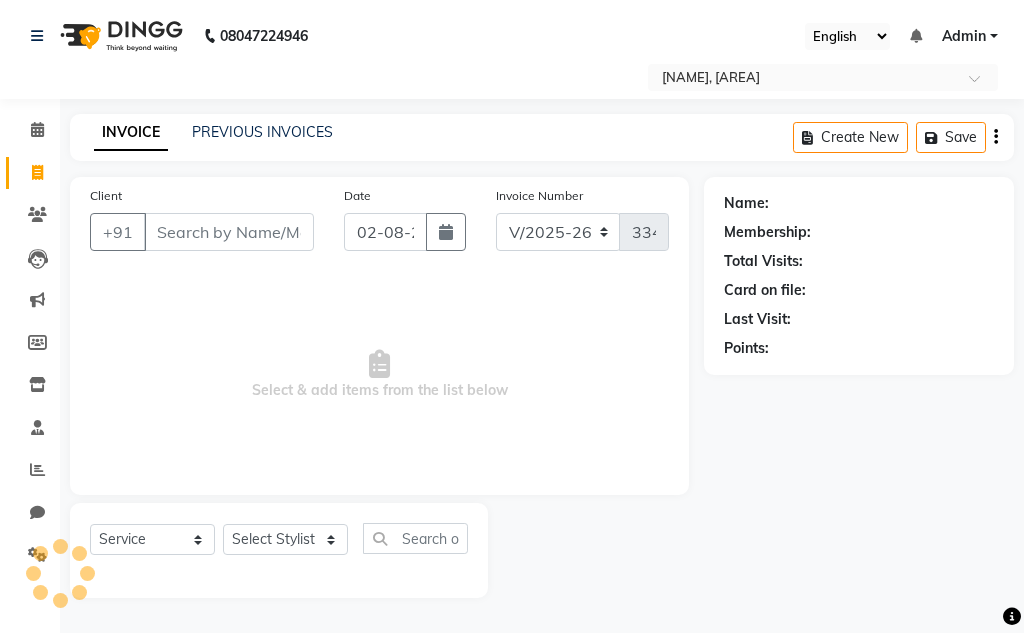 click 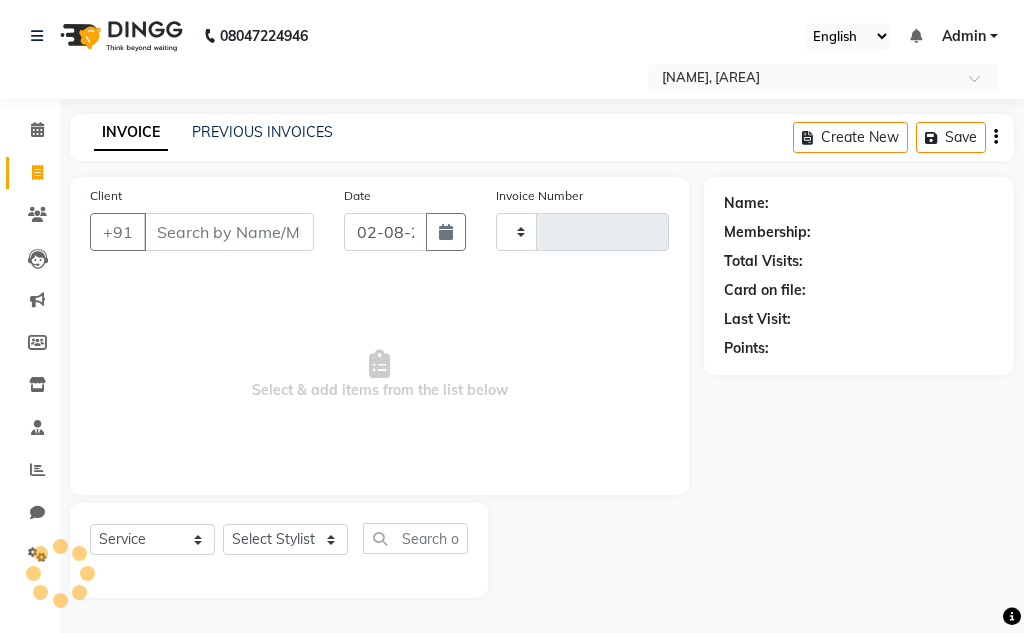type on "3340" 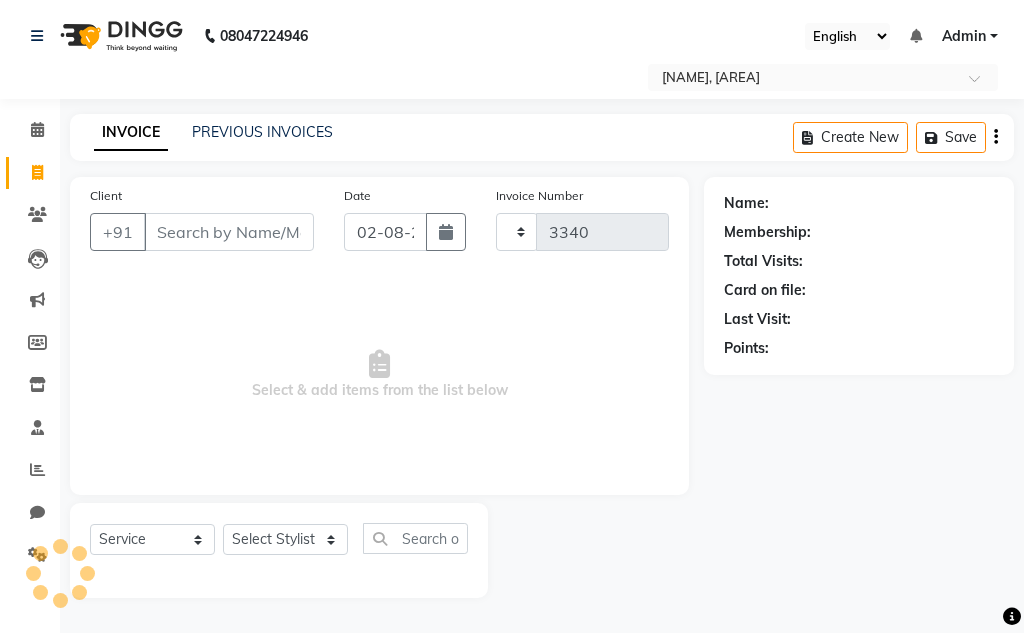 select on "7931" 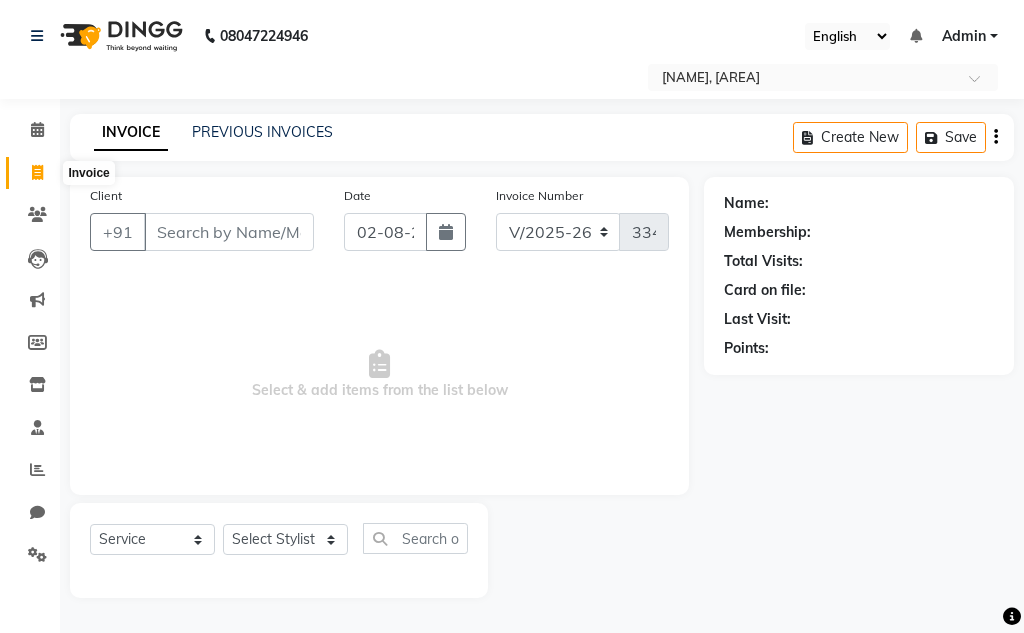 click 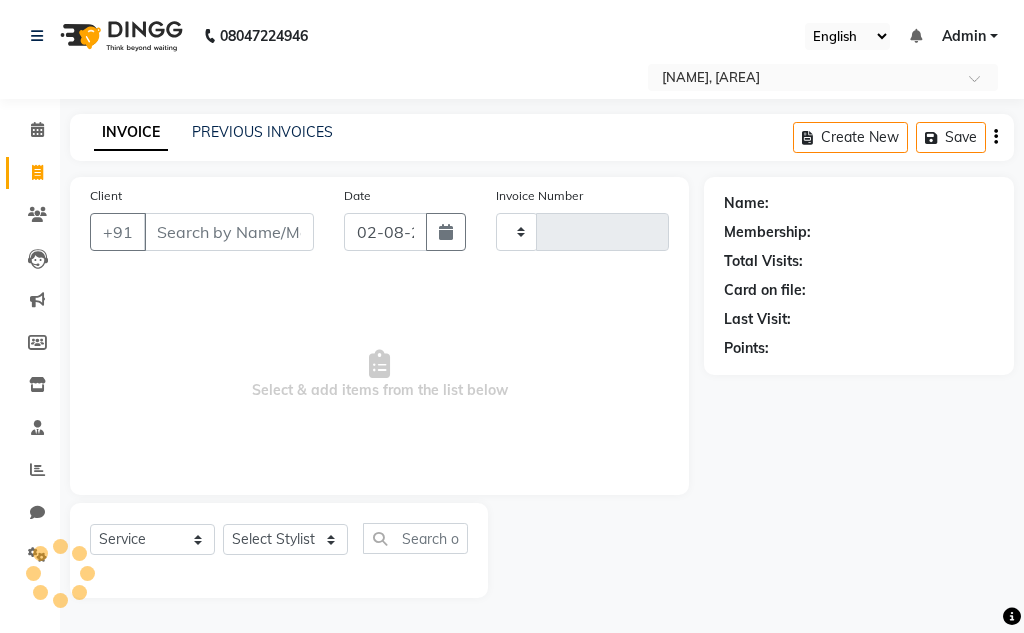 type on "3340" 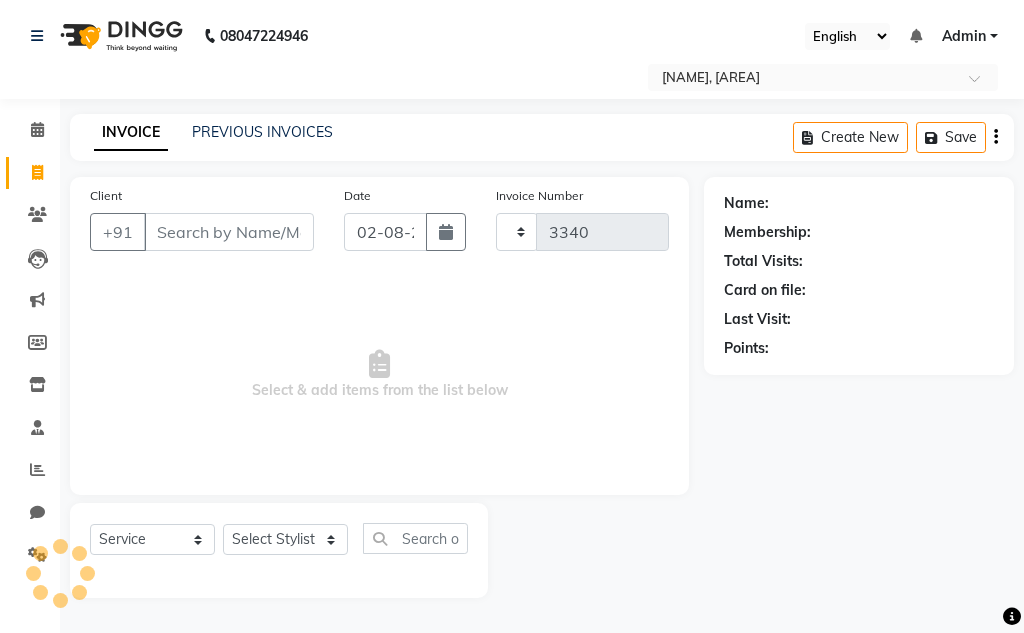 select on "7931" 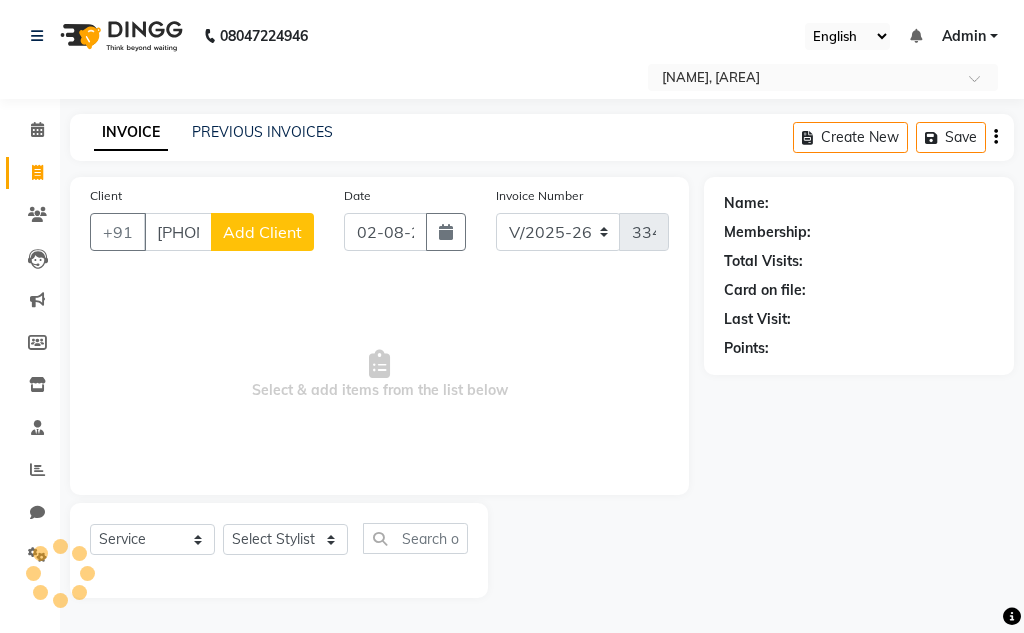 type on "[PHONE]" 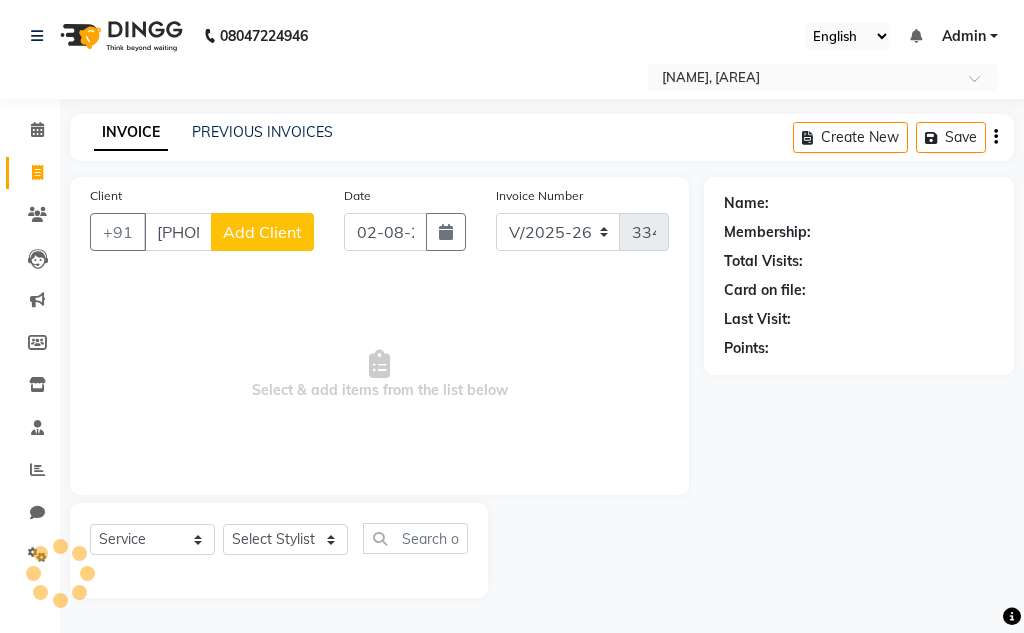 click on "Add Client" 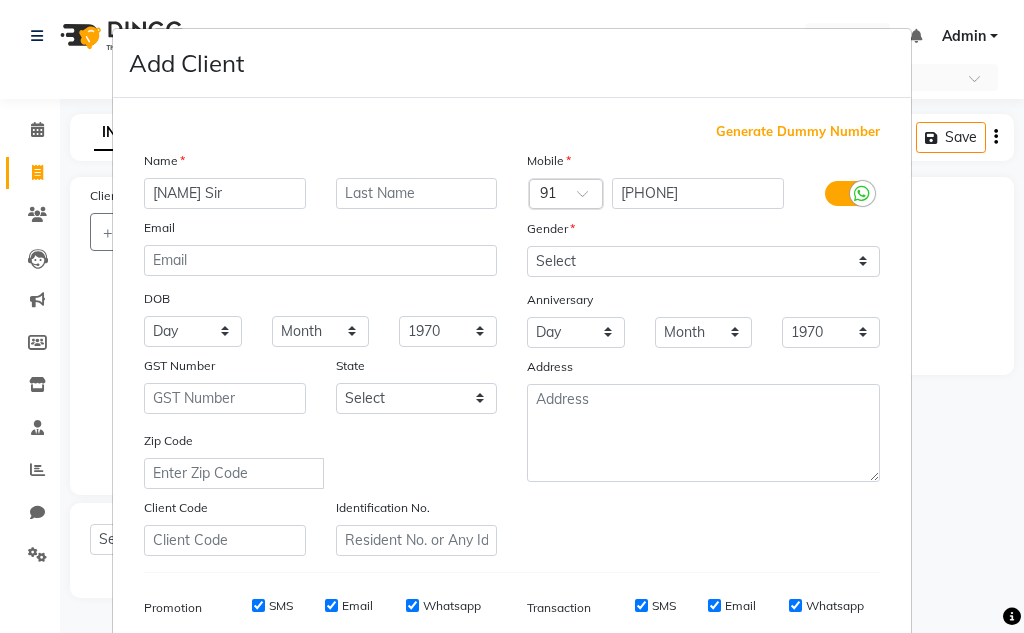 type on "[NAME] Sir" 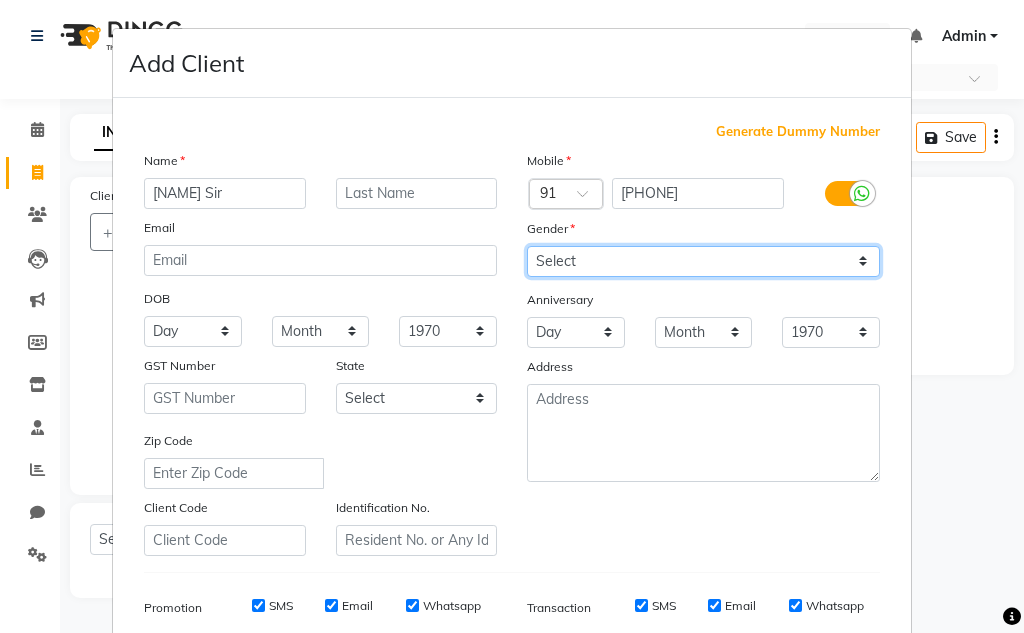click on "Select Male Female Other Prefer Not To Say" at bounding box center (703, 261) 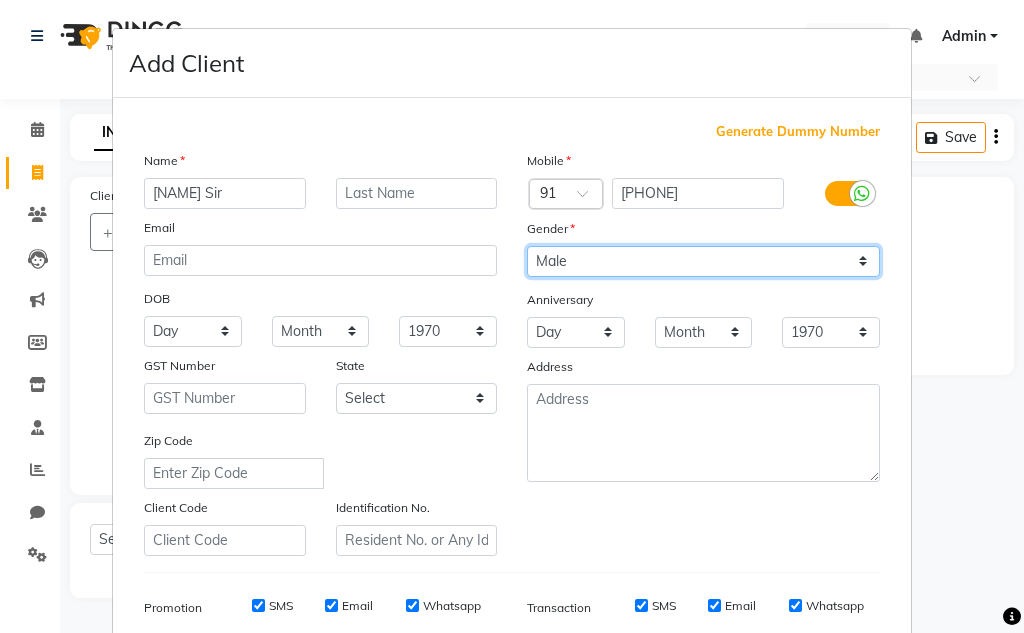 click on "Select Male Female Other Prefer Not To Say" at bounding box center (703, 261) 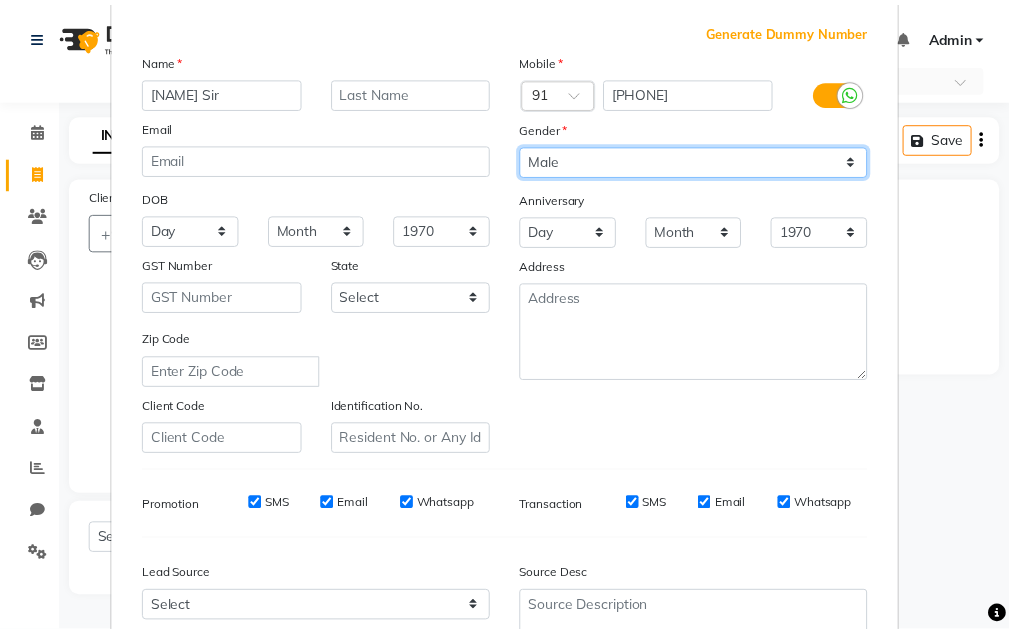 scroll, scrollTop: 290, scrollLeft: 0, axis: vertical 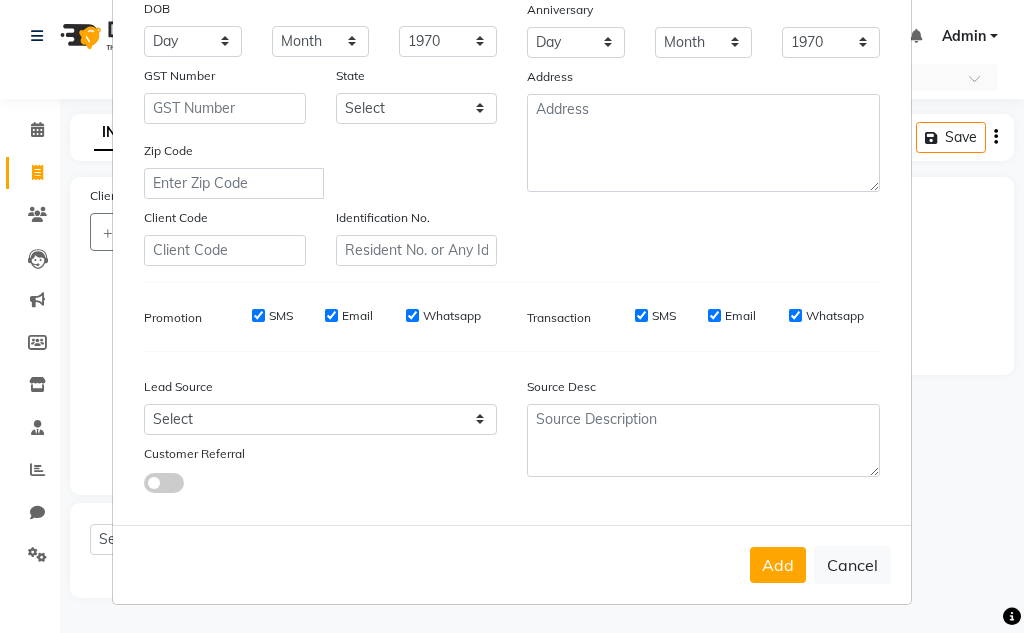 click on "Add   Cancel" at bounding box center (512, 564) 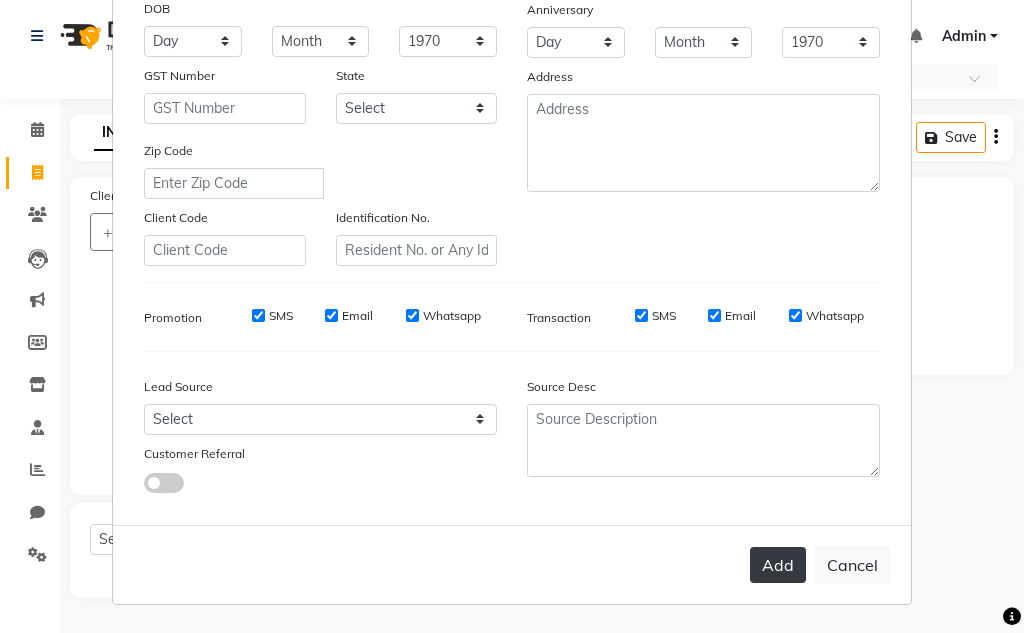 click on "Add" at bounding box center (778, 565) 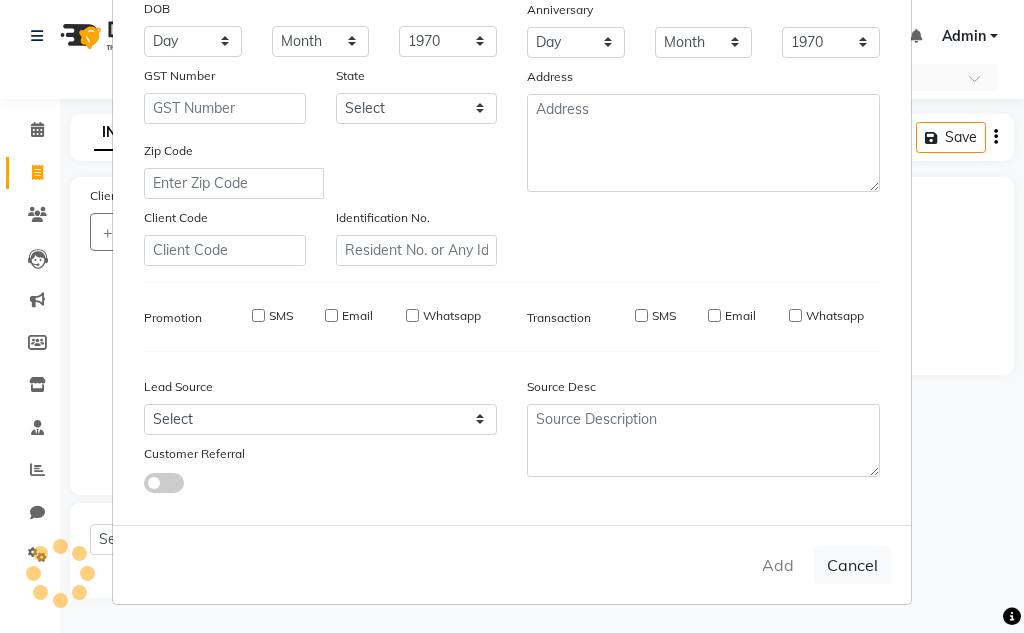 type 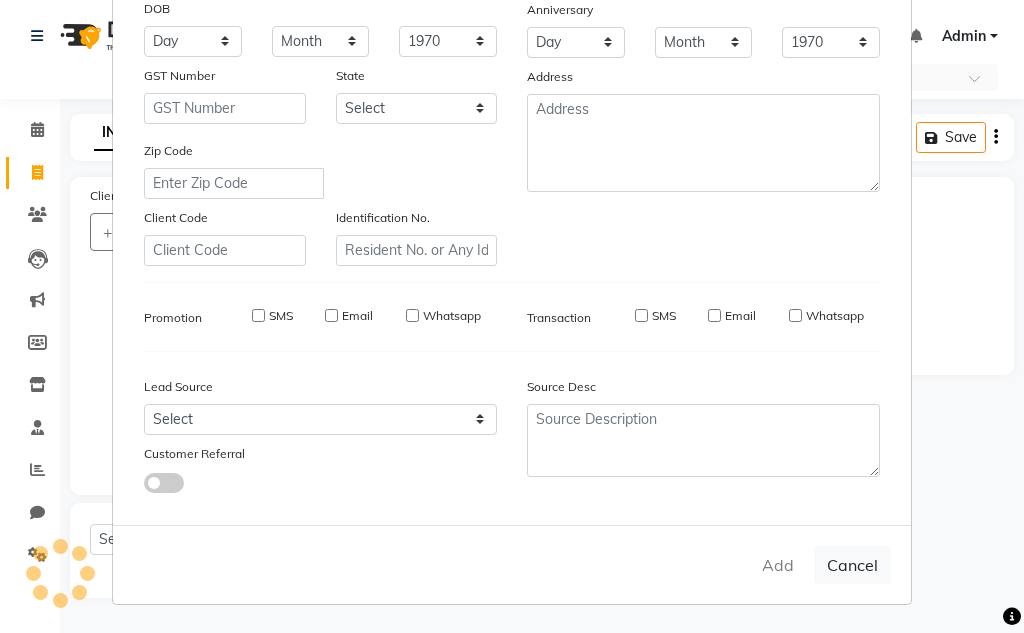select 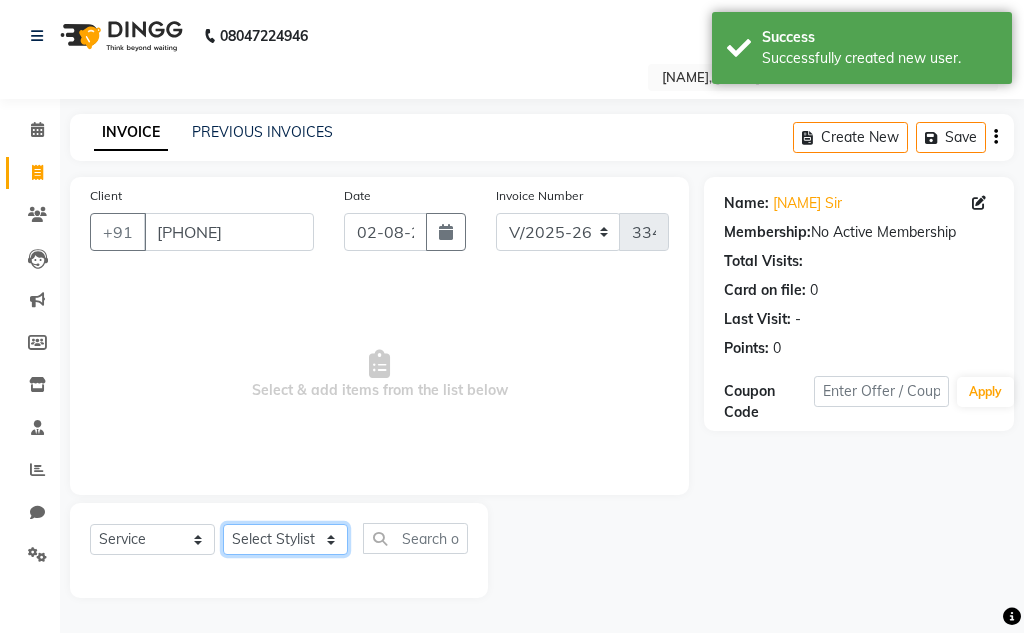 click on "Select Stylist [NAME] [NAME] Sir [NAME] Sir [NAME] [LASTNAME] Gaurav soni Gulfan Khan [NAME] Sen [NAME] Sahu [NAME] Khan" 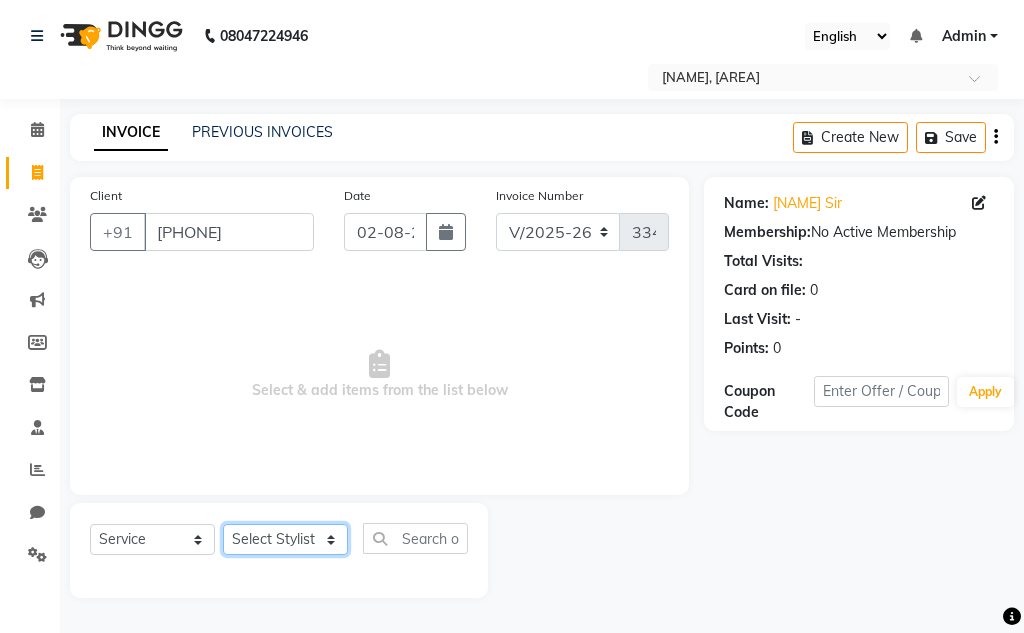 select on "85604" 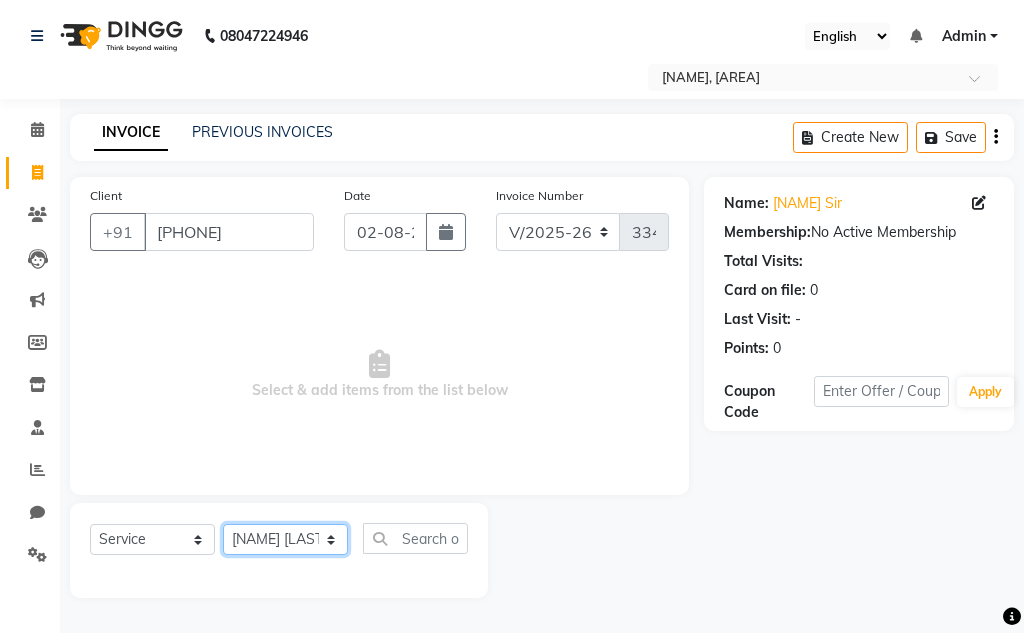 click on "Select Stylist [NAME] [NAME] Sir [NAME] Sir [NAME] [LASTNAME] Gaurav soni Gulfan Khan [NAME] Sen [NAME] Sahu [NAME] Khan" 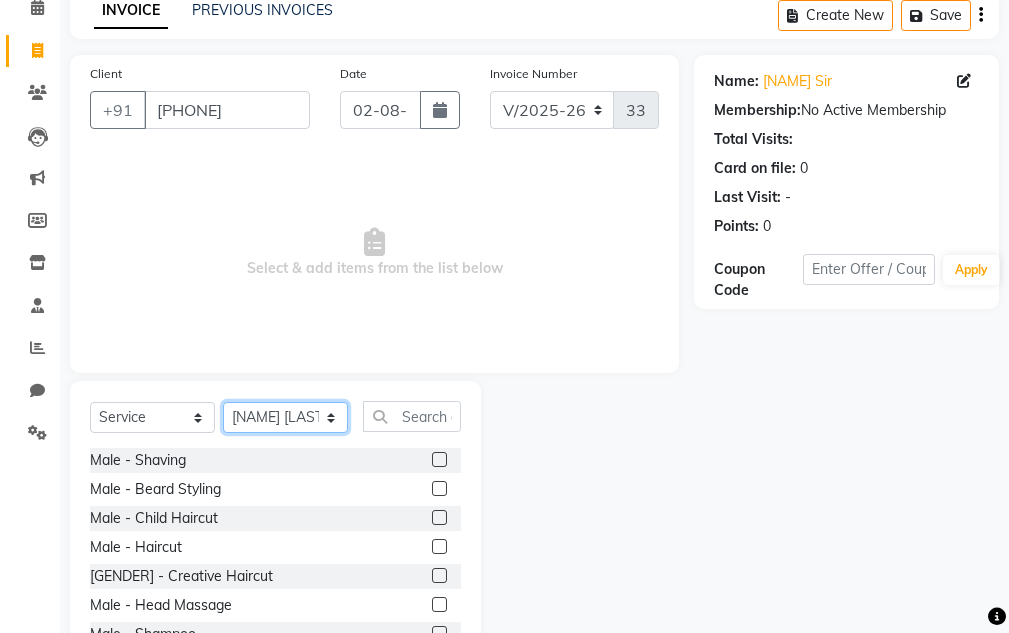 scroll, scrollTop: 195, scrollLeft: 0, axis: vertical 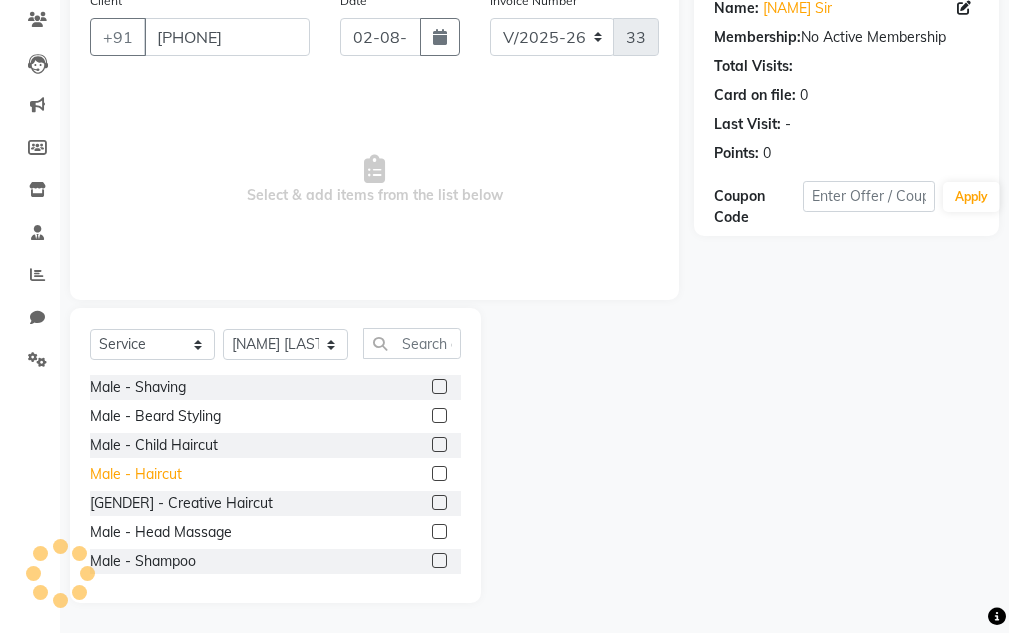 click on "Male - Haircut" 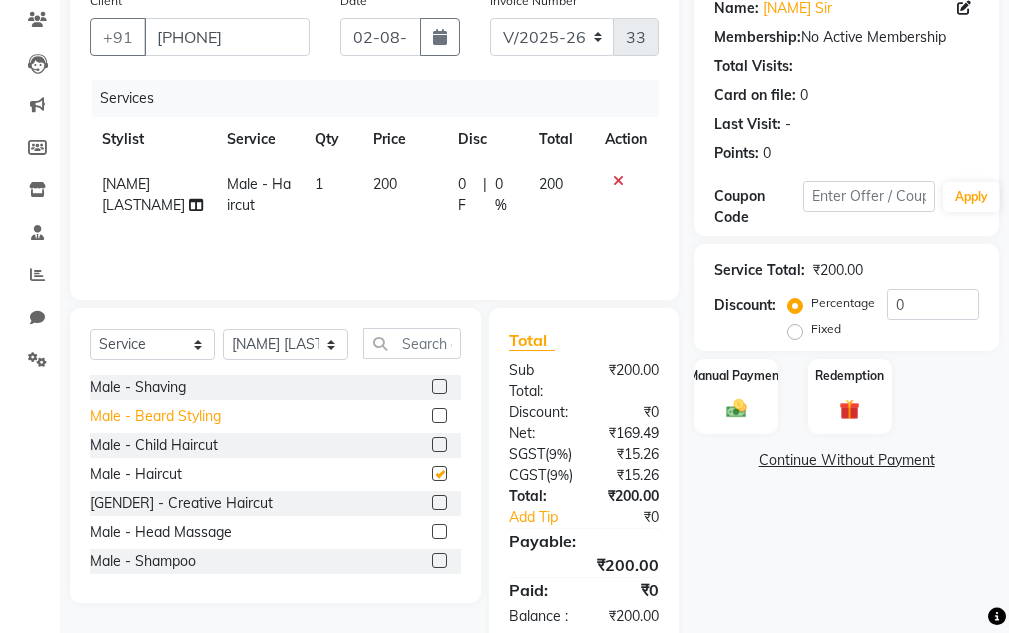 checkbox on "false" 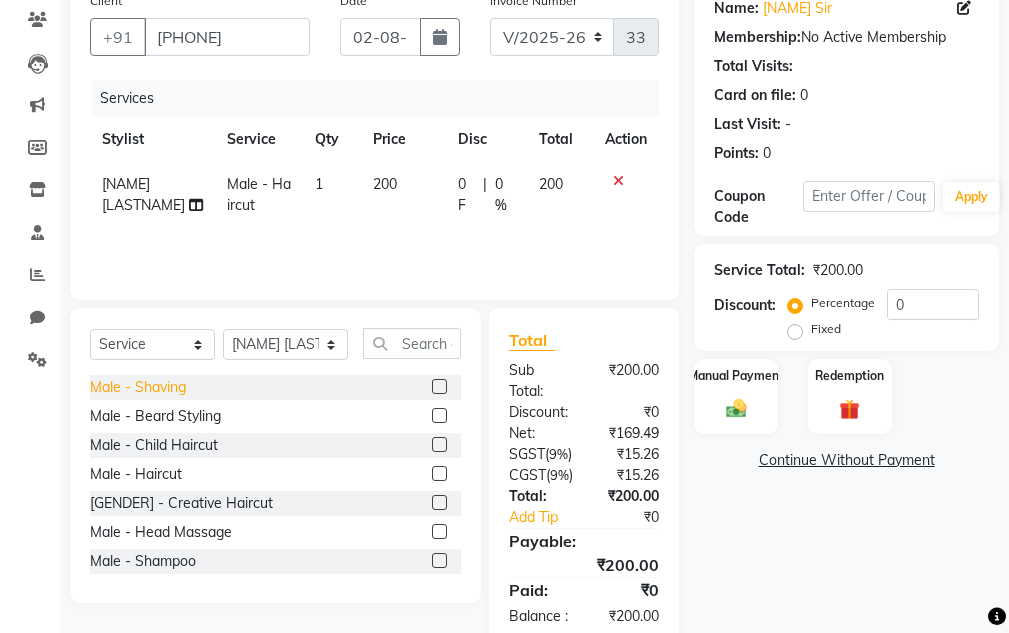 click on "Male - Shaving" 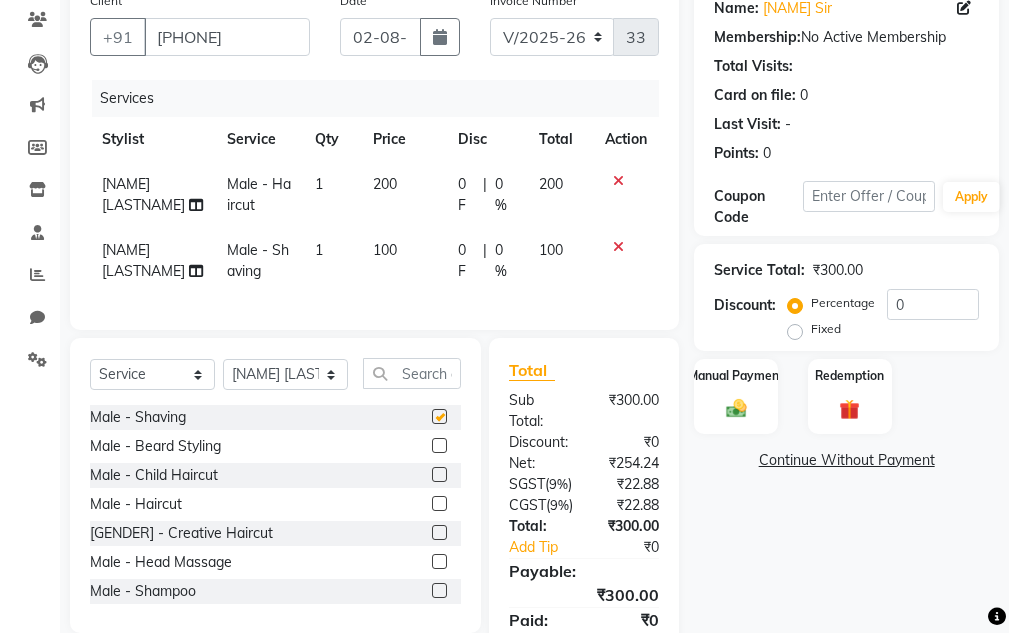 checkbox on "false" 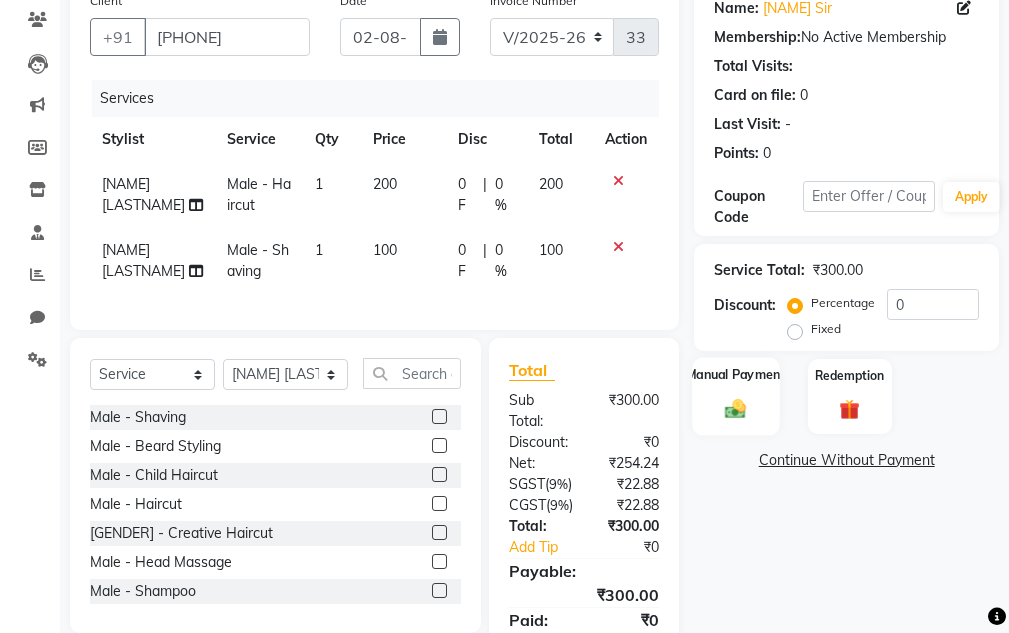 click on "Manual Payment" 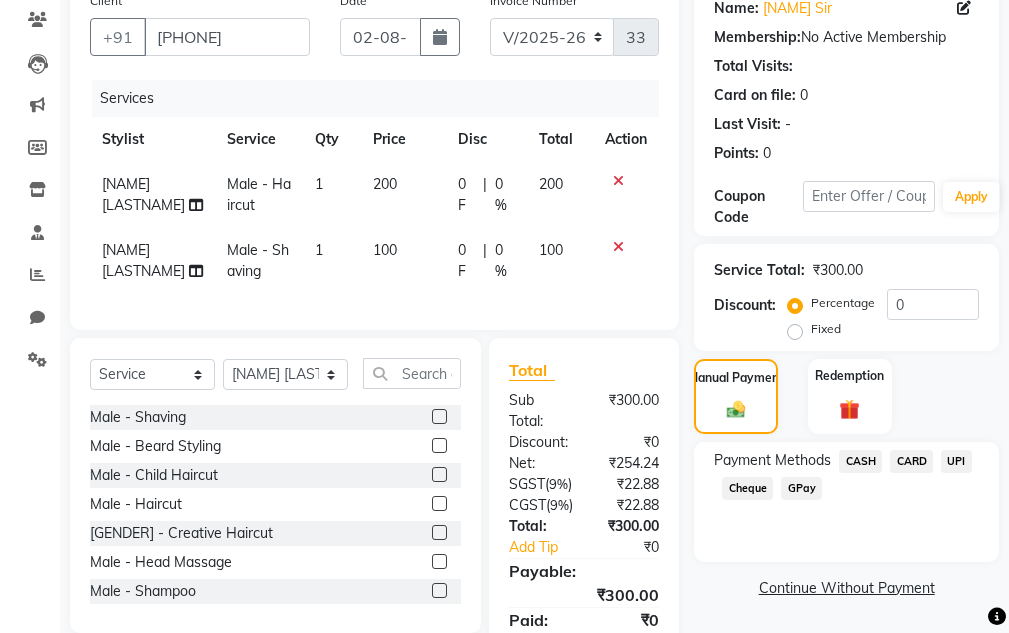 click on "CASH" 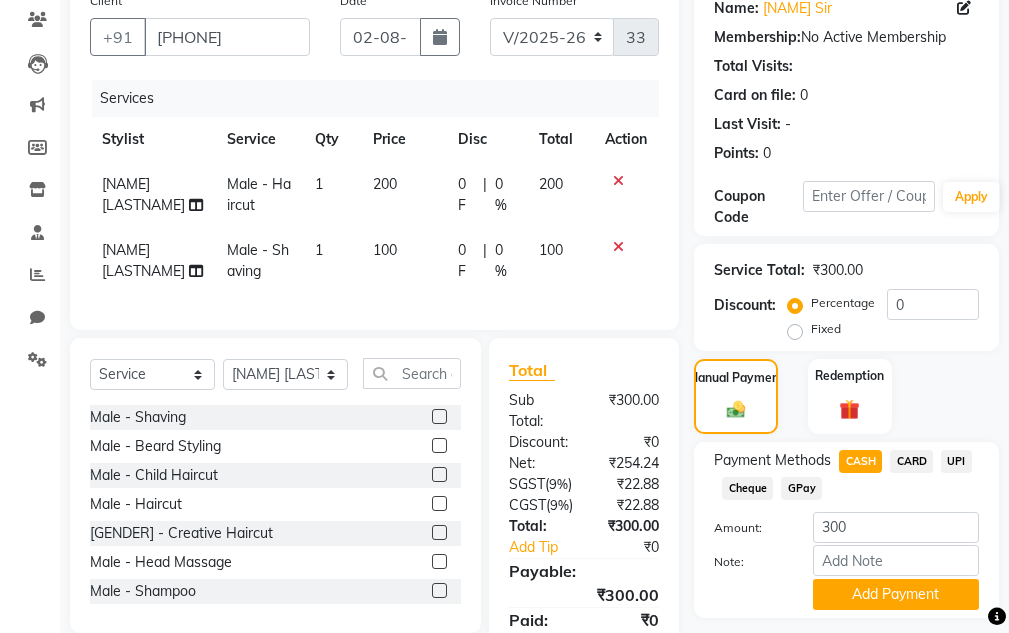 click on "Payment Methods  CASH   CARD   UPI   Cheque   GPay  Amount: 300 Note: Add Payment" 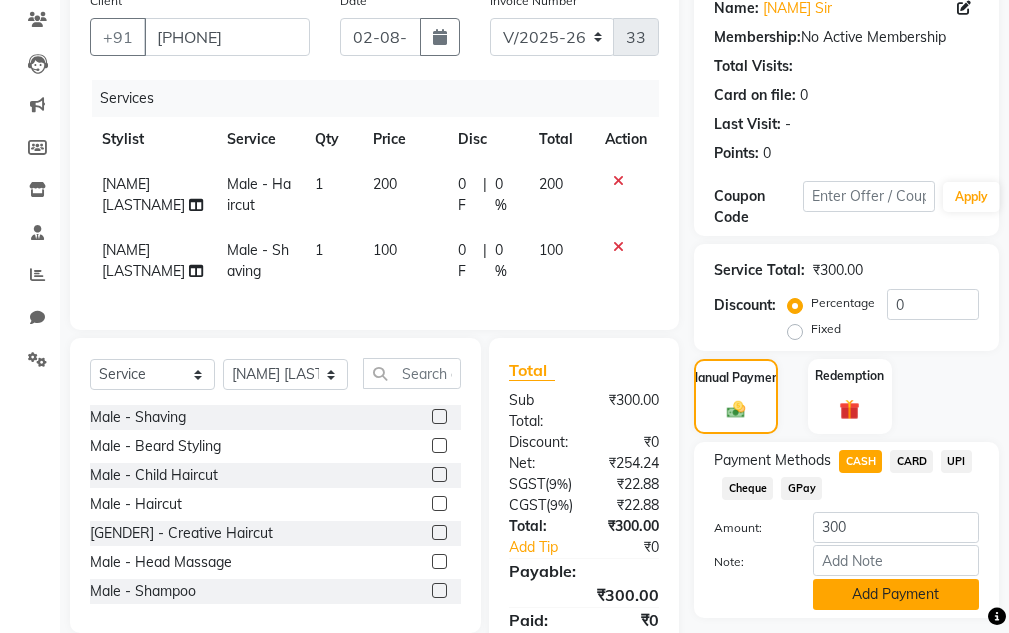 click on "Add Payment" 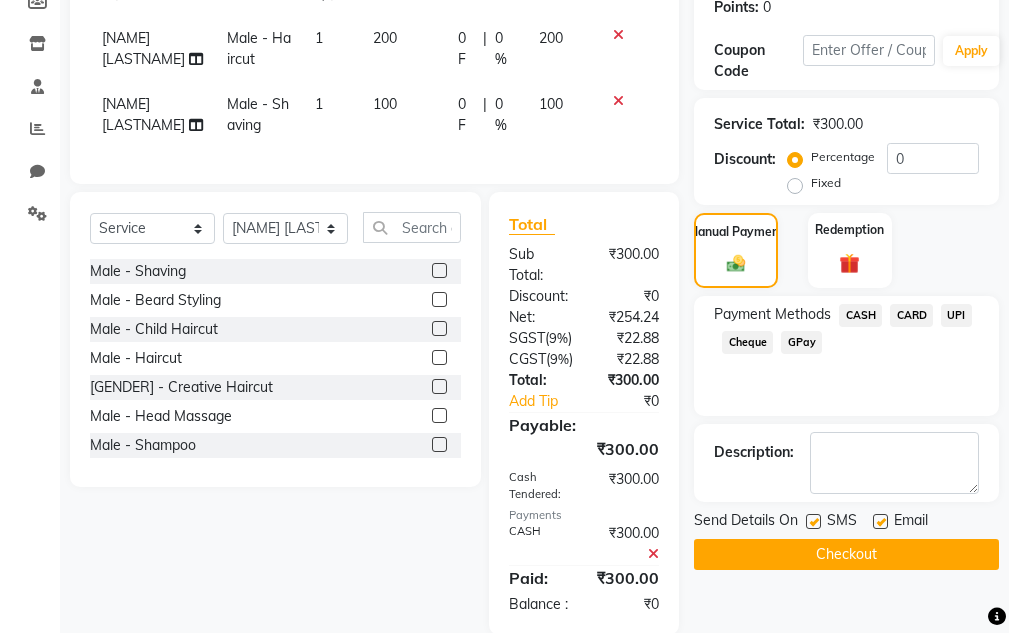 scroll, scrollTop: 451, scrollLeft: 0, axis: vertical 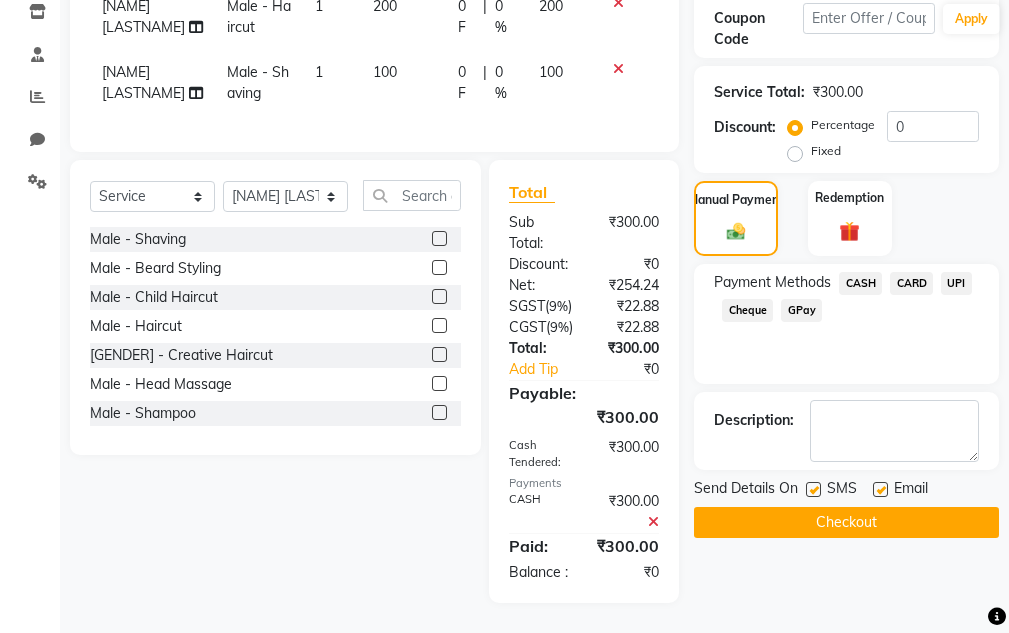 click on "Checkout" 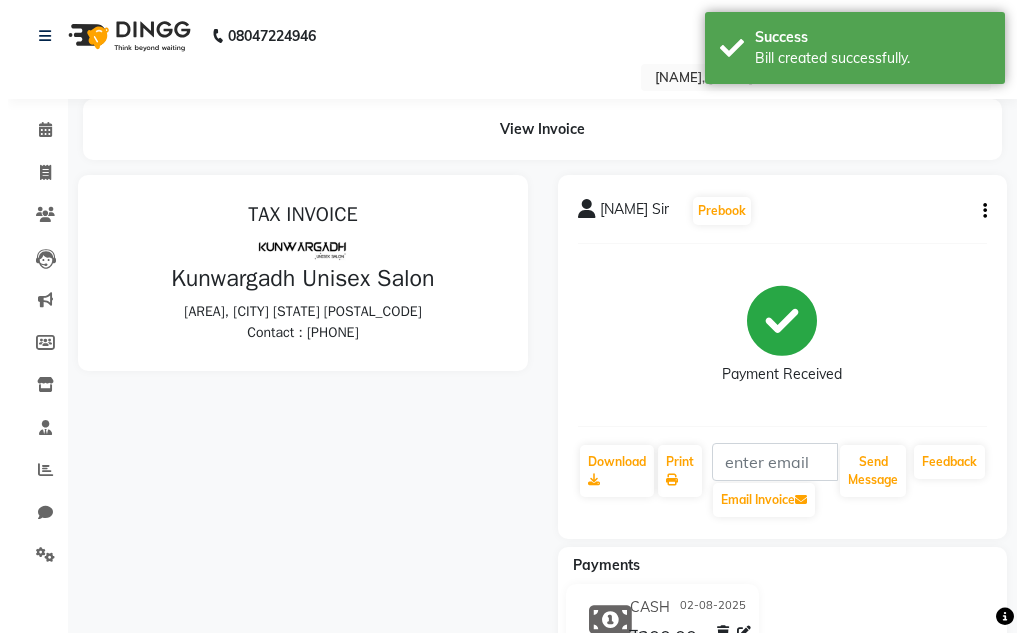 scroll, scrollTop: 0, scrollLeft: 0, axis: both 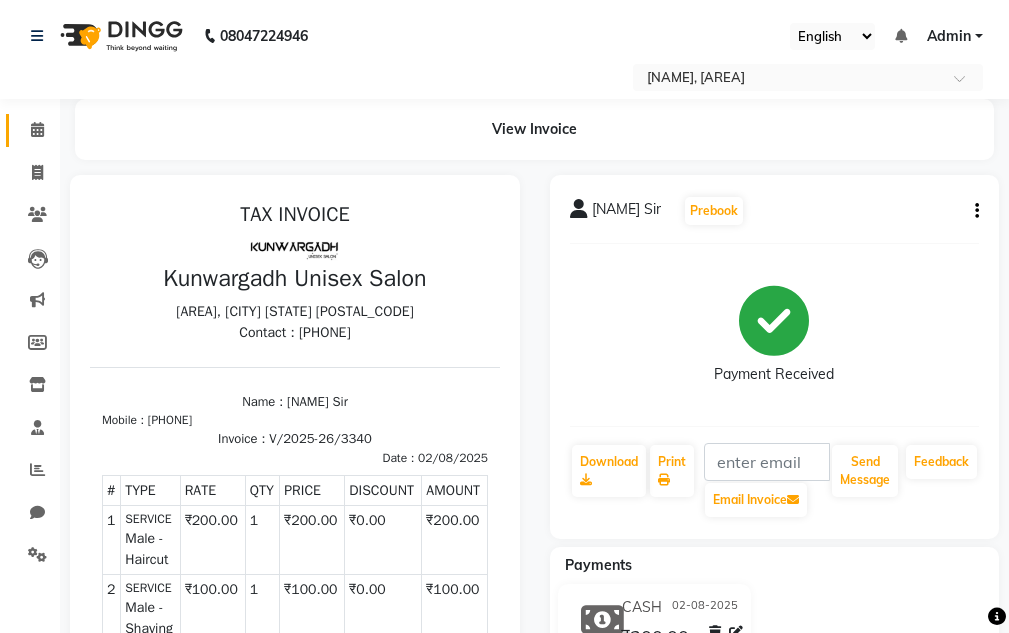 click on "Calendar" 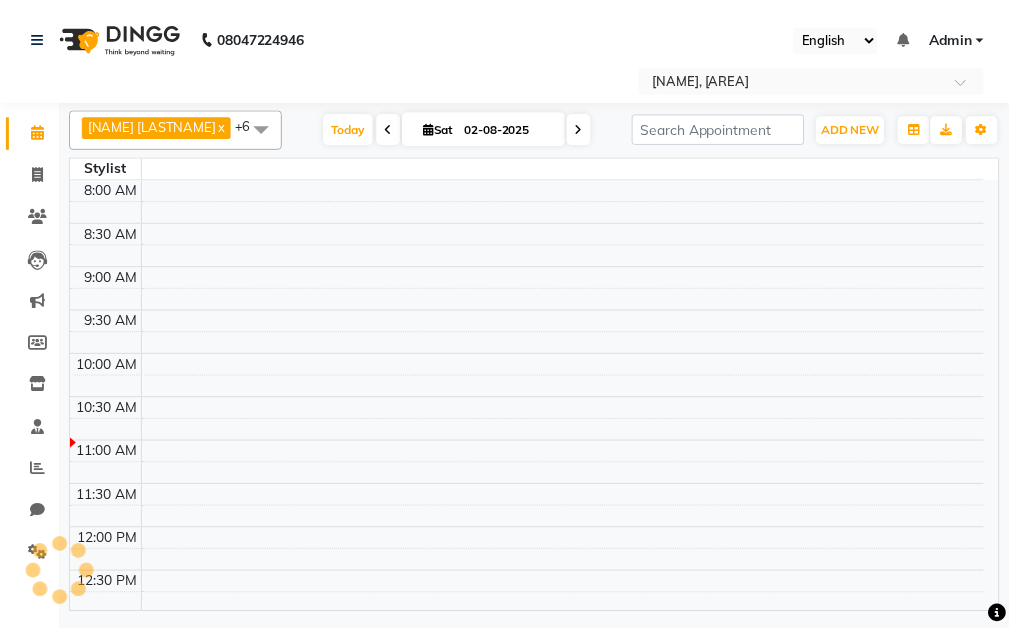 scroll, scrollTop: 0, scrollLeft: 0, axis: both 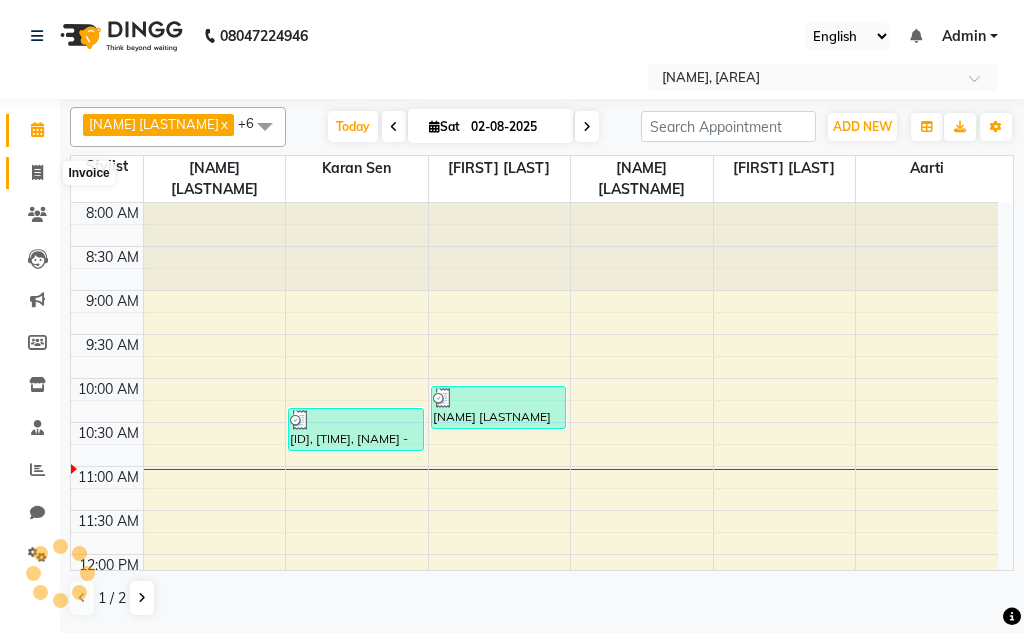click 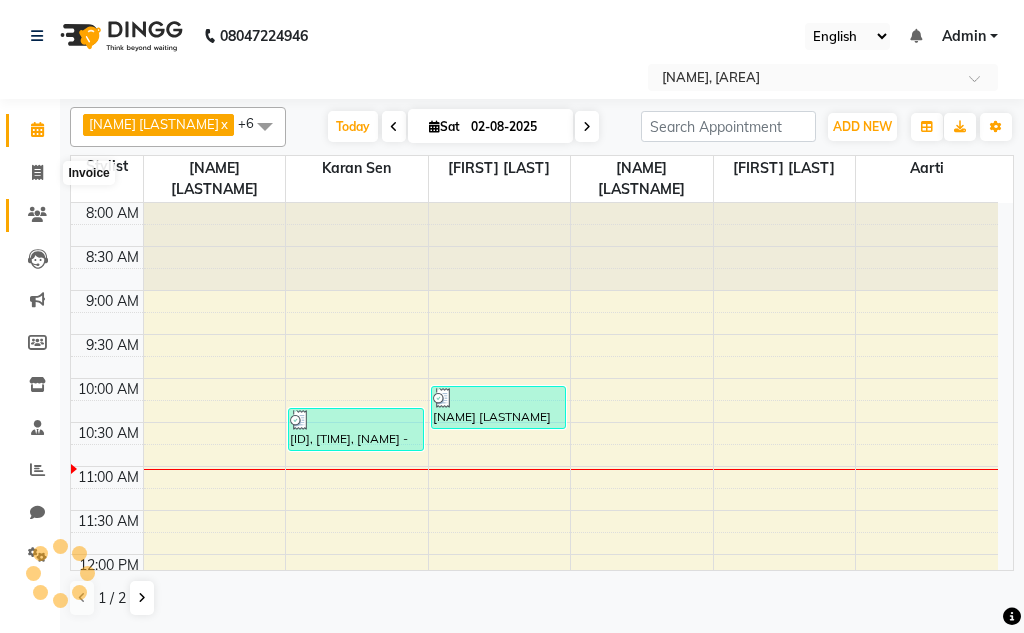 select on "7931" 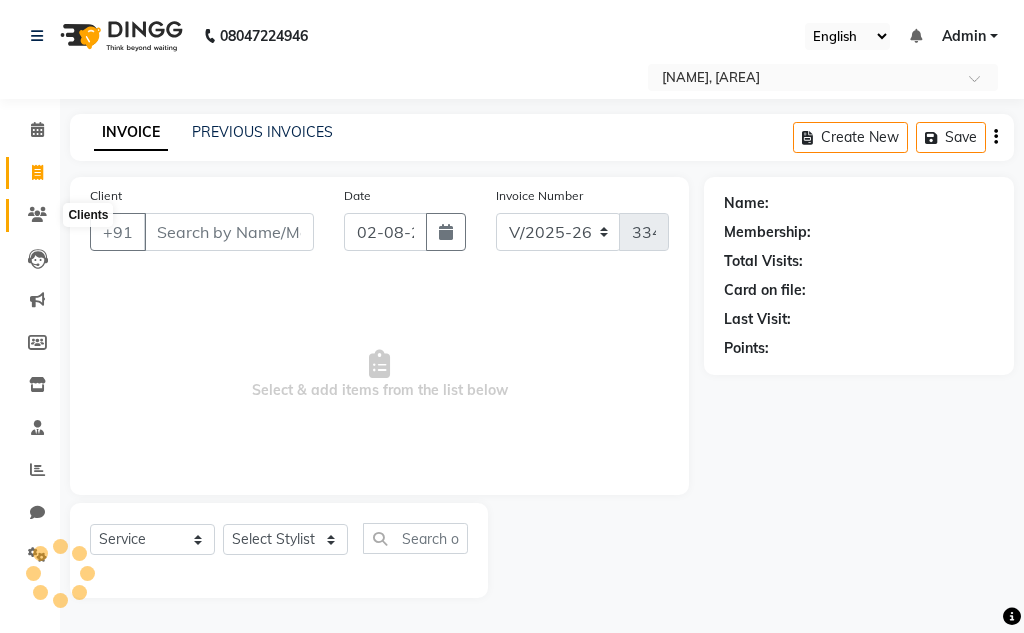 click 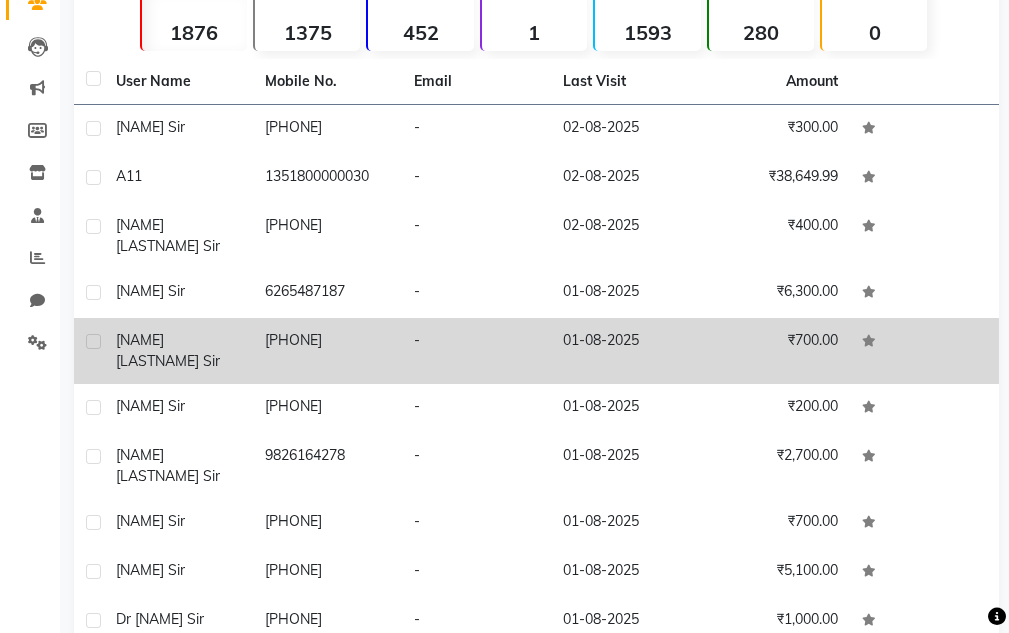 scroll, scrollTop: 260, scrollLeft: 0, axis: vertical 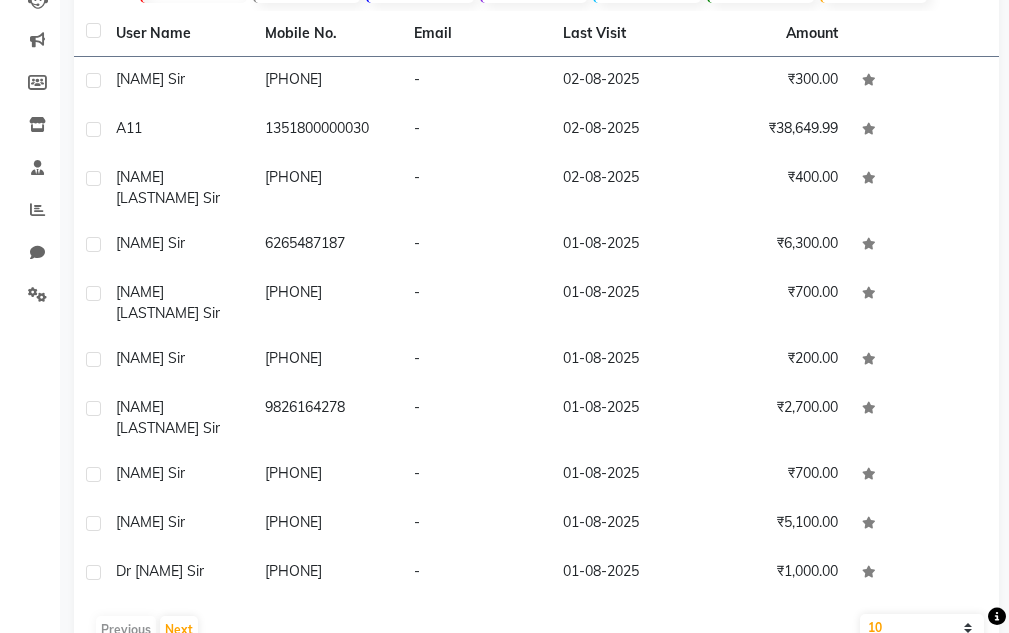 drag, startPoint x: 267, startPoint y: 514, endPoint x: 362, endPoint y: 519, distance: 95.131485 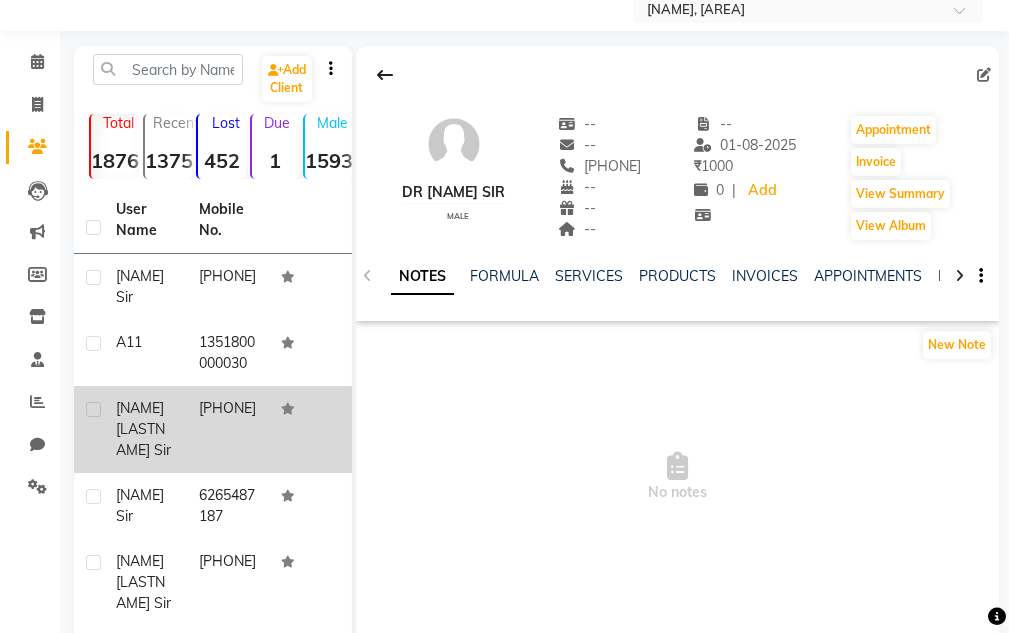 scroll, scrollTop: 60, scrollLeft: 0, axis: vertical 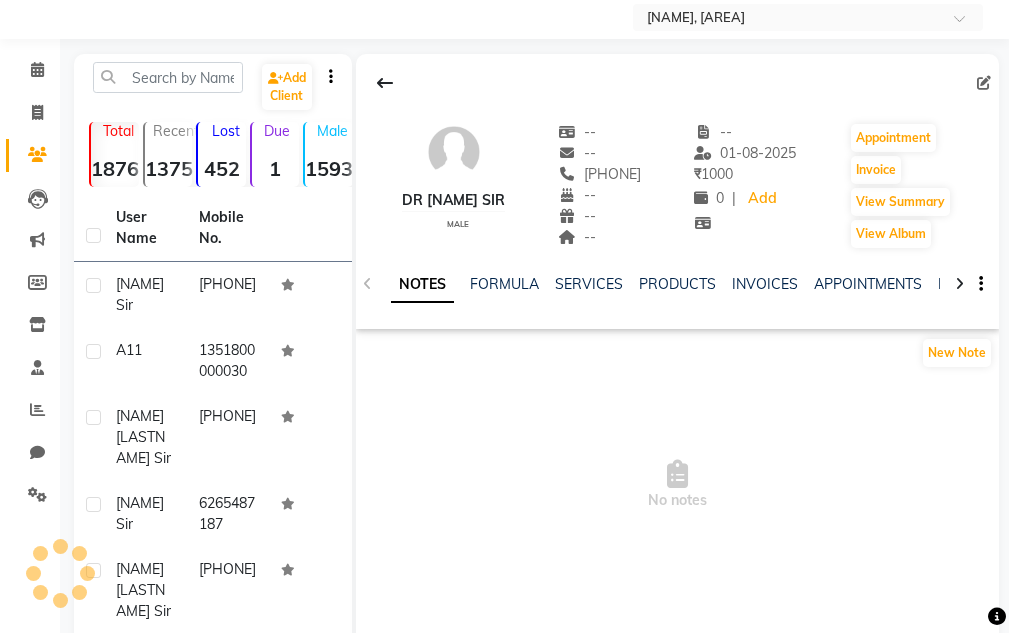 drag, startPoint x: 578, startPoint y: 175, endPoint x: 668, endPoint y: 179, distance: 90.088844 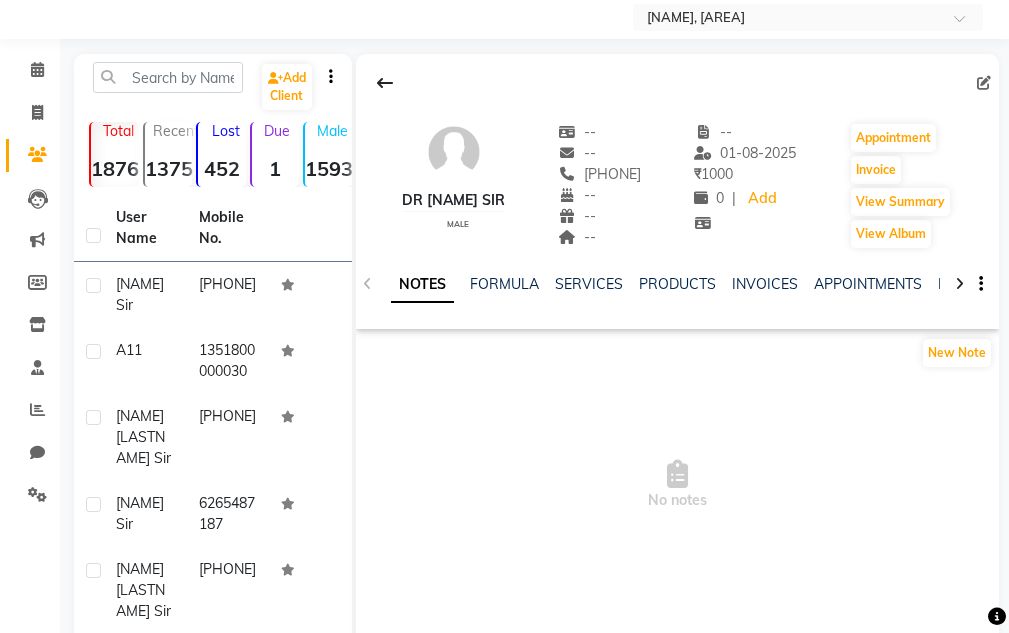 copy on "[PHONE]" 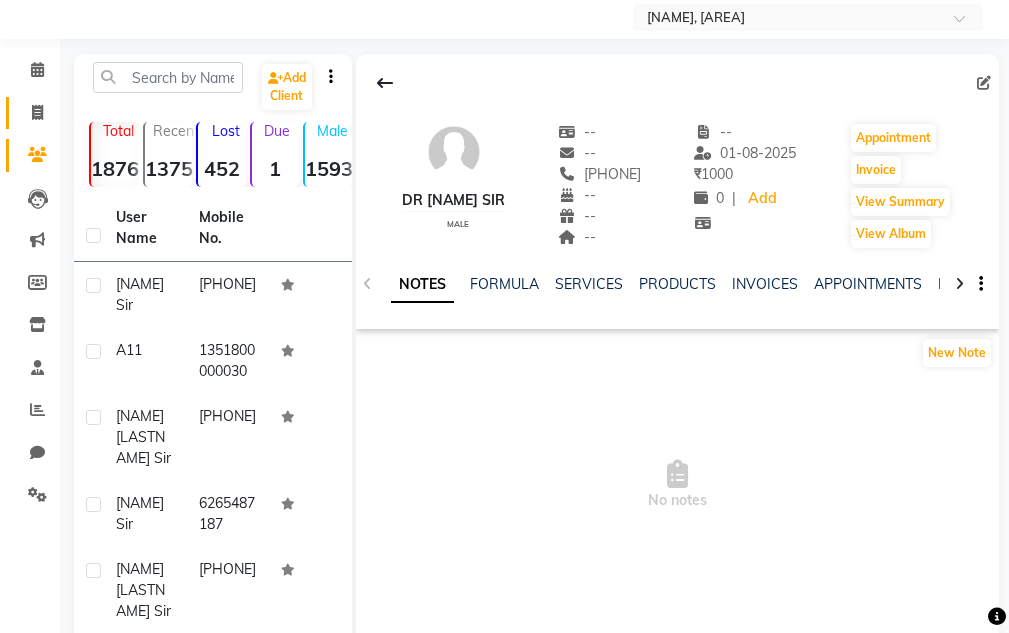 drag, startPoint x: 26, startPoint y: 93, endPoint x: 34, endPoint y: 113, distance: 21.540659 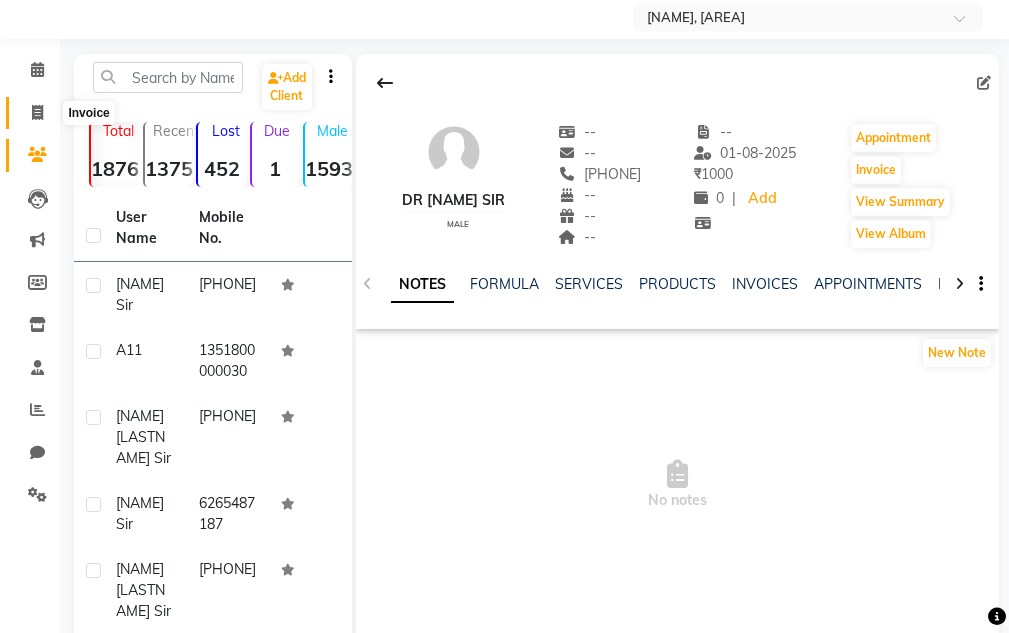 click 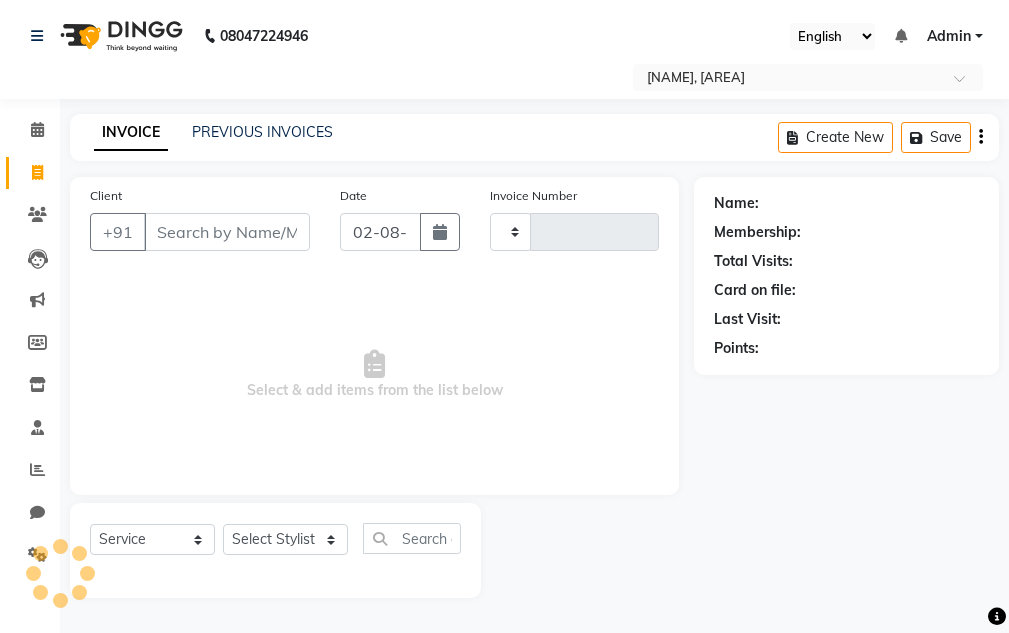 scroll, scrollTop: 0, scrollLeft: 0, axis: both 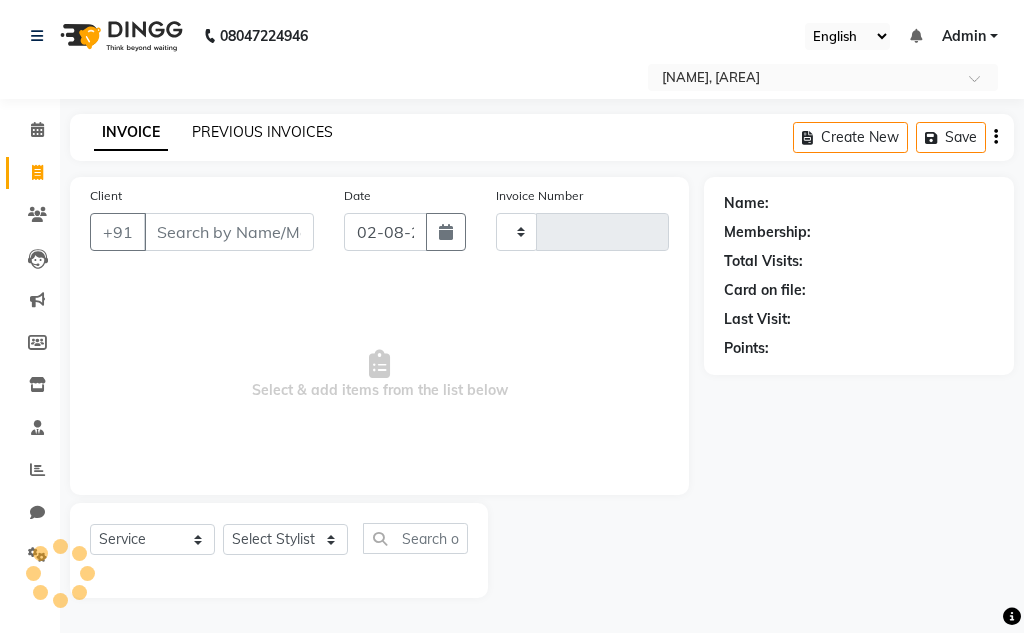 type on "3341" 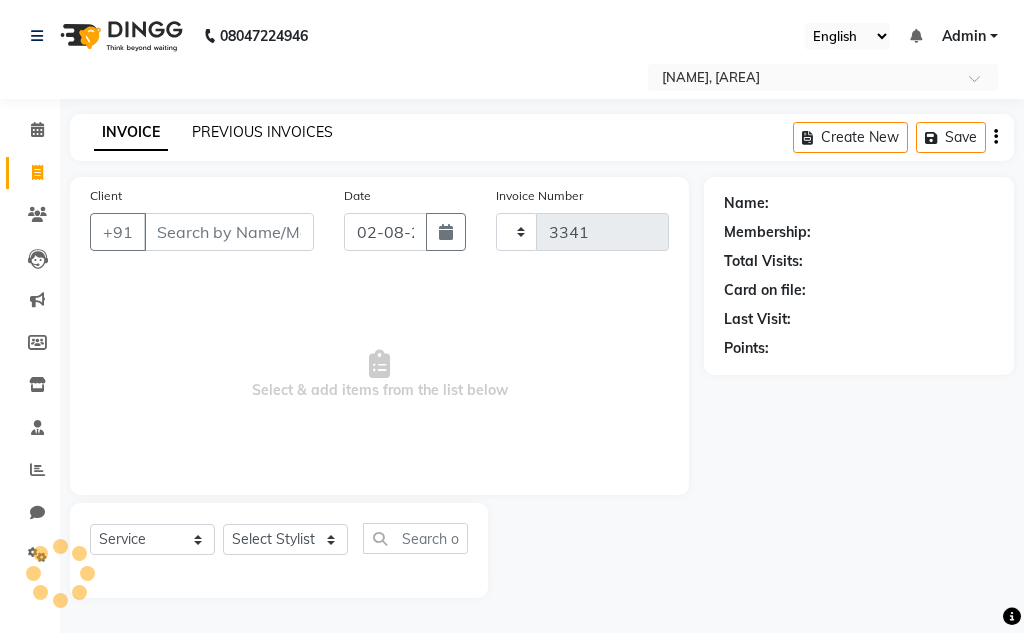 select on "7931" 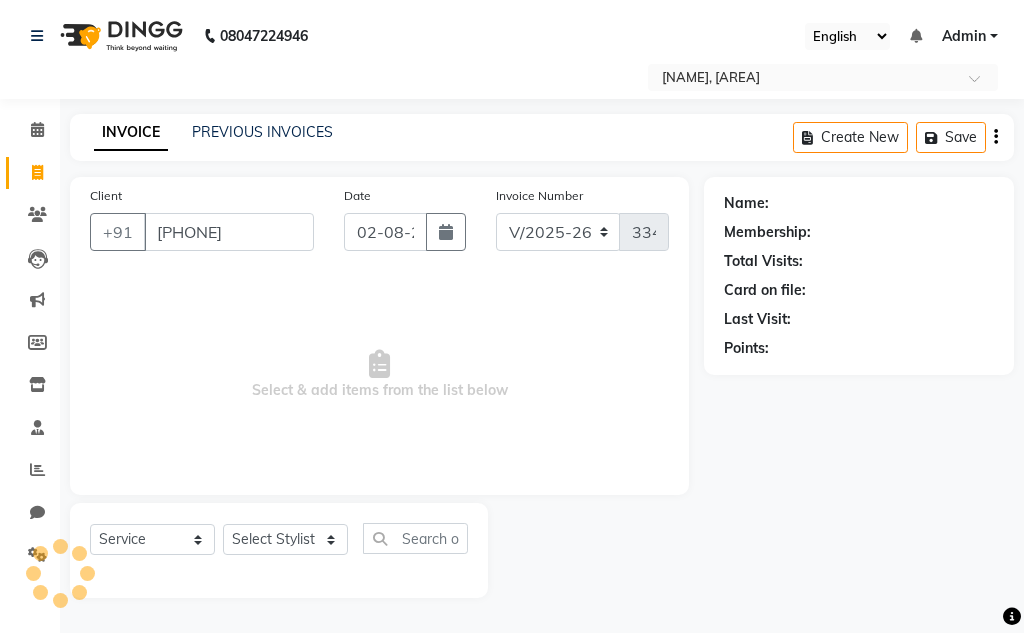 type on "[PHONE]" 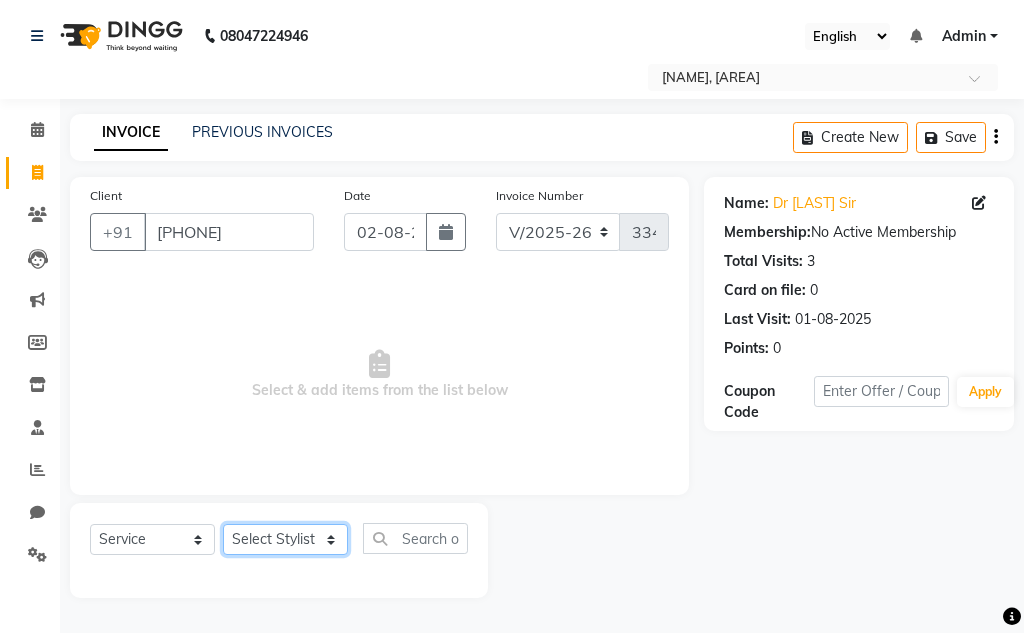 click on "Select Stylist [NAME] [NAME] Sir [NAME] Sir [NAME] [LASTNAME] Gaurav soni Gulfan Khan [NAME] Sen [NAME] Sahu [NAME] Khan" 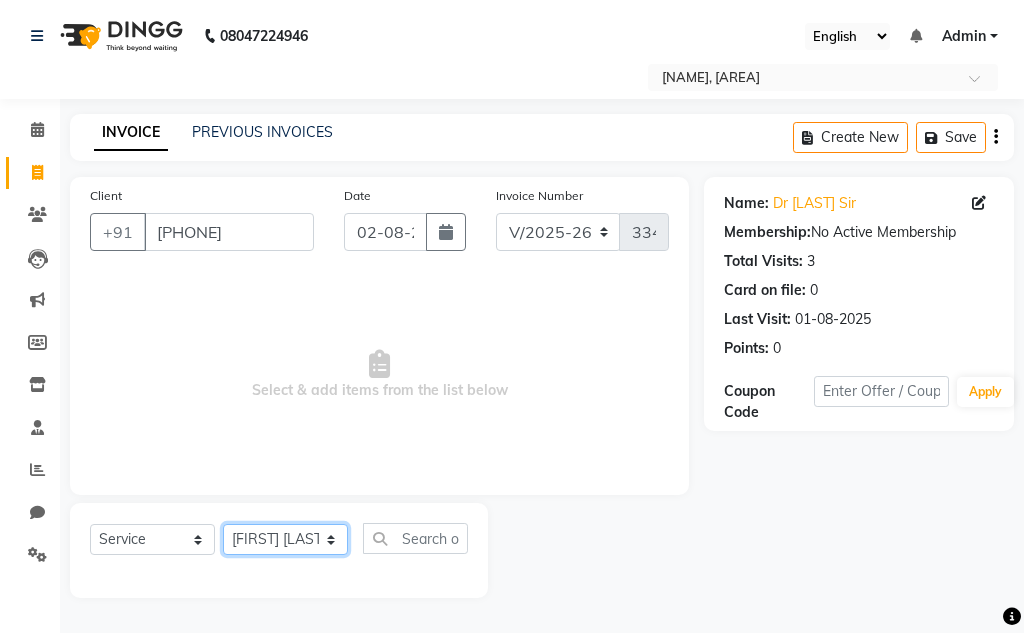 click on "Select Stylist [NAME] [NAME] Sir [NAME] Sir [NAME] [LASTNAME] Gaurav soni Gulfan Khan [NAME] Sen [NAME] Sahu [NAME] Khan" 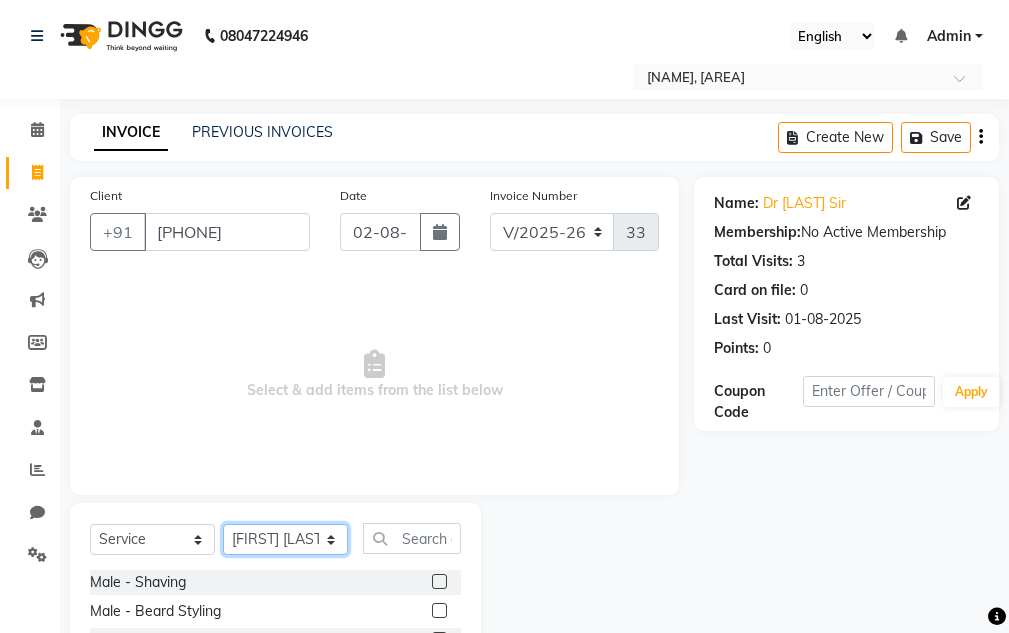 click on "Select Stylist [NAME] [NAME] Sir [NAME] Sir [NAME] [LASTNAME] Gaurav soni Gulfan Khan [NAME] Sen [NAME] Sahu [NAME] Khan" 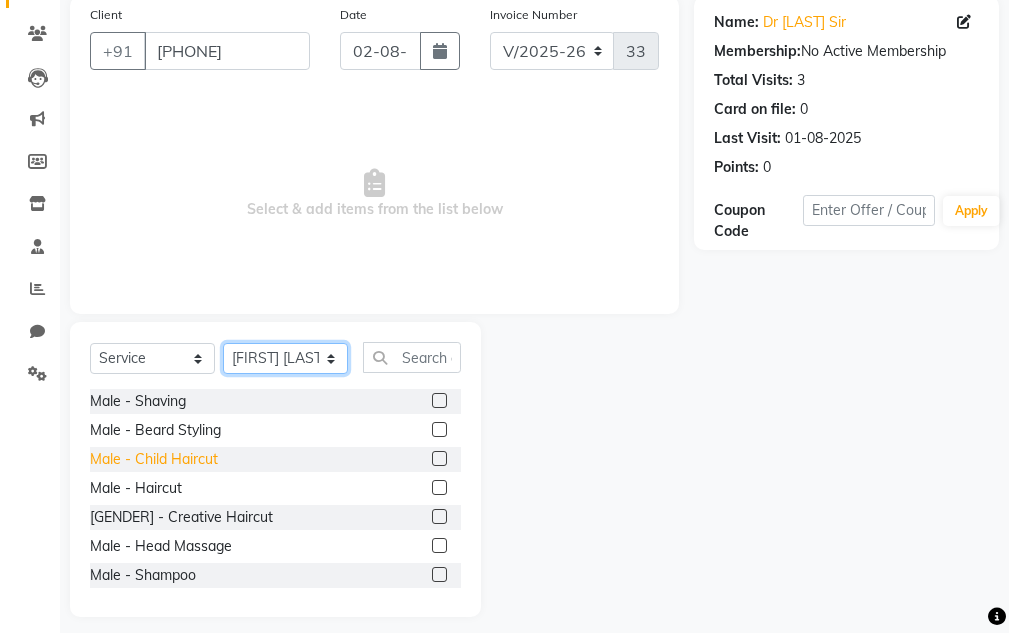 scroll, scrollTop: 195, scrollLeft: 0, axis: vertical 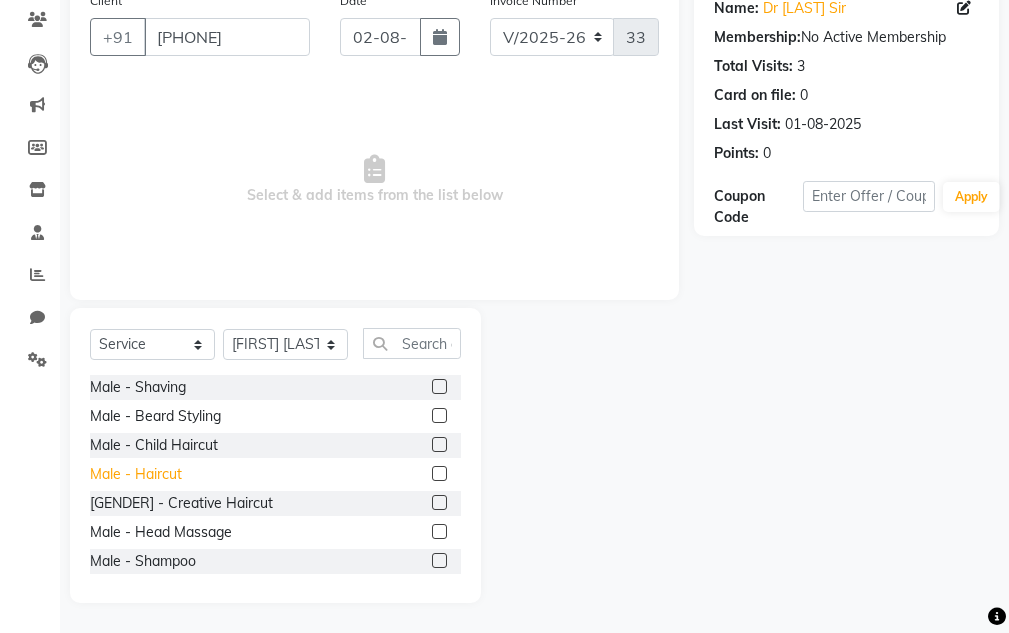 click on "Male - Haircut" 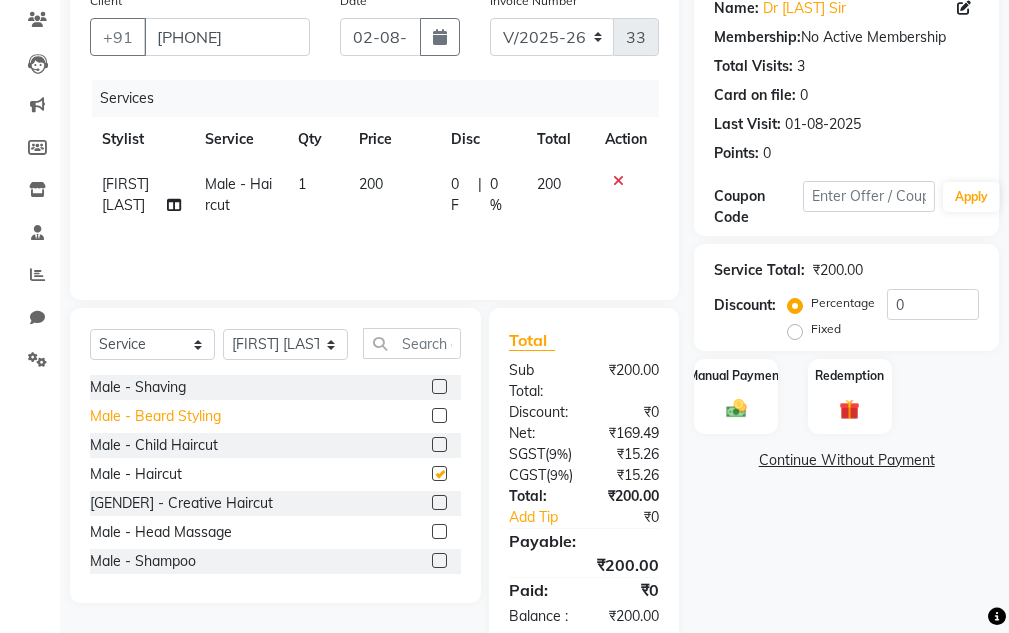 checkbox on "false" 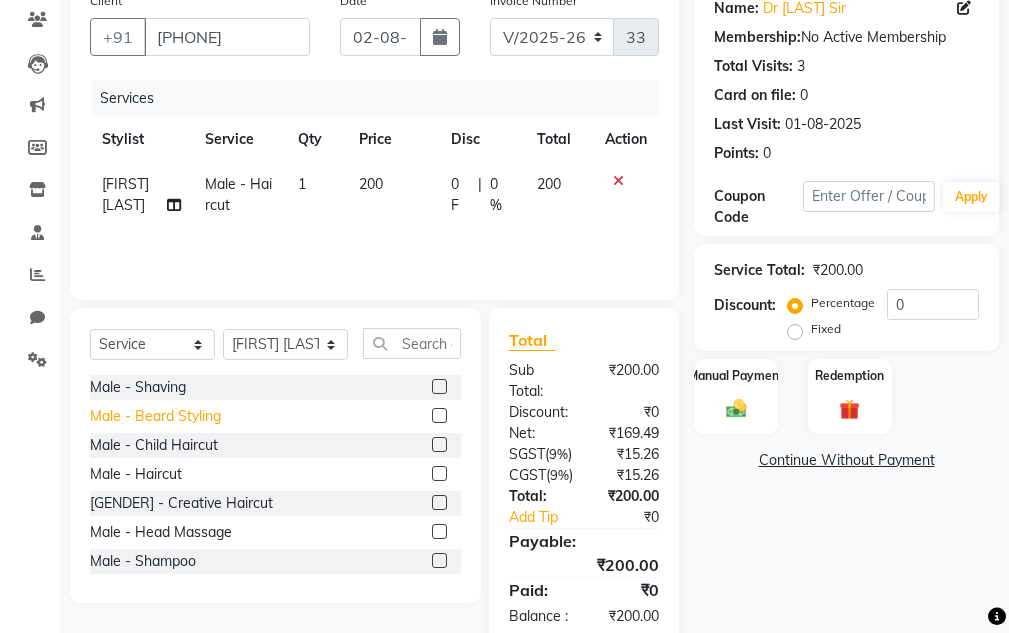click on "Male - Beard Styling" 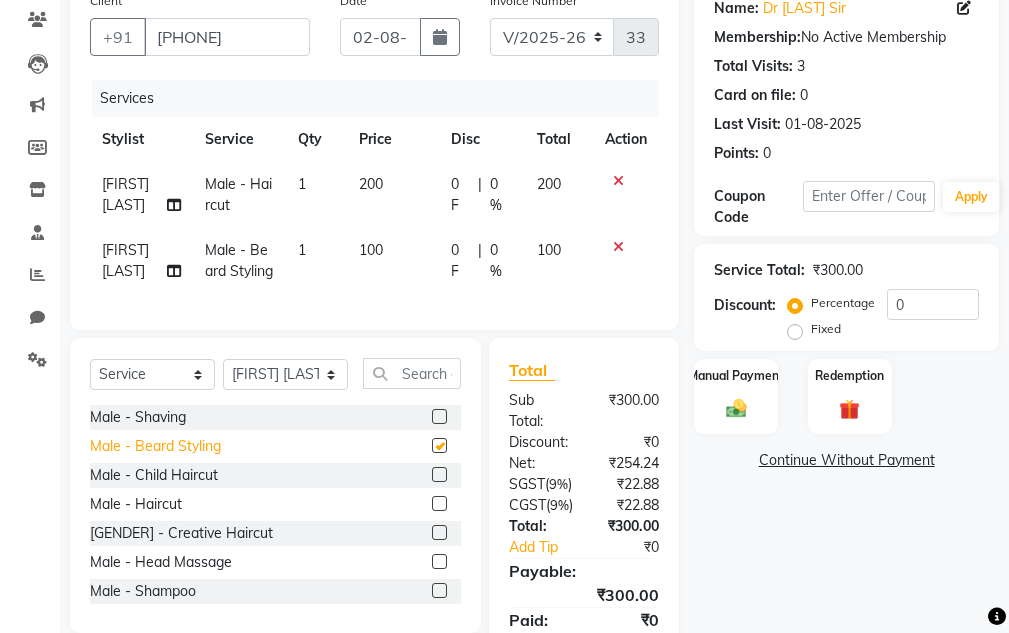 checkbox on "false" 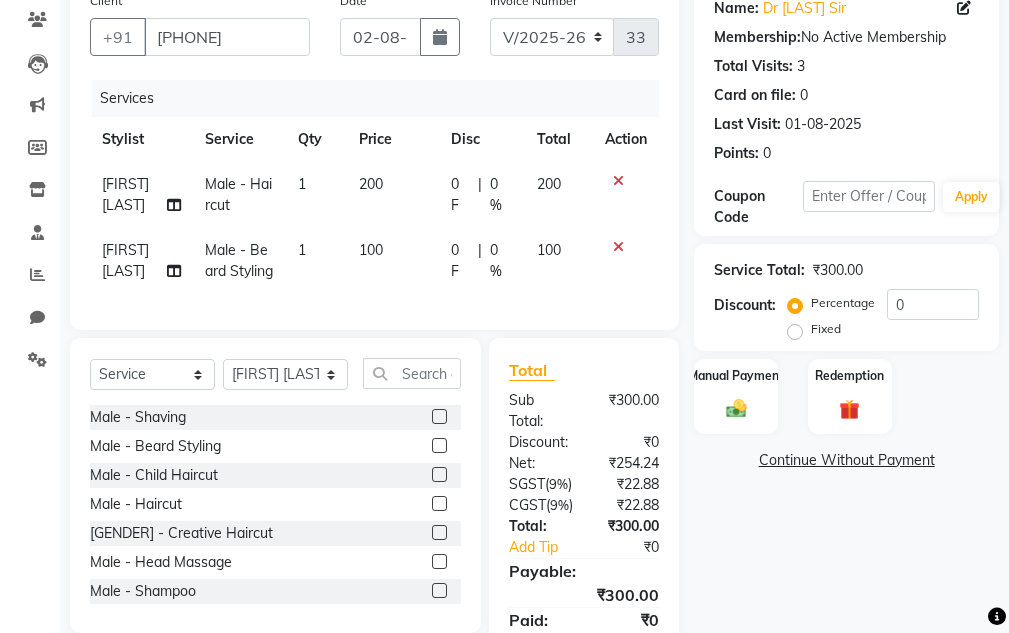 click 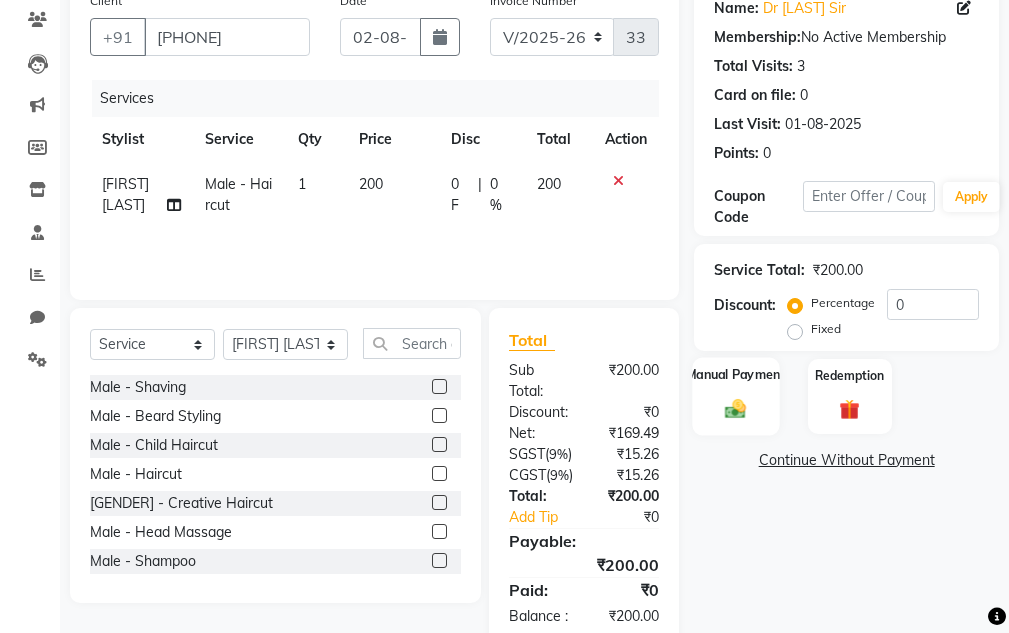 click on "Manual Payment" 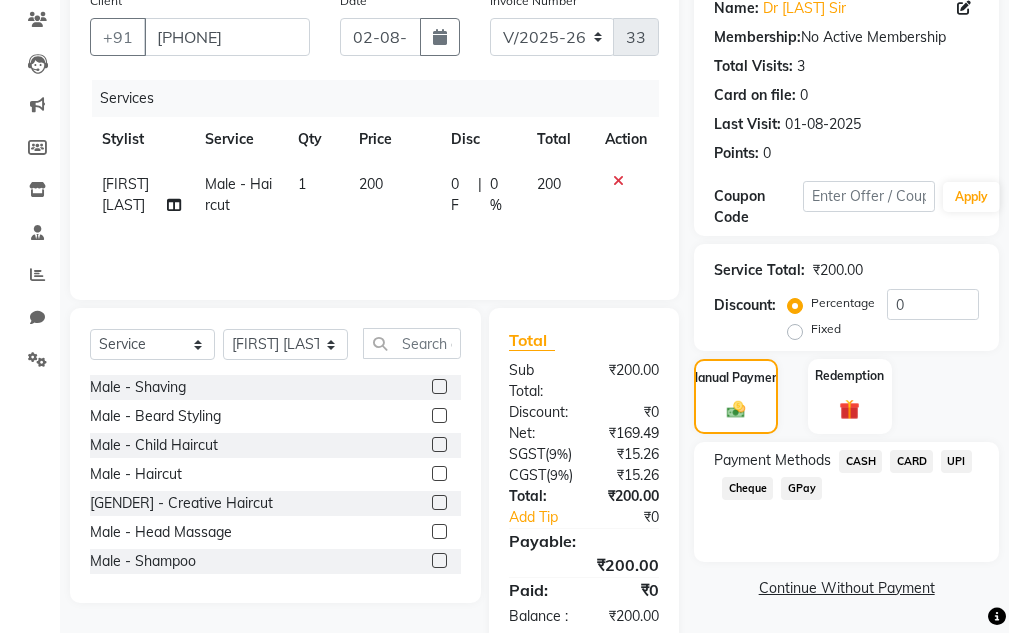 drag, startPoint x: 870, startPoint y: 467, endPoint x: 876, endPoint y: 503, distance: 36.496574 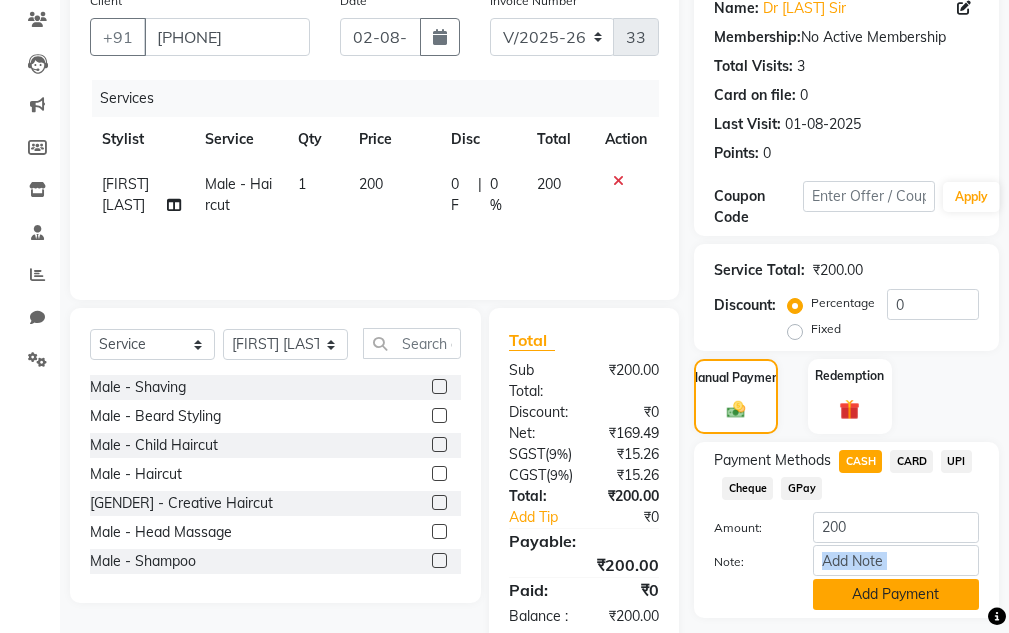 click on "Amount: 200 Note: Add Payment" 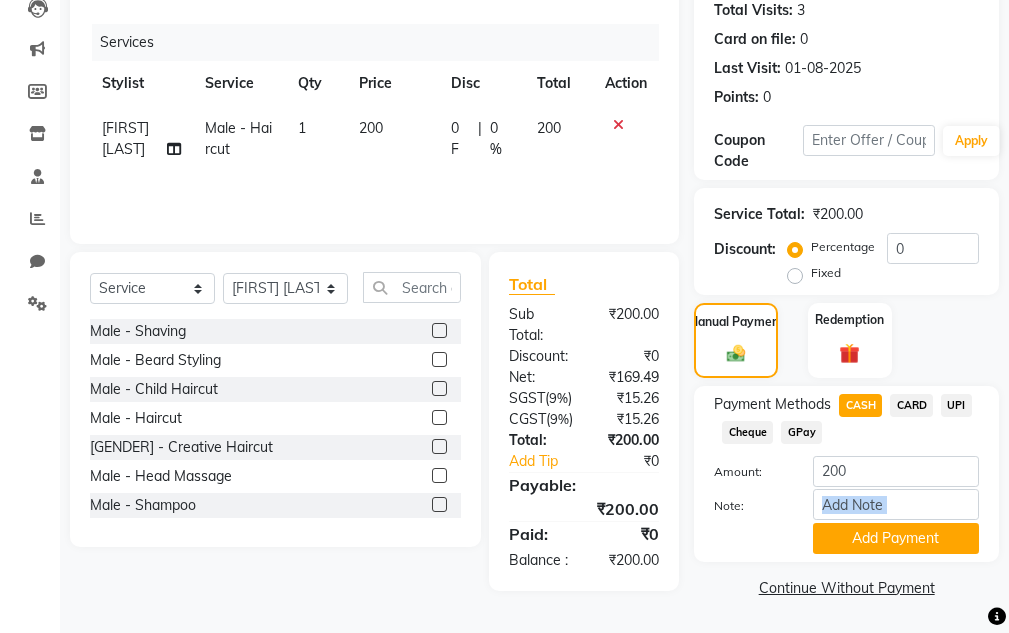 scroll, scrollTop: 302, scrollLeft: 0, axis: vertical 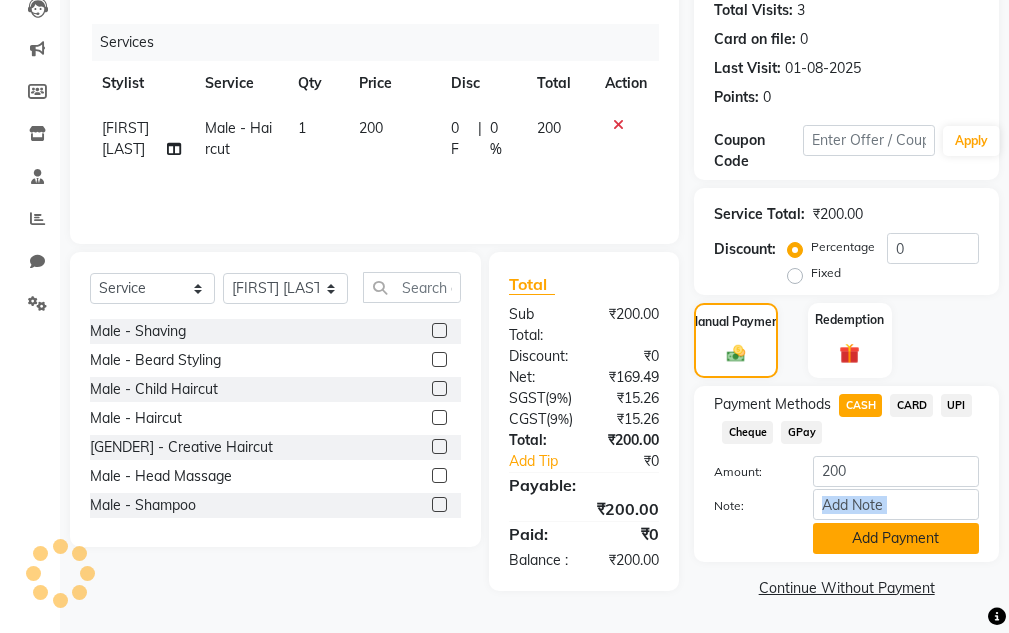 click on "Add Payment" 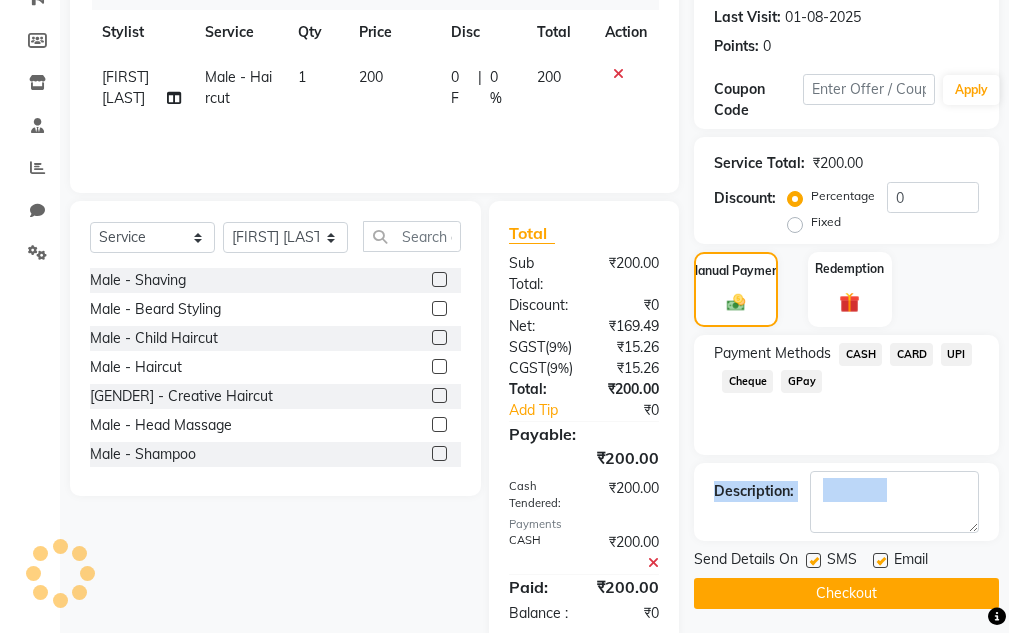 click on "Checkout" 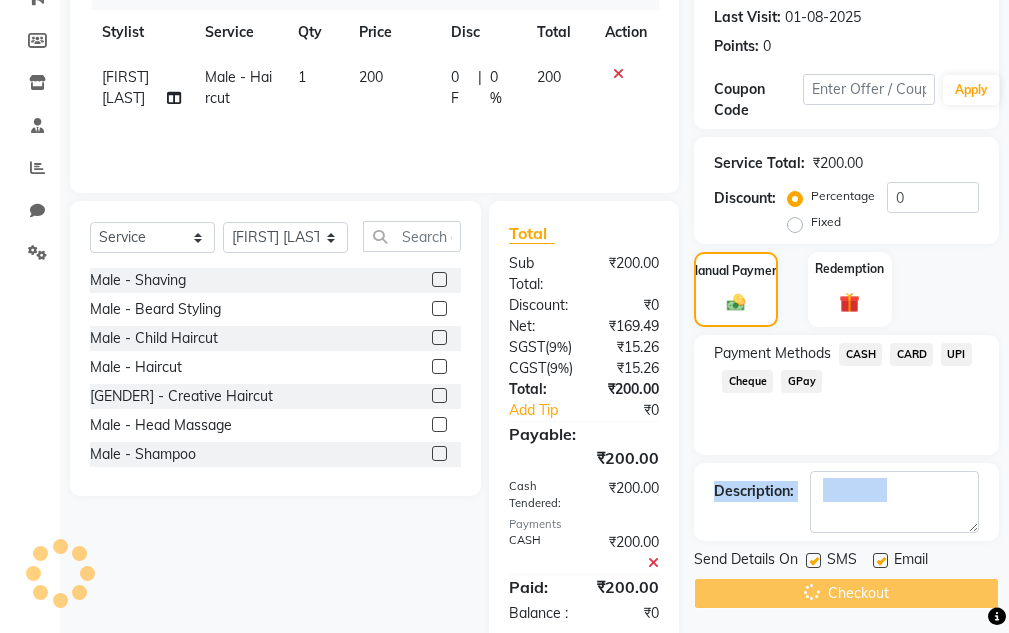 scroll, scrollTop: 0, scrollLeft: 0, axis: both 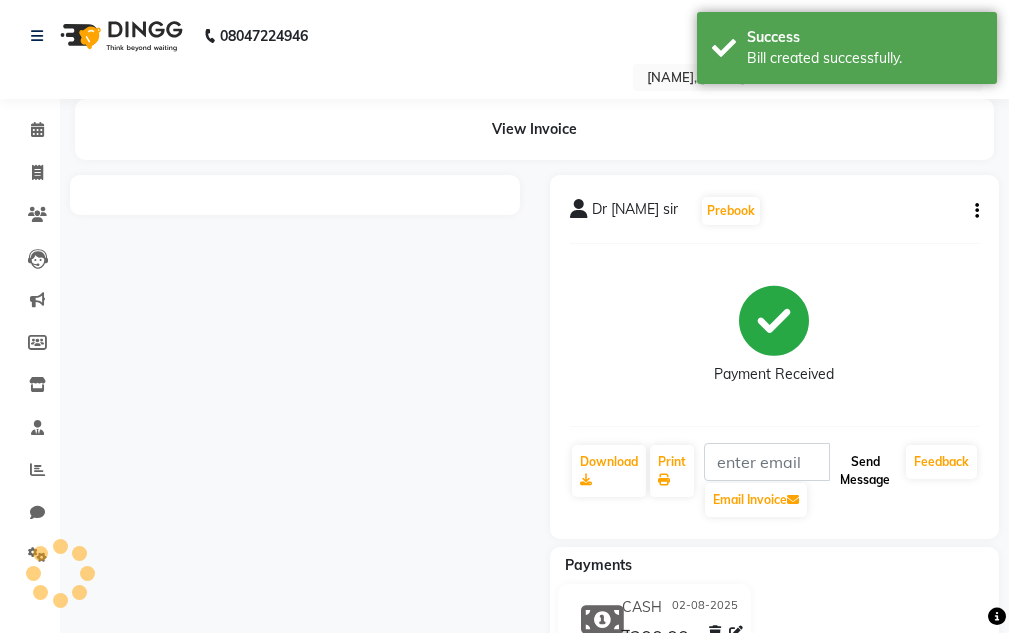 drag, startPoint x: 862, startPoint y: 479, endPoint x: 864, endPoint y: 450, distance: 29.068884 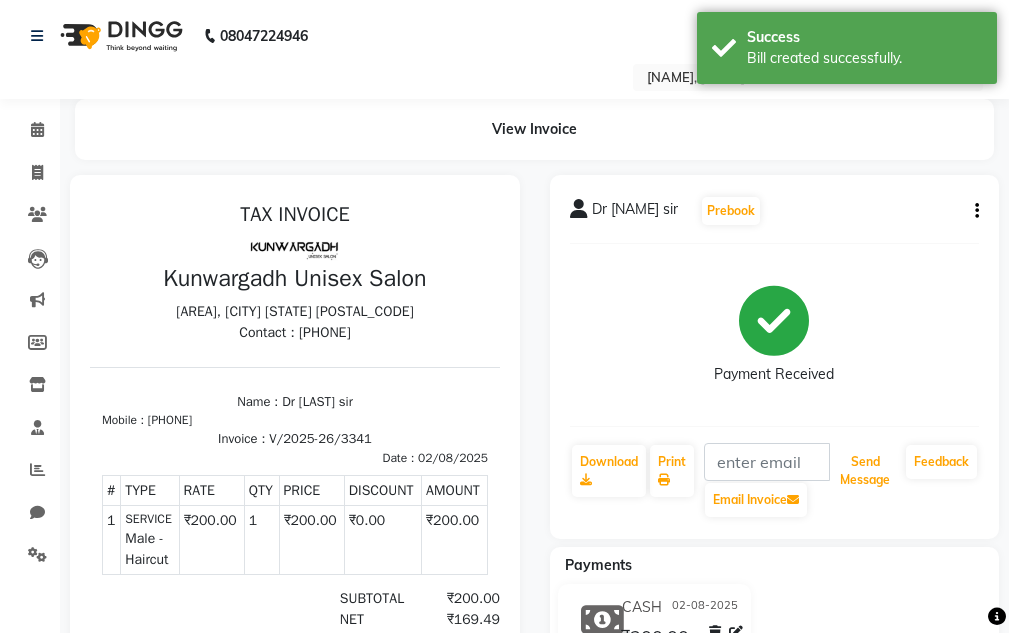 scroll, scrollTop: 0, scrollLeft: 0, axis: both 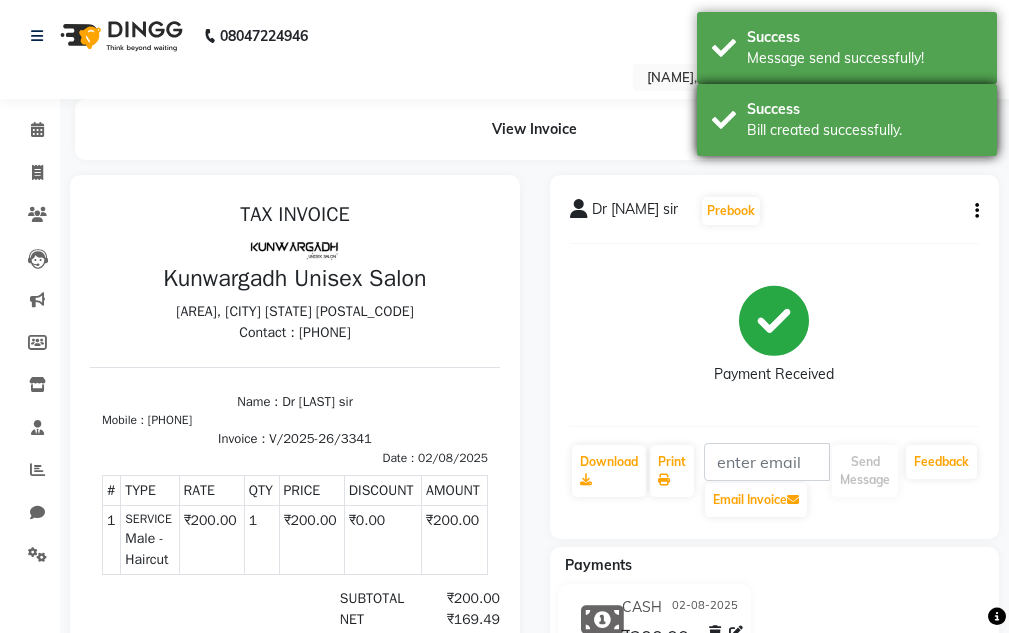 drag, startPoint x: 863, startPoint y: 132, endPoint x: 861, endPoint y: 117, distance: 15.132746 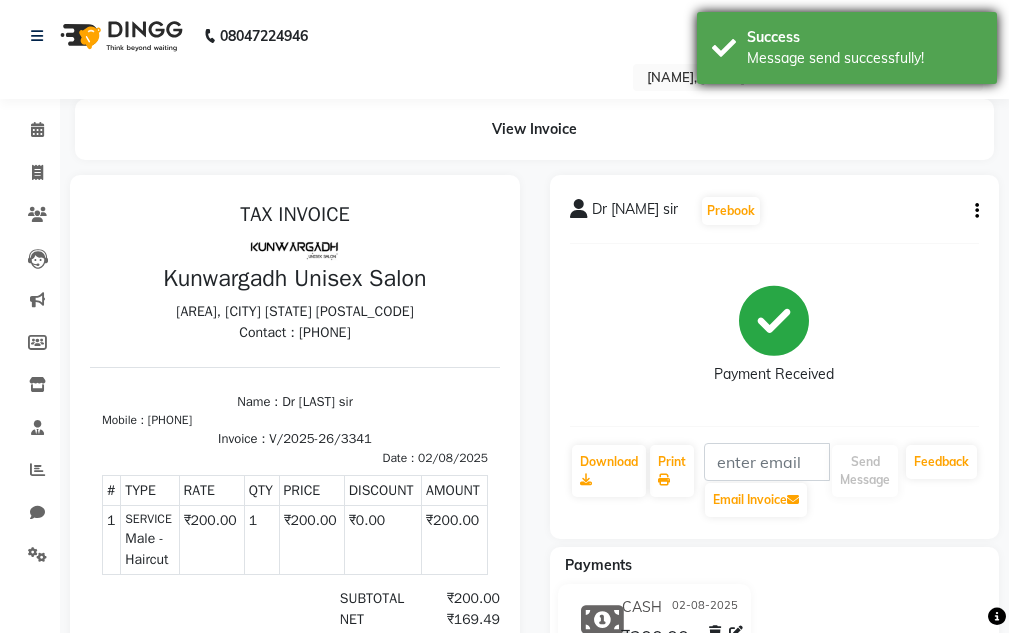 click on "Success   Message send successfully!   Success   Bill created successfully." at bounding box center [847, 87] 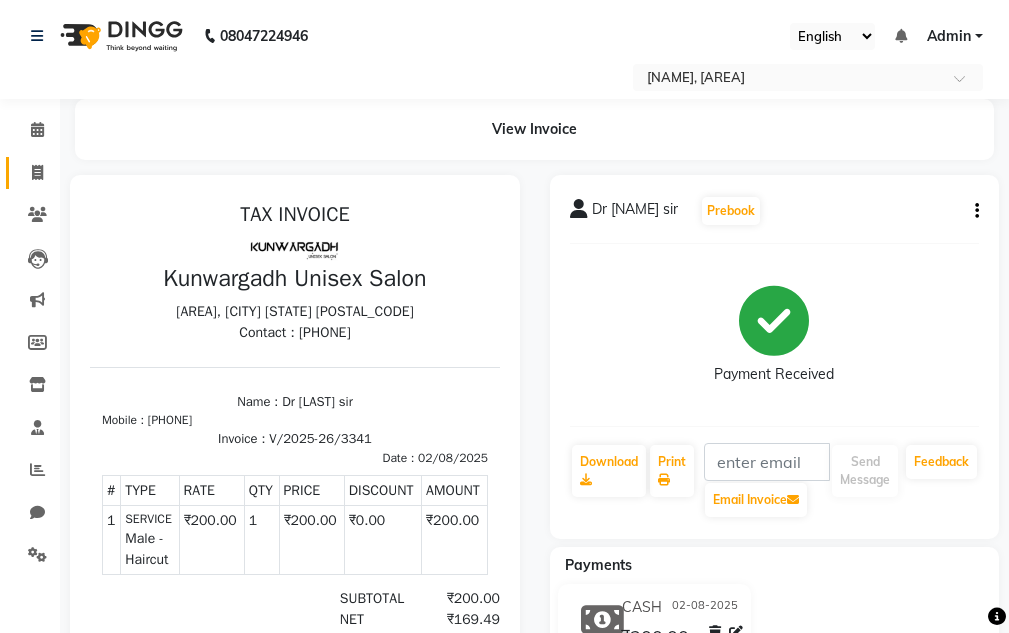click on "Invoice" 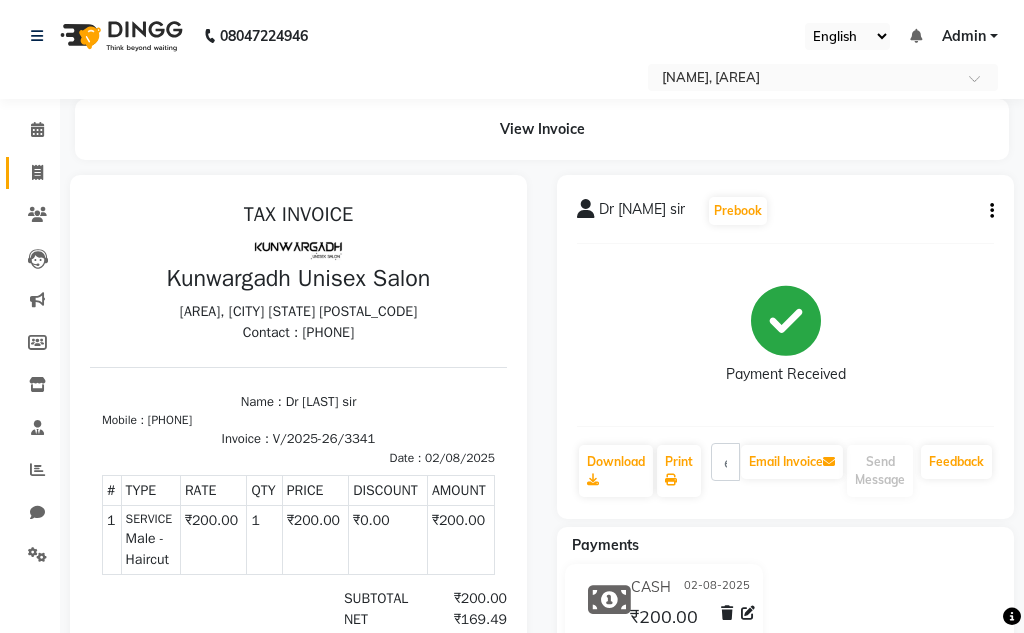 select on "service" 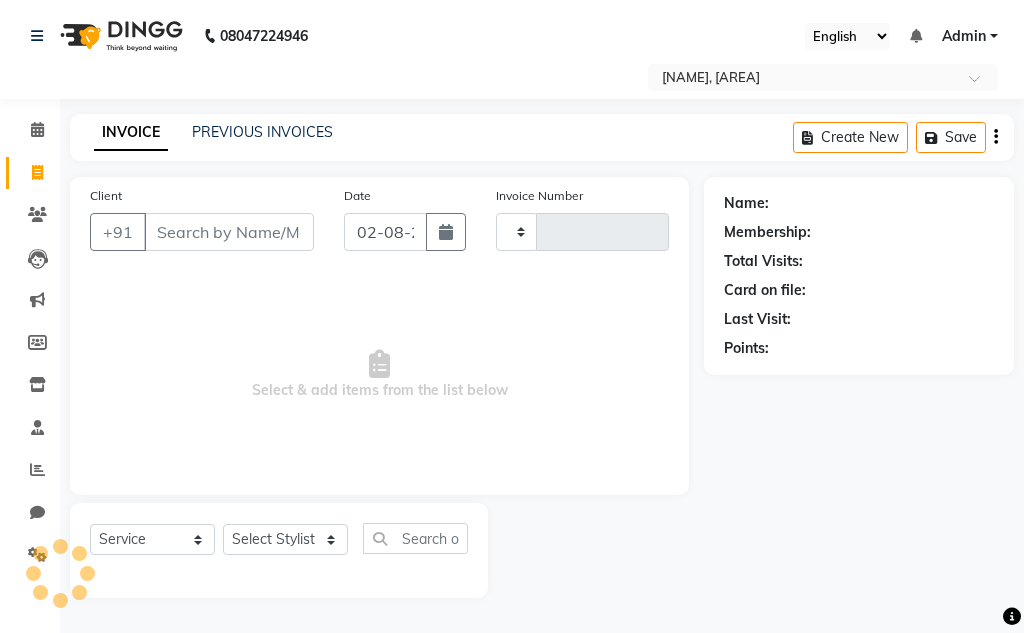 type on "3342" 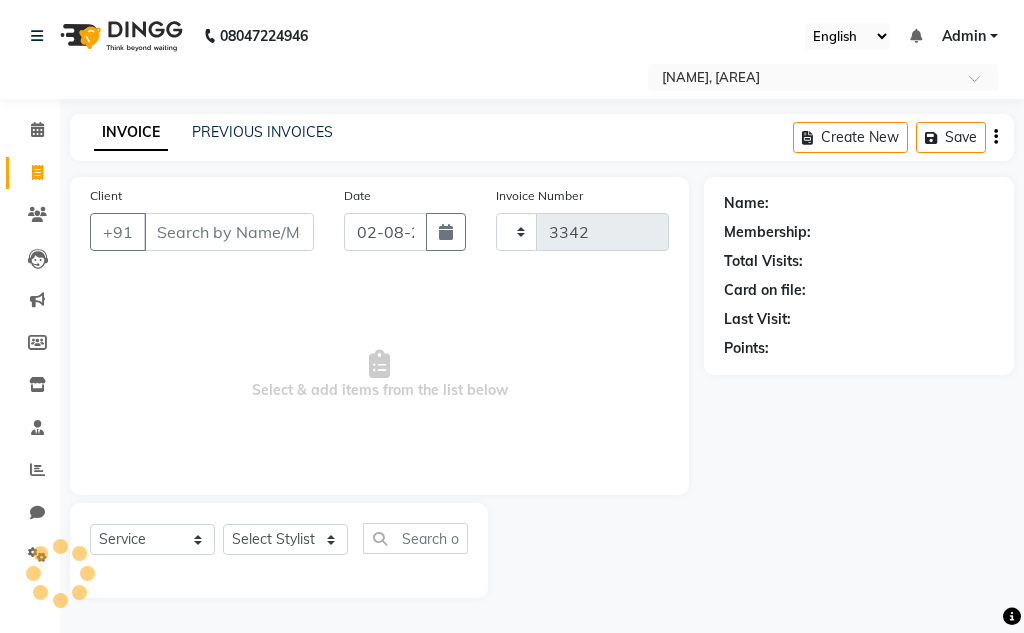 select on "7931" 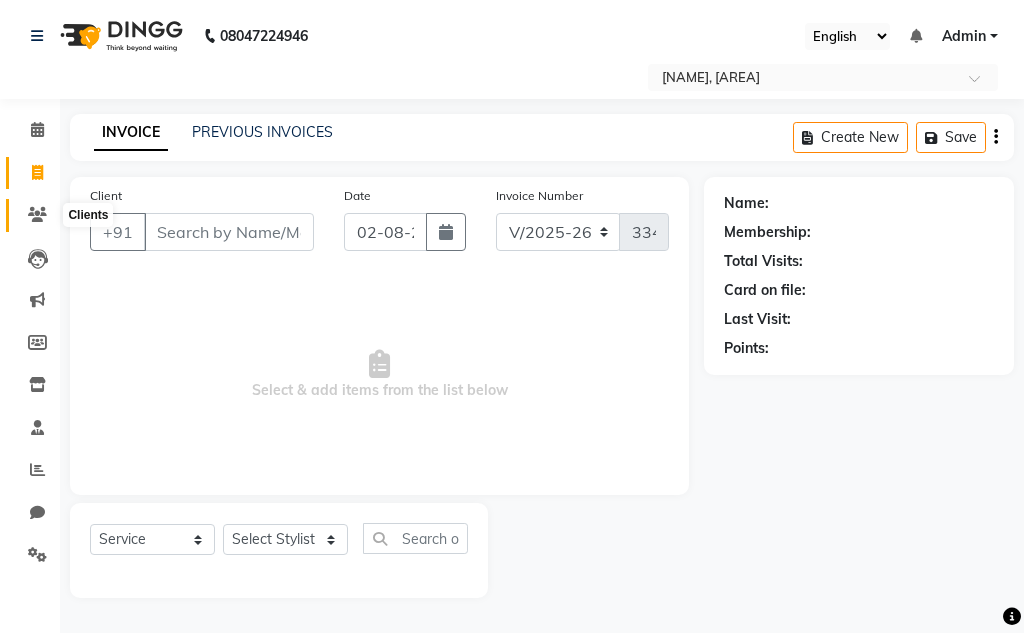 click 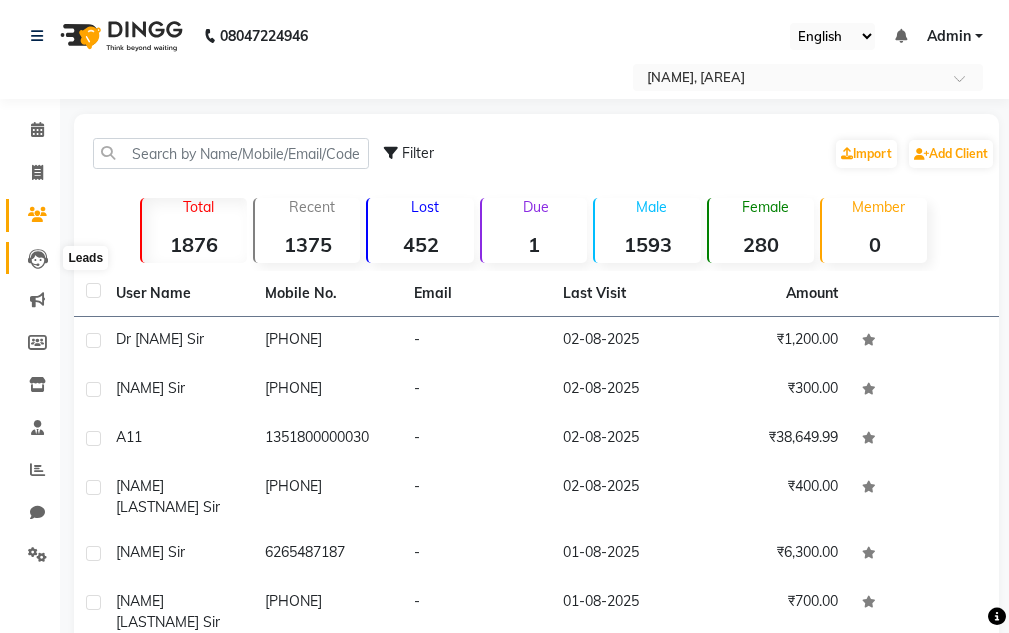 click 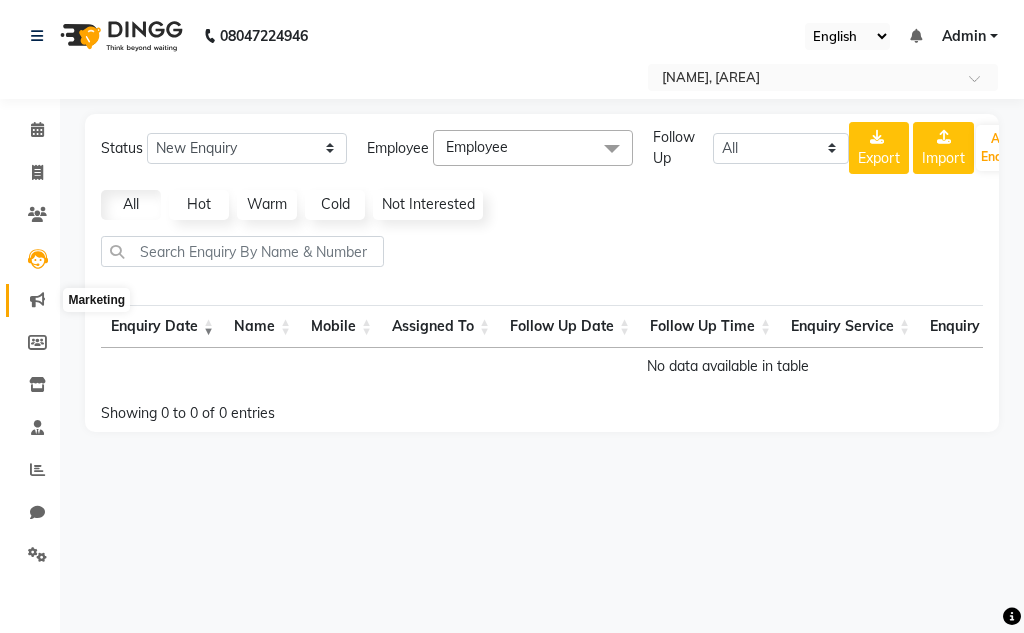 click 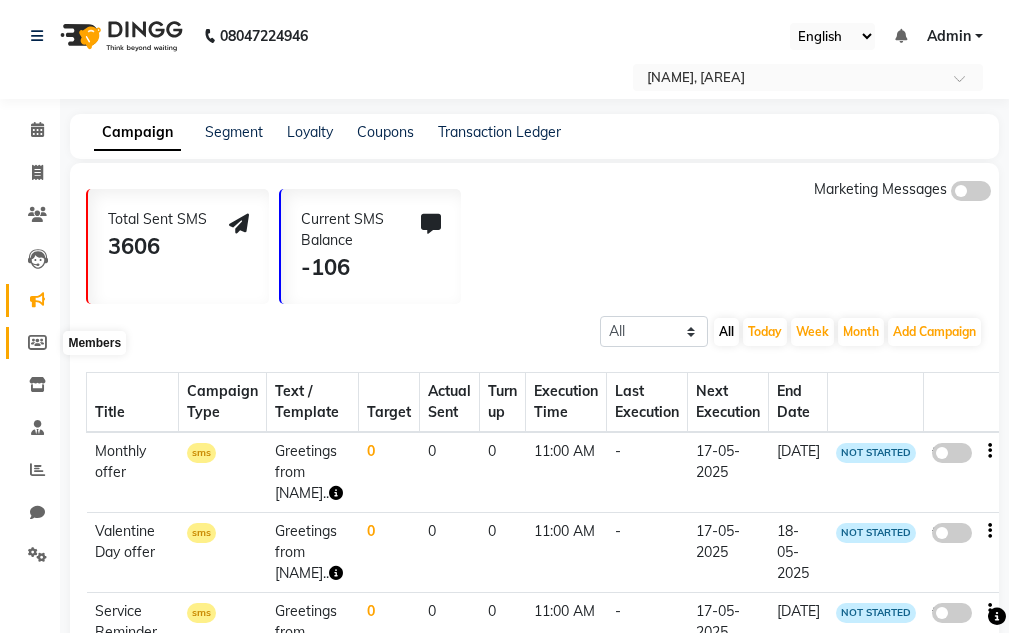 click 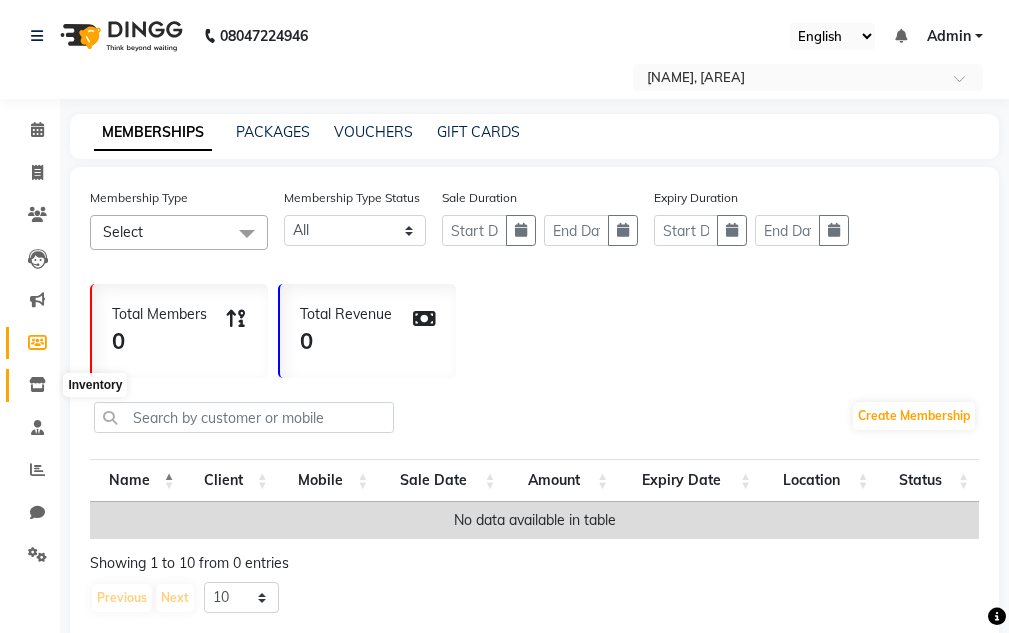 click 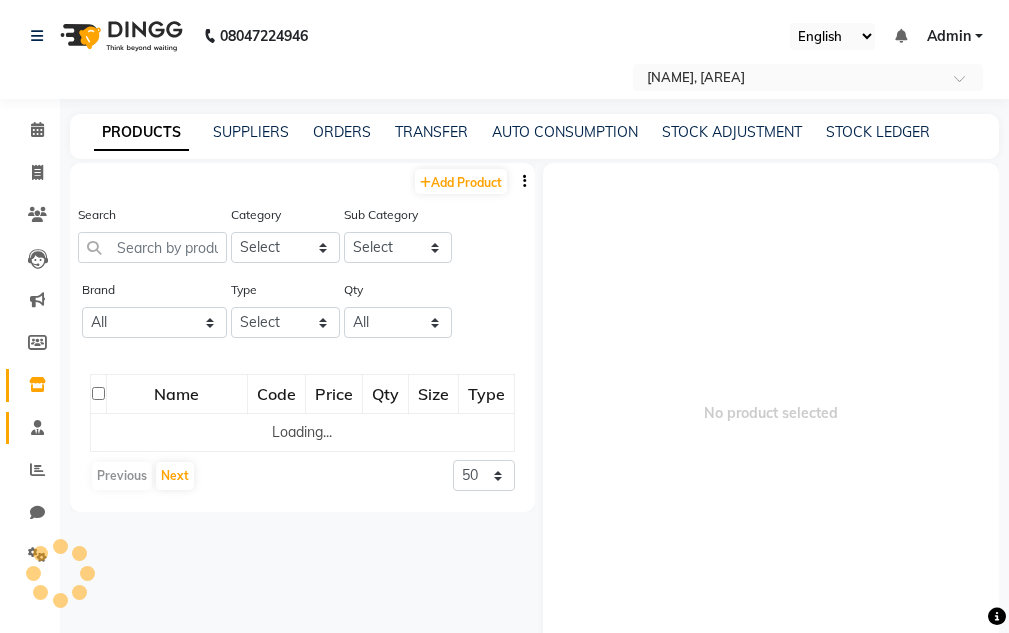 click 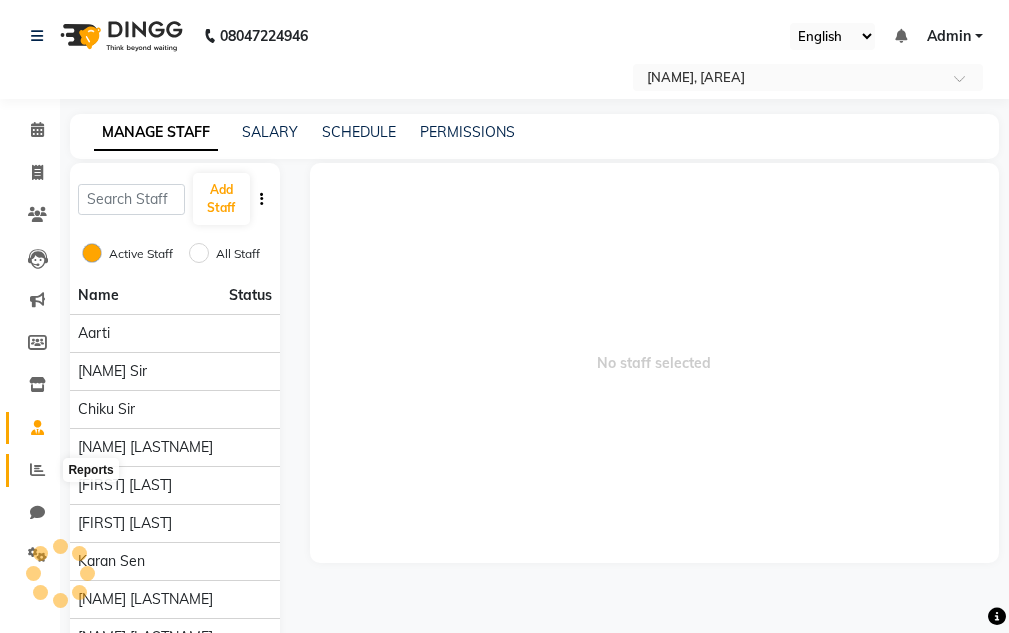 click 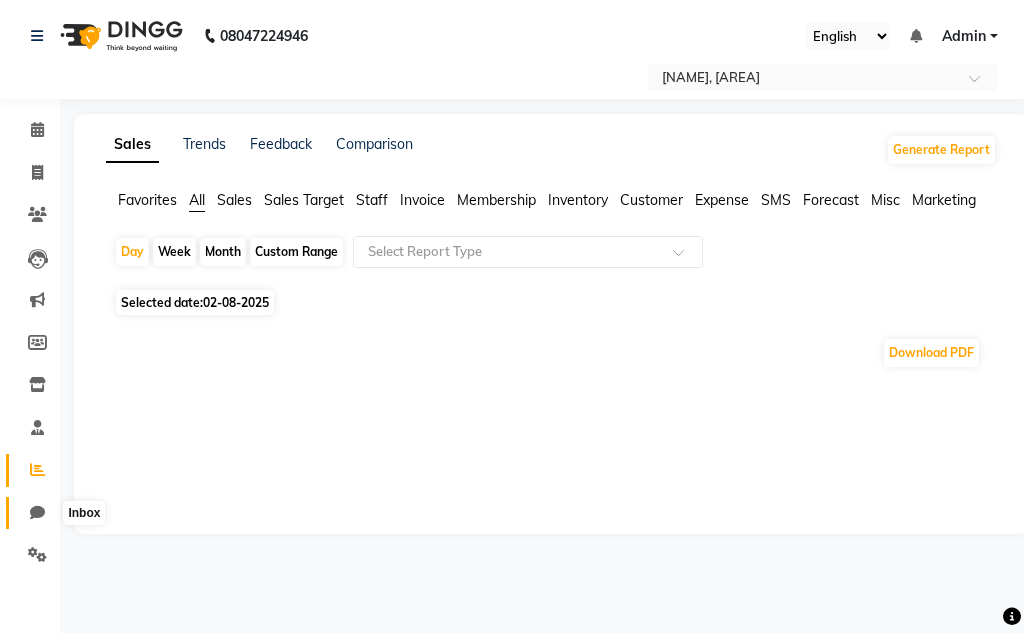 click 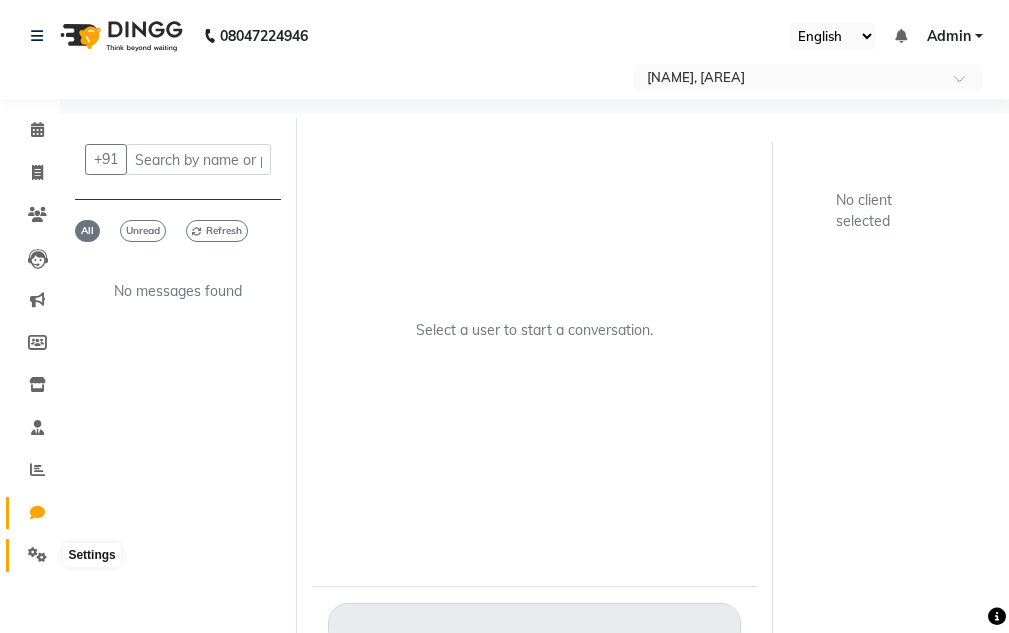 click 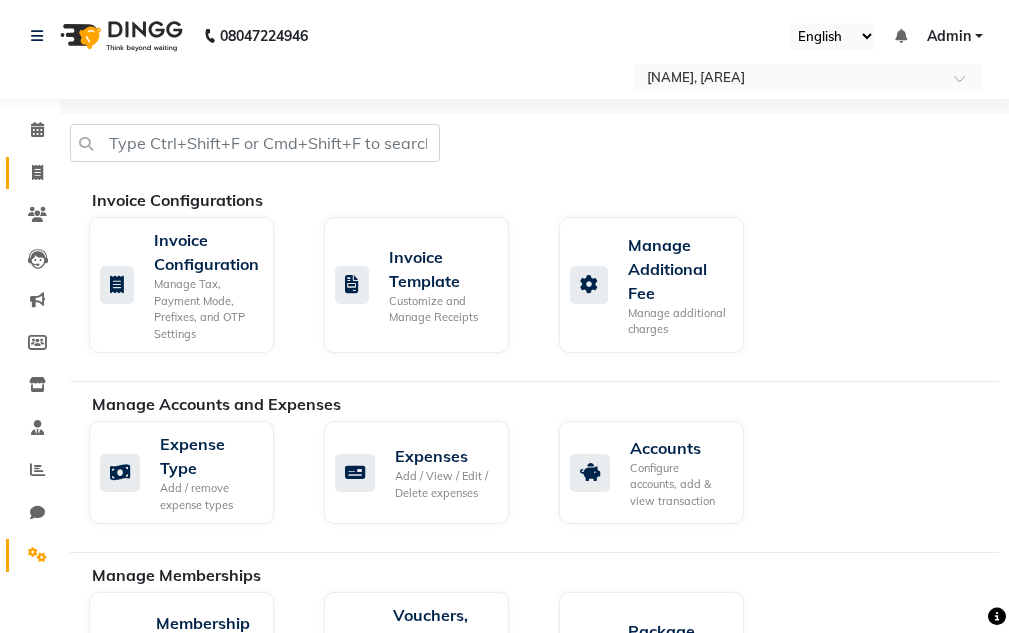 click on "Invoice" 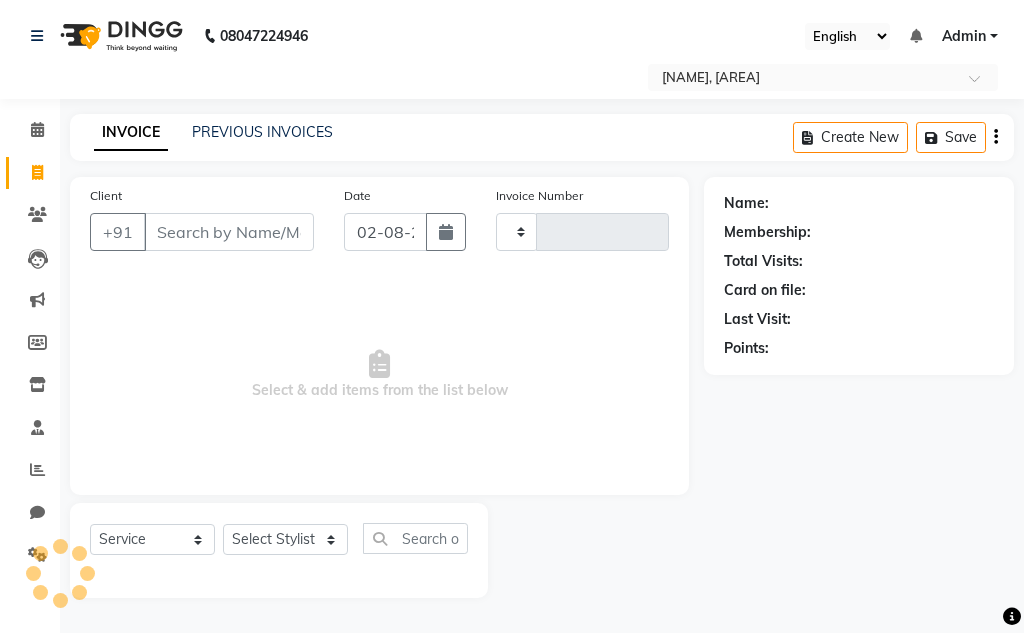 type on "3342" 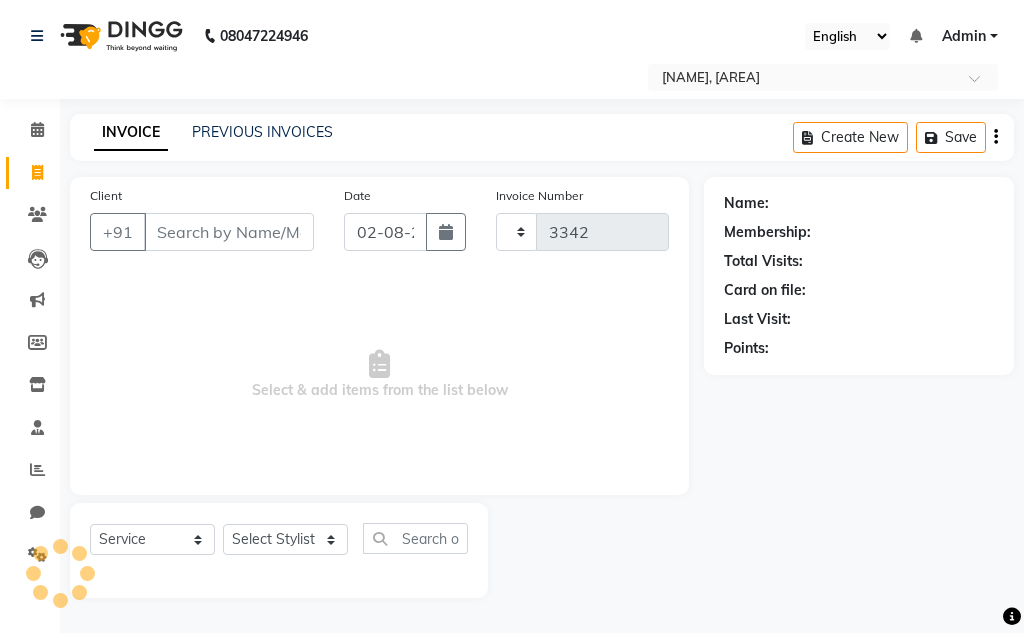 select on "7931" 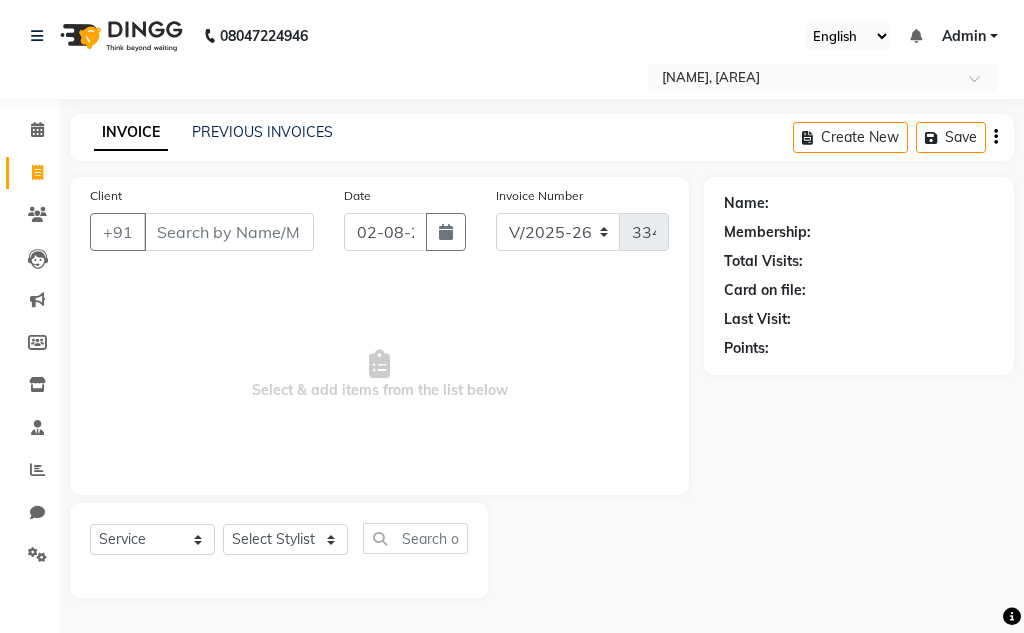 drag, startPoint x: 150, startPoint y: 222, endPoint x: 188, endPoint y: 272, distance: 62.801273 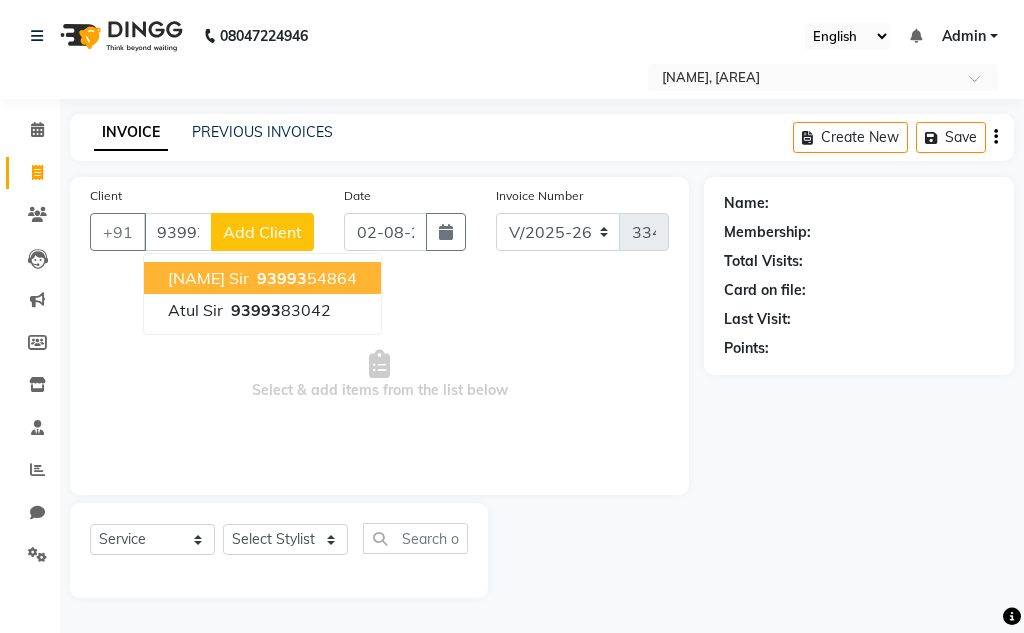 click on "93993" at bounding box center [282, 278] 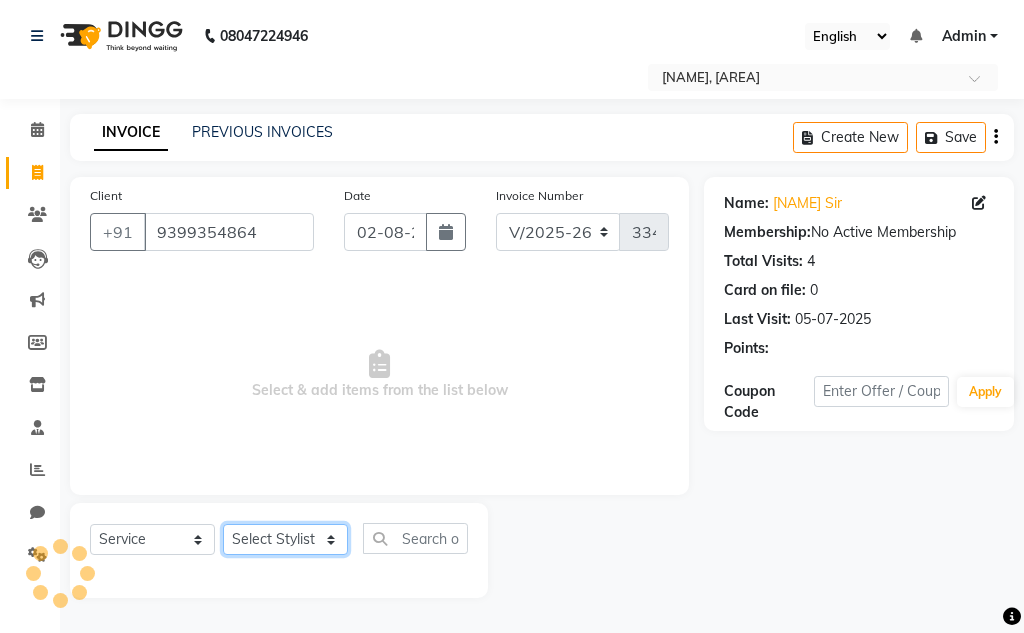 drag, startPoint x: 243, startPoint y: 550, endPoint x: 252, endPoint y: 528, distance: 23.769728 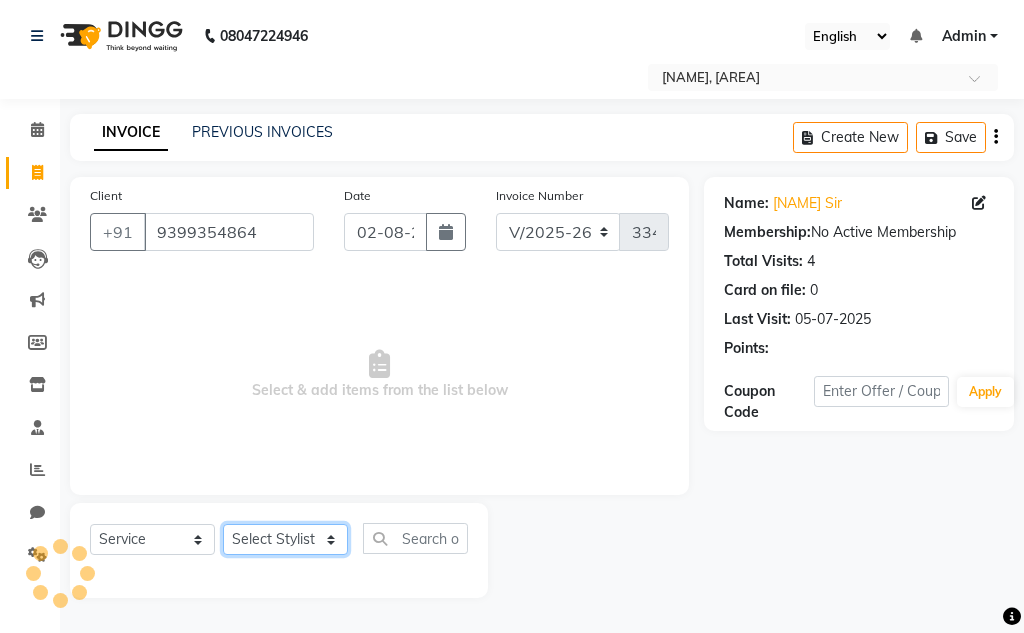 click on "Select Stylist [NAME] [NAME] Sir [NAME] Sir [NAME] [LASTNAME] Gaurav soni Gulfan Khan [NAME] Sen [NAME] Sahu [NAME] Khan" 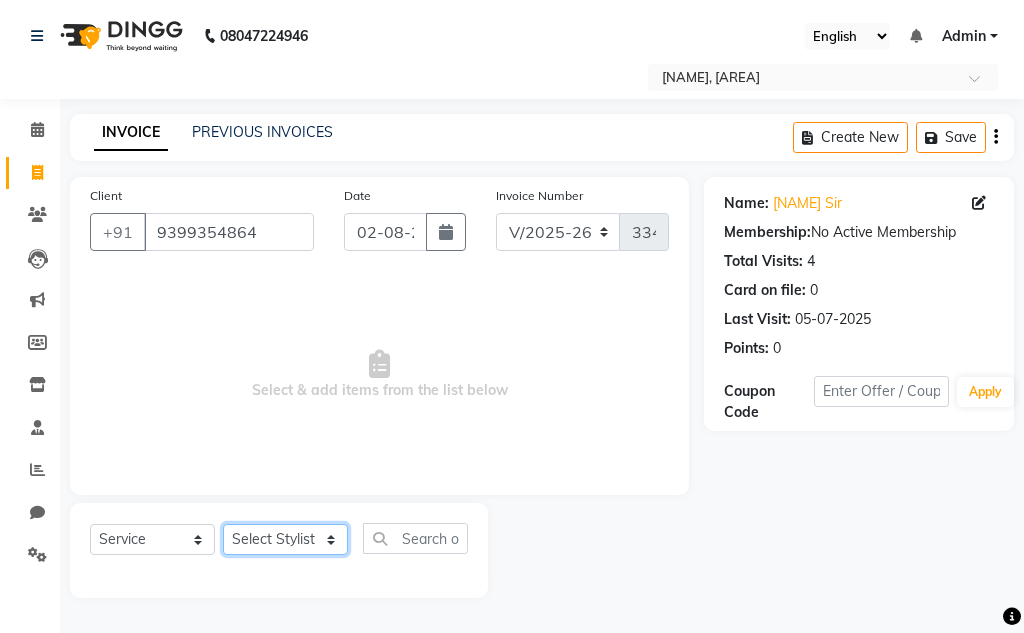 select on "82622" 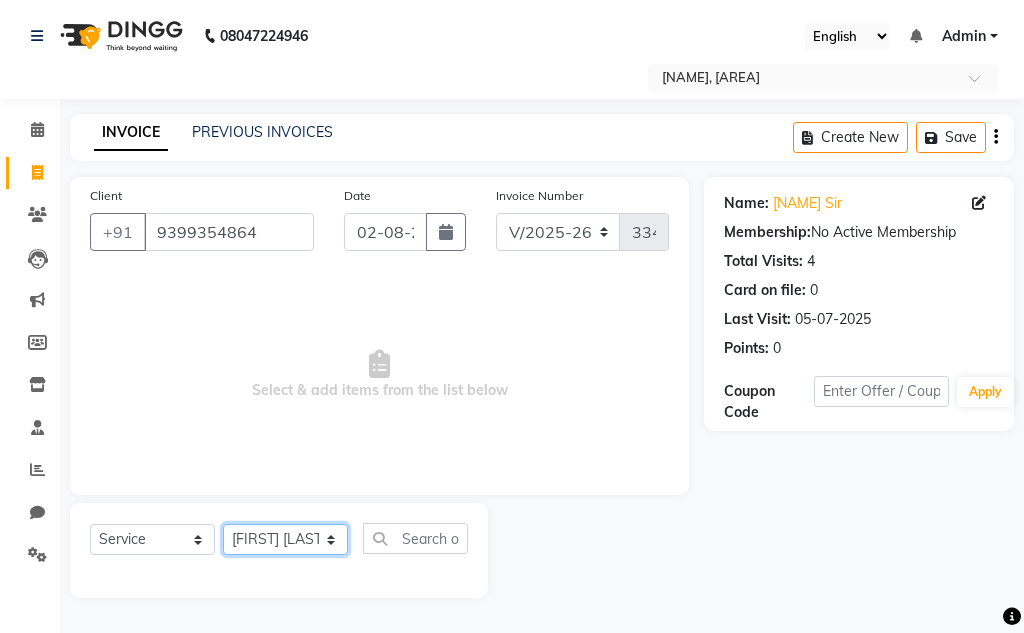 click on "Select Stylist [NAME] [NAME] Sir [NAME] Sir [NAME] [LASTNAME] Gaurav soni Gulfan Khan [NAME] Sen [NAME] Sahu [NAME] Khan" 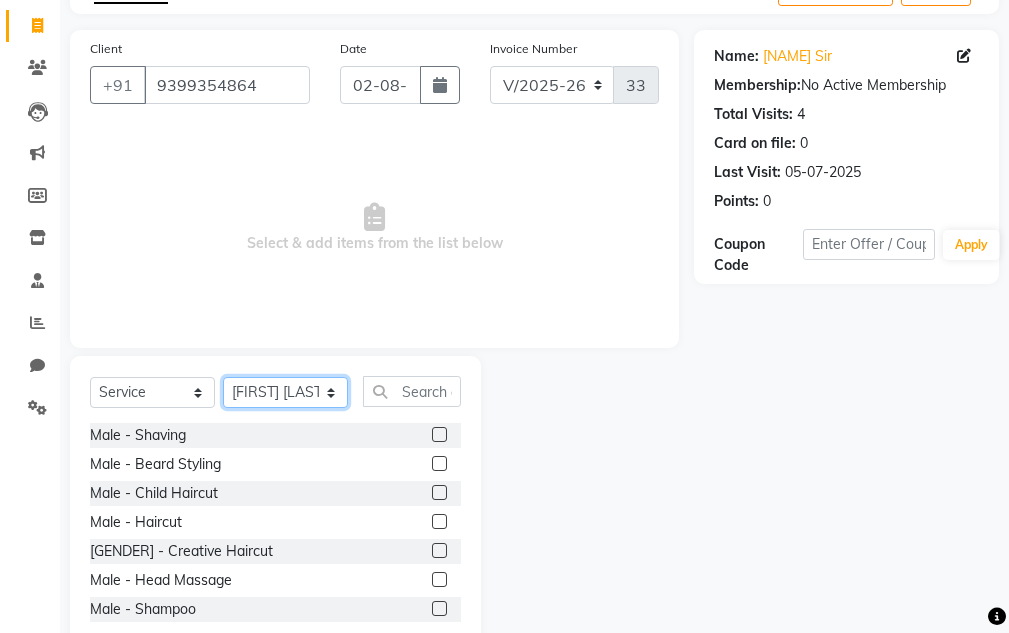 scroll, scrollTop: 195, scrollLeft: 0, axis: vertical 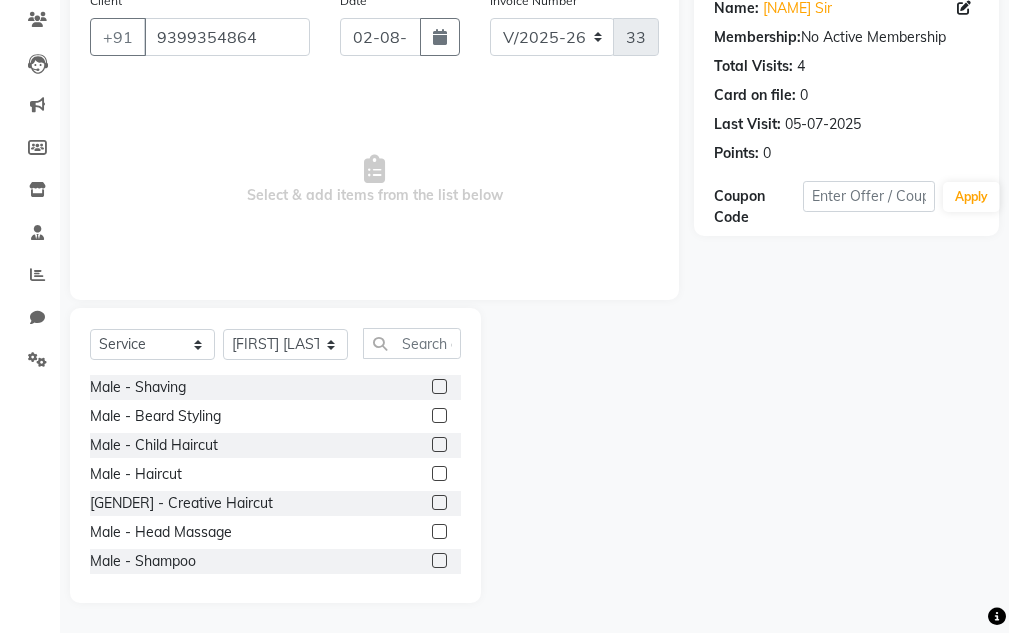 drag, startPoint x: 147, startPoint y: 470, endPoint x: 156, endPoint y: 462, distance: 12.0415945 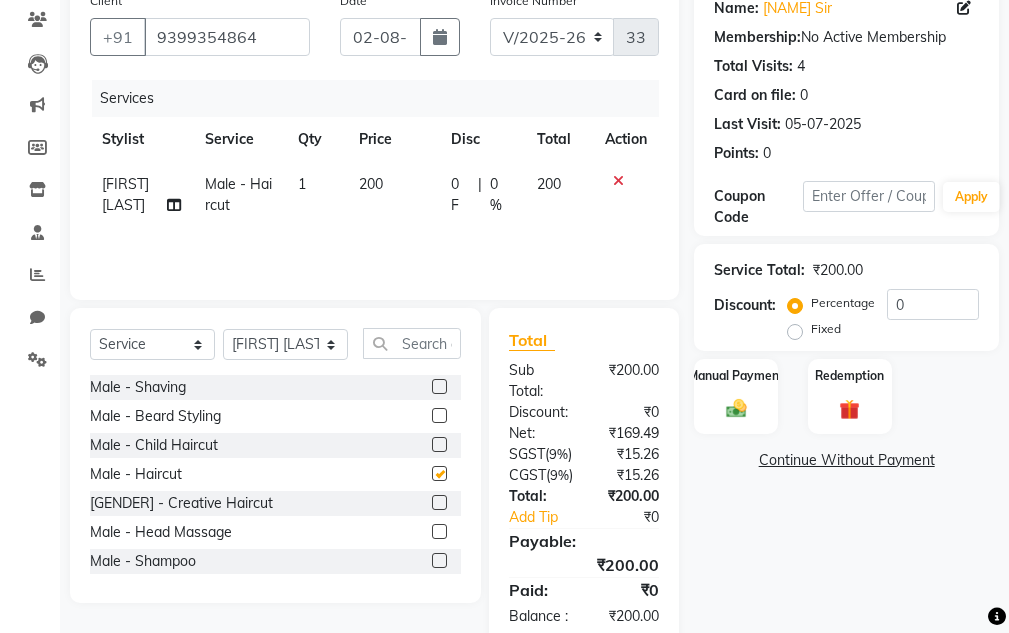 checkbox on "false" 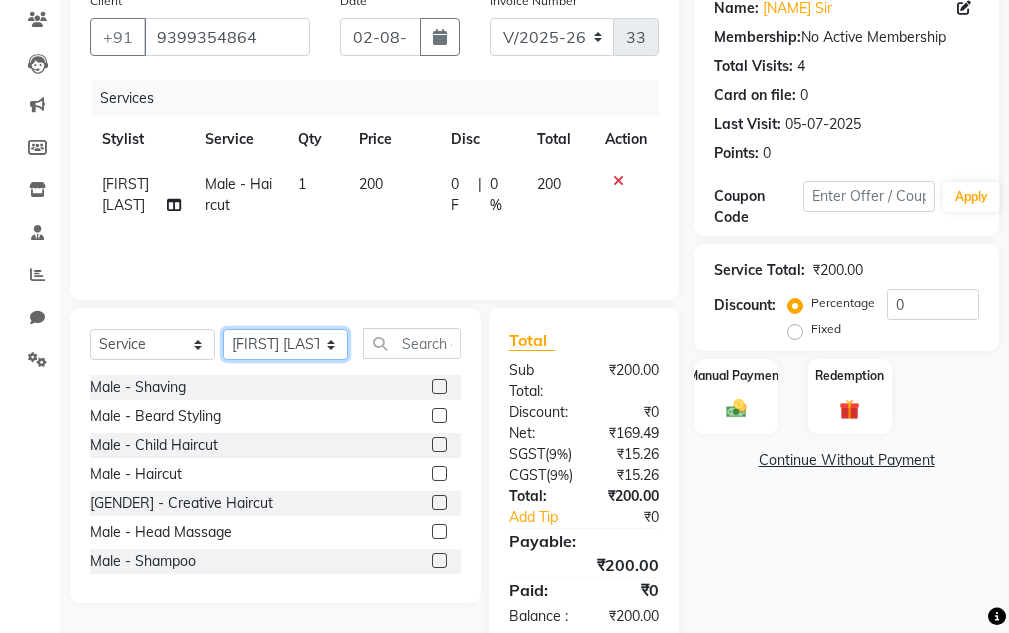 click on "Select Stylist [NAME] [NAME] Sir [NAME] Sir [NAME] [LASTNAME] Gaurav soni Gulfan Khan [NAME] Sen [NAME] Sahu [NAME] Khan" 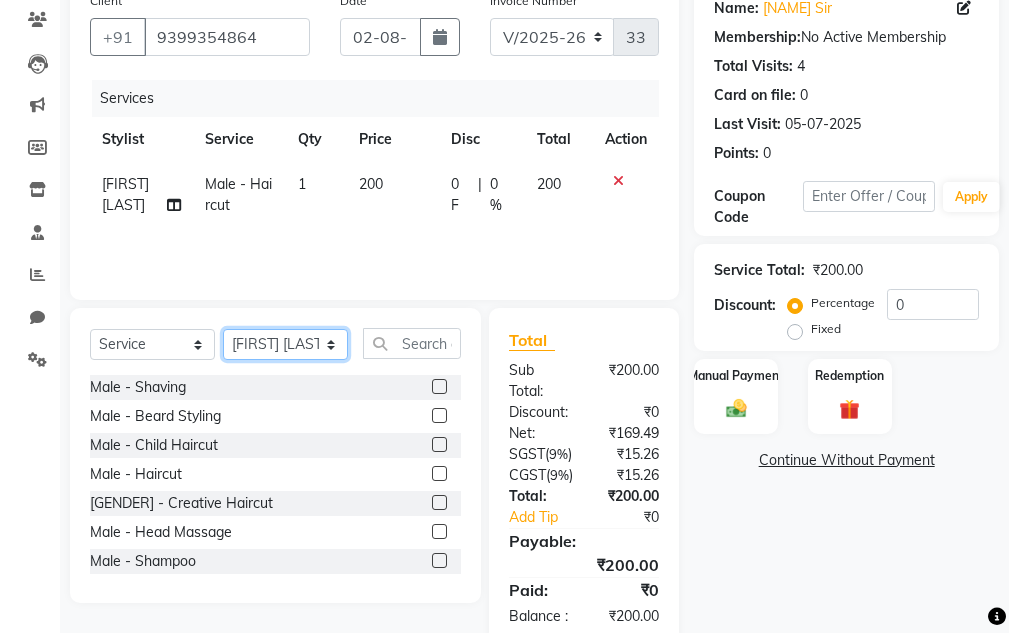 select on "86123" 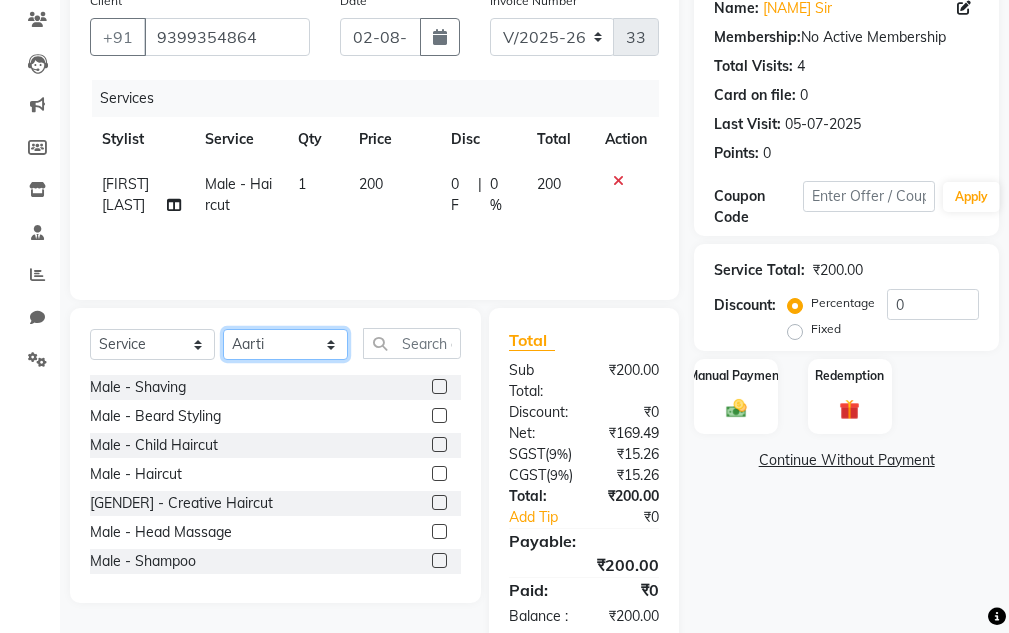 click on "Select Stylist [NAME] [NAME] Sir [NAME] Sir [NAME] [LASTNAME] Gaurav soni Gulfan Khan [NAME] Sen [NAME] Sahu [NAME] Khan" 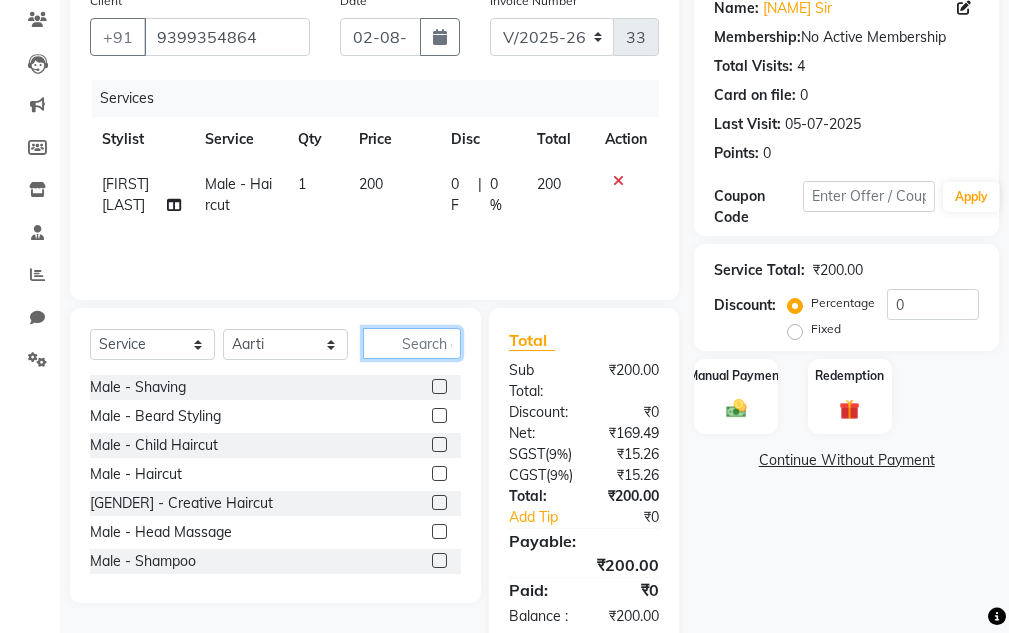 click 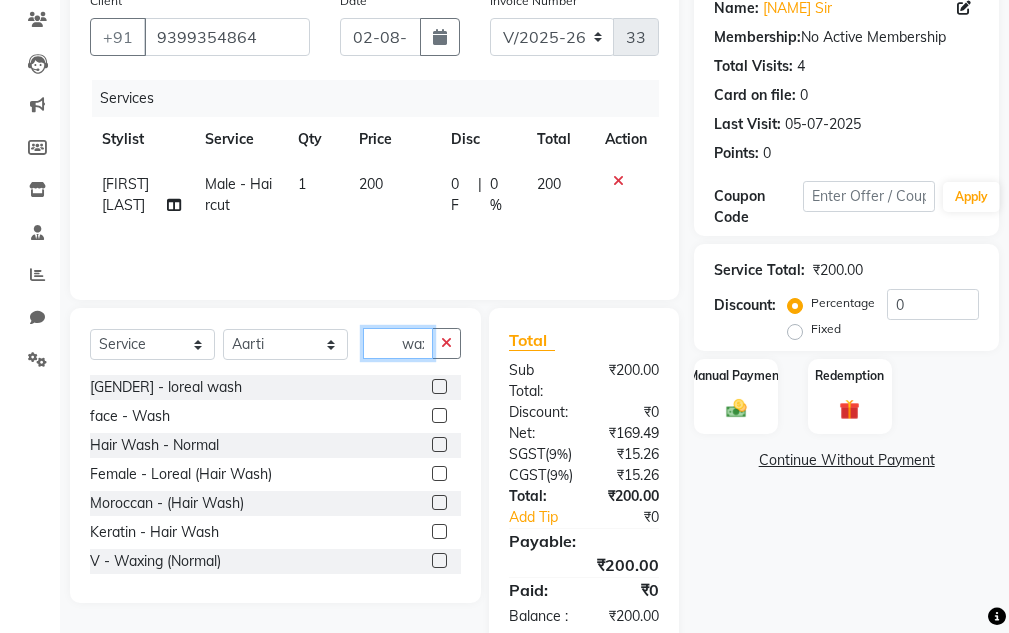 scroll, scrollTop: 0, scrollLeft: 4, axis: horizontal 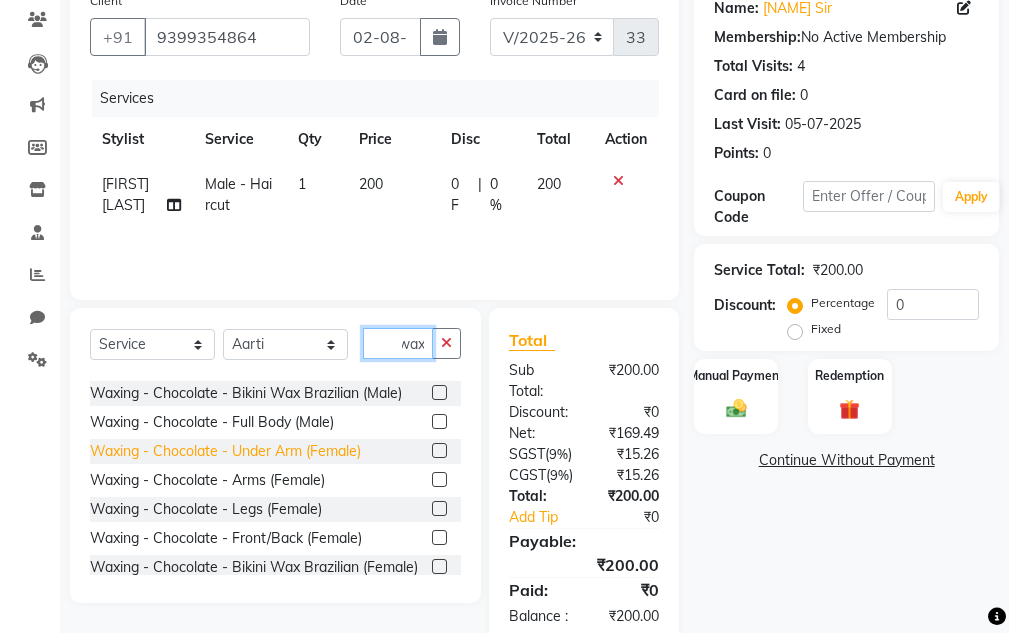 type on "wax" 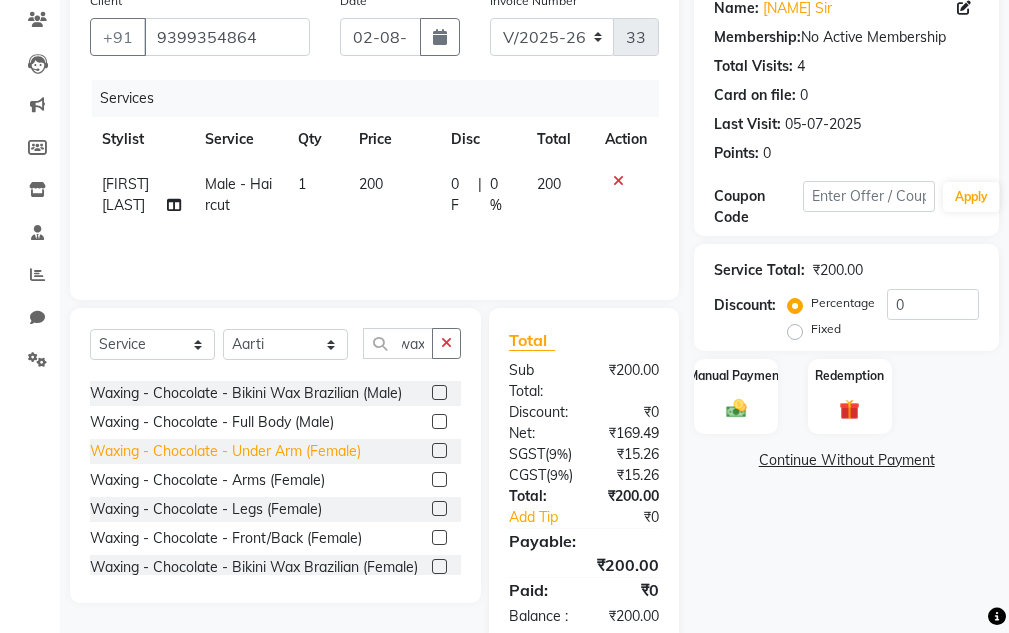 click on "Waxing - Chocolate - Under Arm (Female)" 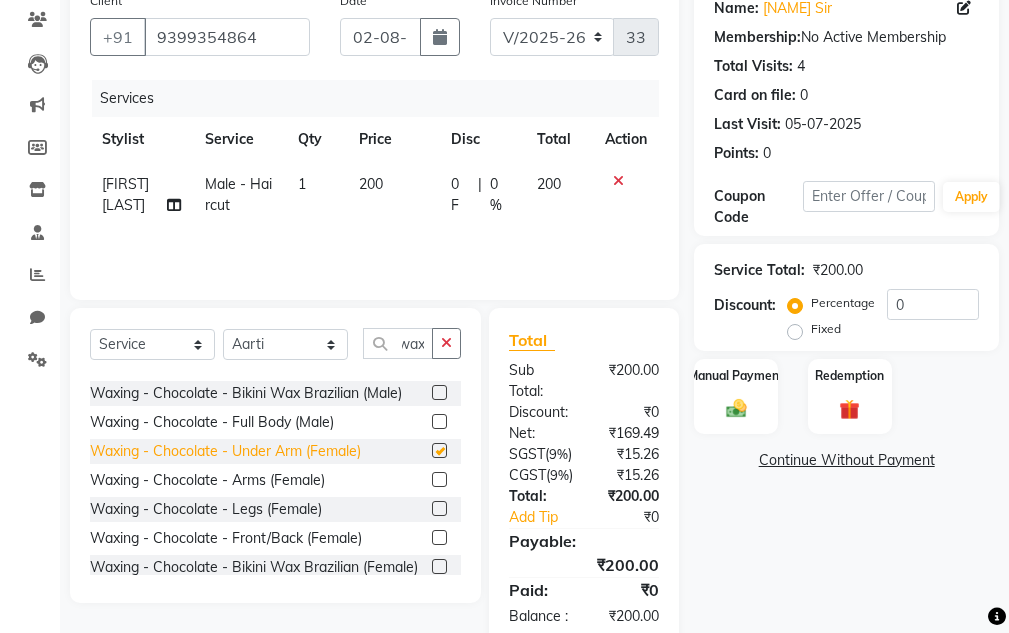 scroll, scrollTop: 0, scrollLeft: 0, axis: both 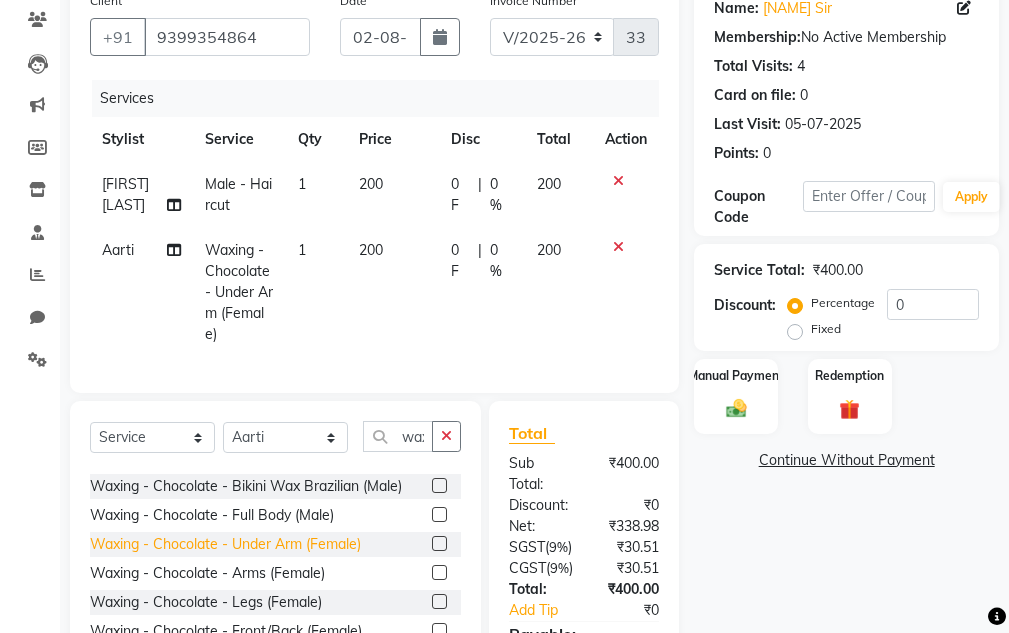 checkbox on "false" 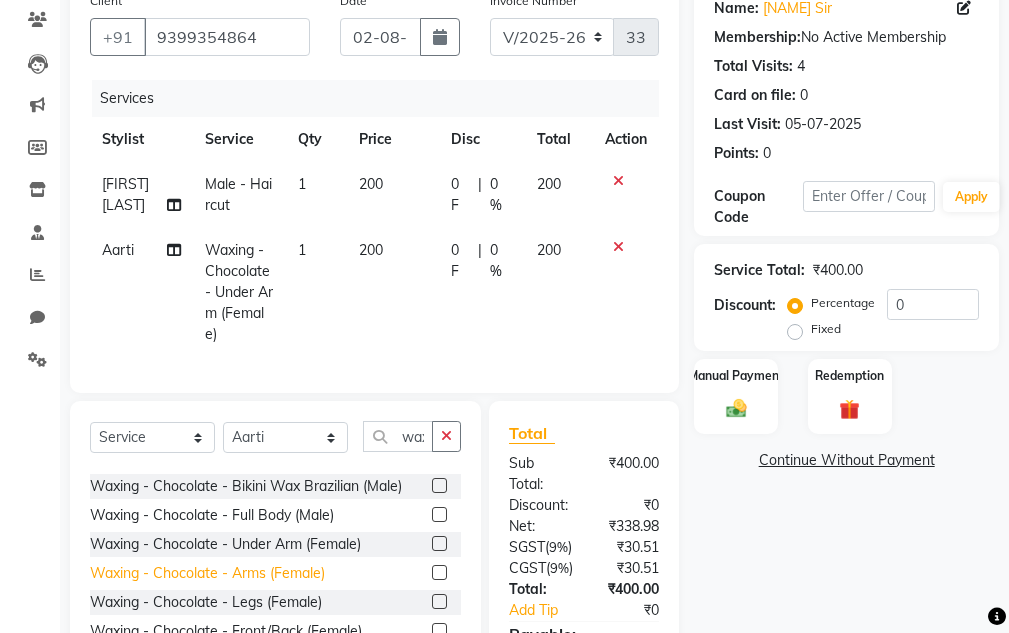 click on "Waxing - Chocolate - Arms (Female)" 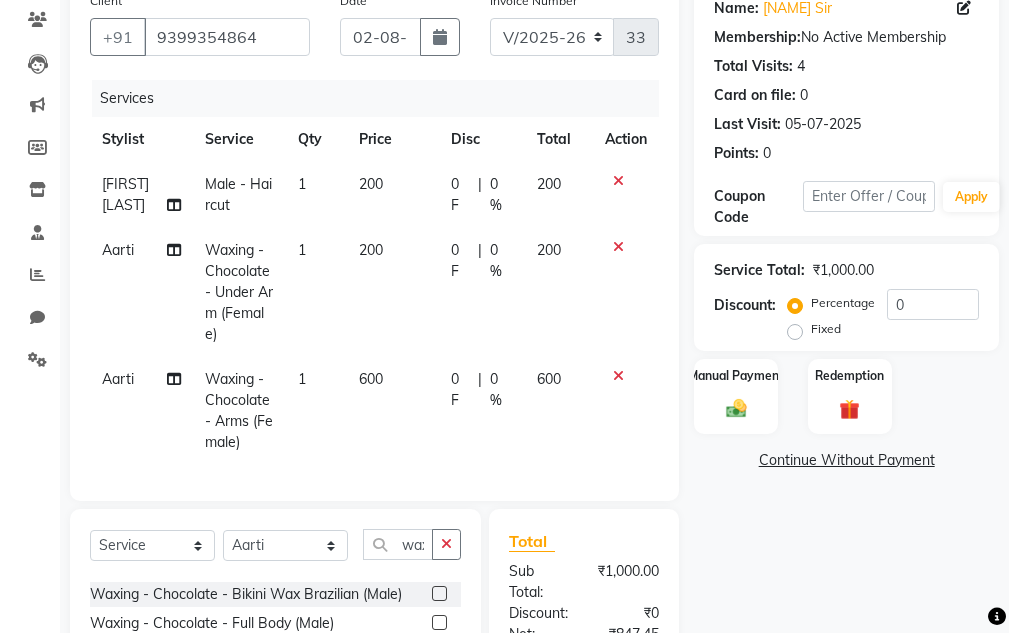 checkbox on "false" 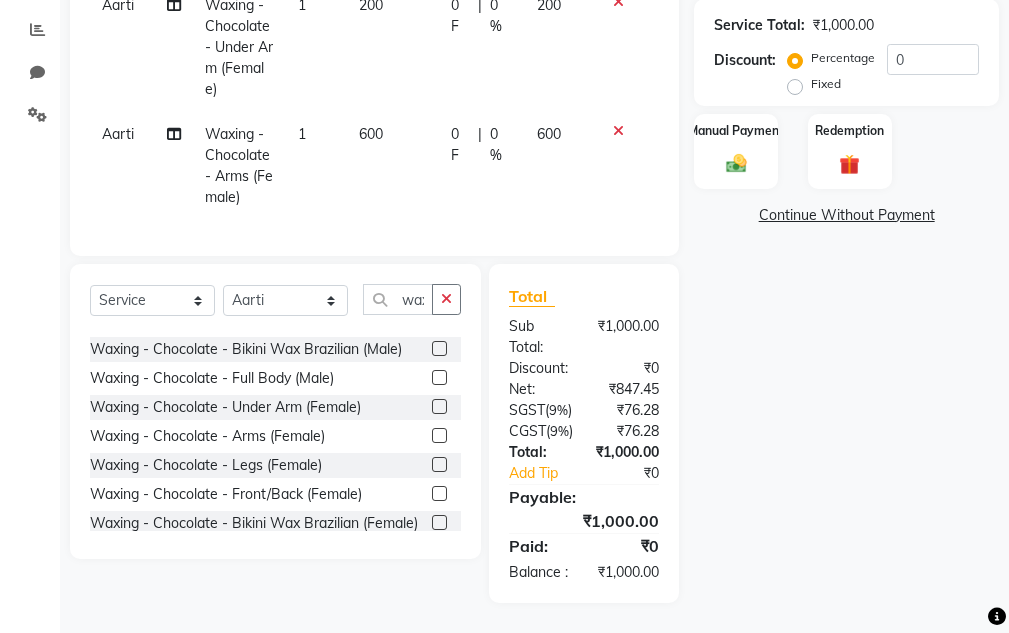 scroll, scrollTop: 495, scrollLeft: 0, axis: vertical 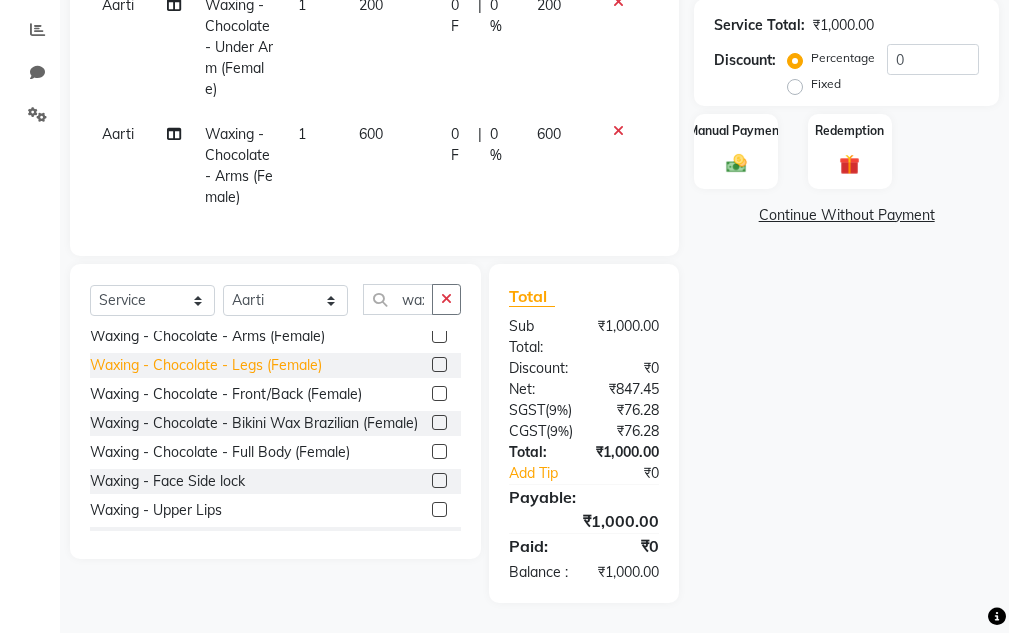 click on "Waxing - Chocolate - Legs (Female)" 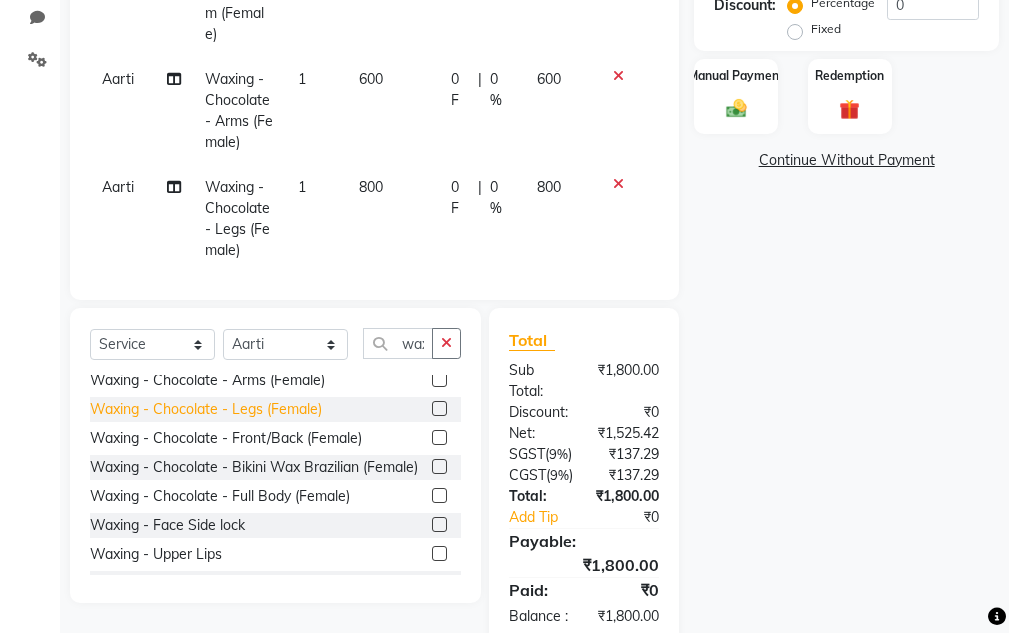 click on "Waxing - Chocolate - Legs (Female)" 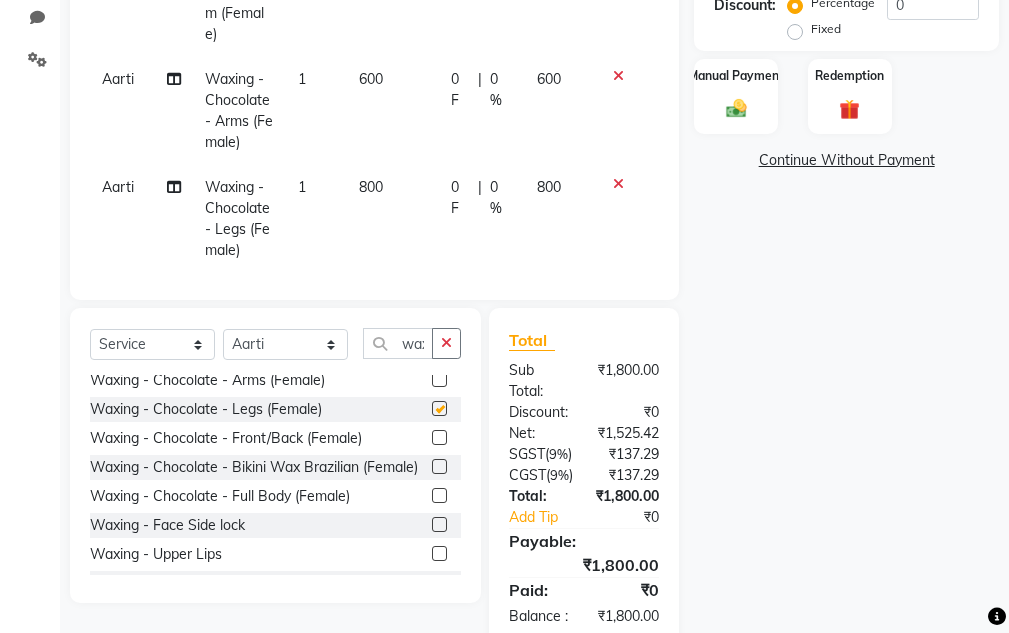 checkbox on "false" 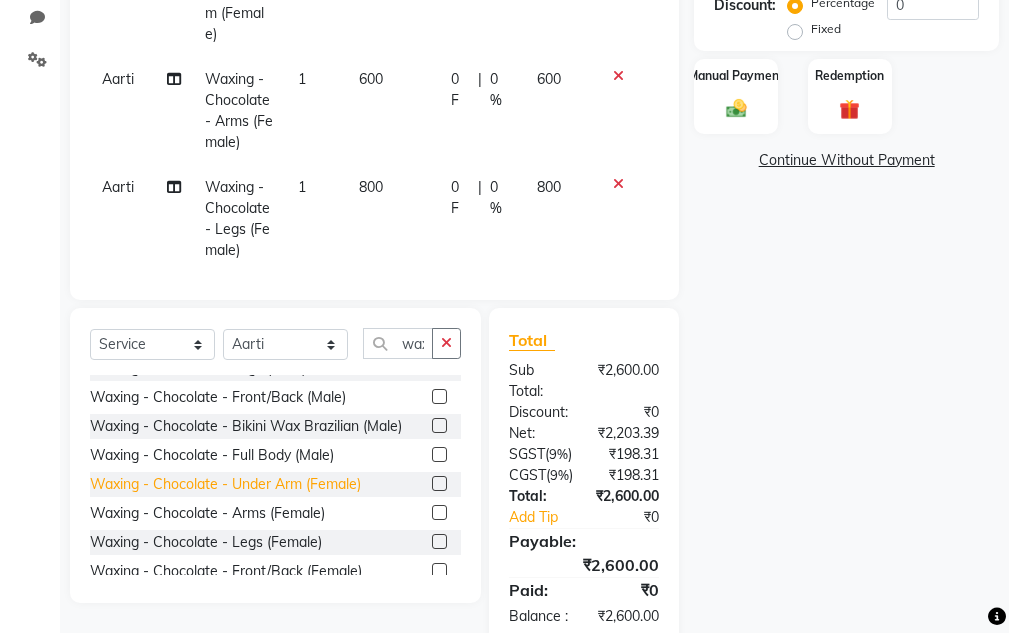 scroll, scrollTop: 690, scrollLeft: 0, axis: vertical 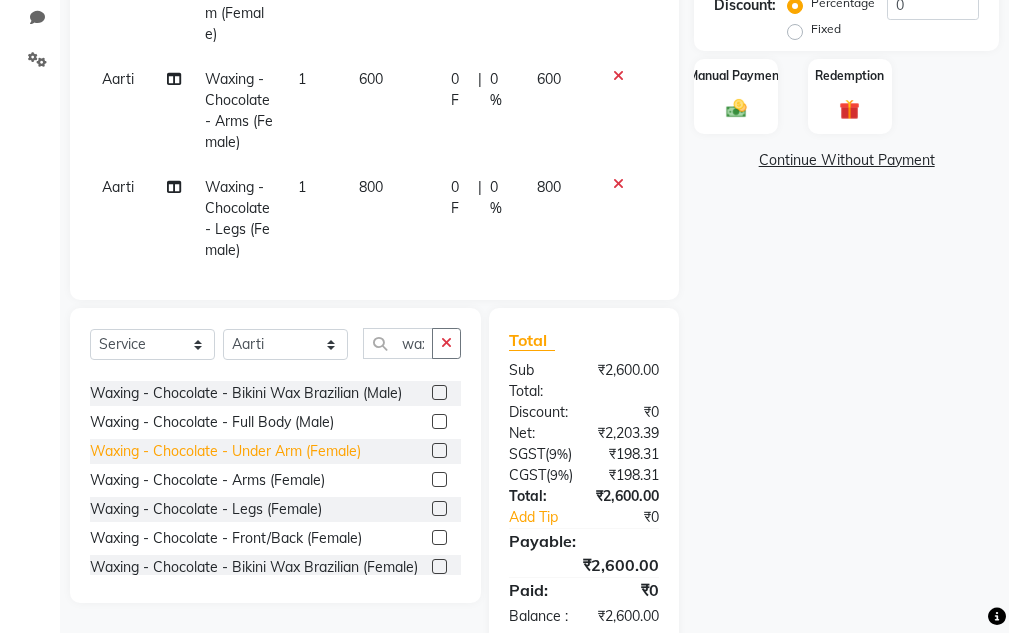 click on "Waxing - Chocolate - Under Arm (Female)" 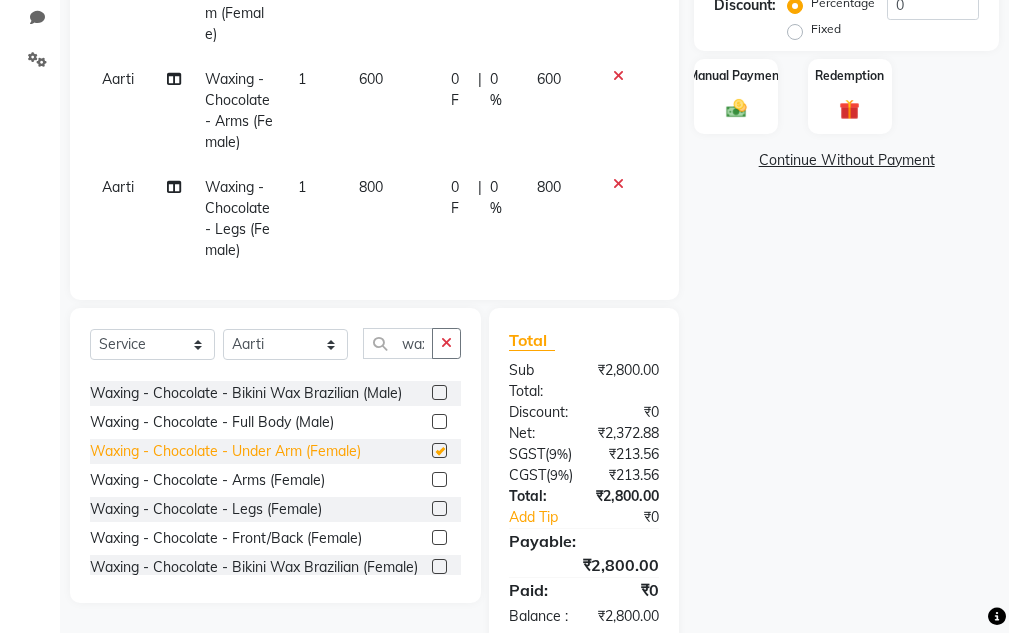 checkbox on "false" 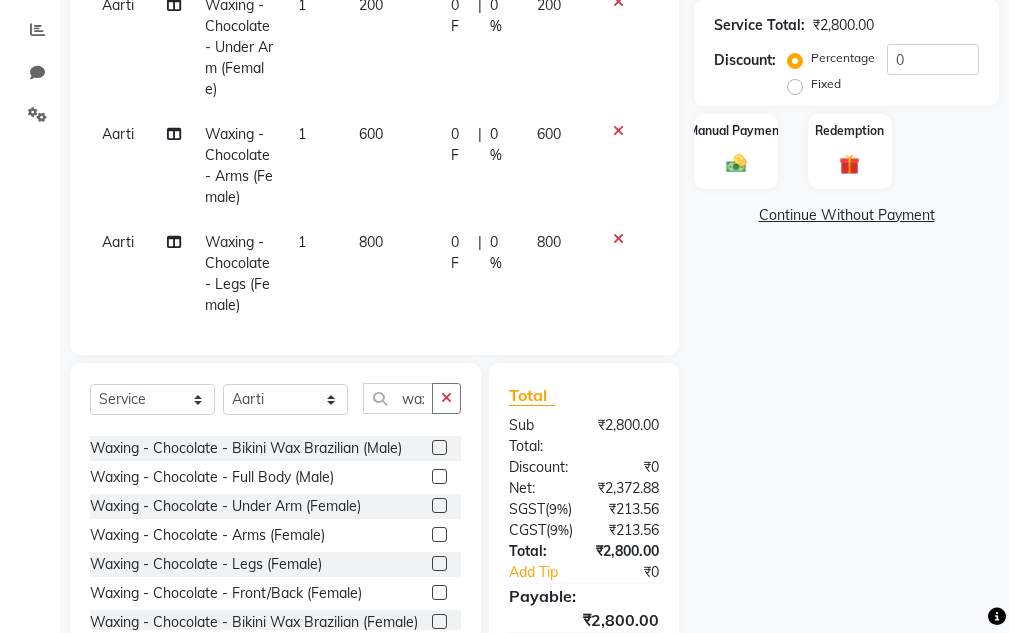 scroll, scrollTop: 395, scrollLeft: 0, axis: vertical 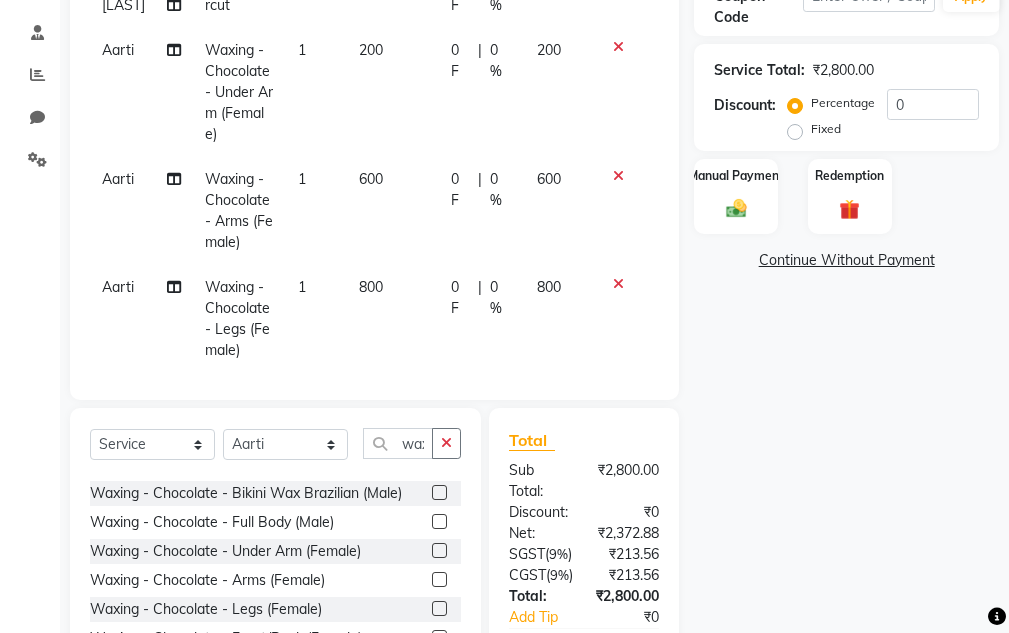 click on "800" 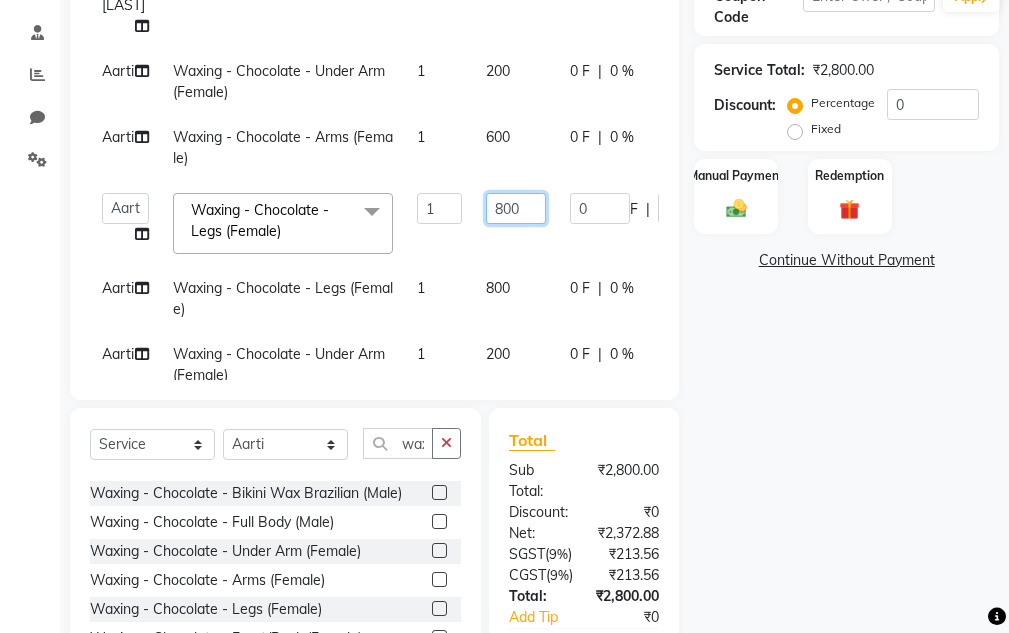 click on "800" 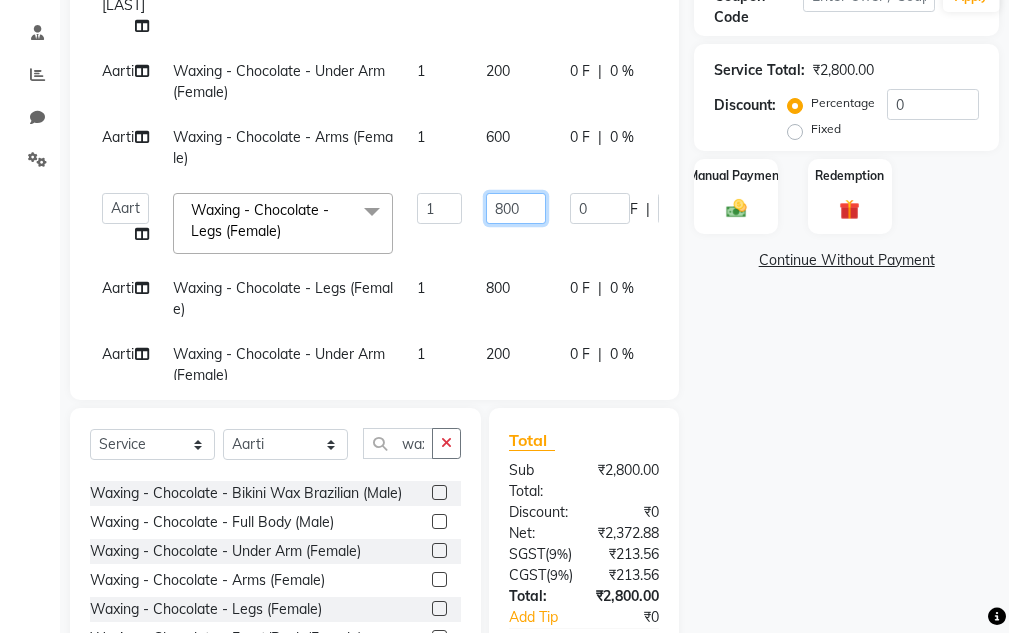 click on "800" 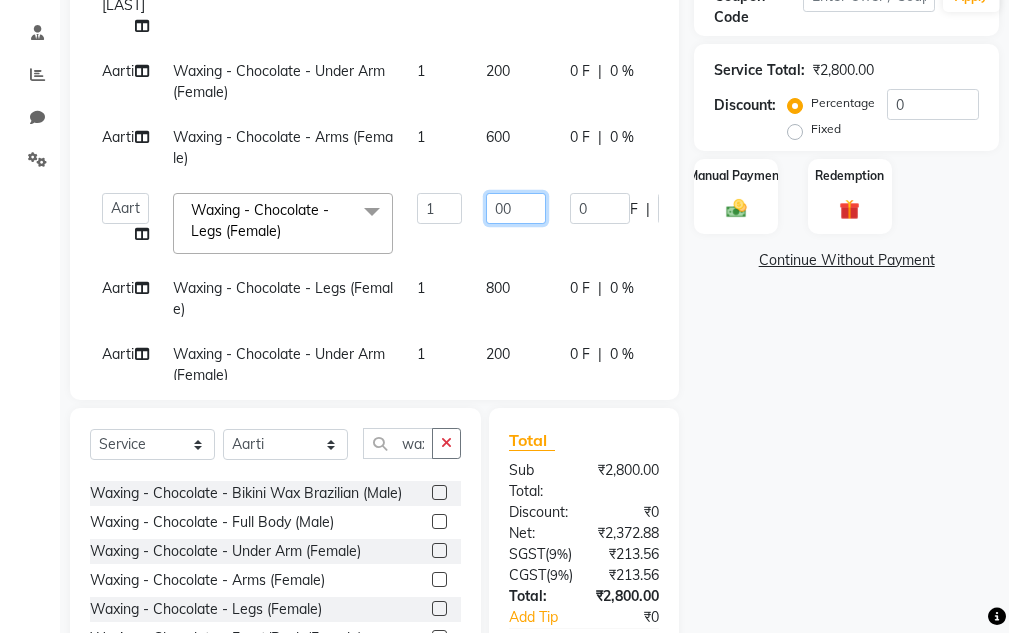 type on "500" 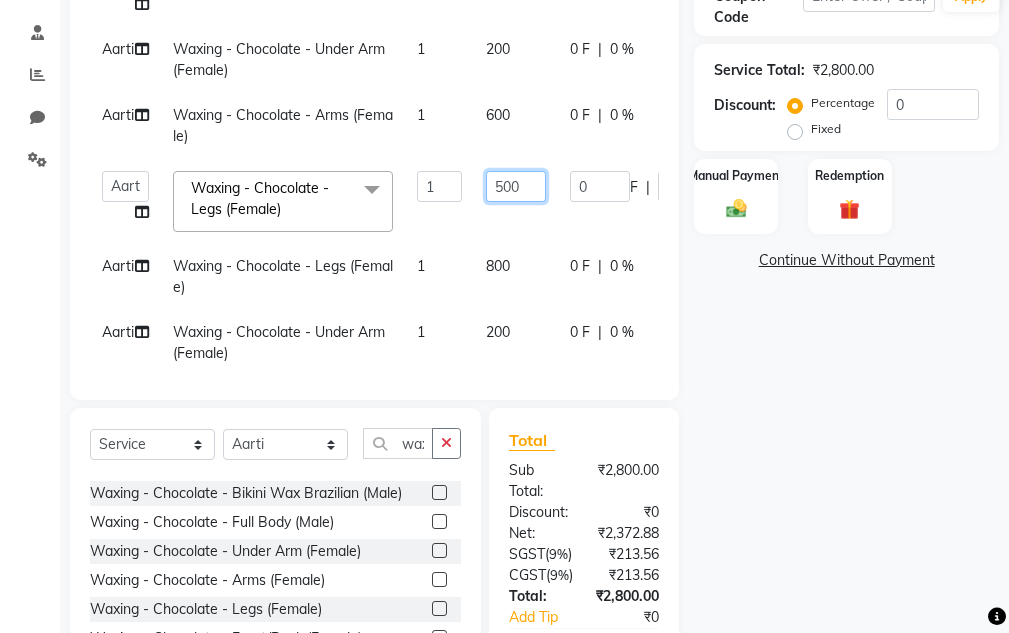 scroll, scrollTop: 28, scrollLeft: 0, axis: vertical 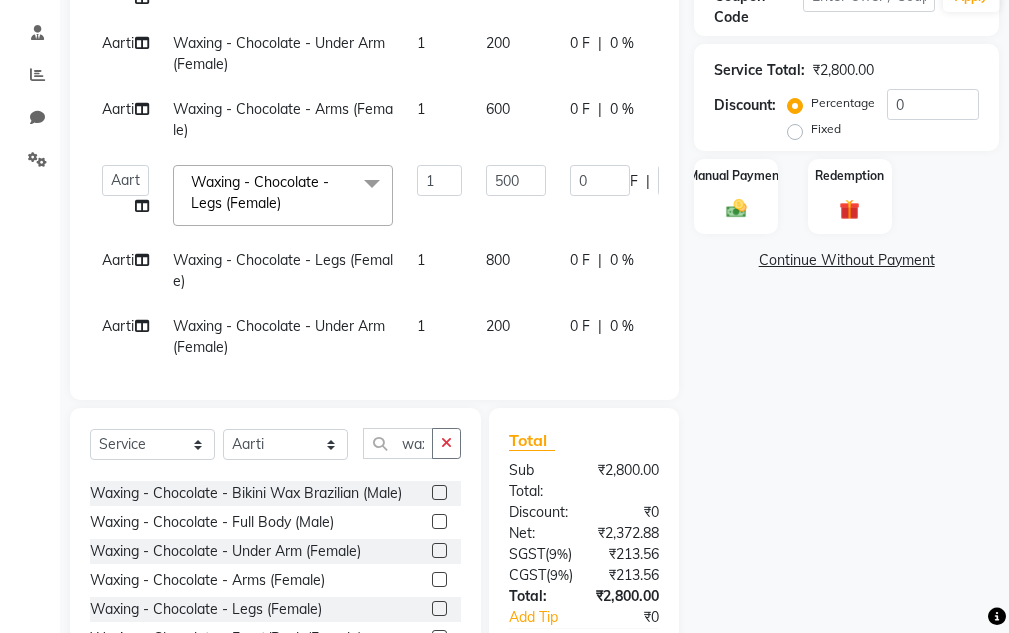 click on "[NAME] [GENDER] - Haircut 1 200 0 F | 0 % 200 [NAME] [GENDER] - Under Arm (Female) 1 200 0 F | 0 % 200 [NAME] [NAME] [NAME] [NAME] [NAME] [NAME] [NAME] [NAME] [GENDER] x [GENDER] - Shaving [GENDER] - Beard Styling [GENDER] - Child Haircut [GENDER] - Haircut [GENDER] - Creative Haircut [GENDER] - Head Massage [GENDER] - Shampoo [GENDER] - Conditioner [GENDER] - Beard Colour [GENDER] - Hair Colour [Ammonia Free] [GENDER] - Highlights [GENDER] - Straightening & Smoothening [GENDER] - Keratin [GENDER] - Hair Spa [GENDER] - Olaplex Treatment [GENDER] - Nashi Treatment [GENDER] - Moroccan Oil Spa [GENDER] - loreal wash [GENDER] - underarm trim [GENDER] - Hair styling Face D-Ten (Normal) Face D-Ten (O3) [GENDER] Leg Trim [GENDER] Hand Trim [GENDER] Chest Trim [GENDER] Back Trim Hair - patch Service face - Wash Hand - D-Ten (Normal) Nail Cut - Filing [GENDER] - Face Massage [GENDER] - Hair Outline Beverages- Australian Silk - Hair Wig 1 500 0 F" 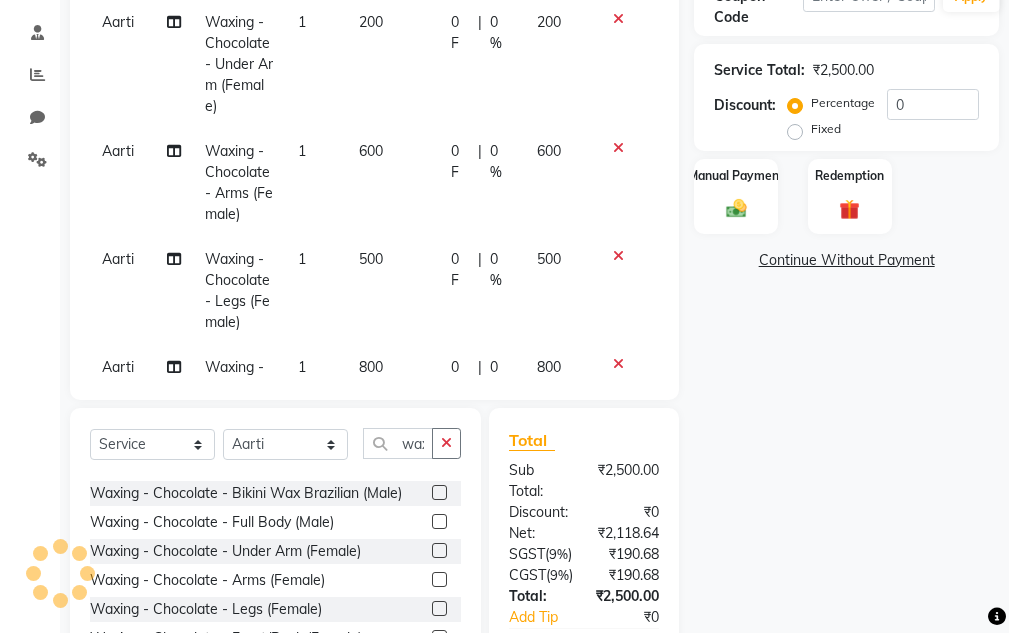 scroll, scrollTop: 228, scrollLeft: 0, axis: vertical 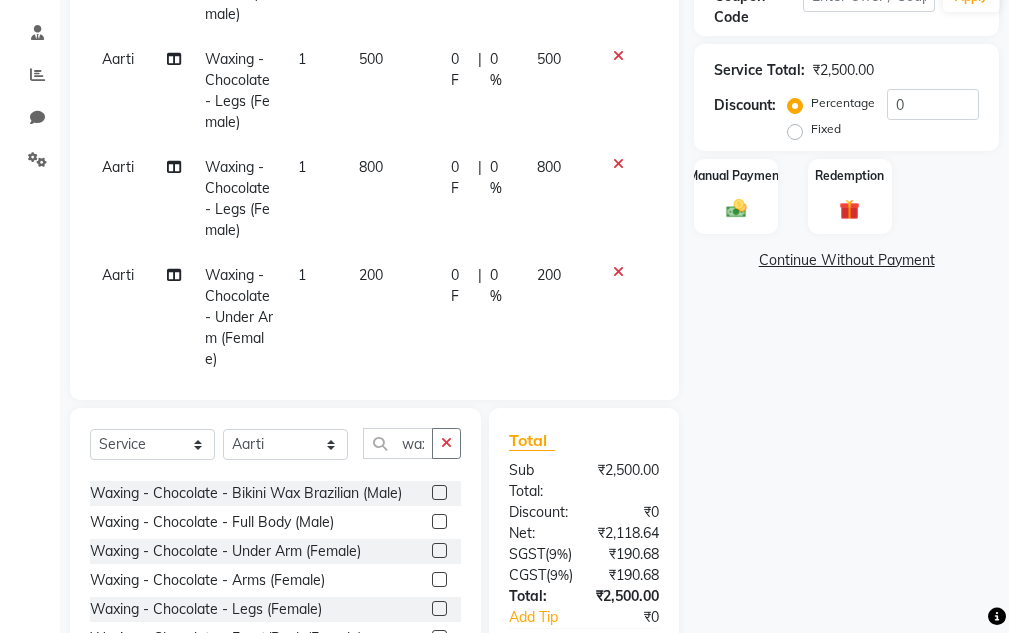 click on "800" 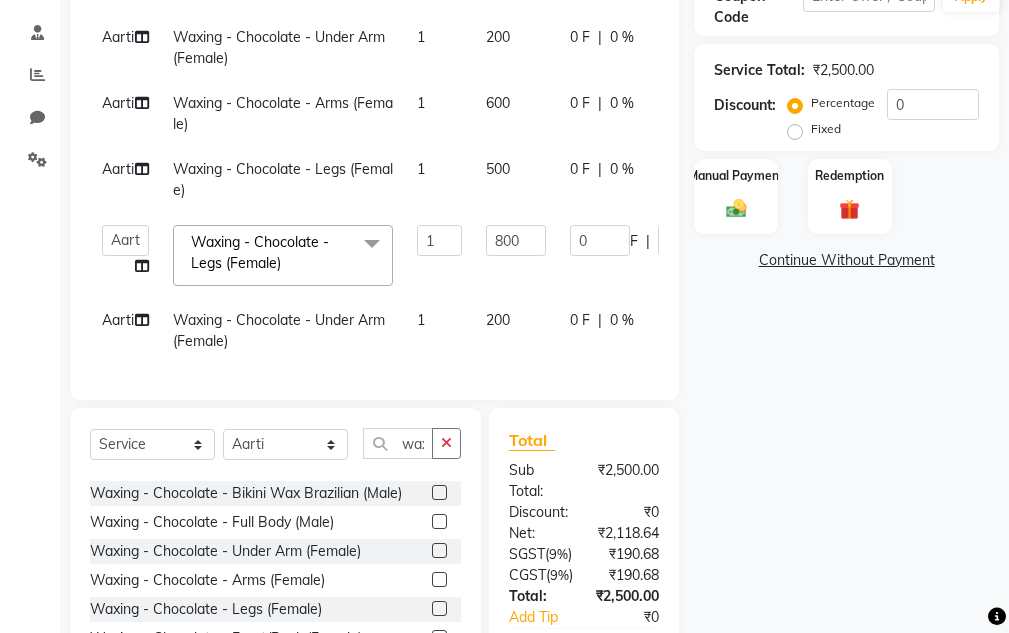 scroll, scrollTop: 28, scrollLeft: 0, axis: vertical 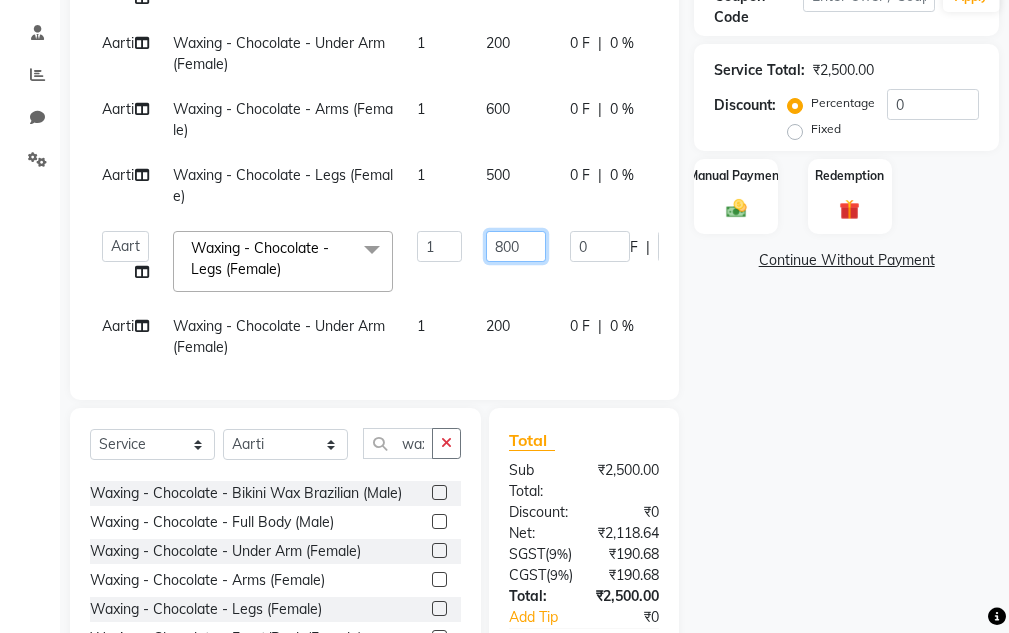 click on "800" 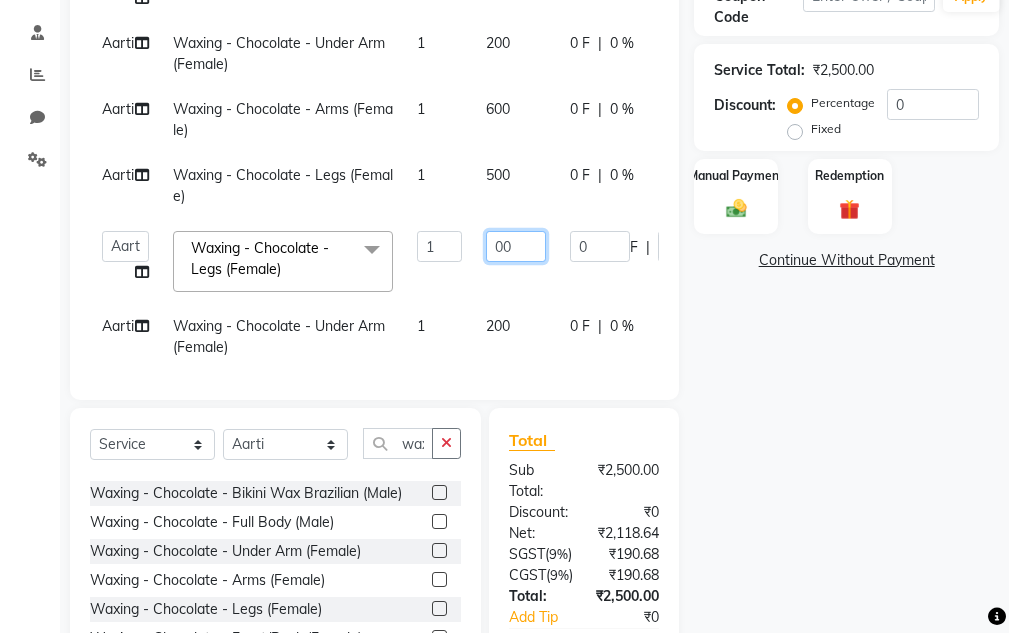 type on "500" 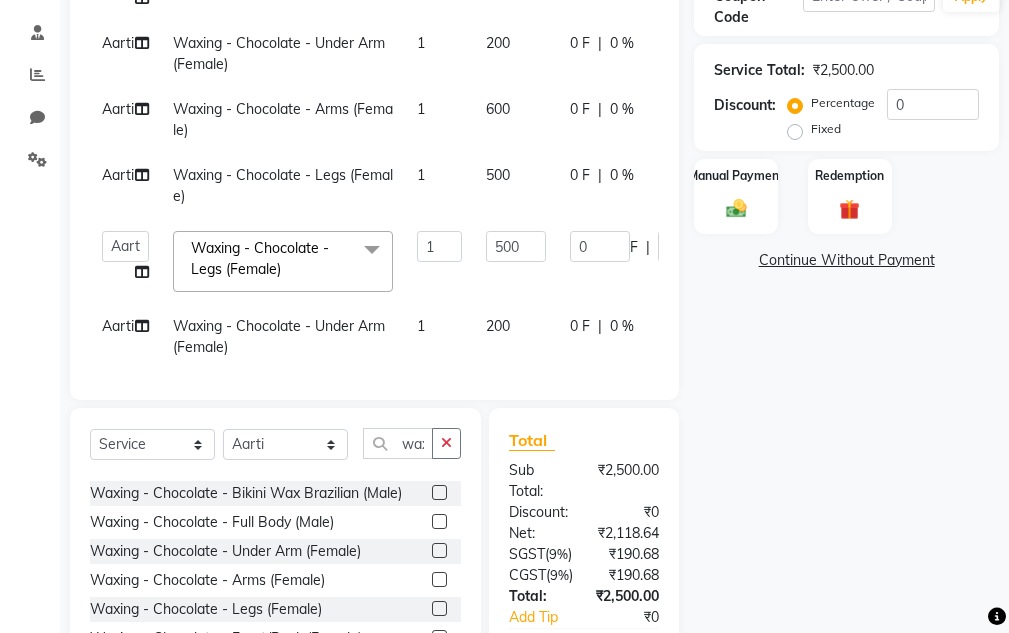 click on "Name: [NAME] Sir  Membership:  No Active Membership  Total Visits:  4 Card on file:  0 Last Visit:   05-07-2025 Points:   0  Coupon Code Apply Service Total:  ₹2,500.00  Discount:  Percentage   Fixed  0 Manual Payment Redemption  Continue Without Payment" 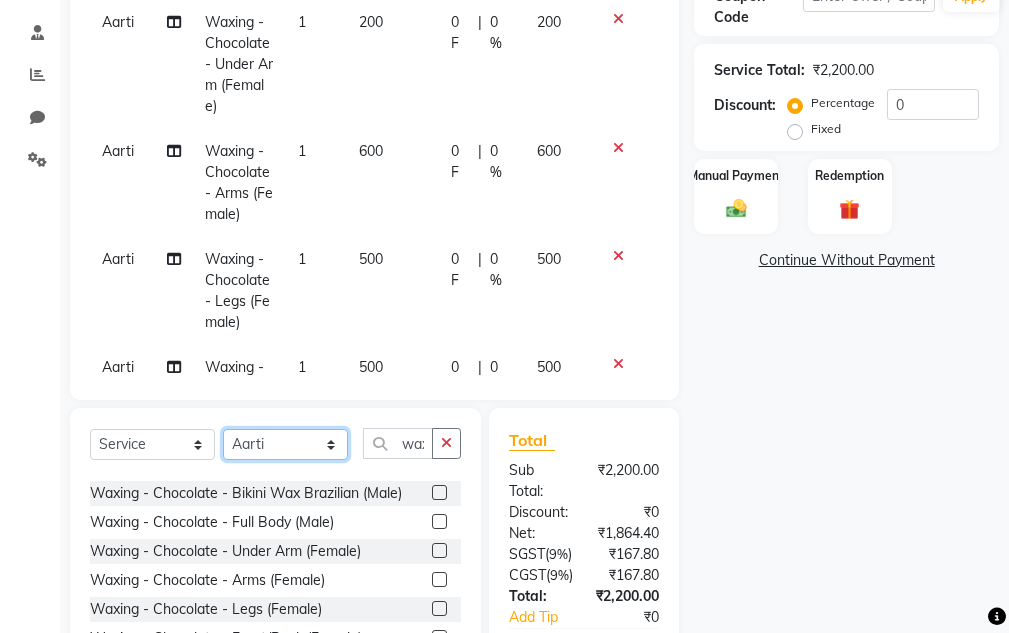 click on "Select Stylist [NAME] [NAME] Sir [NAME] Sir [NAME] [LASTNAME] Gaurav soni Gulfan Khan [NAME] Sen [NAME] Sahu [NAME] Khan" 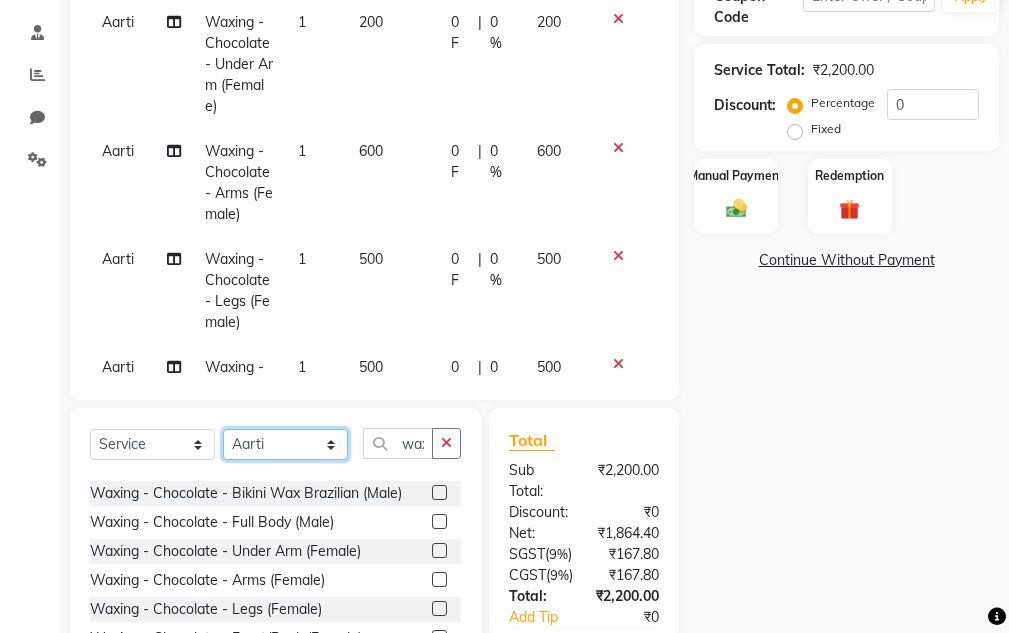 select on "83190" 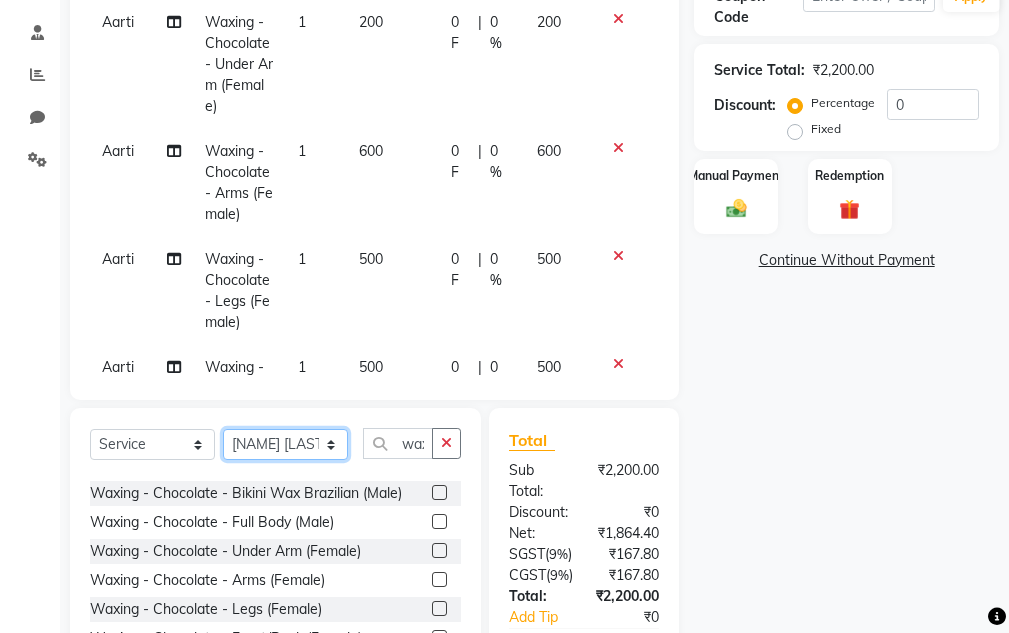 click on "Select Stylist [NAME] [NAME] Sir [NAME] Sir [NAME] [LASTNAME] Gaurav soni Gulfan Khan [NAME] Sen [NAME] Sahu [NAME] Khan" 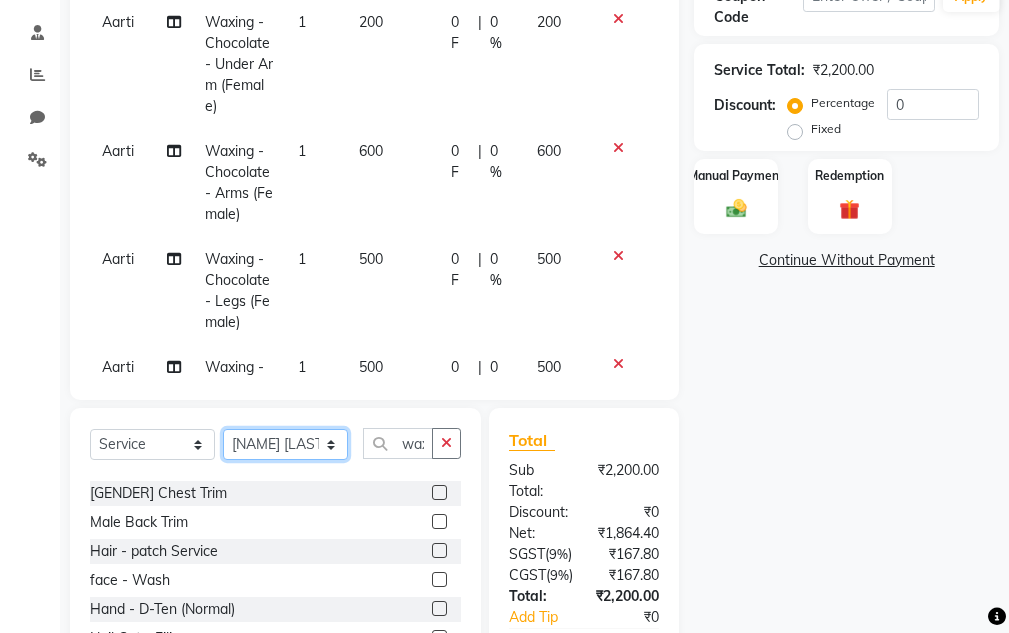 scroll, scrollTop: 261, scrollLeft: 0, axis: vertical 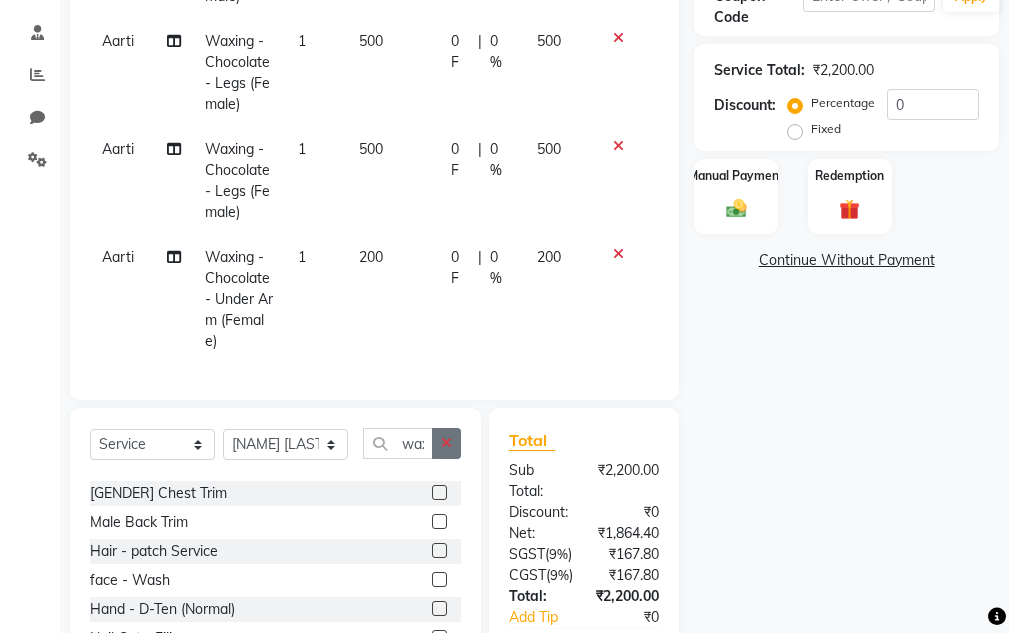click 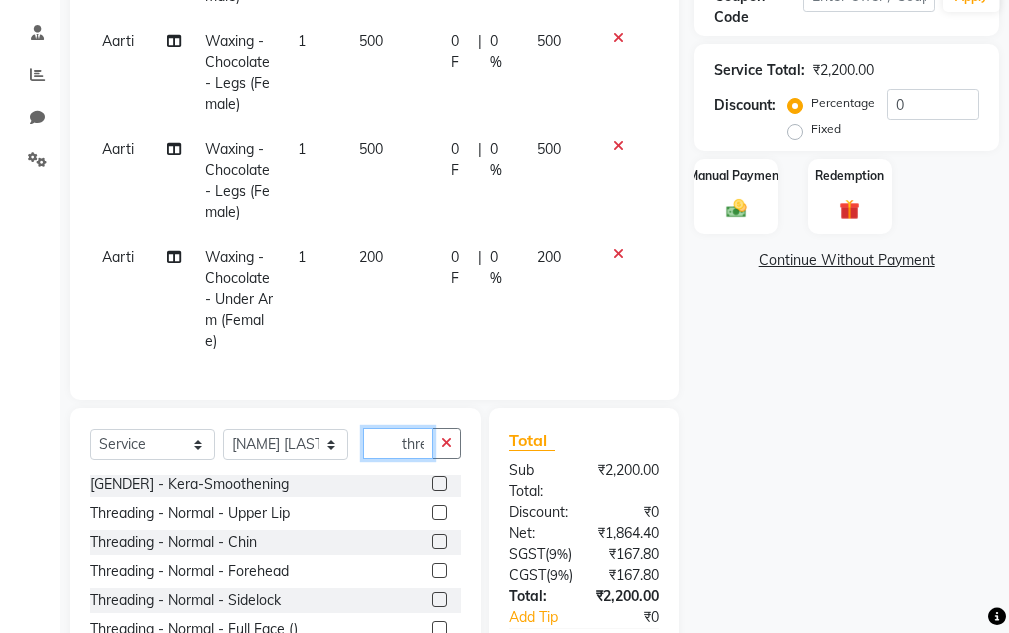 scroll, scrollTop: 0, scrollLeft: 0, axis: both 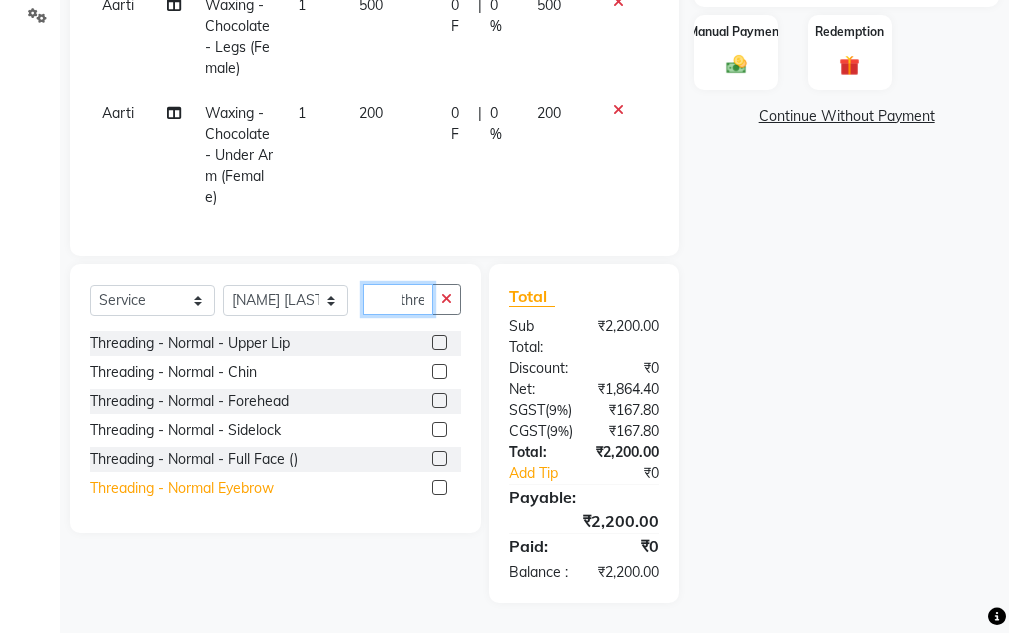 type on "thre" 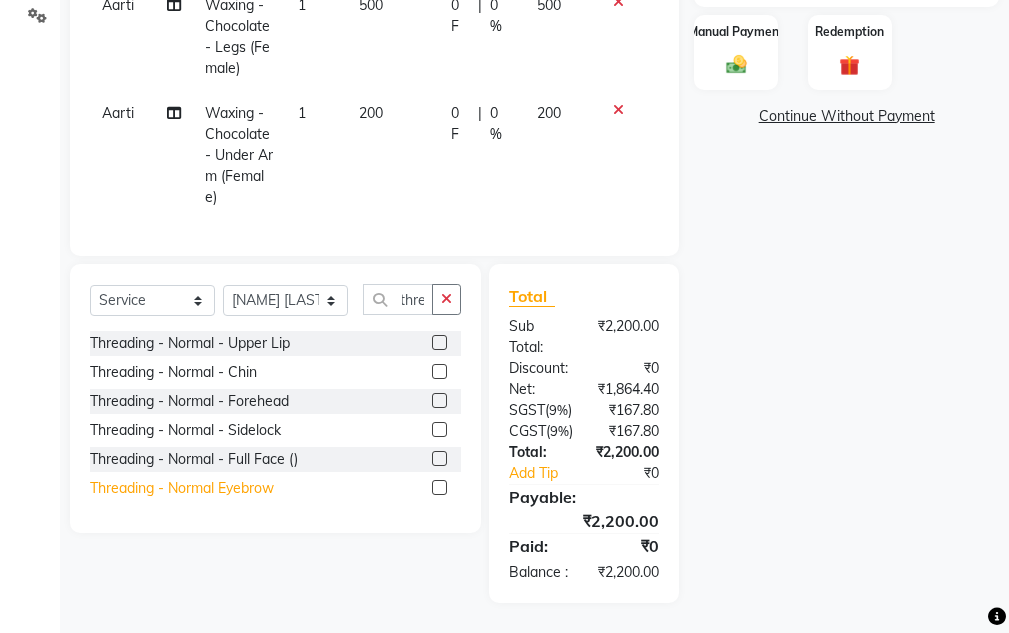 click on "Threading - Normal Eyebrow" 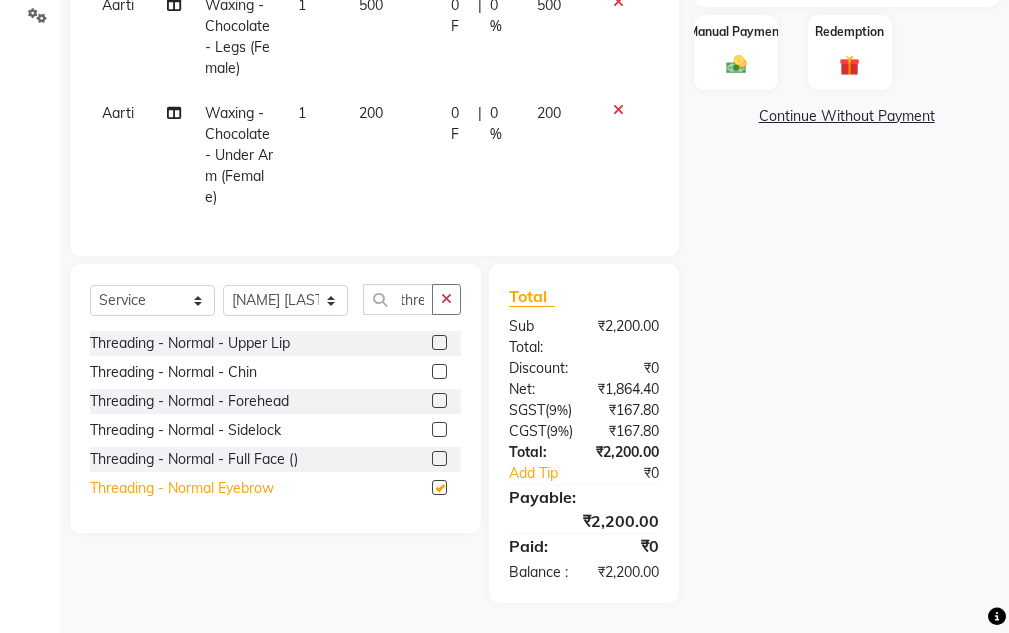 scroll, scrollTop: 0, scrollLeft: 0, axis: both 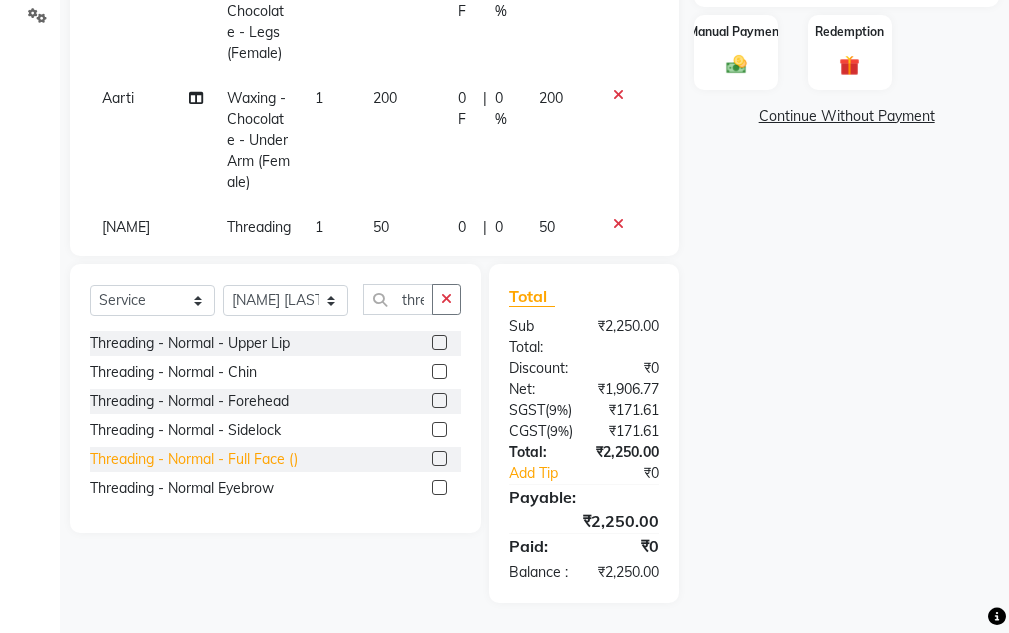 checkbox on "false" 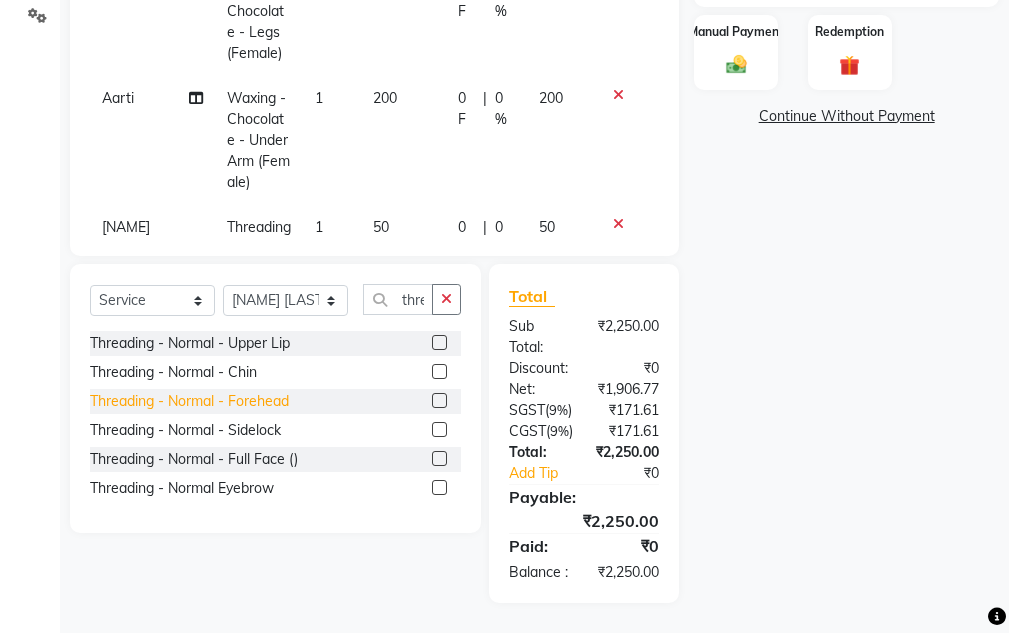 click on "Threading - Normal - Forehead" 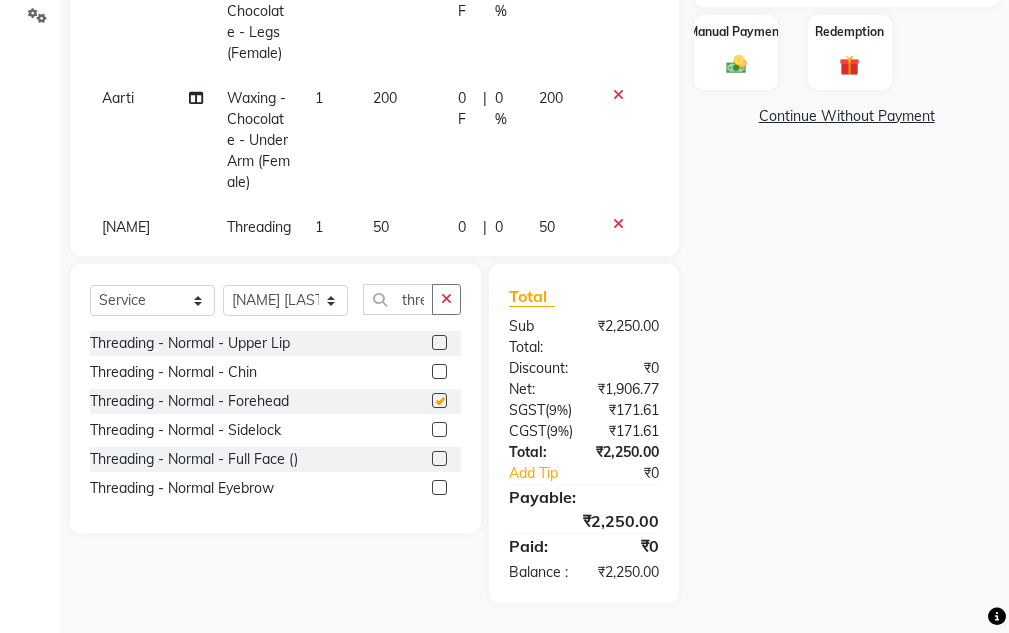 checkbox on "false" 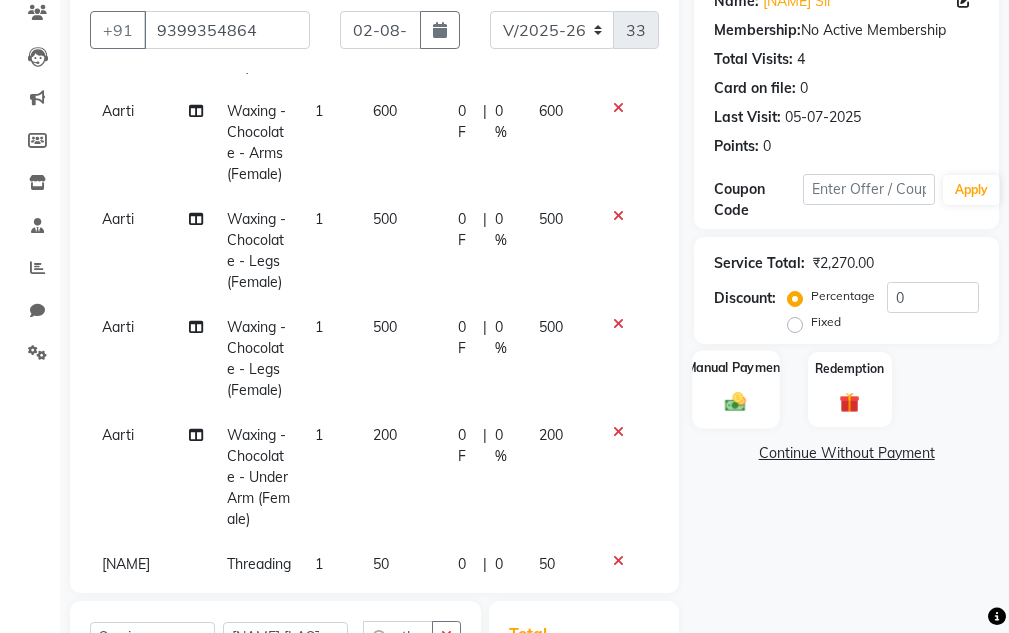 scroll, scrollTop: 302, scrollLeft: 0, axis: vertical 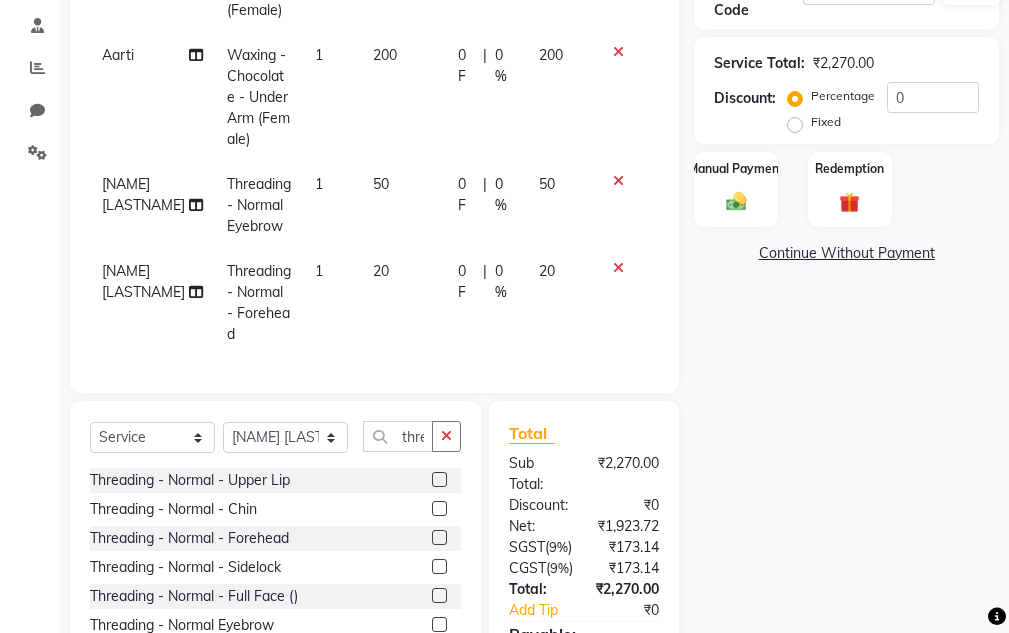 click on "Name: [NAME] Sir Membership: No Active Membership Total Visits: 4 Card on file: 0 Last Visit: [DATE] Points: 0 Coupon Code Apply Service Total: ₹2,270.00 Discount: Percentage Fixed 0 Manual Payment Redemption Continue Without Payment" 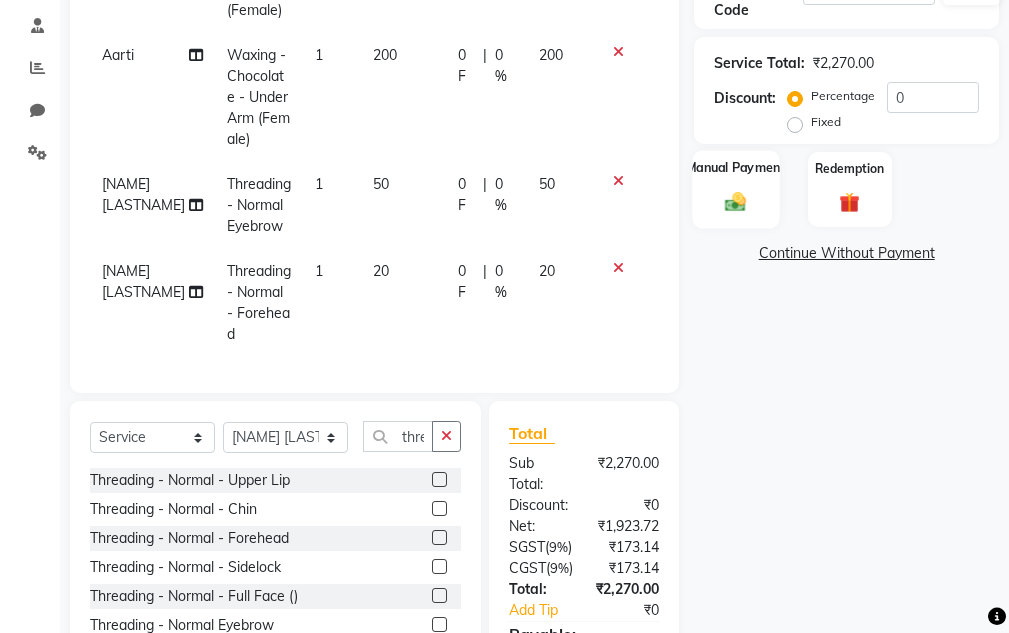 click 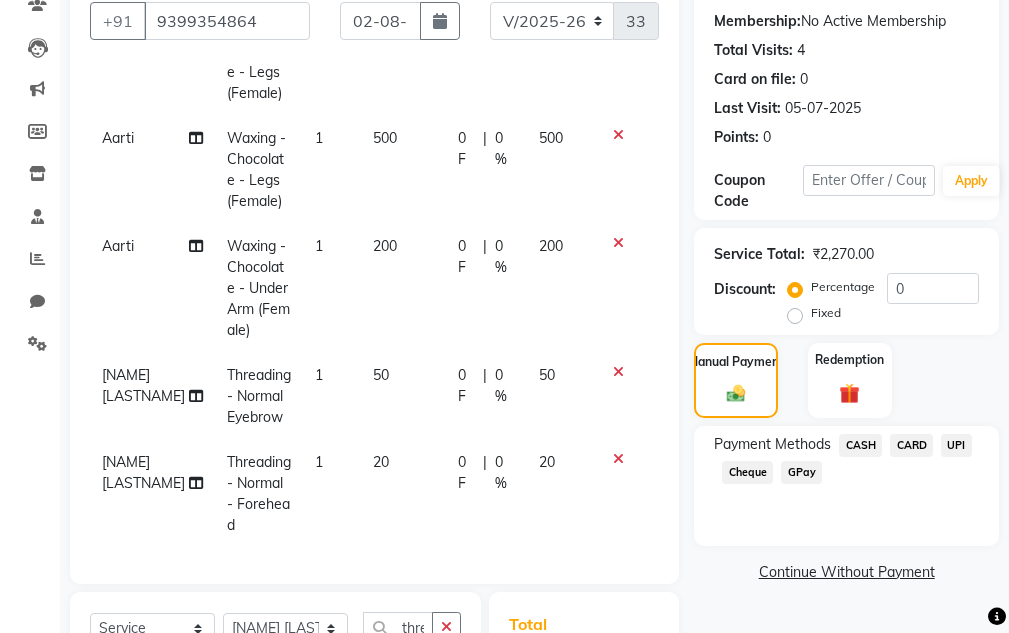scroll, scrollTop: 202, scrollLeft: 0, axis: vertical 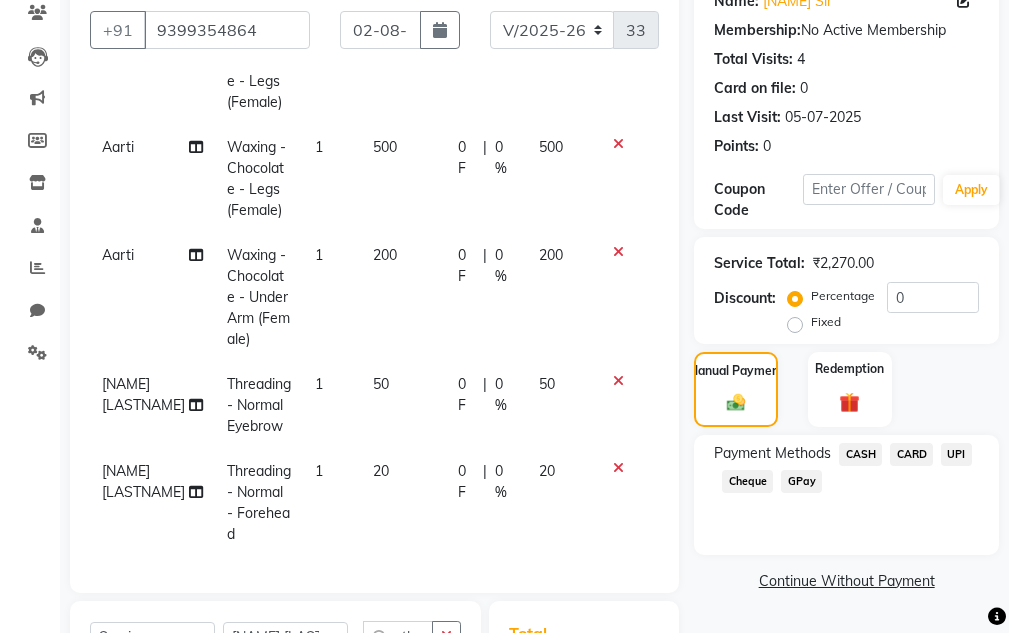 click on "UPI" 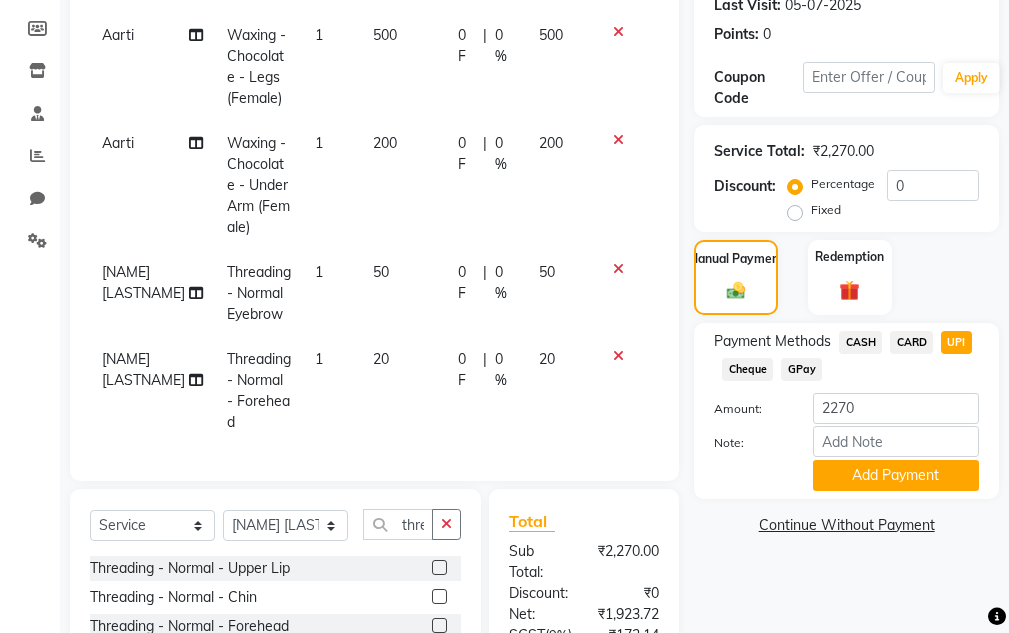 scroll, scrollTop: 402, scrollLeft: 0, axis: vertical 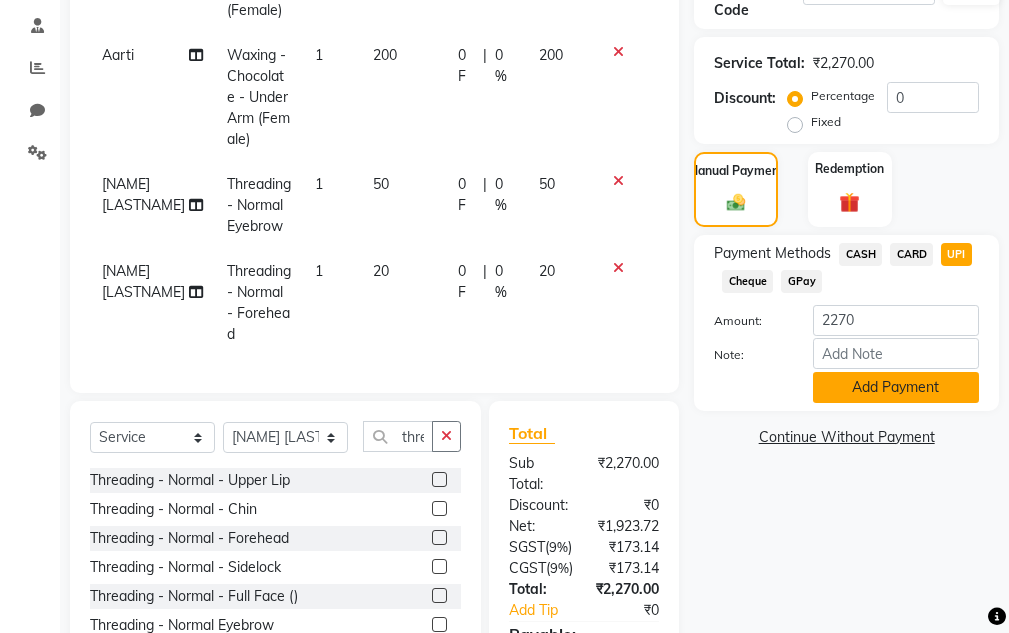 click on "Add Payment" 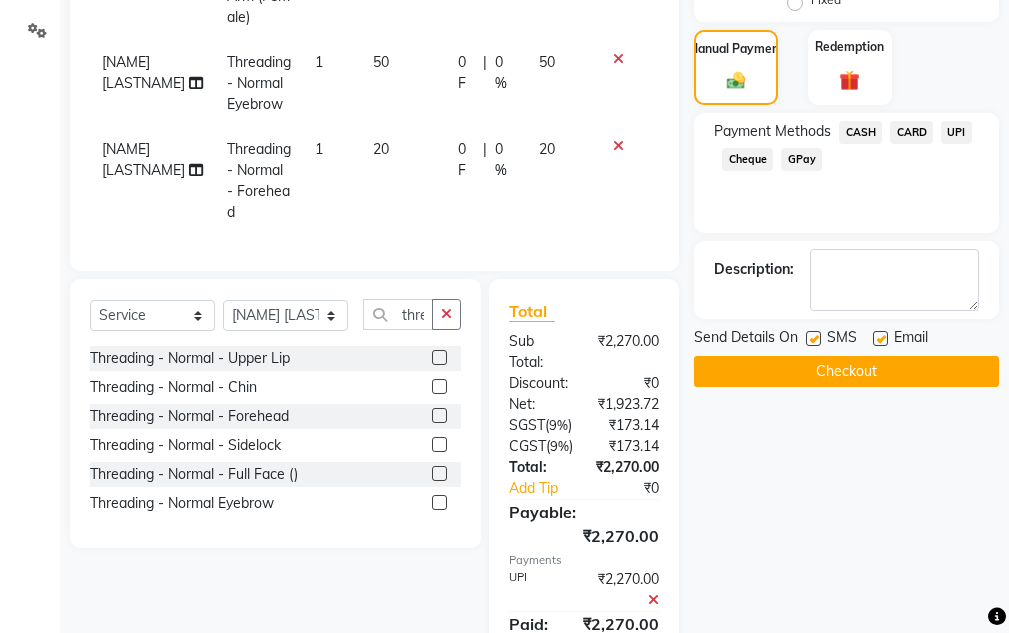 scroll, scrollTop: 602, scrollLeft: 0, axis: vertical 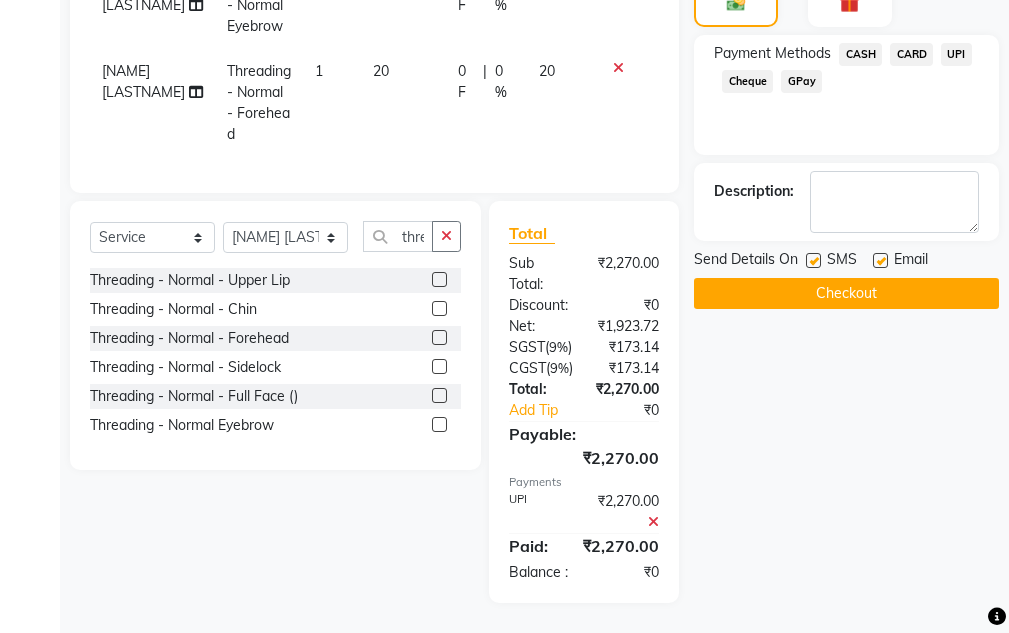 click on "Checkout" 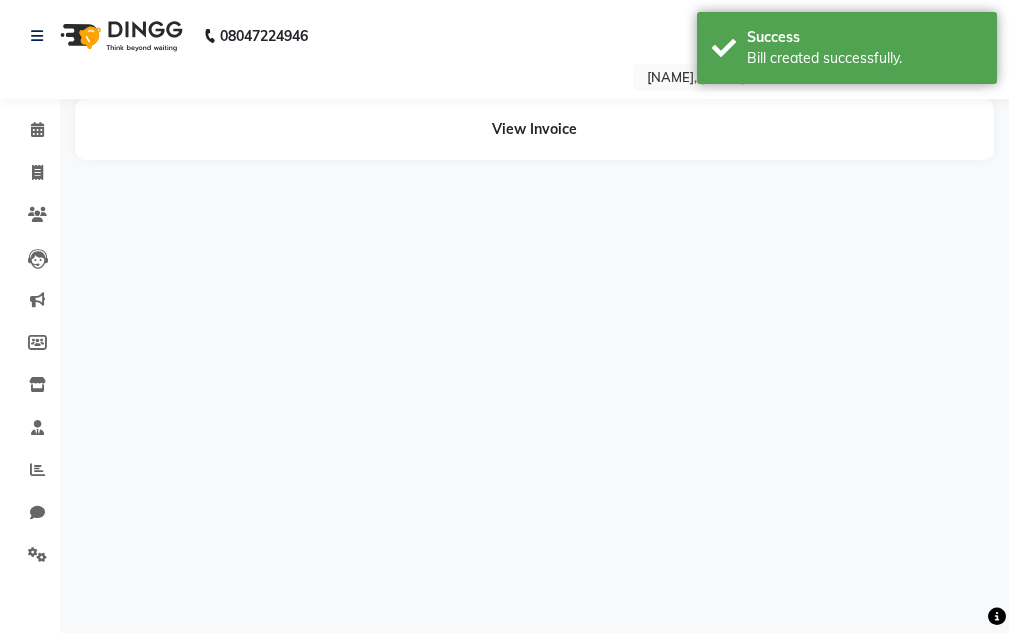 scroll, scrollTop: 0, scrollLeft: 0, axis: both 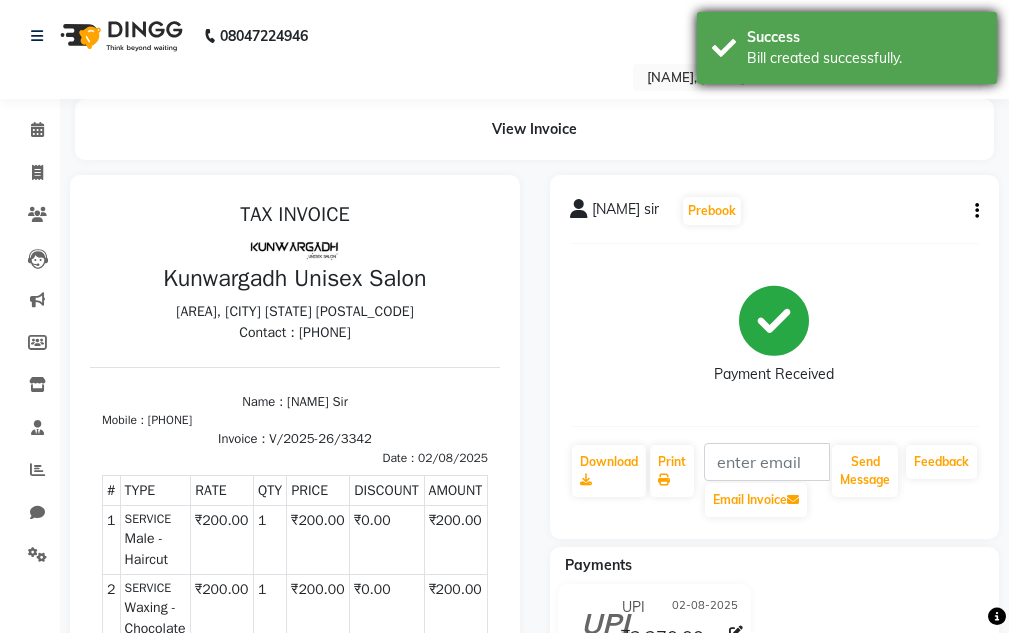 click on "Success" at bounding box center [864, 37] 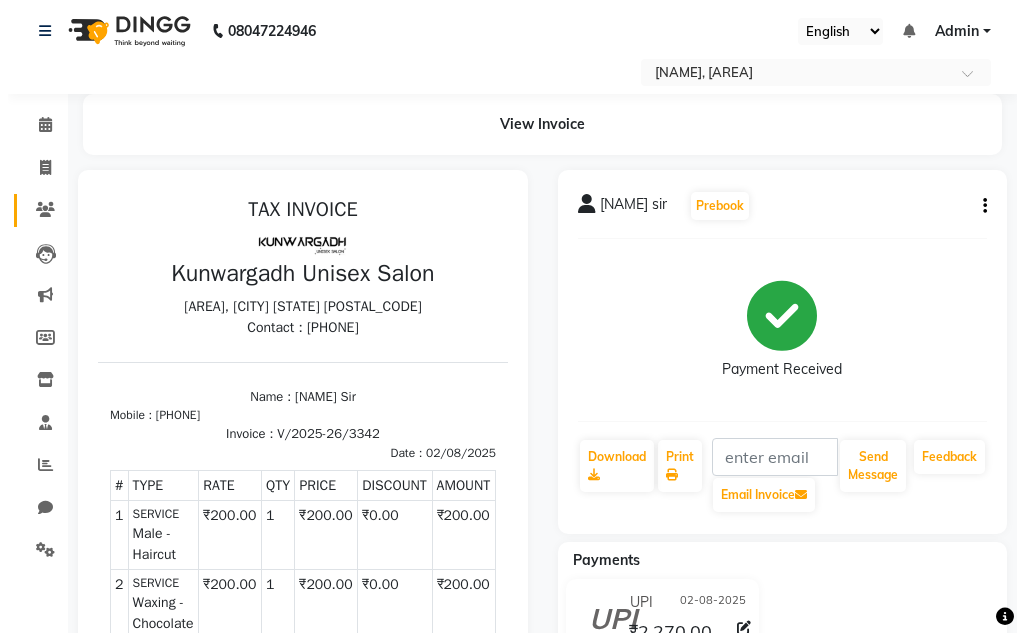 scroll, scrollTop: 0, scrollLeft: 0, axis: both 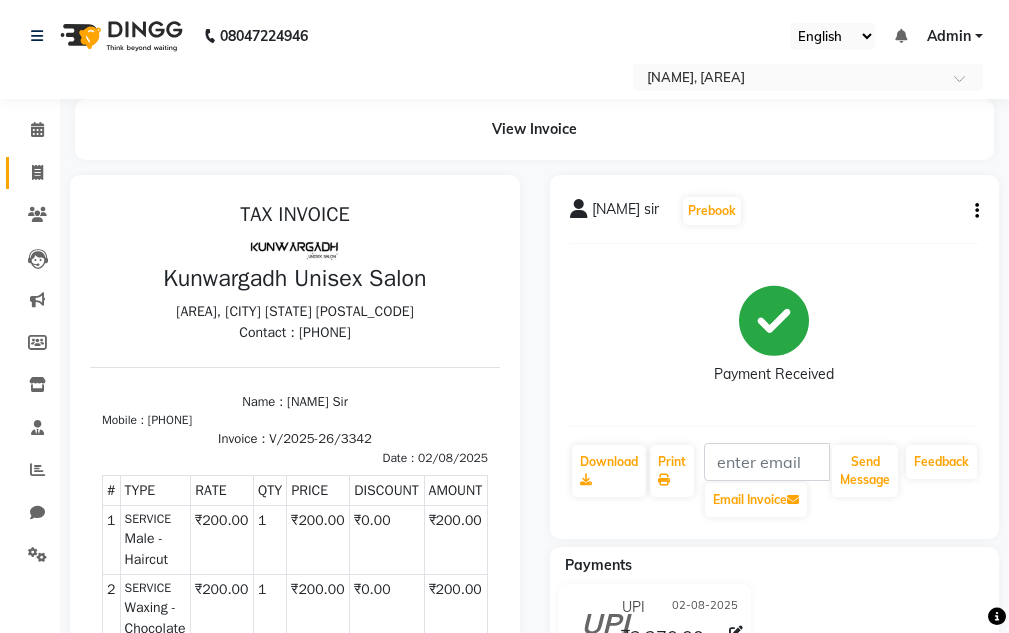 click on "Invoice" 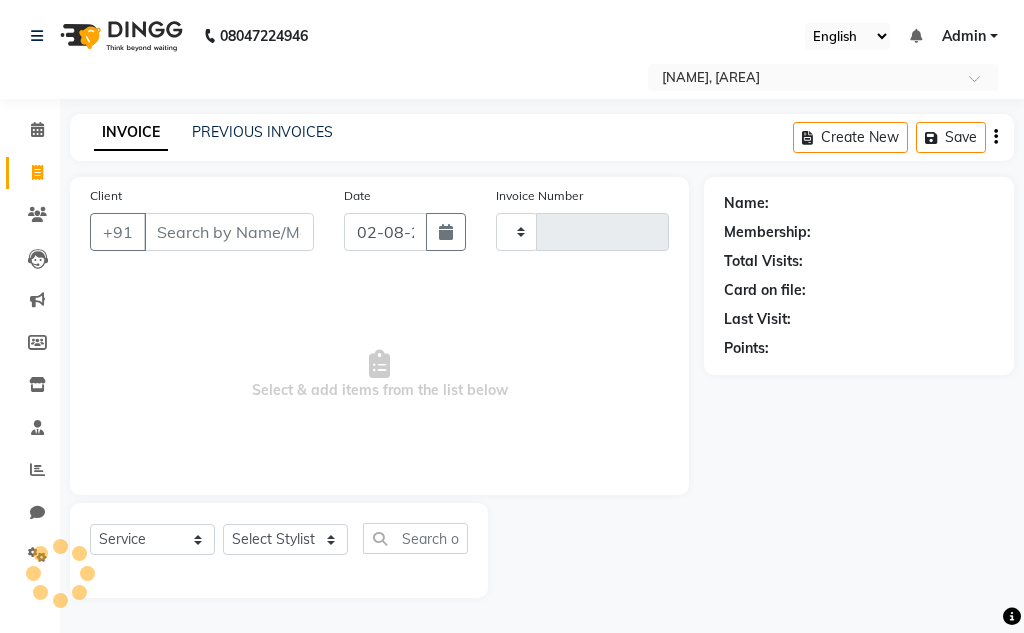 type on "3343" 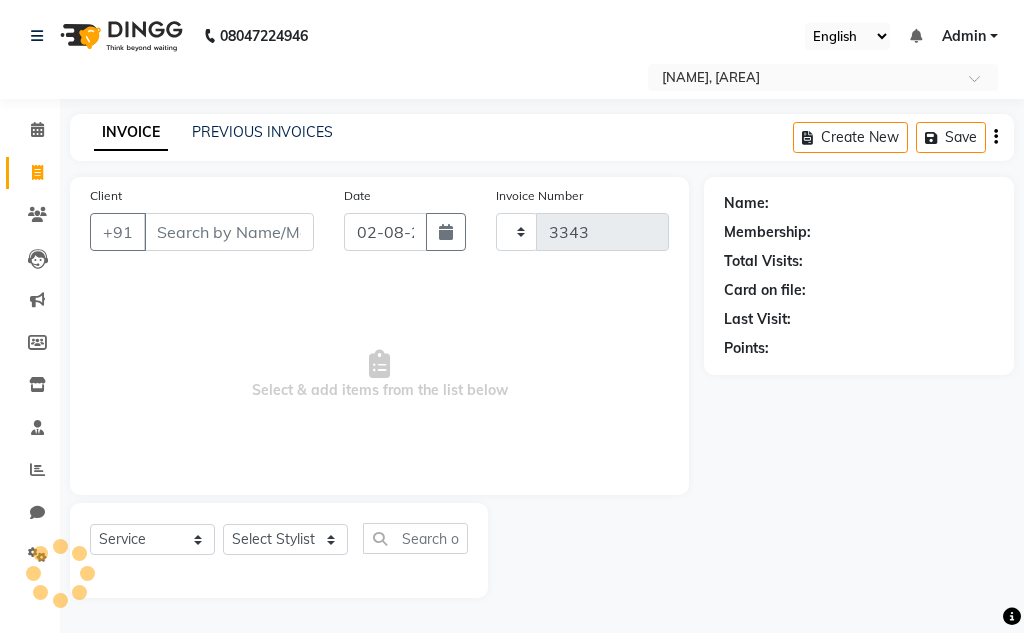 select on "7931" 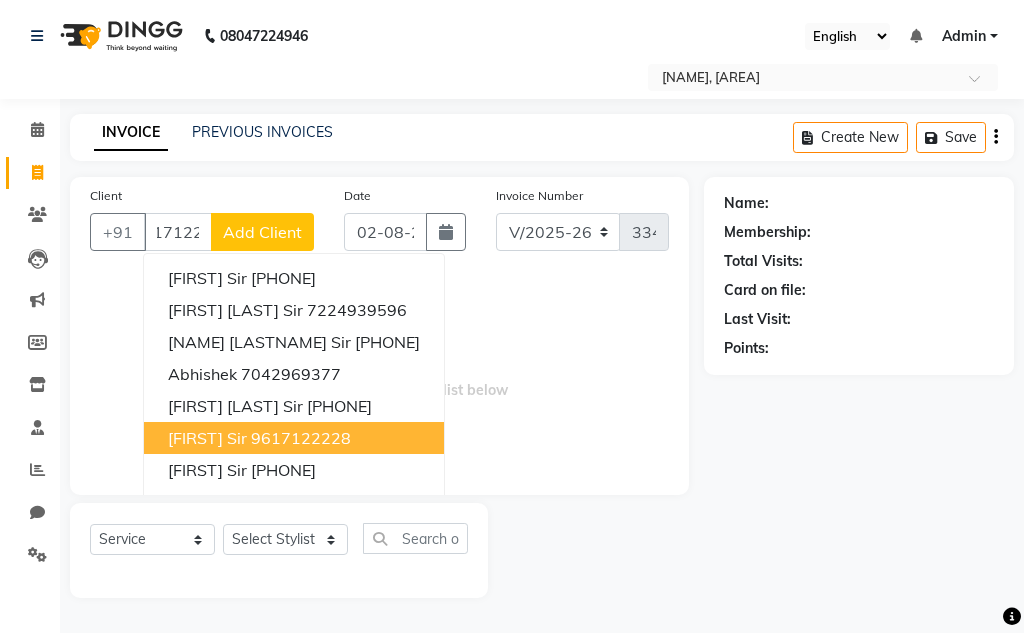 scroll, scrollTop: 0, scrollLeft: 0, axis: both 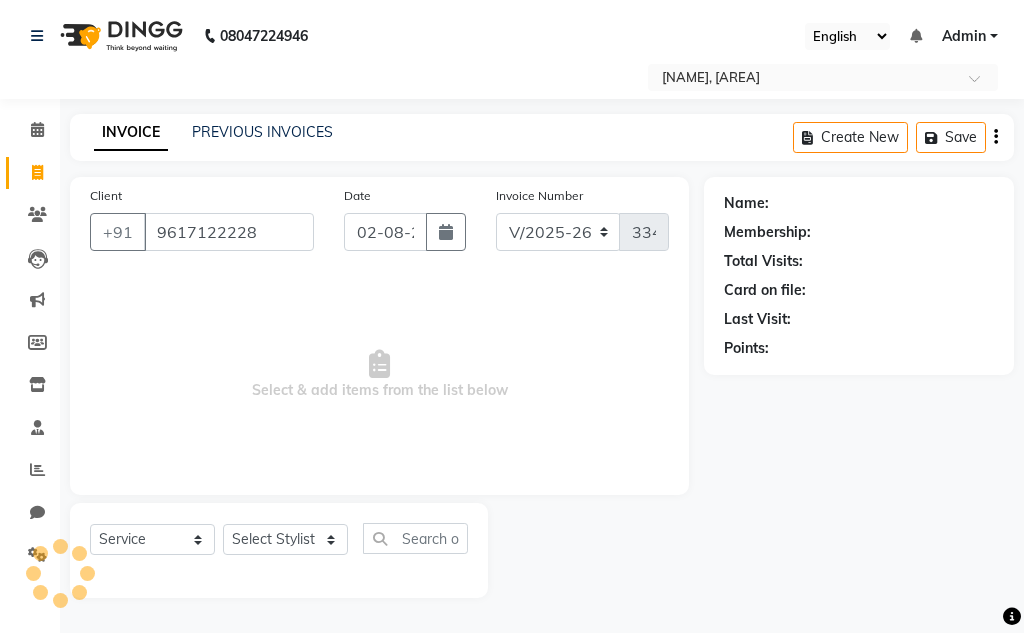 type on "9617122228" 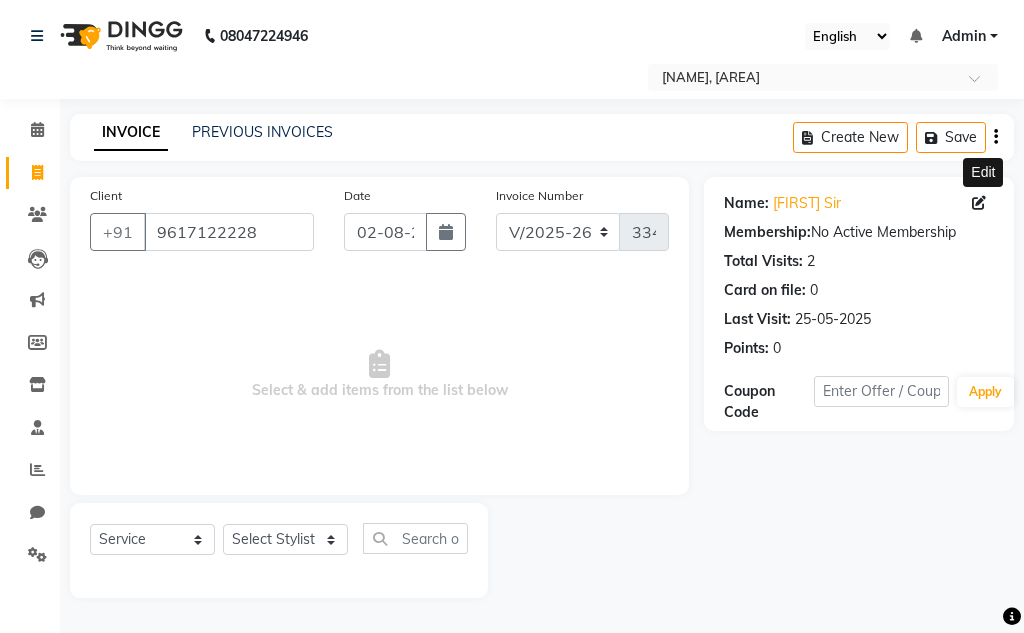 click 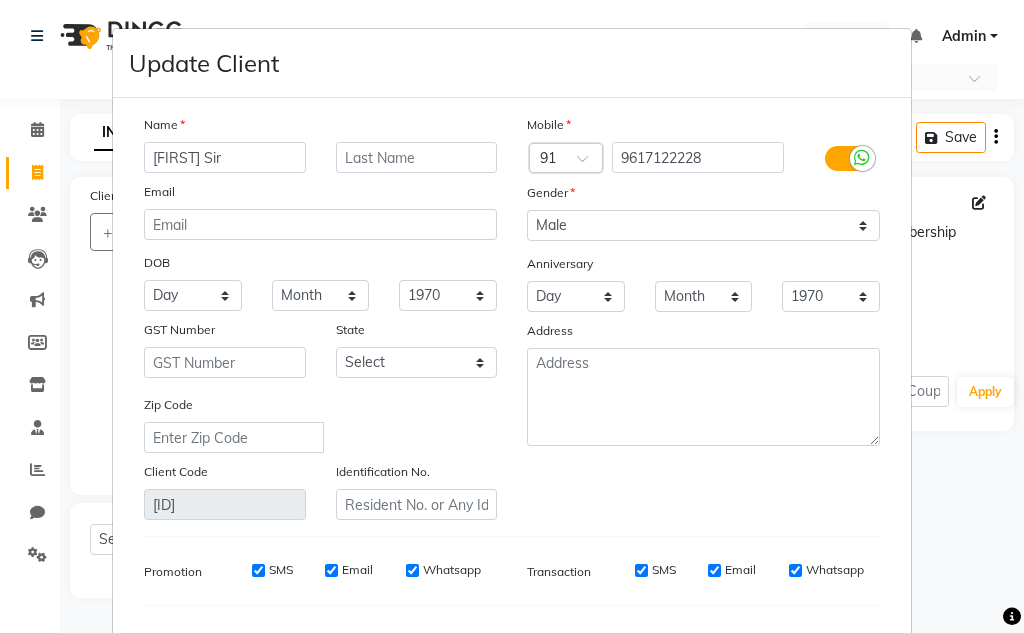 drag, startPoint x: 204, startPoint y: 155, endPoint x: 211, endPoint y: 176, distance: 22.135944 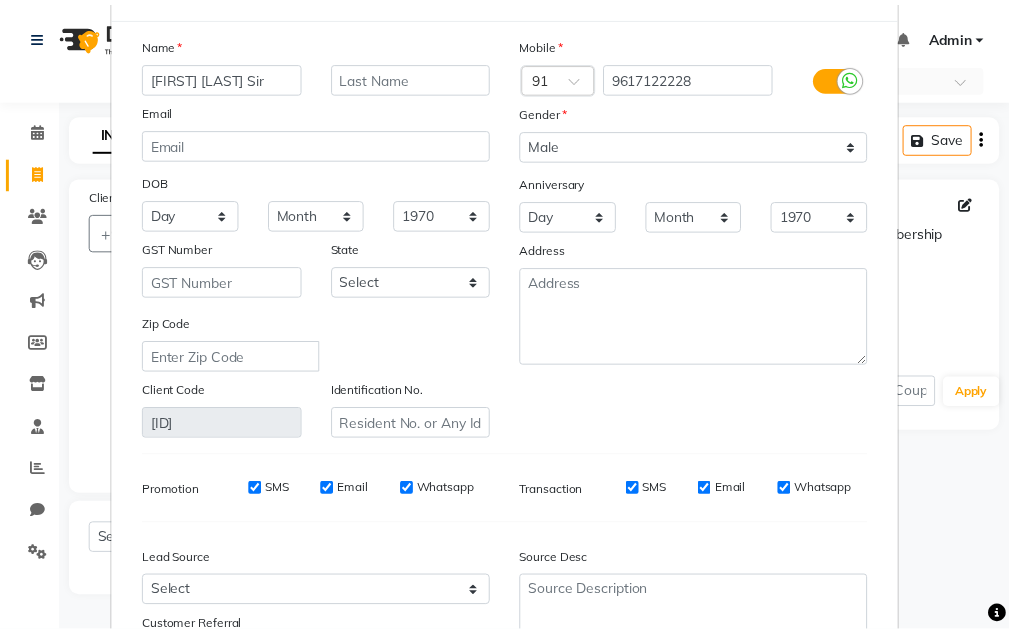 scroll, scrollTop: 254, scrollLeft: 0, axis: vertical 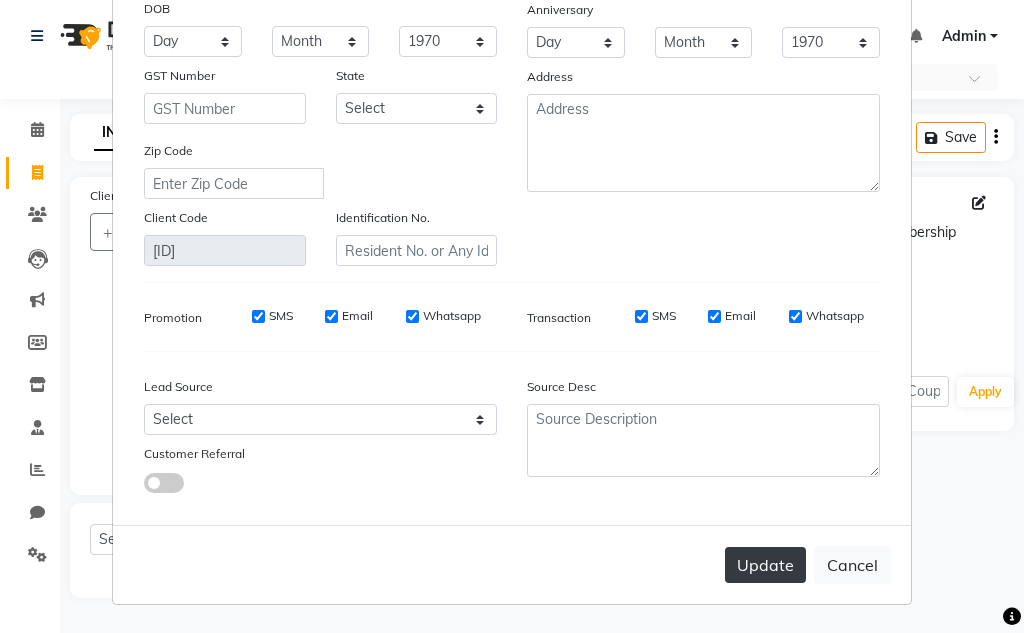 type on "[FIRST] [LAST] Sir" 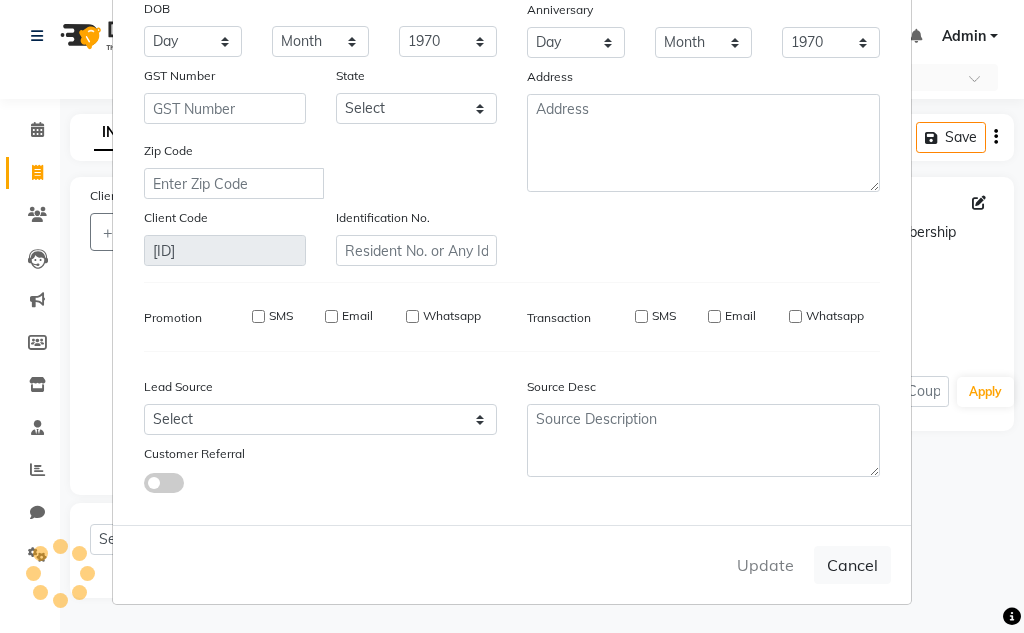 type 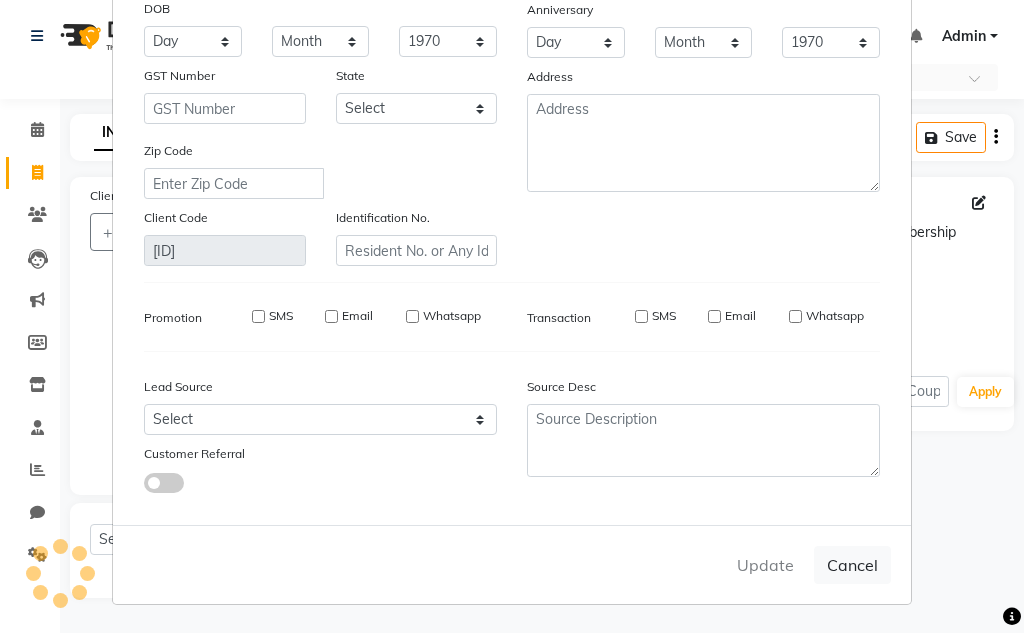 select 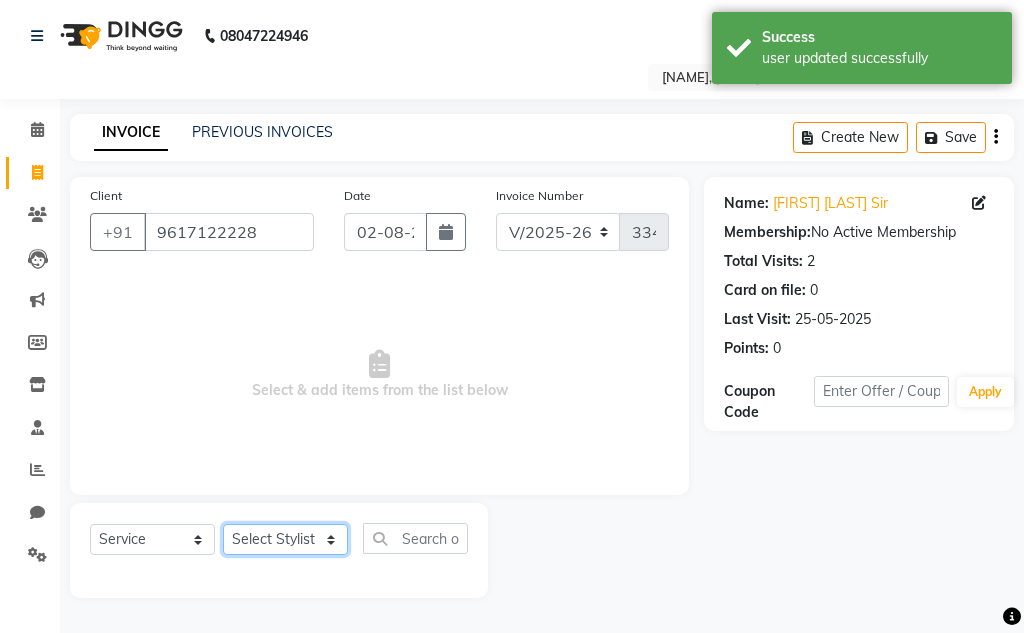 click on "Select Stylist [NAME] [NAME] Sir [NAME] Sir [NAME] [LASTNAME] Gaurav soni Gulfan Khan [NAME] Sen [NAME] Sahu [NAME] Khan" 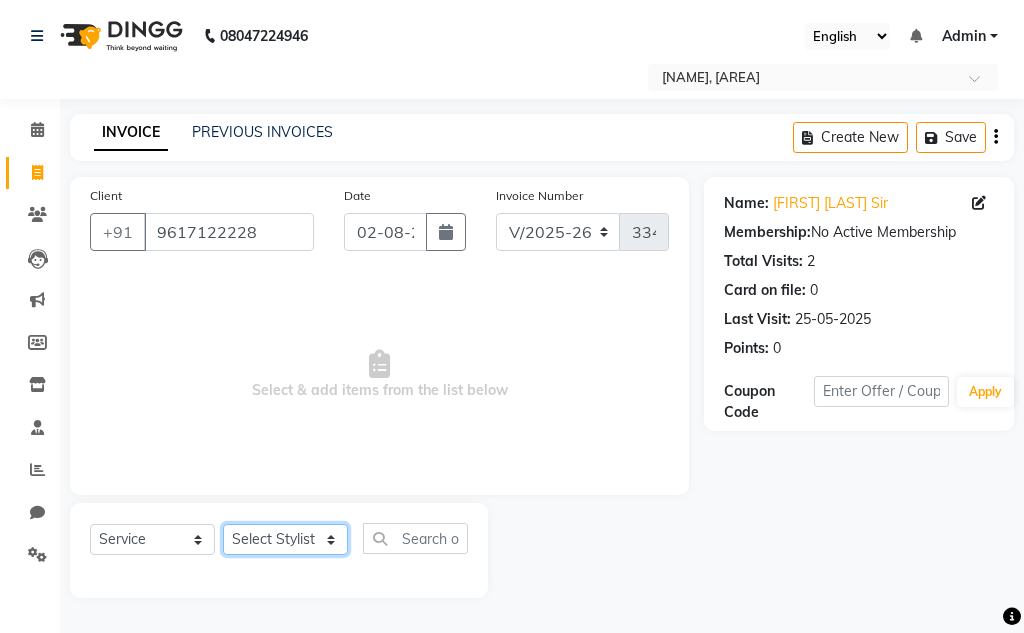 select on "72181" 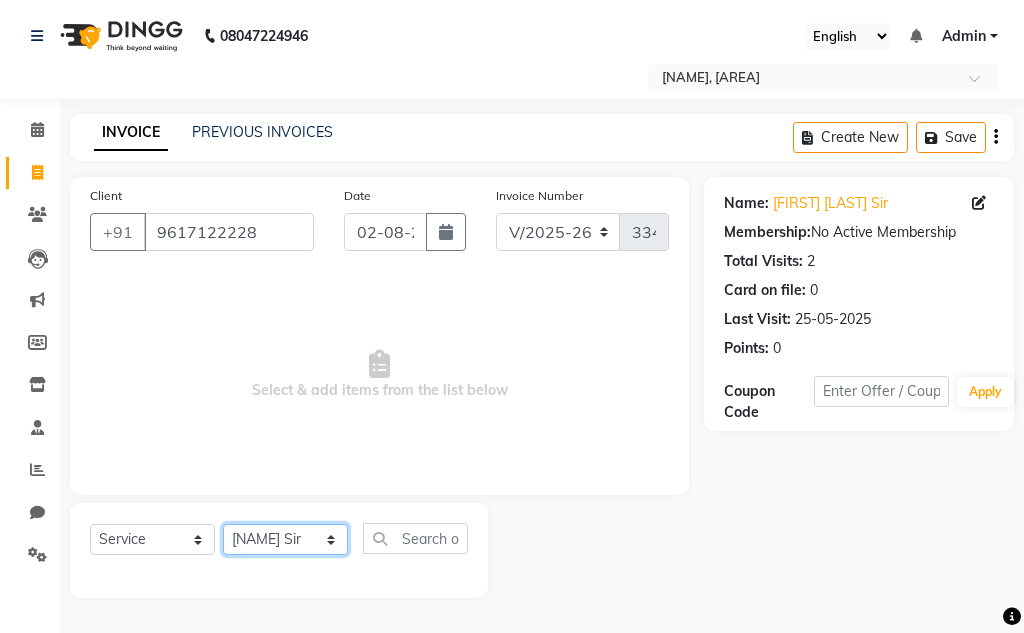 click on "Select Stylist [NAME] [NAME] Sir [NAME] Sir [NAME] [LASTNAME] Gaurav soni Gulfan Khan [NAME] Sen [NAME] Sahu [NAME] Khan" 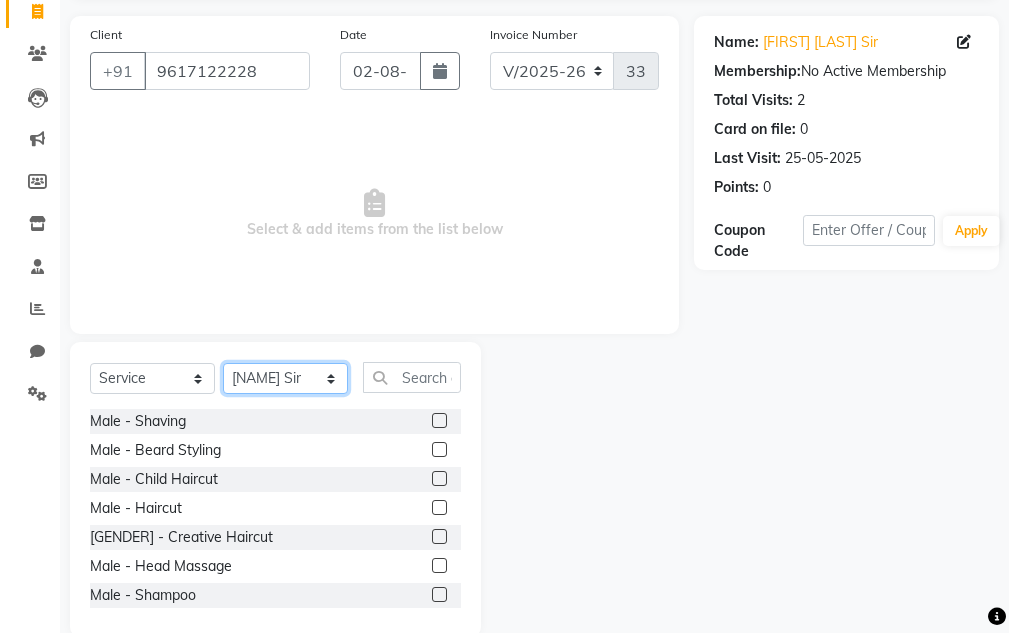 scroll, scrollTop: 195, scrollLeft: 0, axis: vertical 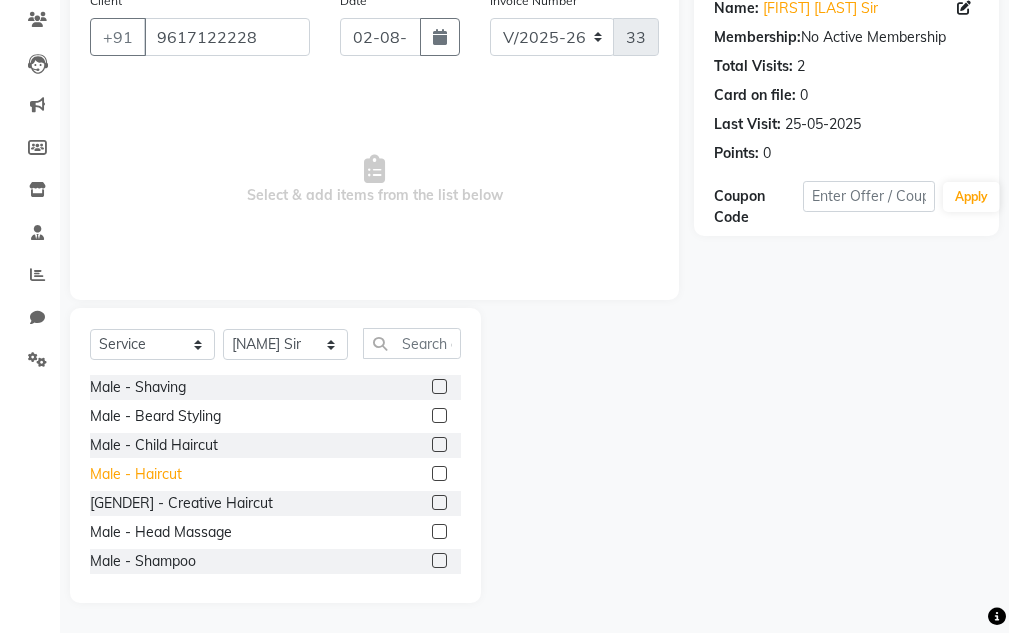 click on "Male - Haircut" 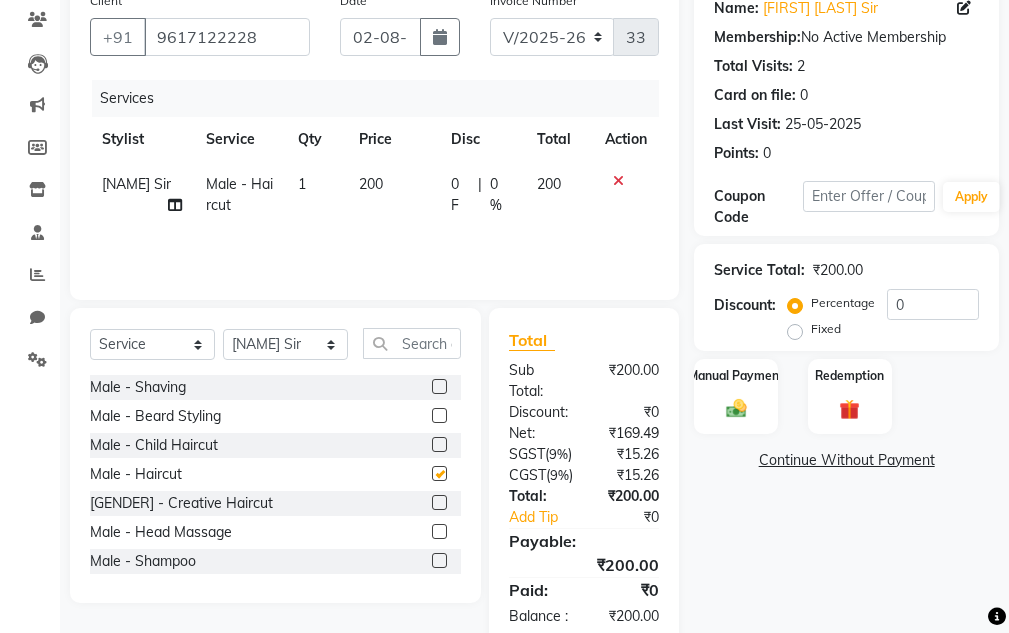 checkbox on "false" 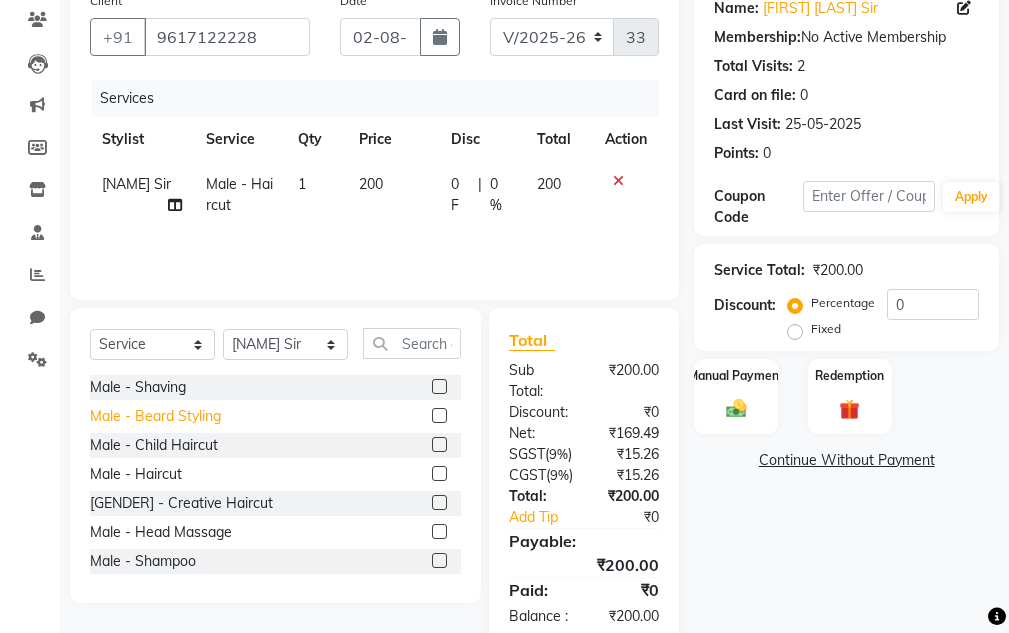 click on "Male - Beard Styling" 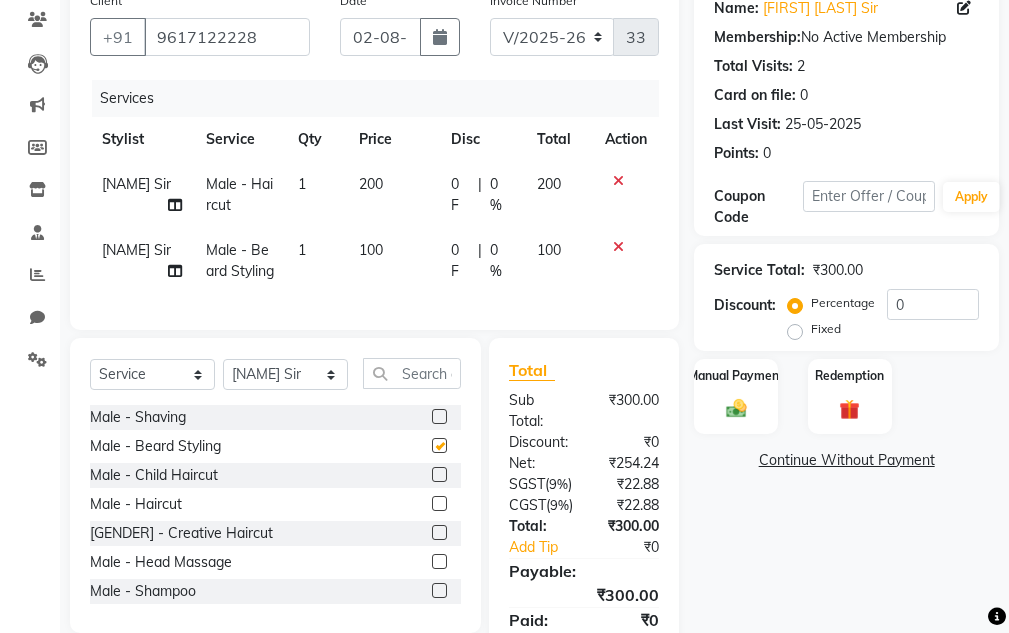 checkbox on "false" 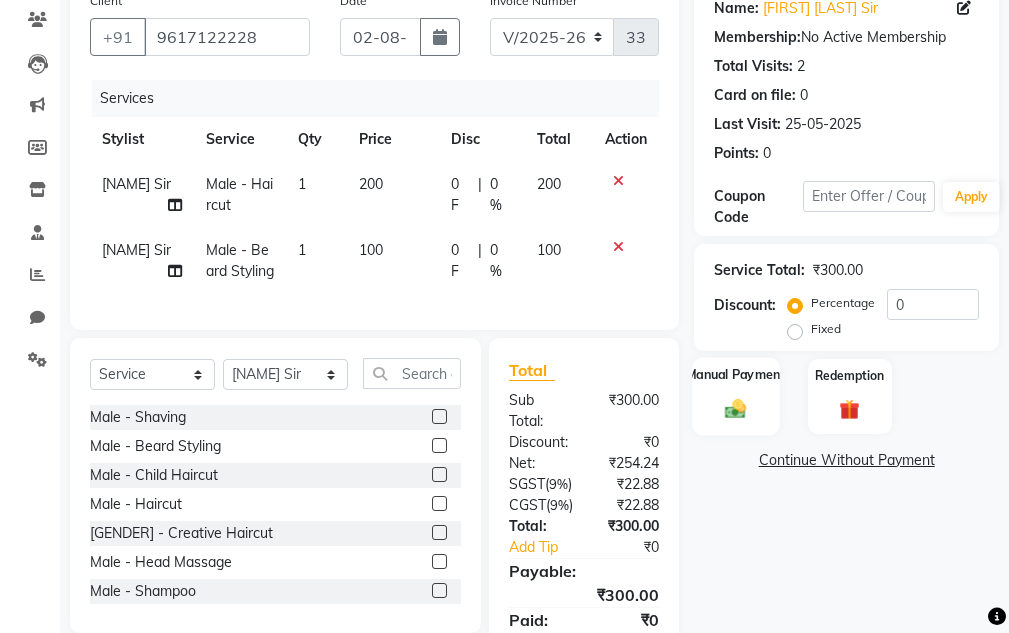 click on "Manual Payment" 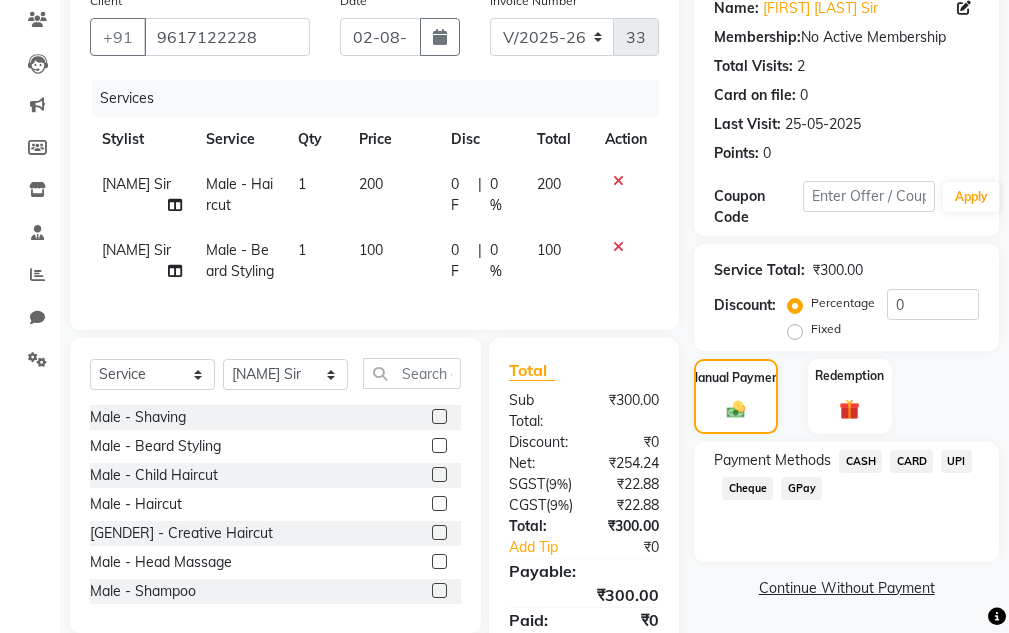 click on "UPI" 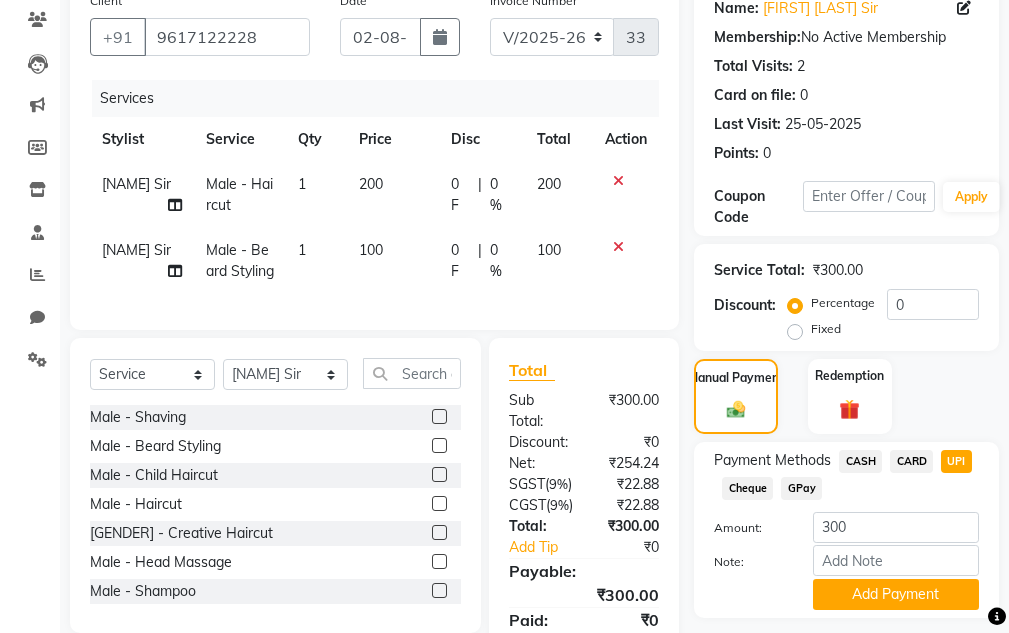 drag, startPoint x: 949, startPoint y: 590, endPoint x: 868, endPoint y: 548, distance: 91.24144 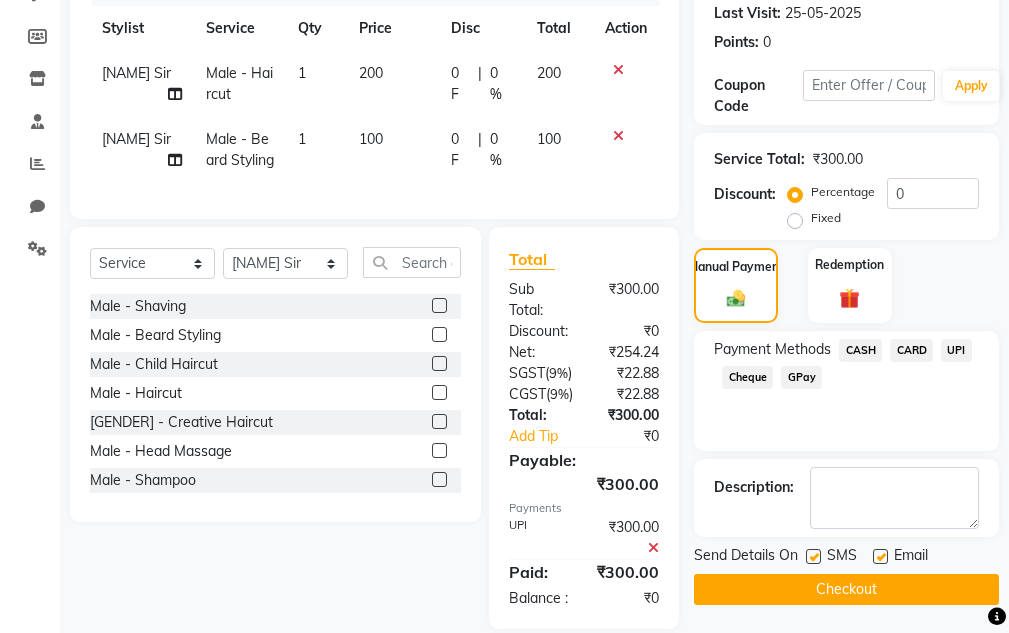 scroll, scrollTop: 431, scrollLeft: 0, axis: vertical 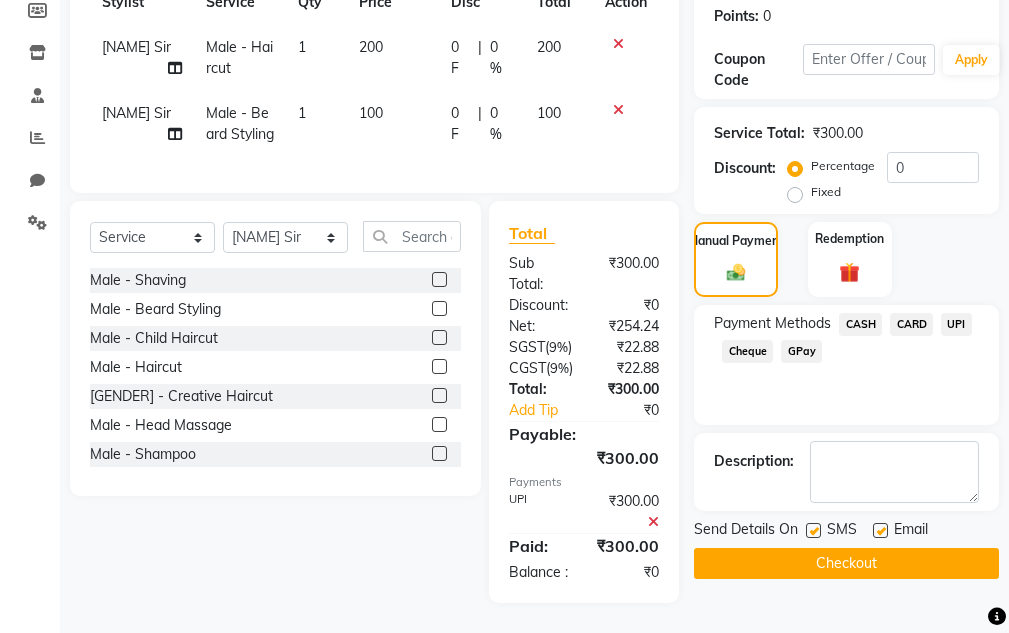 click on "Checkout" 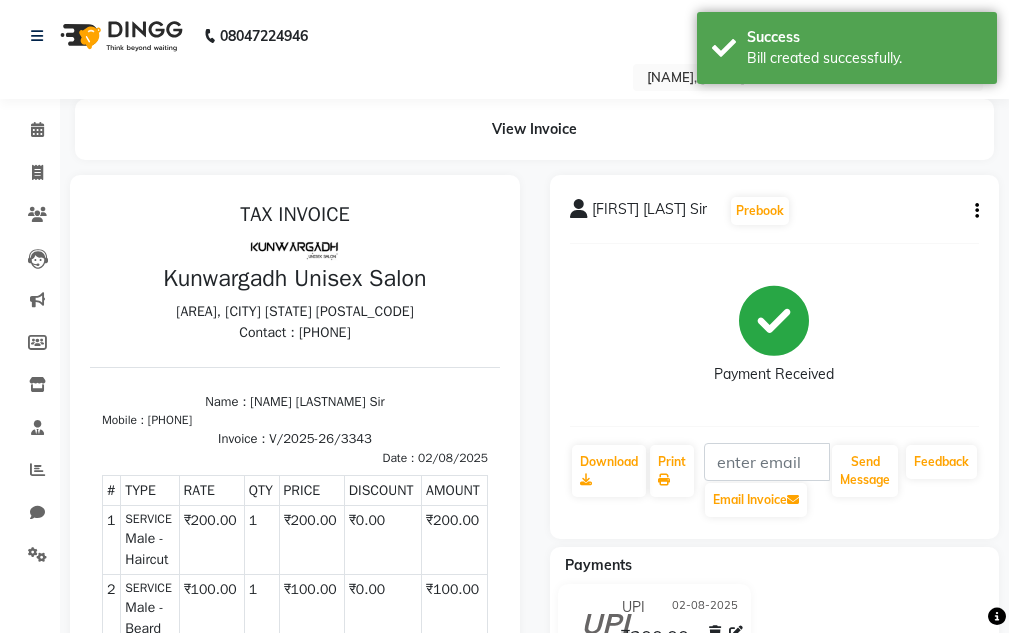 scroll, scrollTop: 0, scrollLeft: 0, axis: both 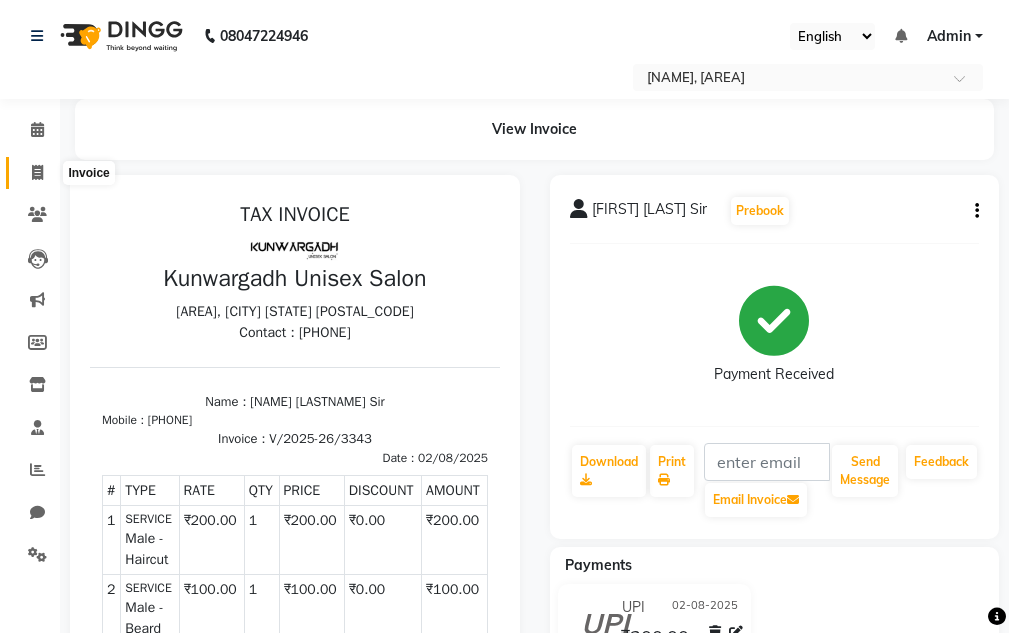 click 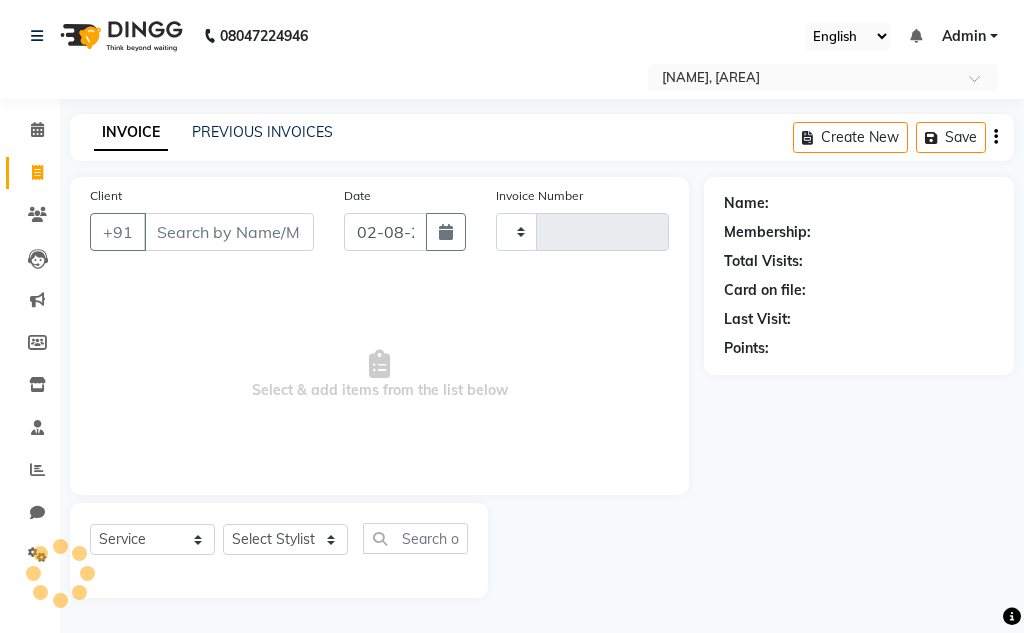 type on "3344" 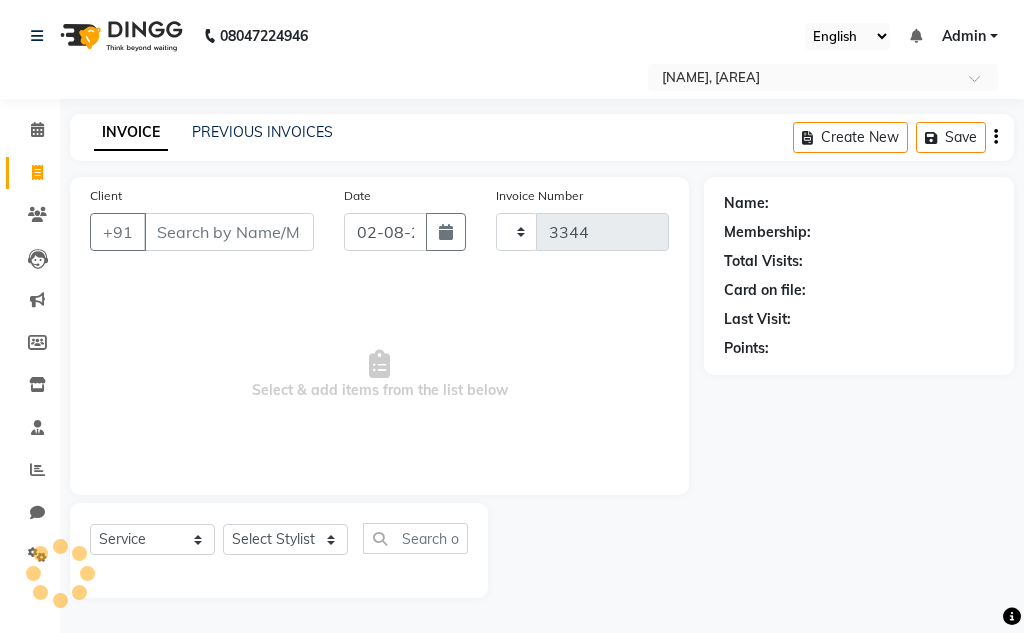 select on "7931" 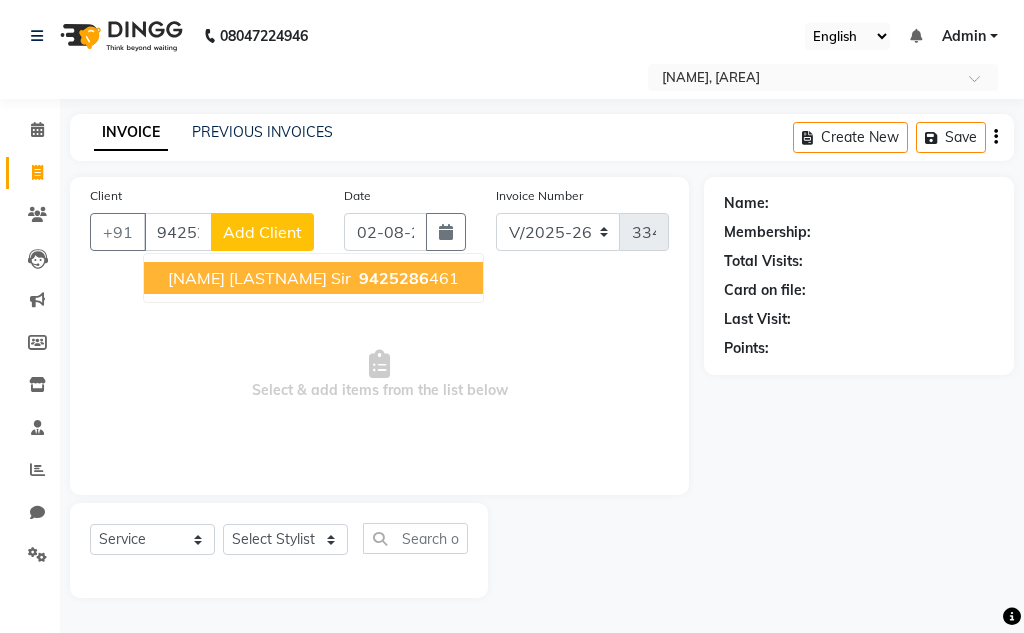click on "[NAME] [LASTNAME] sir [PHONE]" at bounding box center [313, 278] 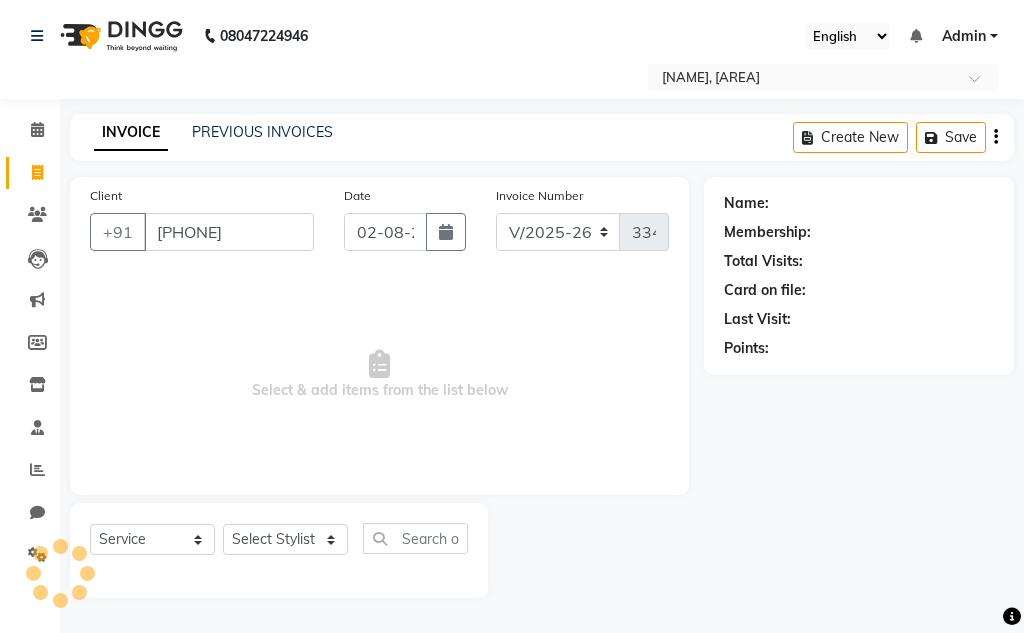 type on "[PHONE]" 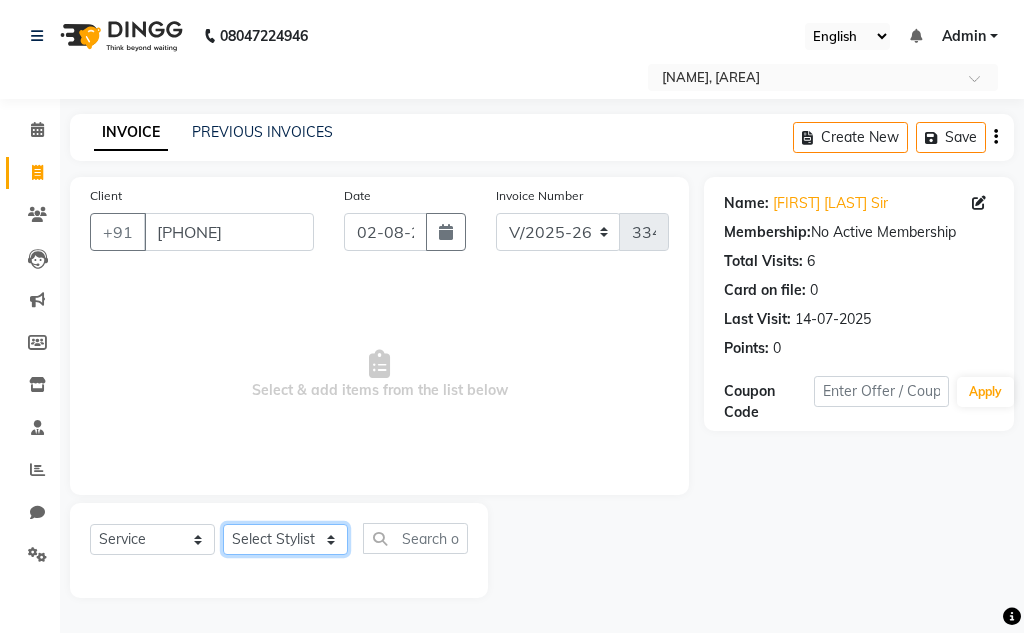 click on "Select Stylist [NAME] [NAME] Sir [NAME] Sir [NAME] [LASTNAME] Gaurav soni Gulfan Khan [NAME] Sen [NAME] Sahu [NAME] Khan" 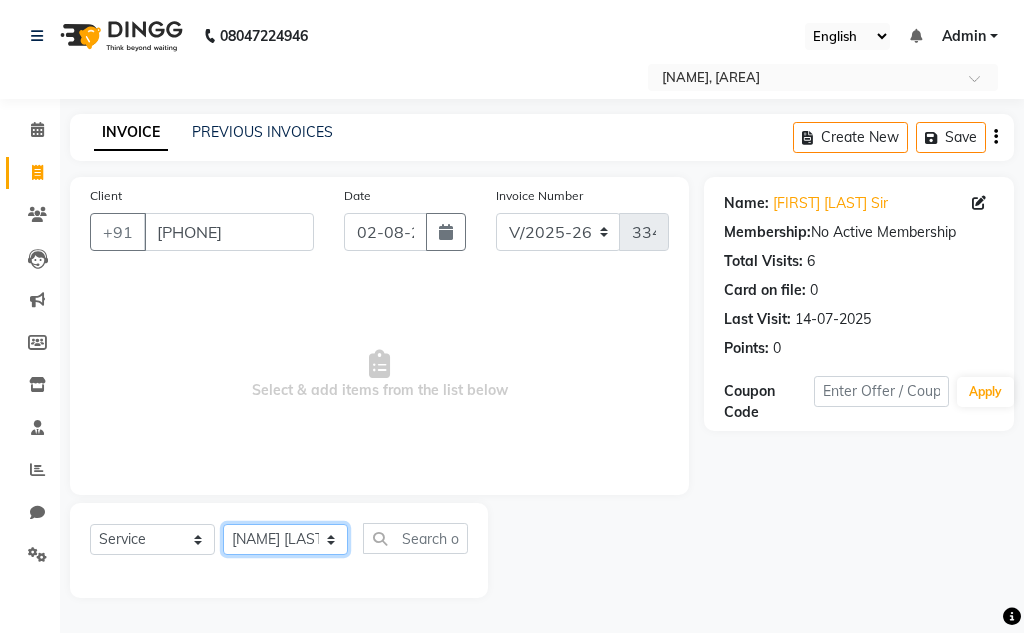 click on "Select Stylist [NAME] [NAME] Sir [NAME] Sir [NAME] [LASTNAME] Gaurav soni Gulfan Khan [NAME] Sen [NAME] Sahu [NAME] Khan" 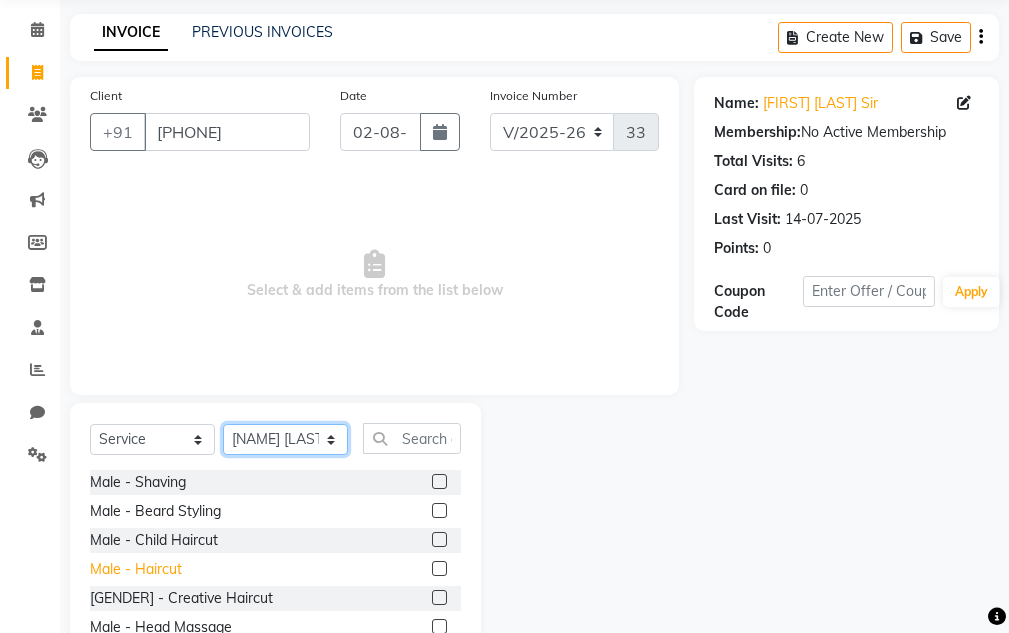 scroll, scrollTop: 195, scrollLeft: 0, axis: vertical 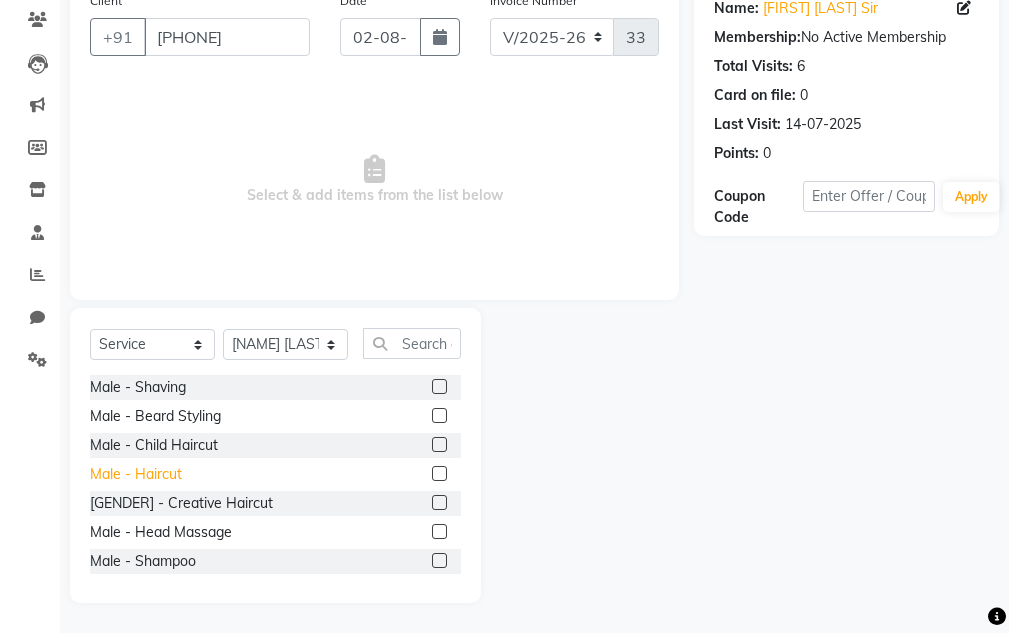 click on "Male - Haircut" 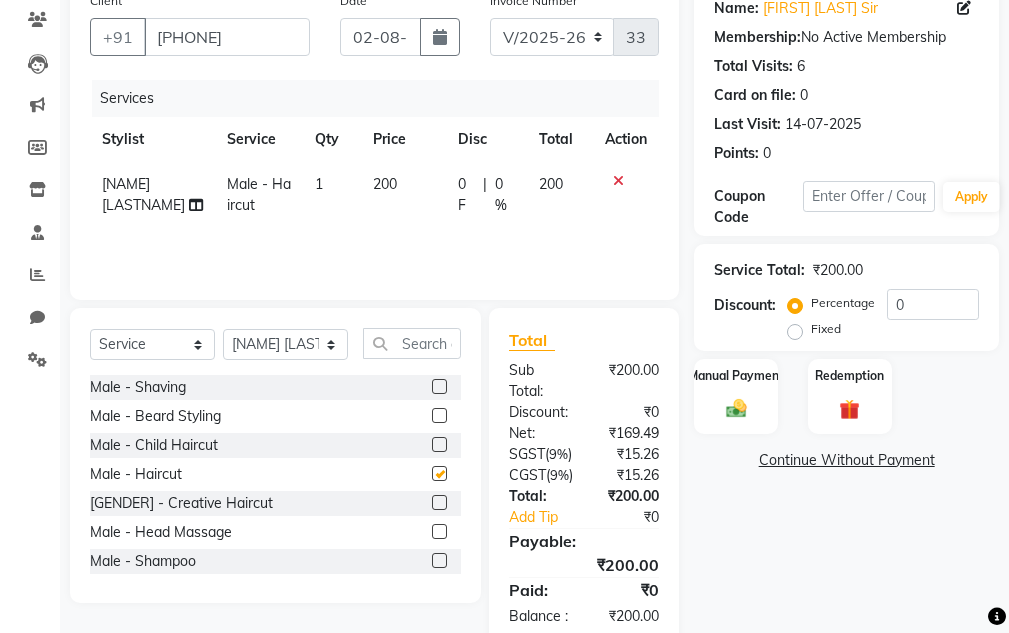 checkbox on "false" 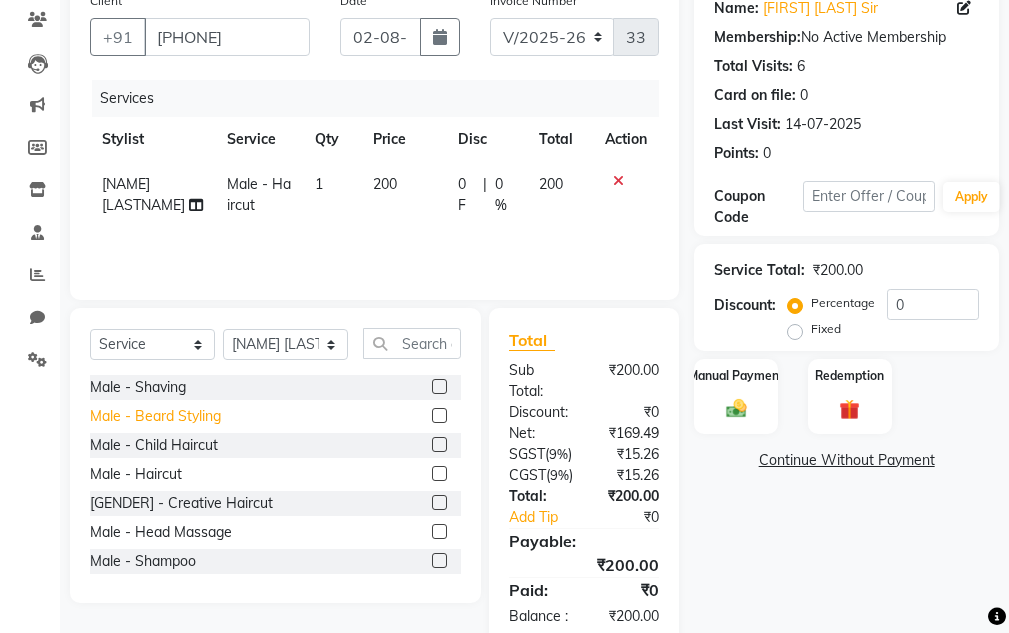 click on "Male - Beard Styling" 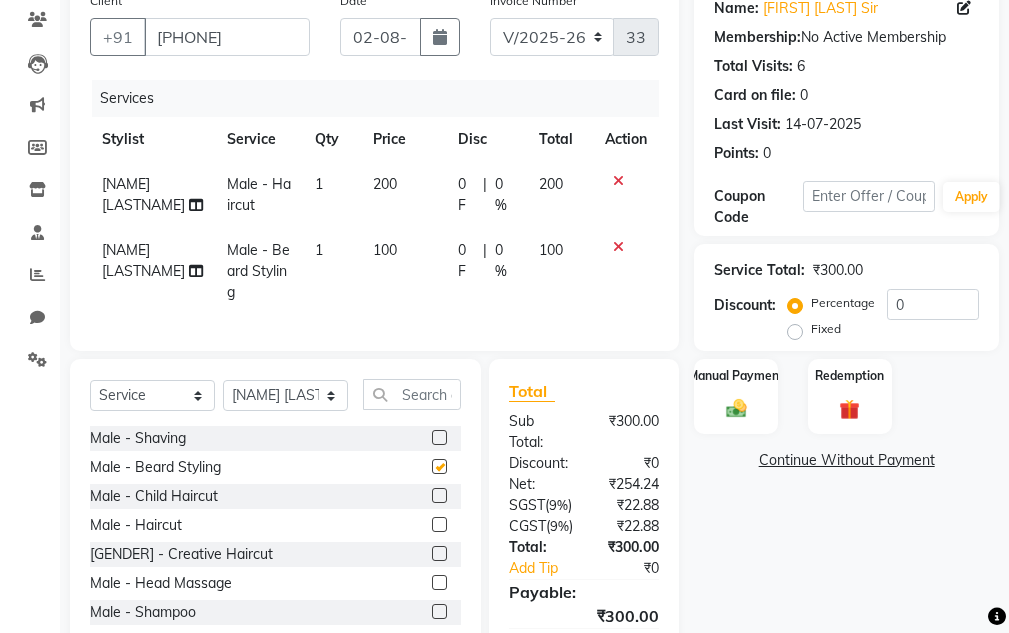 checkbox on "false" 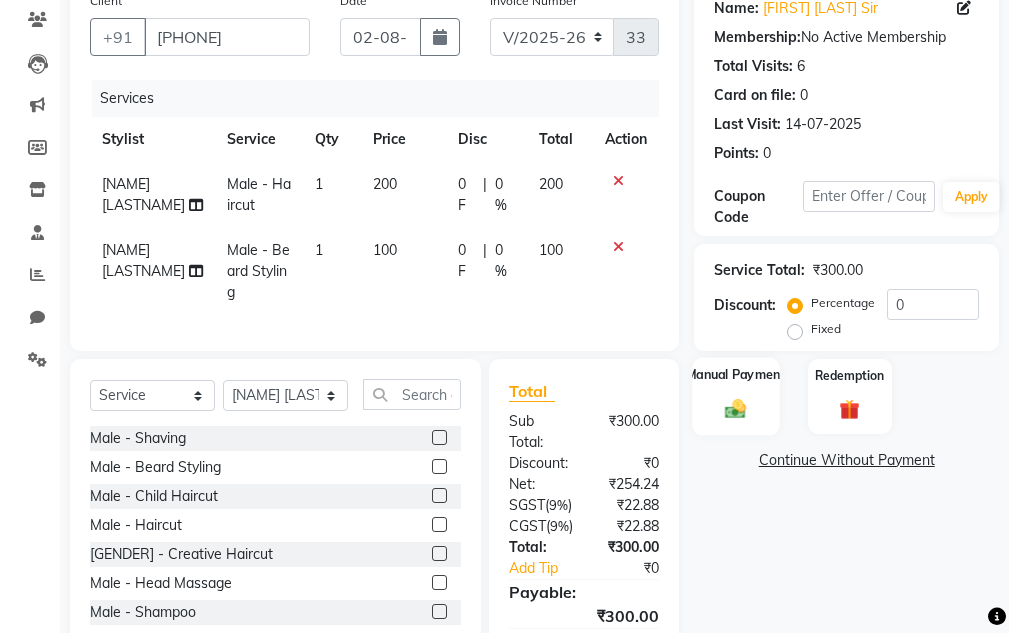 click 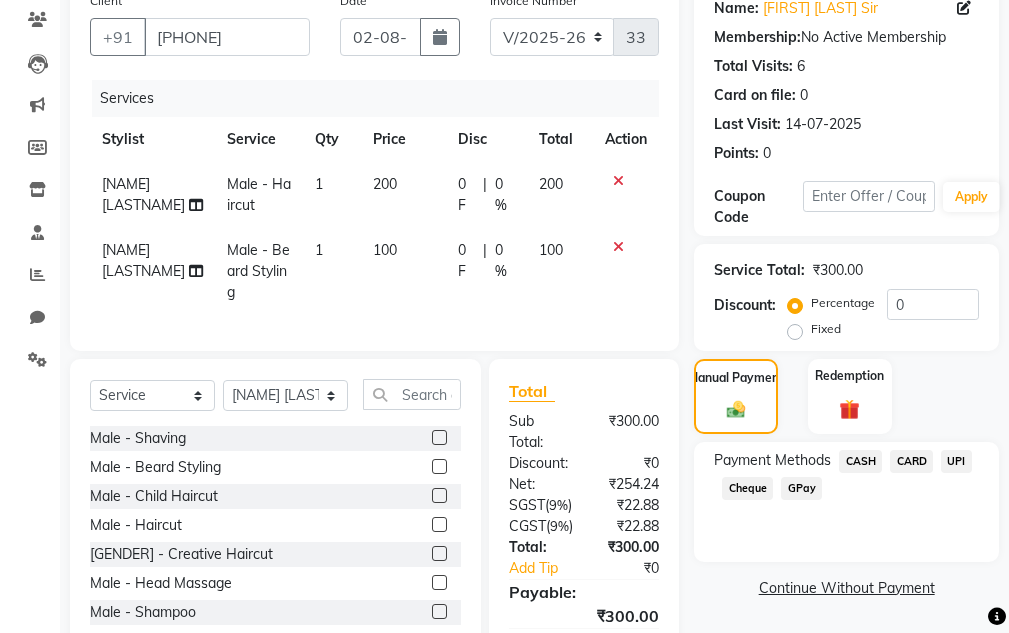 click on "UPI" 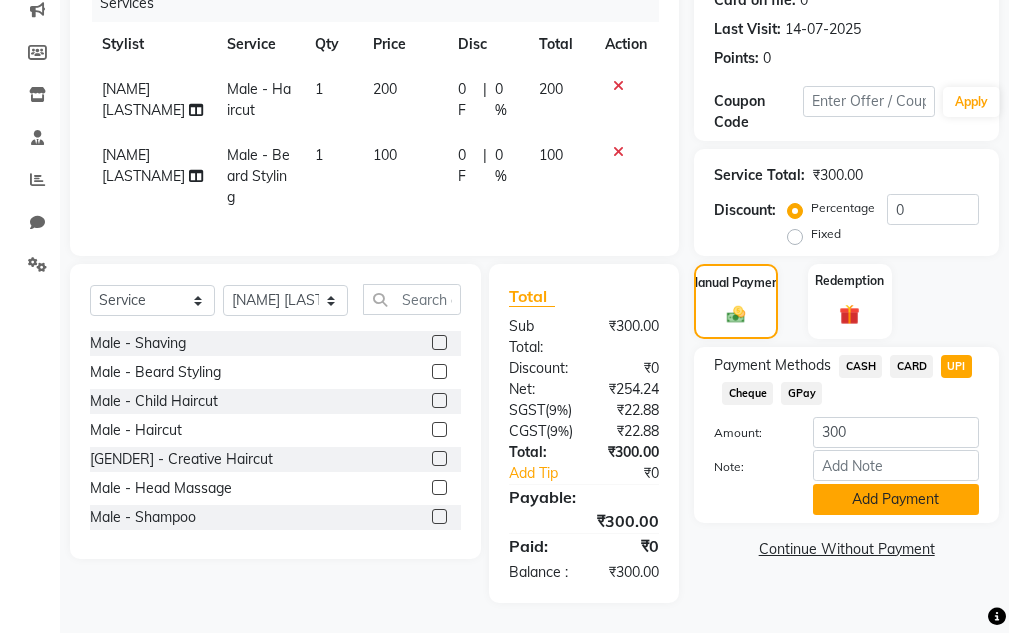 click on "Add Payment" 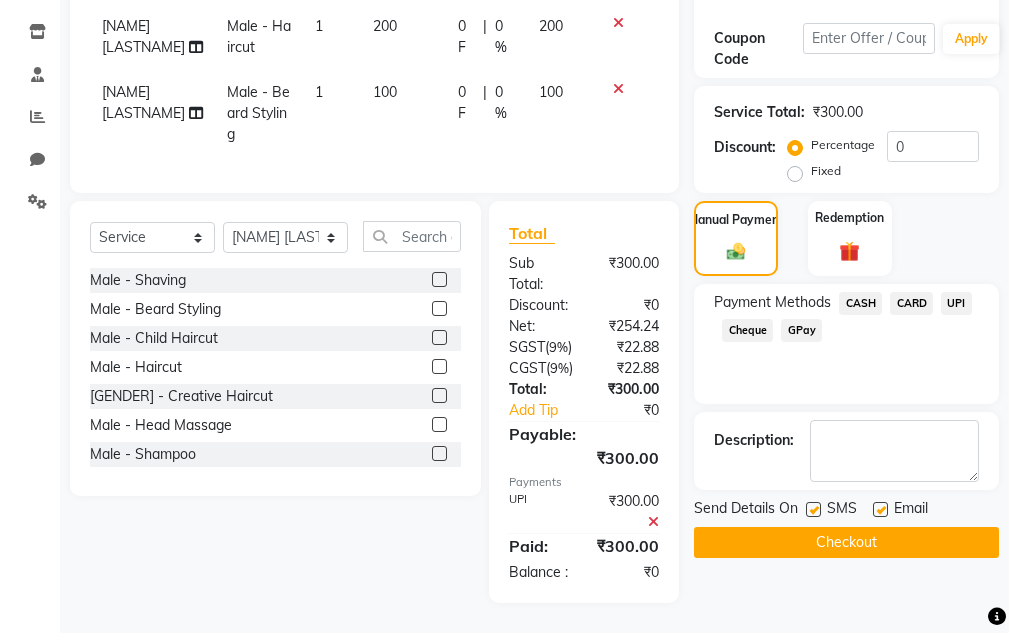 scroll, scrollTop: 431, scrollLeft: 0, axis: vertical 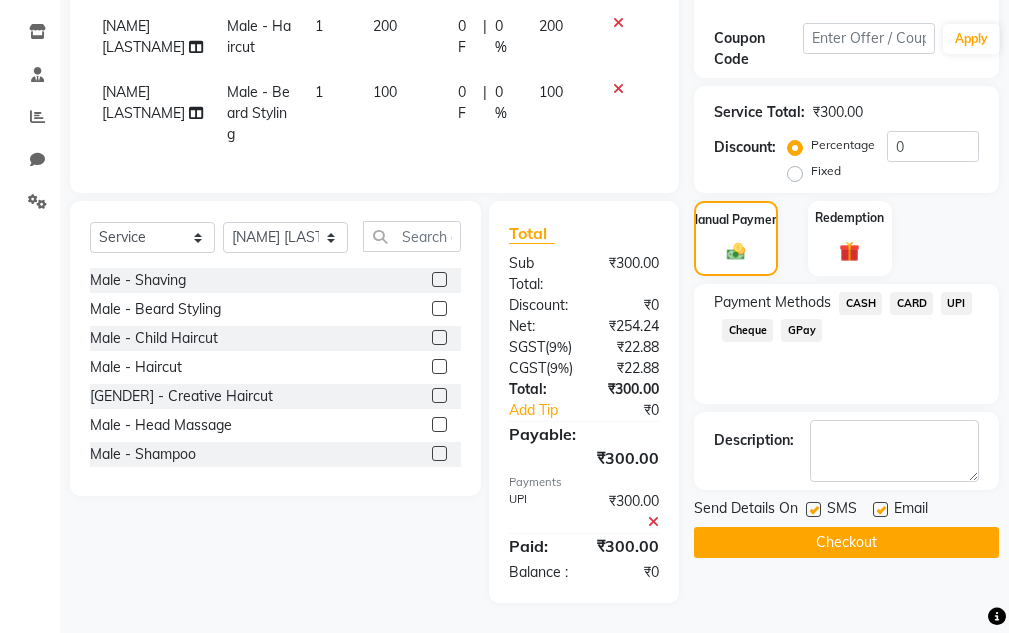 click on "Checkout" 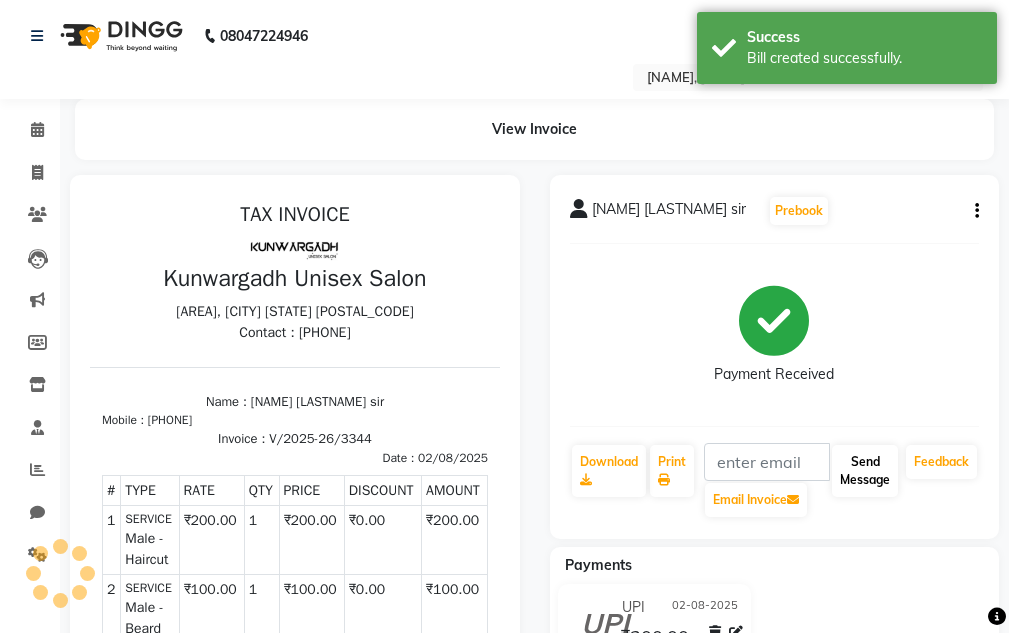 scroll, scrollTop: 0, scrollLeft: 0, axis: both 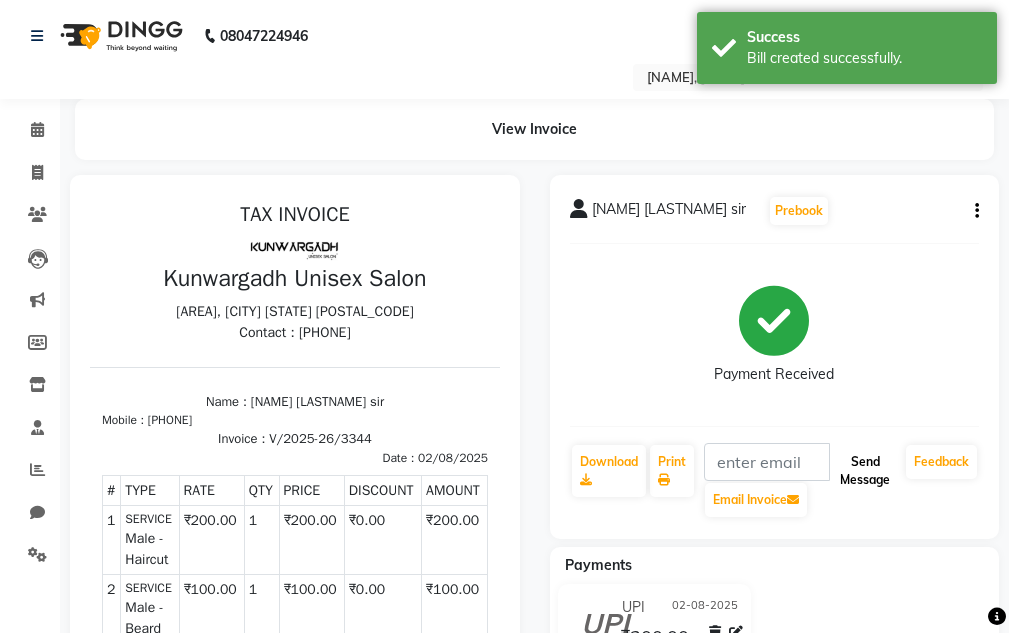 click on "Send Message" 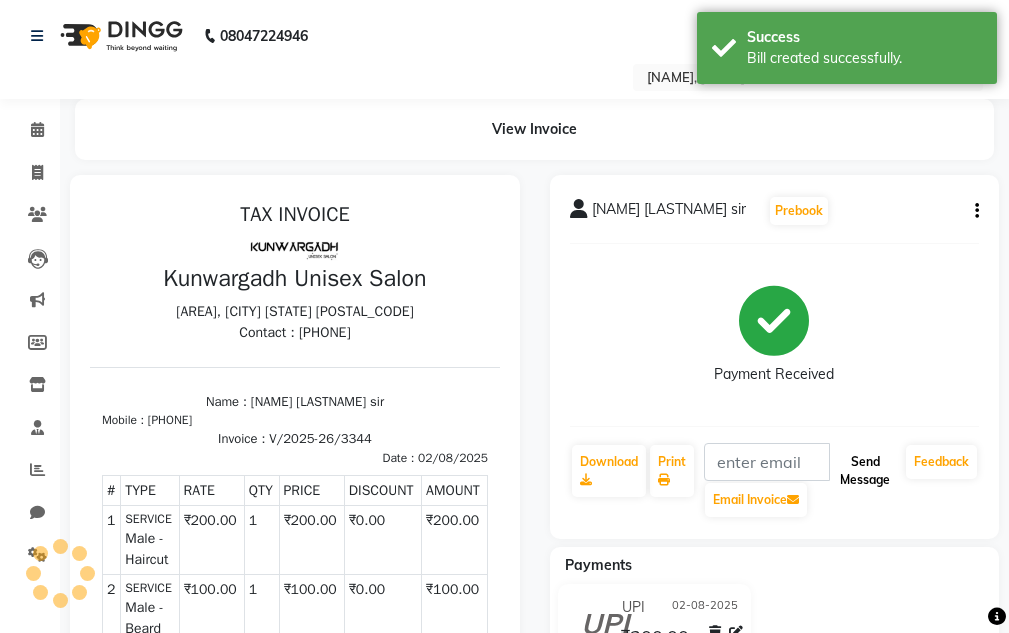 click on "Send Message" 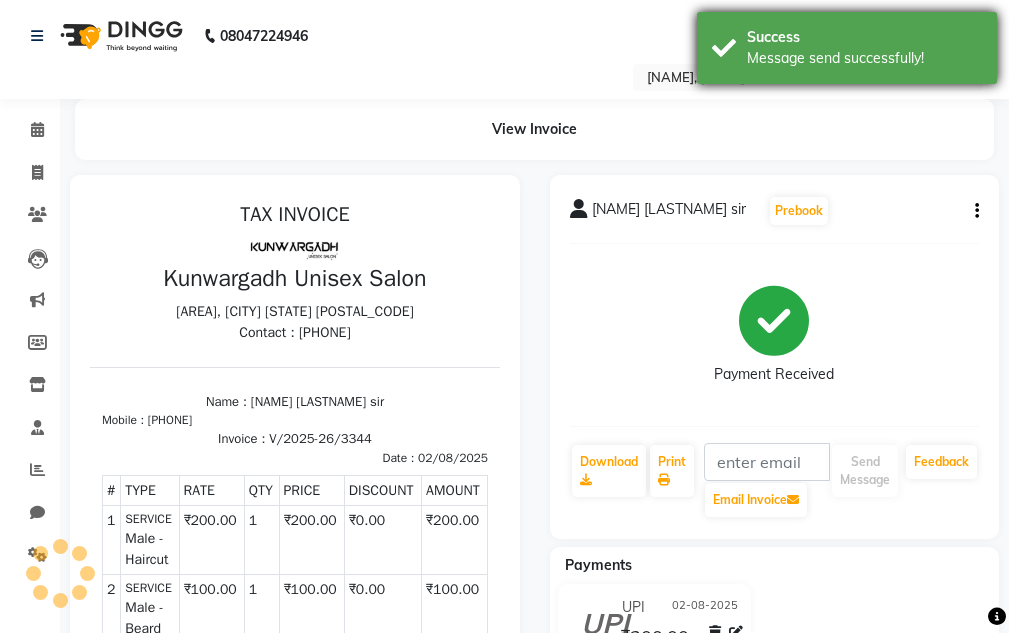 click on "Message send successfully!" at bounding box center (864, 58) 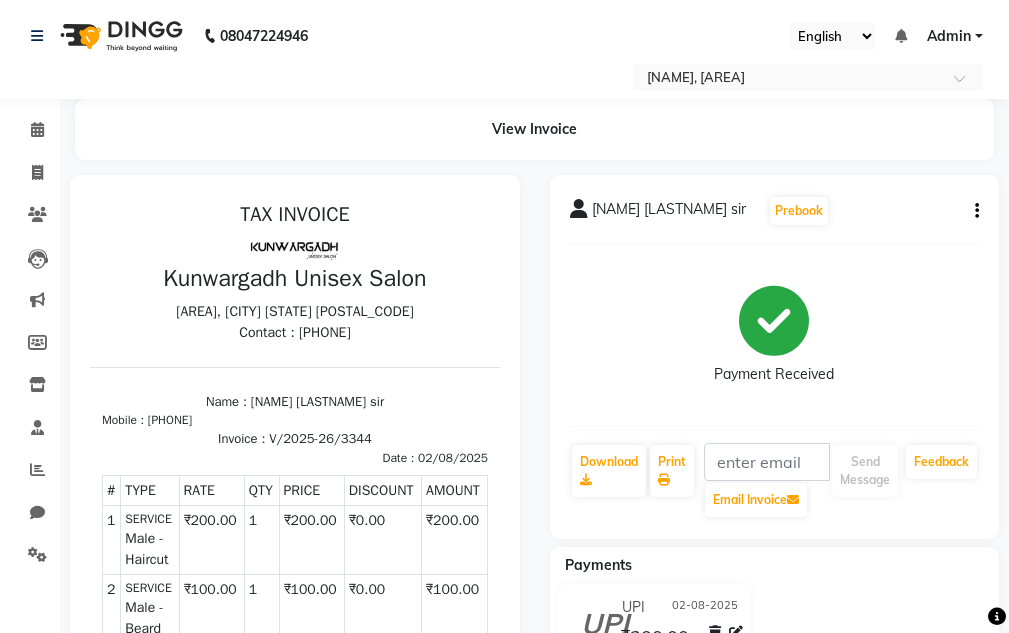 click on "Invoice" 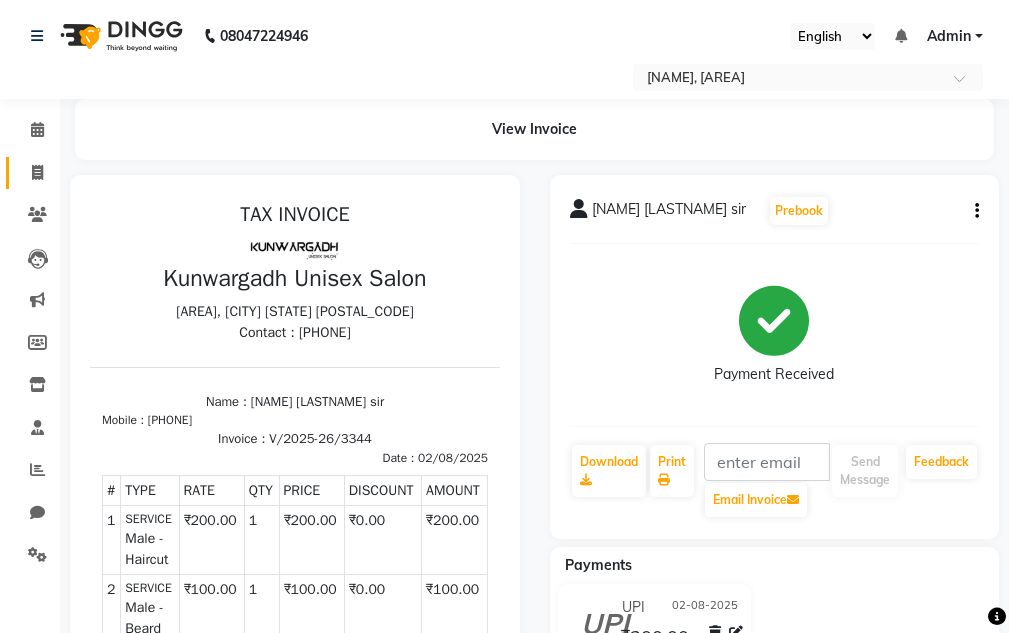 click on "Invoice" 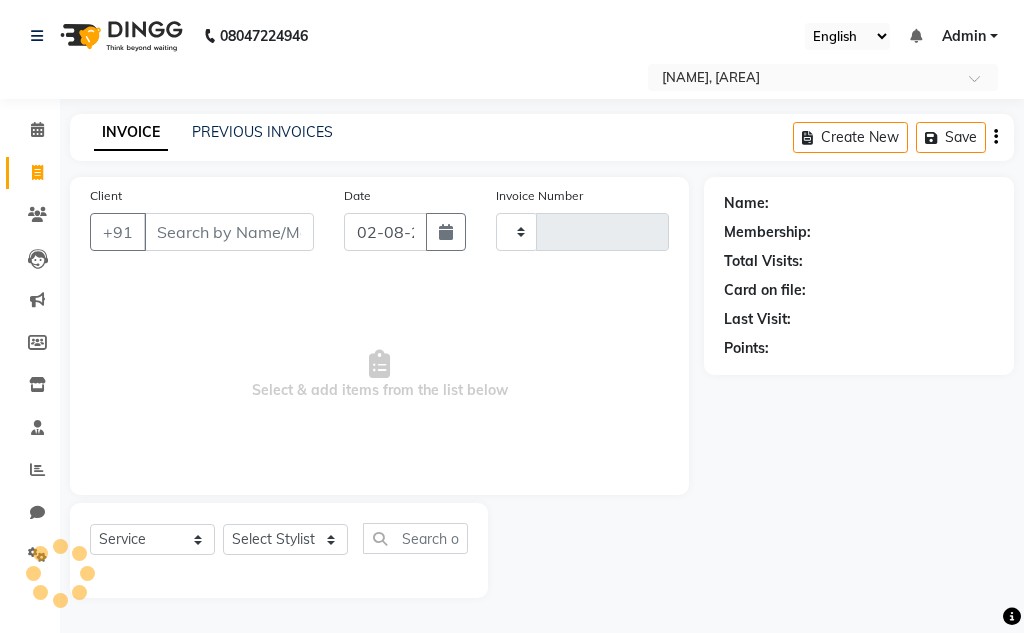 type on "3345" 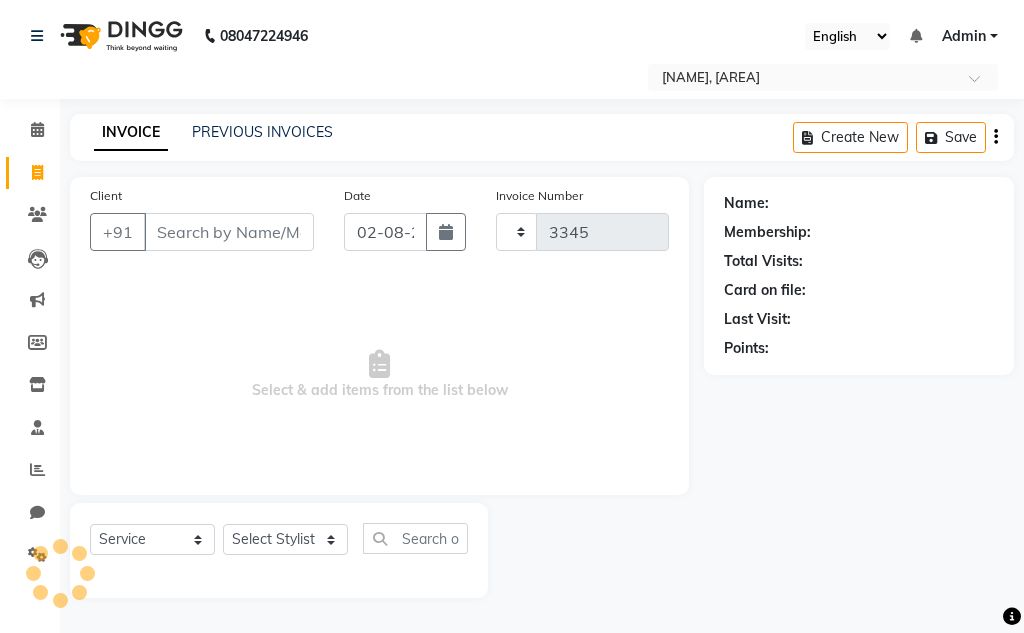 select on "7931" 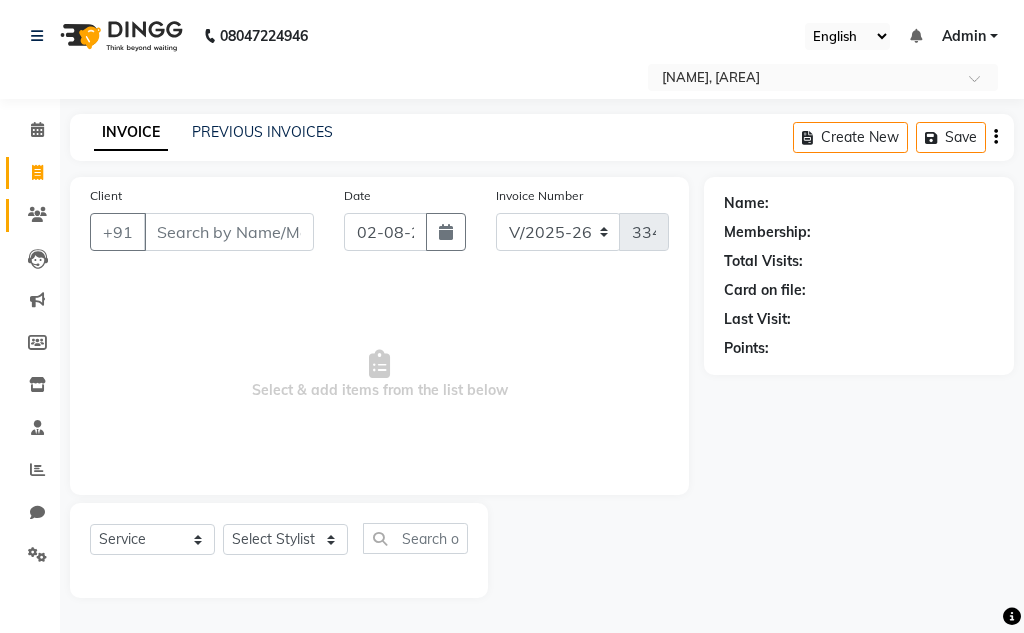 click 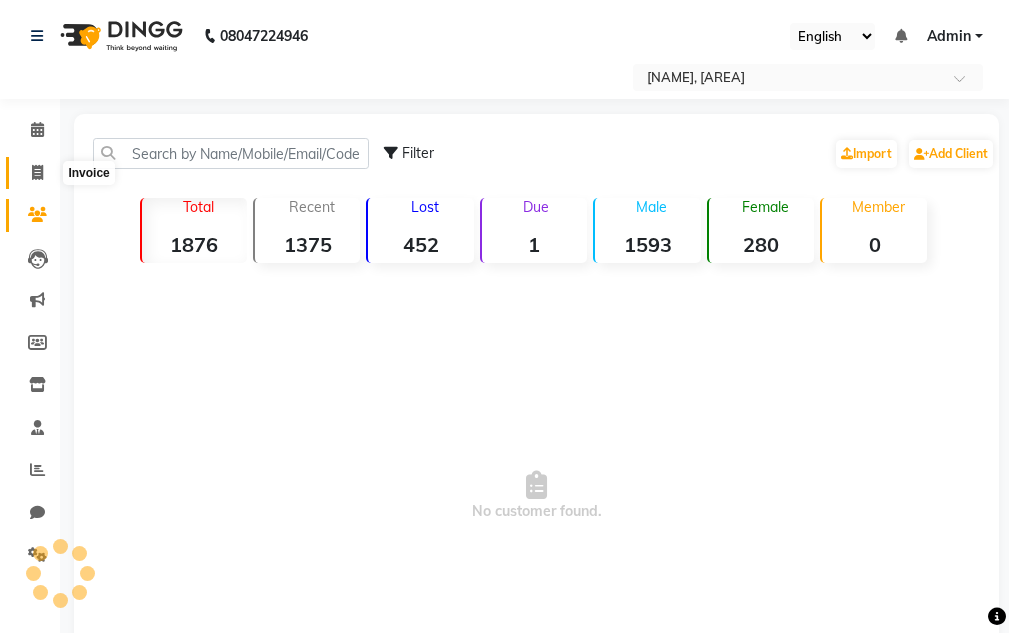 click 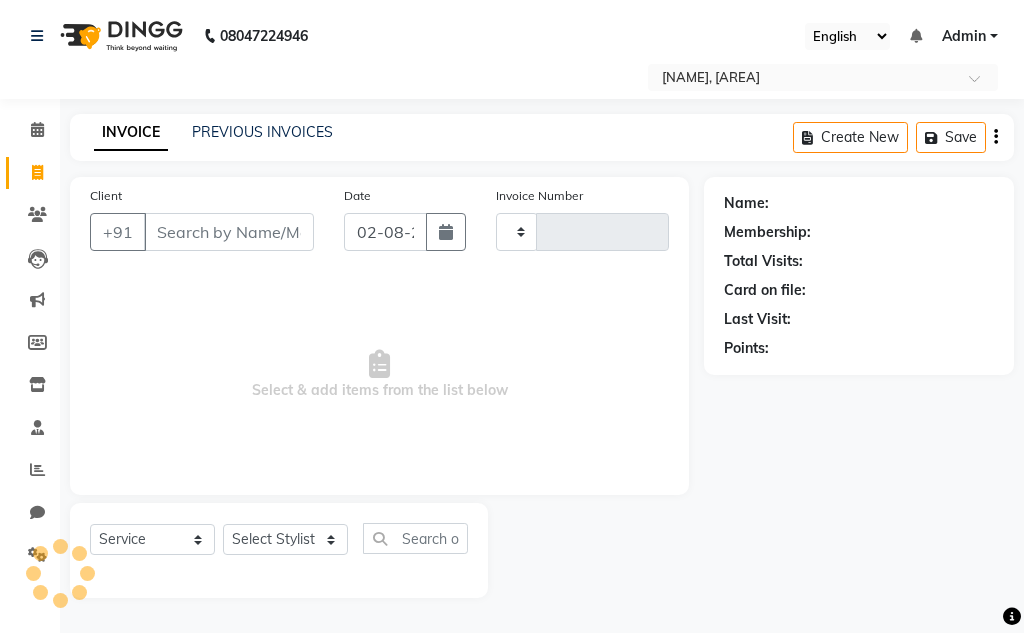 type on "3345" 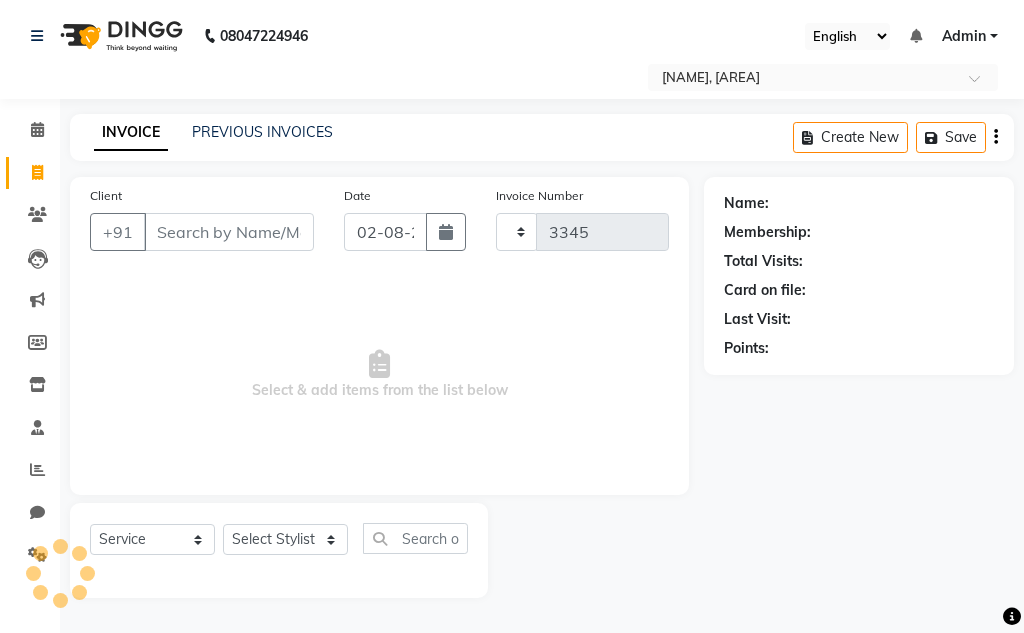 select on "7931" 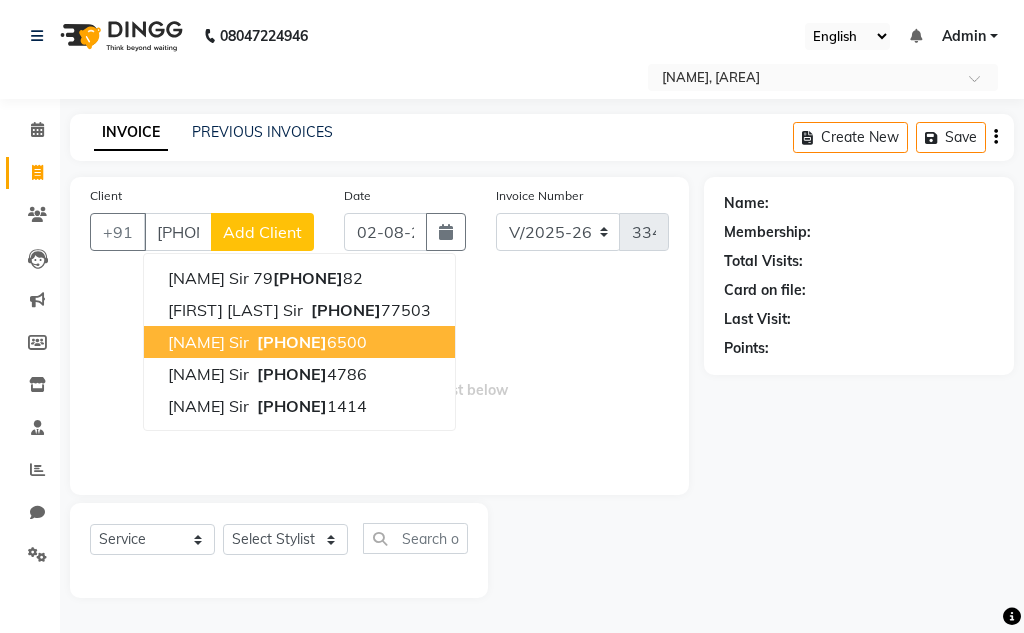 type on "[PHONE]" 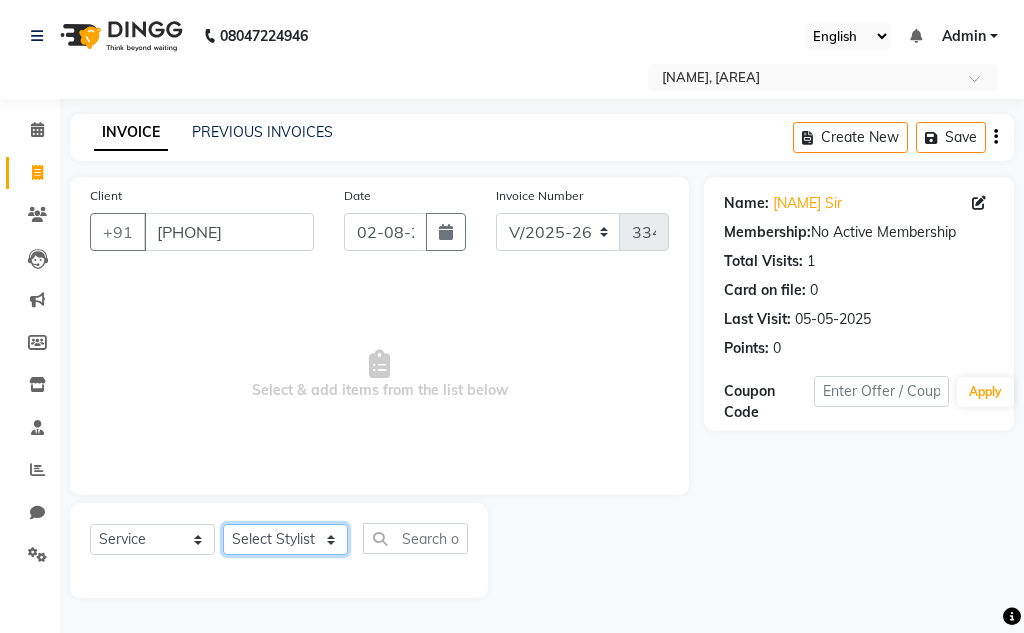click on "Select Stylist [NAME] [NAME] Sir [NAME] Sir [NAME] [LASTNAME] Gaurav soni Gulfan Khan [NAME] Sen [NAME] Sahu [NAME] Khan" 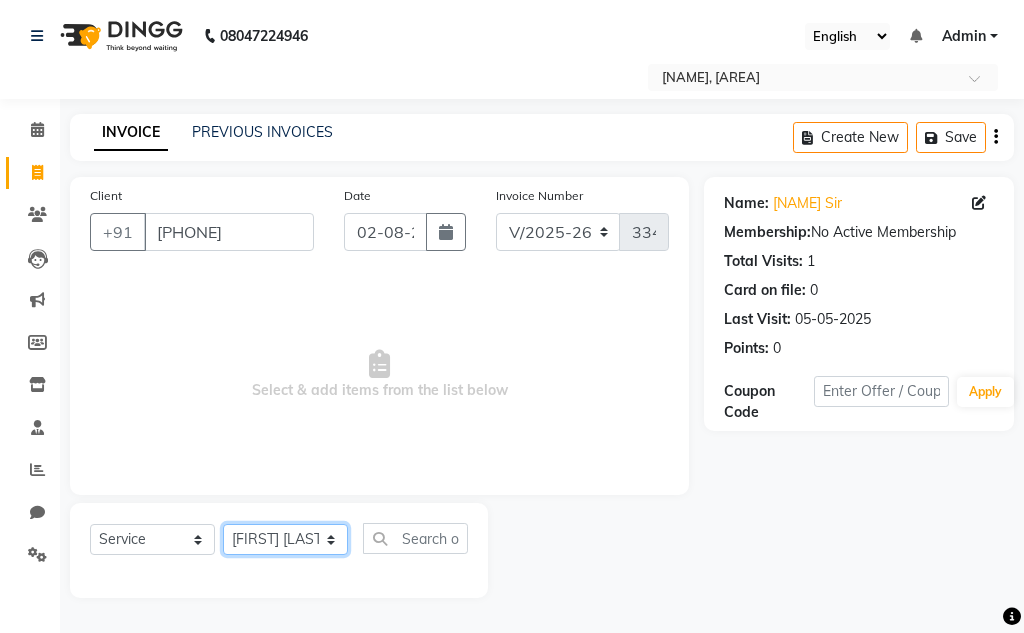 click on "Select Stylist [NAME] [NAME] Sir [NAME] Sir [NAME] [LASTNAME] Gaurav soni Gulfan Khan [NAME] Sen [NAME] Sahu [NAME] Khan" 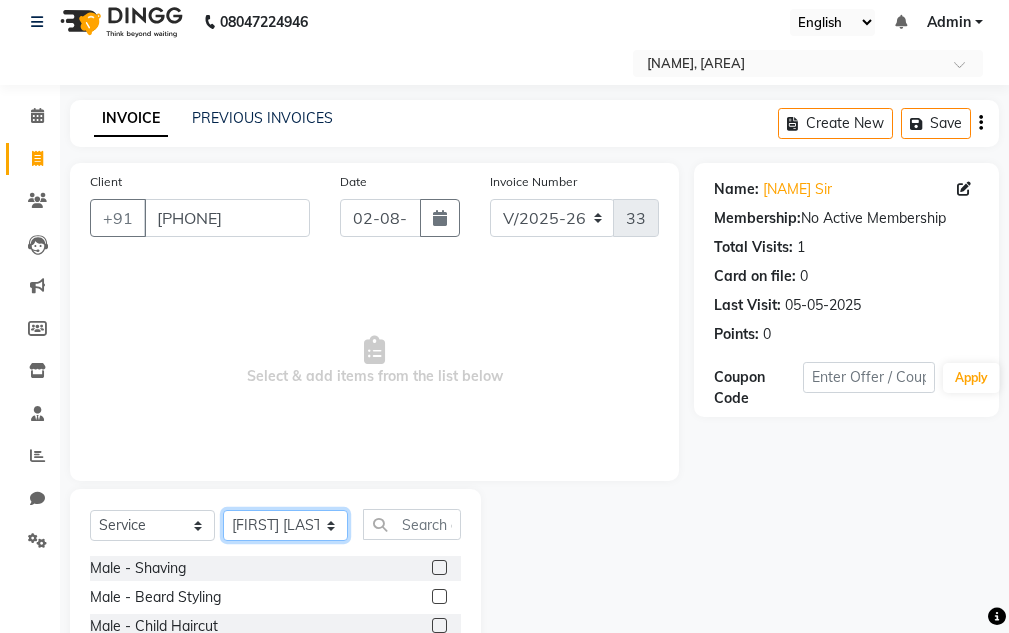 scroll, scrollTop: 195, scrollLeft: 0, axis: vertical 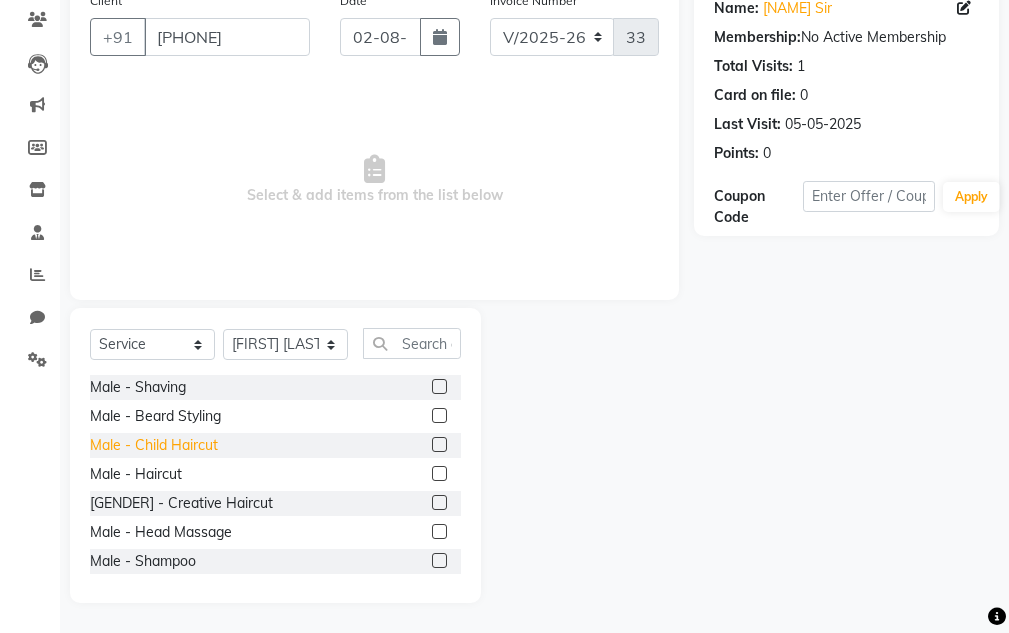 drag, startPoint x: 130, startPoint y: 470, endPoint x: 157, endPoint y: 441, distance: 39.623226 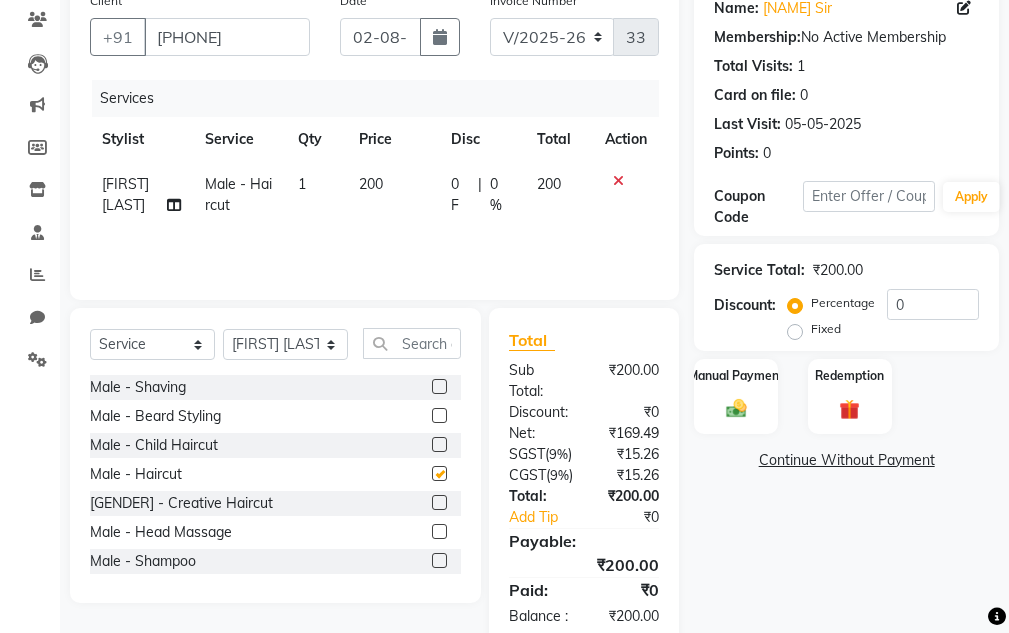 checkbox on "false" 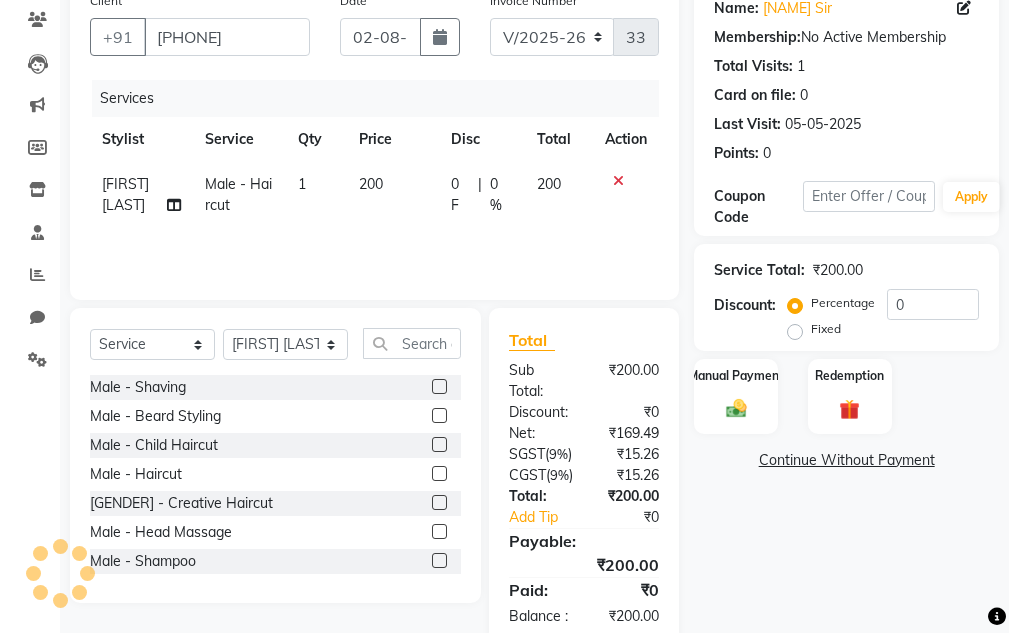 click on "Male - Shaving  Male - Beard Styling  Male - Child Haircut  Male - Haircut  Male - Creative Haircut  Male - Head Massage  Male - Shampoo  Male - Conditioner  Male - Beard Colour  Male - Hair Colour [Ammonia Free]  Male - Highlights  Male - Straightening & Smoothening  Male - Keratin  Male - Hair Spa  Male - Olaplex Treatment  Male - Nashi Treatment  Male - Moroccan Oil Spa  Male - loreal wash   Male - underarm trim  male - Hair styling   Face D-Ten (Normal)  Face D-Ten (O3)  Male Leg Trim   Male Hand Trim  Male Chest Trim  Male Back Trim   Hair - patch Service  face - Wash   Hand - D-Ten (Normal)  Nail Cut - Filing  Male - Face Massage   Male - Hair Outline   Beverages-   Australian Silk - Hair Wig   Hand D-Ten (O3)  Anti Dandruff - Treatment   Rubber Face Mask   Make Up - Eyelashes  Make Up - Eye Makeup  Make Up - Base Makeup  Make Up - Party Makeup  Make Up - Engagement Makeup  Make Up - Mac  Make Up - Air Brush  Make Up - Huda + Air Brush  Facial - Alga Mask" 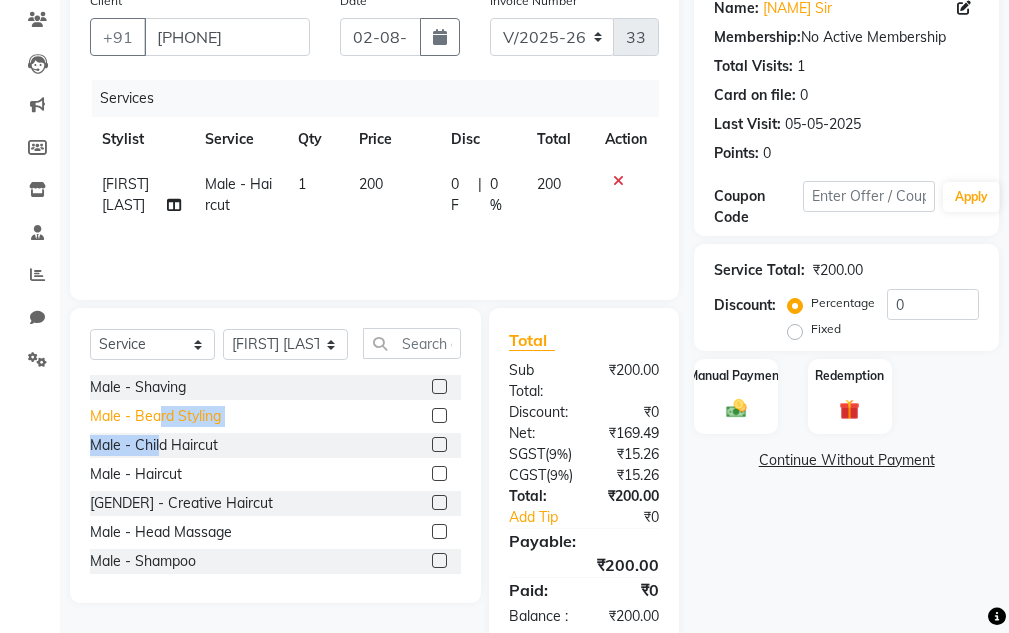 click on "Male - Beard Styling" 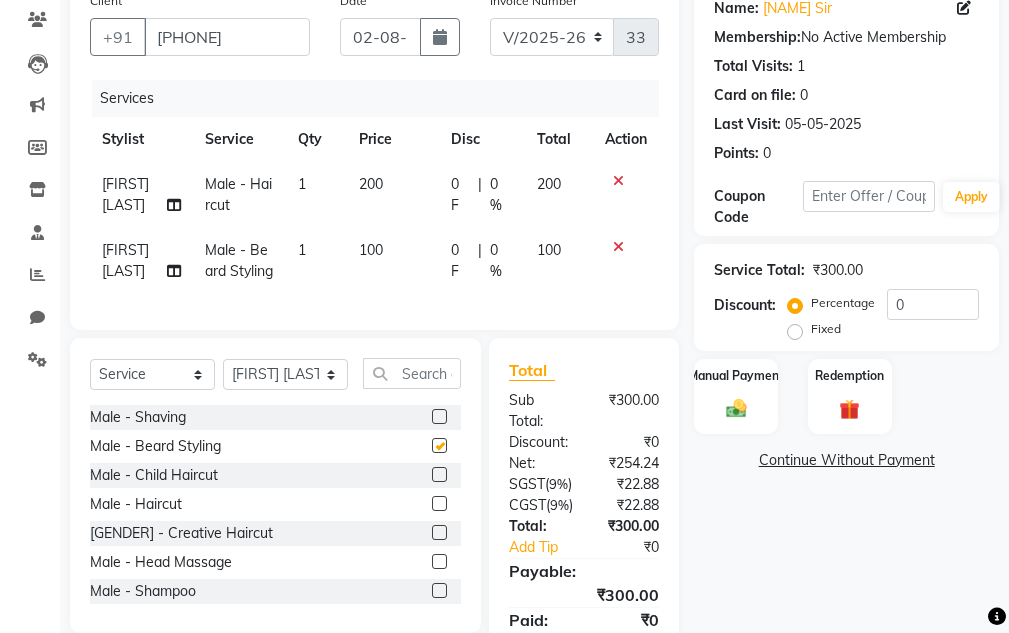 checkbox on "false" 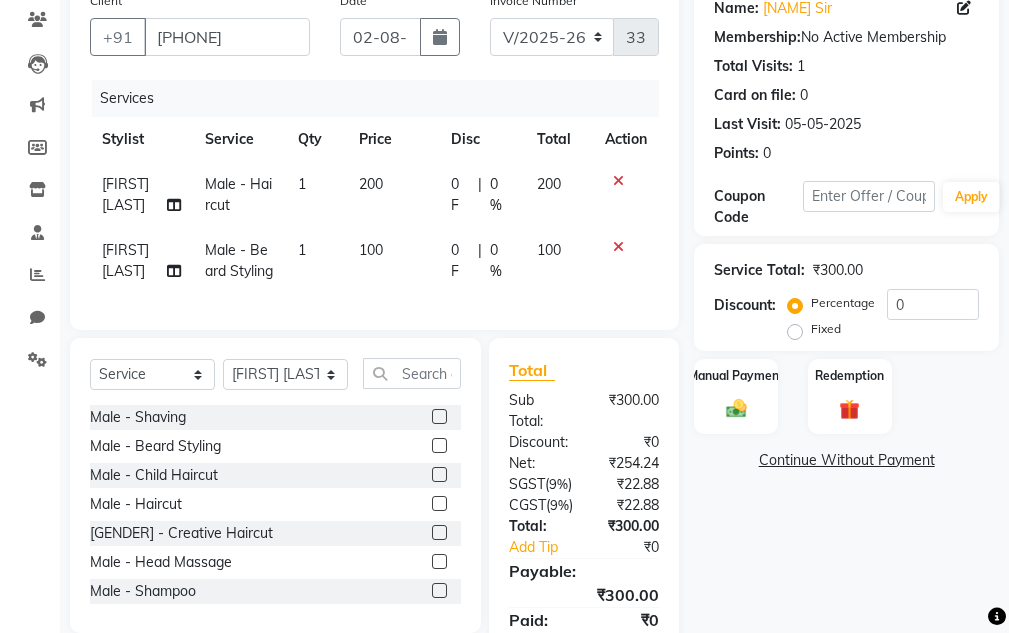 click 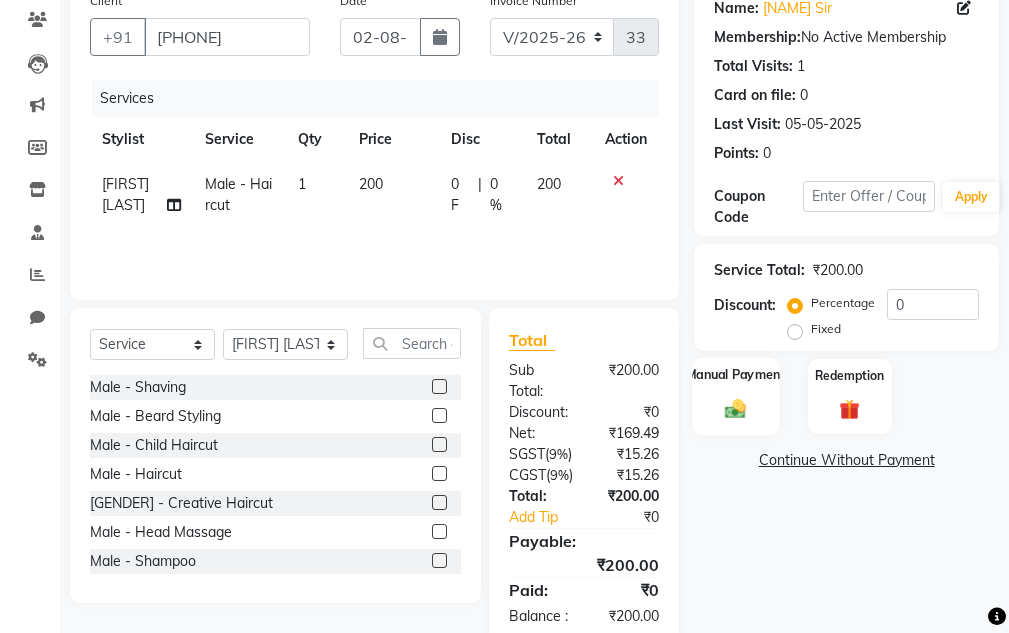 click on "Manual Payment" 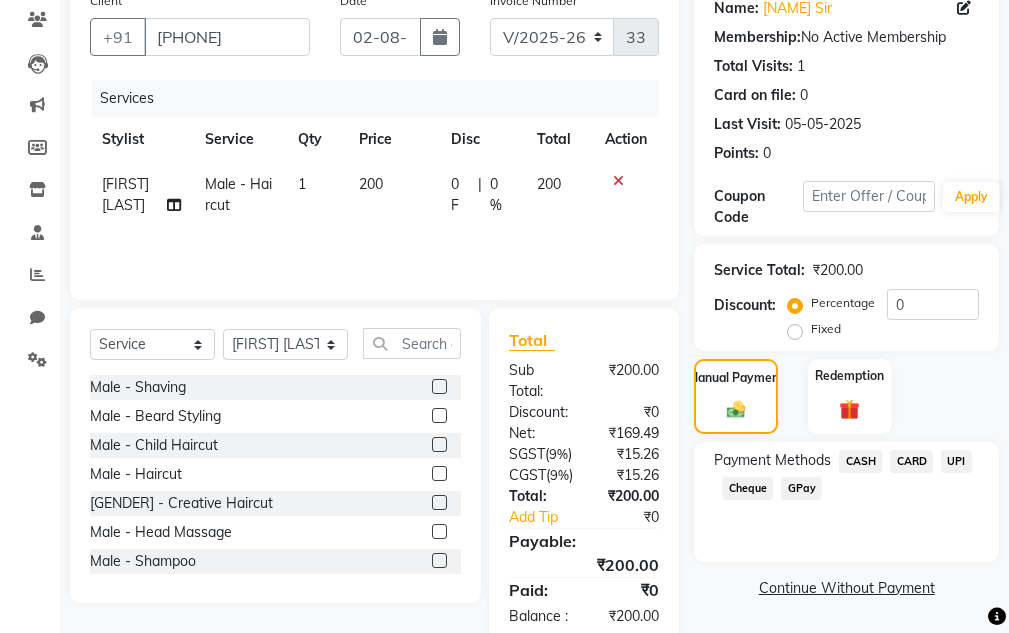 click on "CASH" 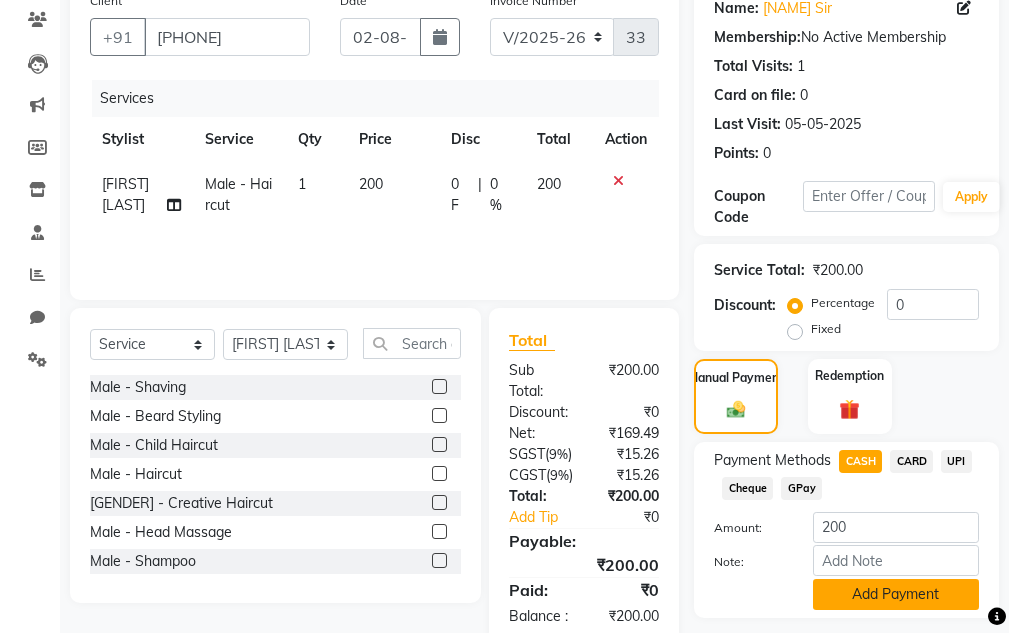 click on "Add Payment" 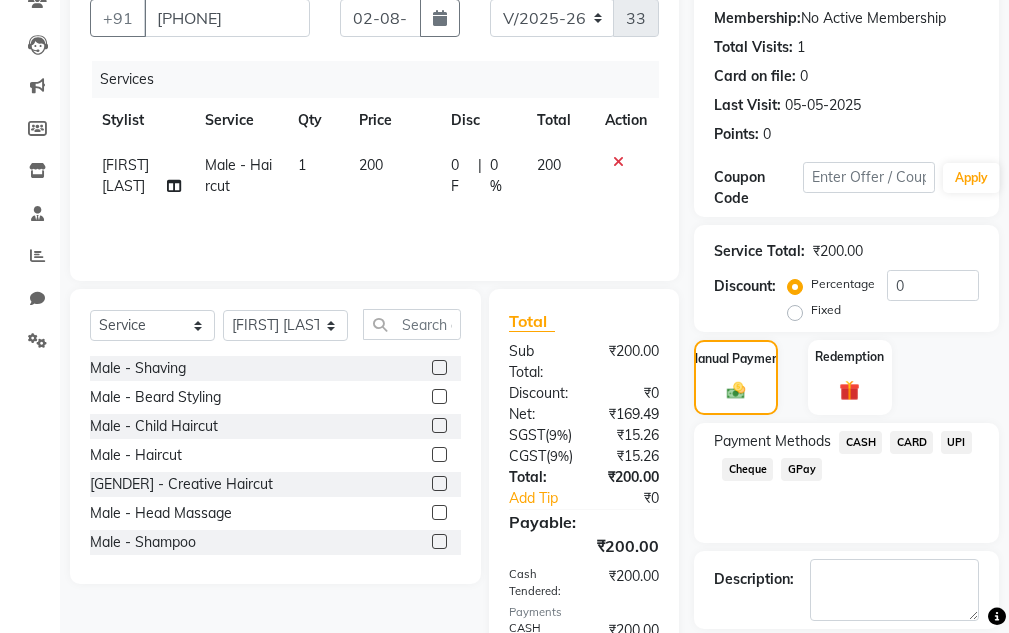 scroll, scrollTop: 406, scrollLeft: 0, axis: vertical 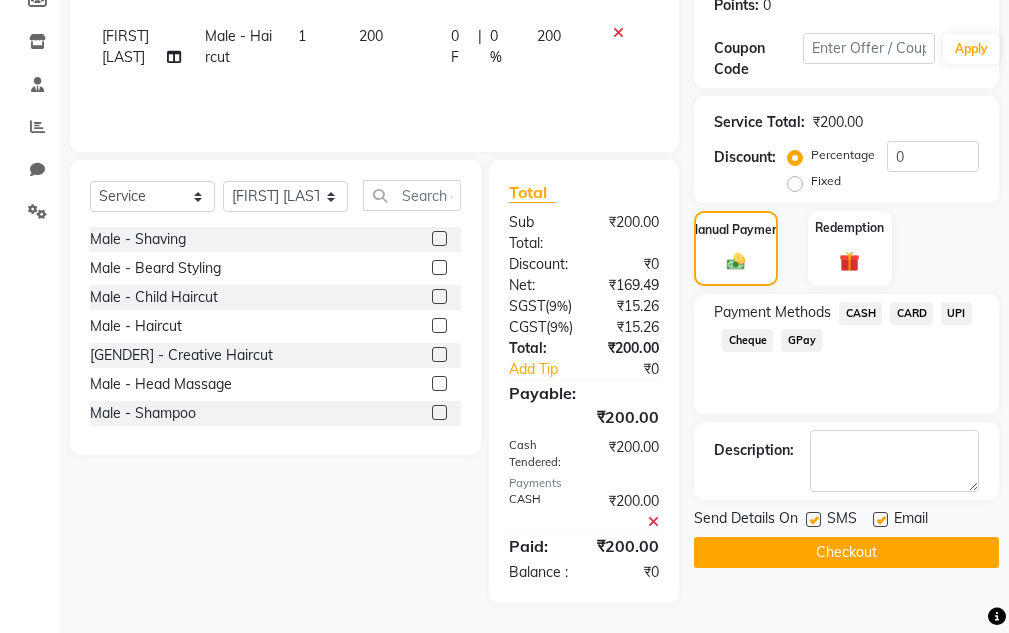 click on "Checkout" 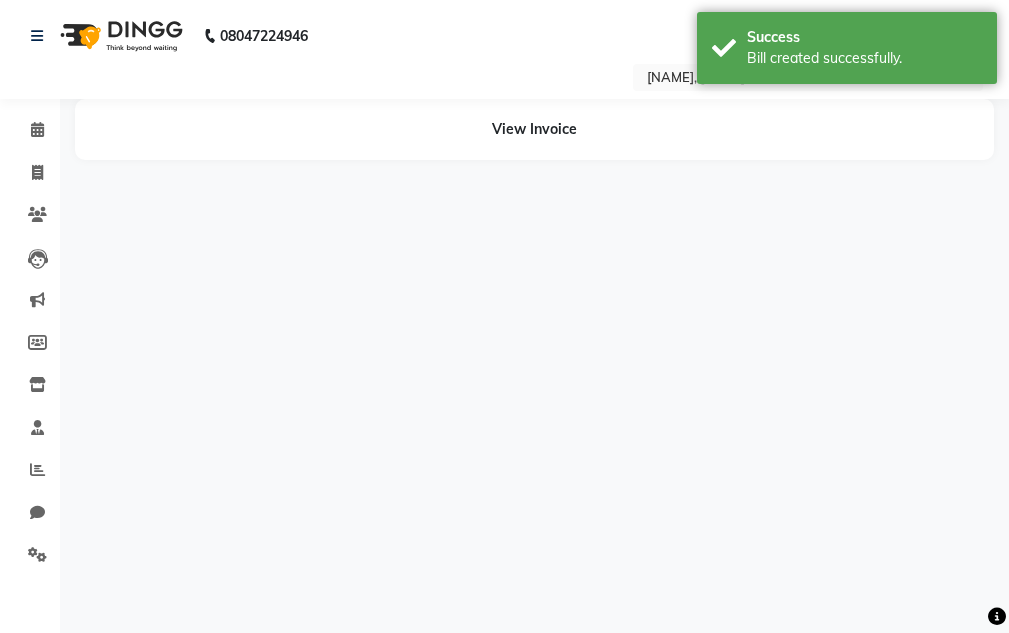 scroll, scrollTop: 0, scrollLeft: 0, axis: both 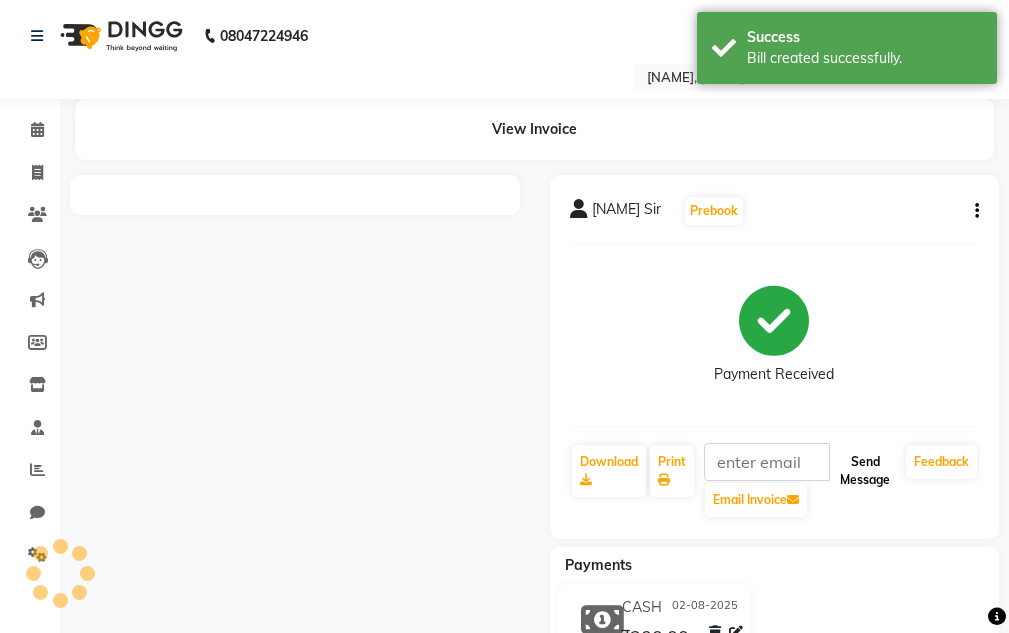 click on "Send Message" 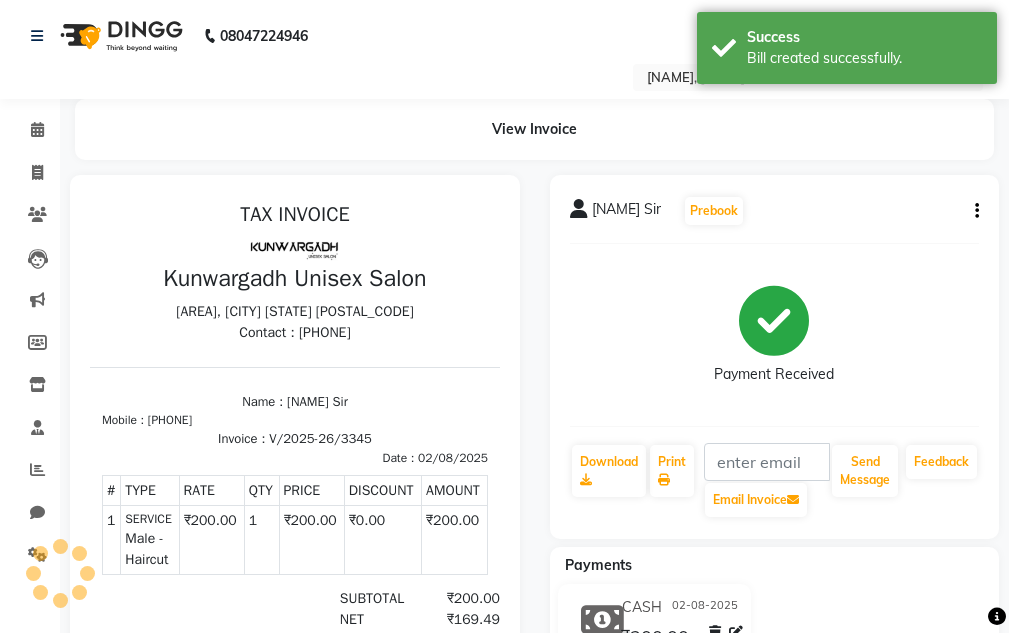 scroll, scrollTop: 0, scrollLeft: 0, axis: both 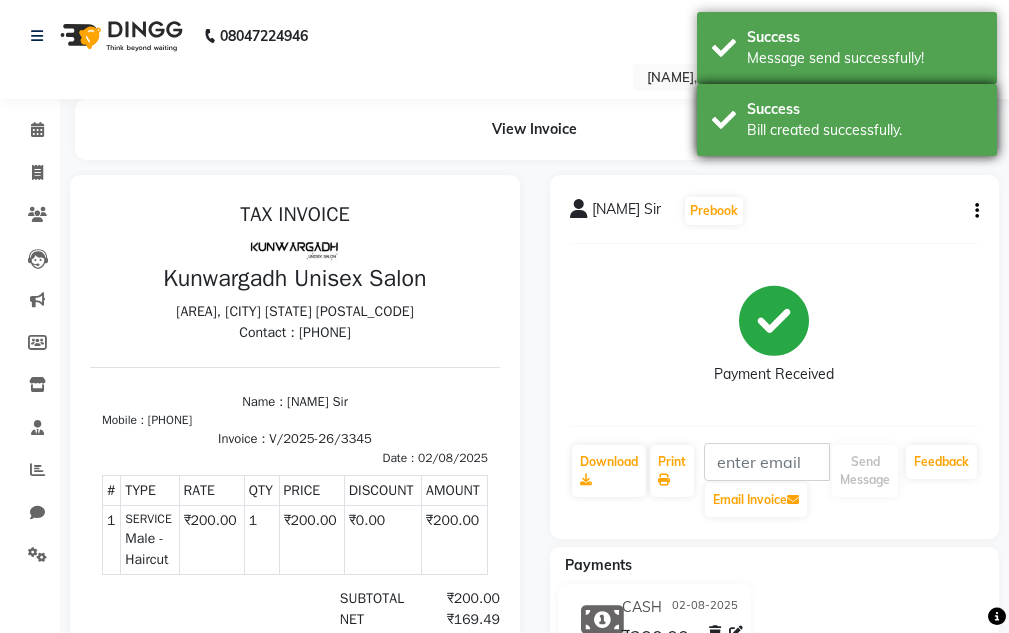 drag, startPoint x: 850, startPoint y: 130, endPoint x: 848, endPoint y: 106, distance: 24.083189 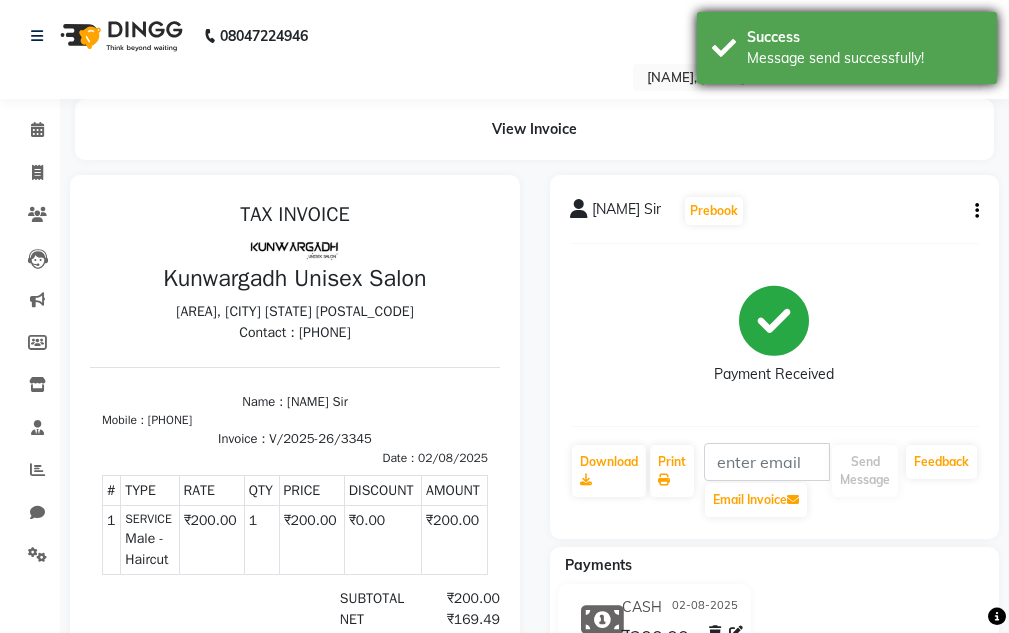 click on "Success   Message send successfully!" at bounding box center (847, 48) 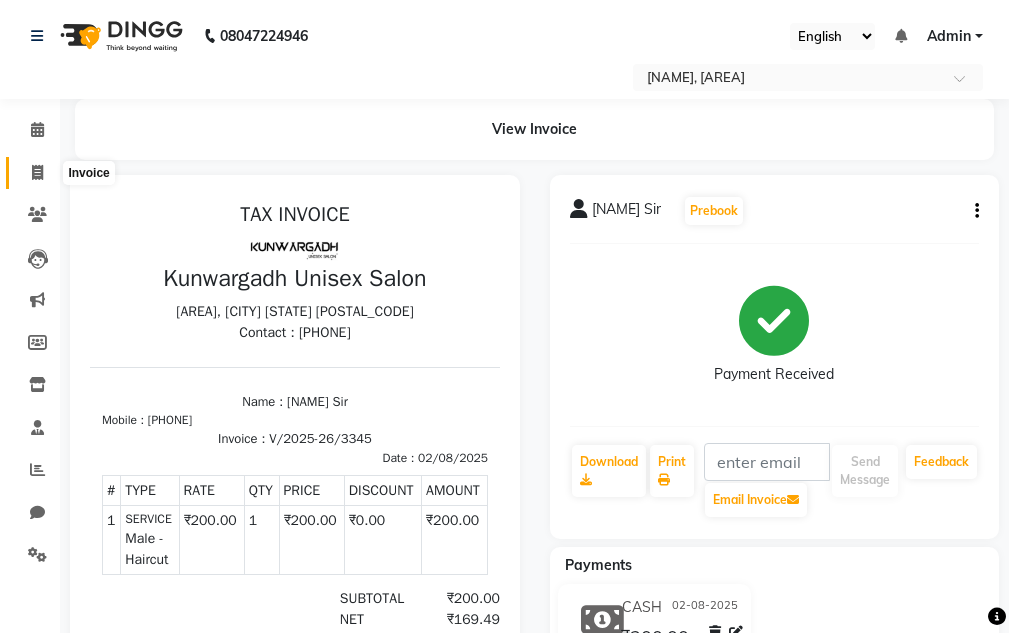click 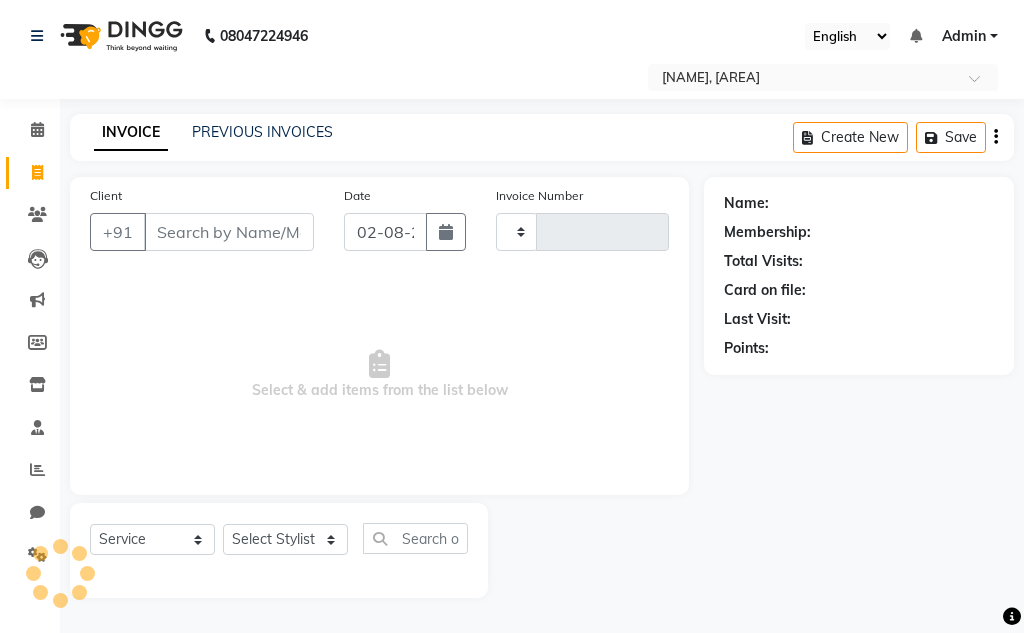 type on "3346" 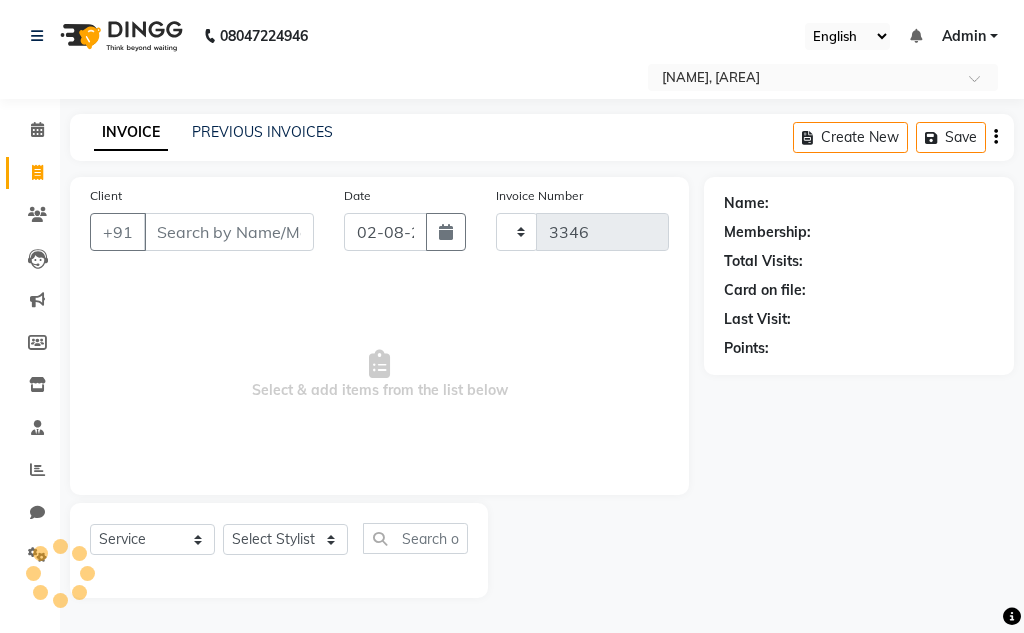 select on "7931" 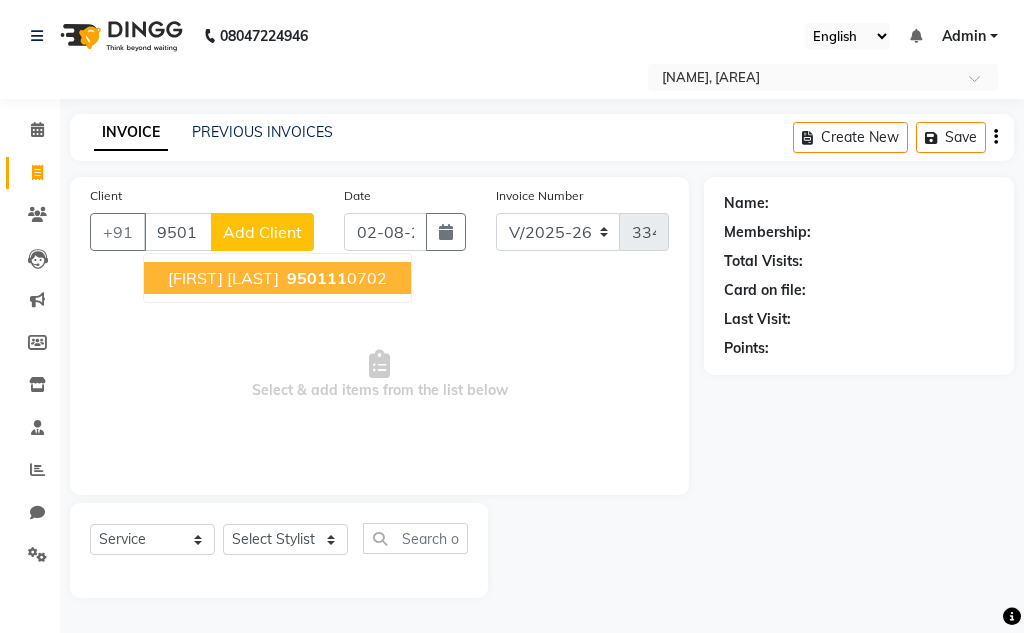 click on "950111" at bounding box center [317, 278] 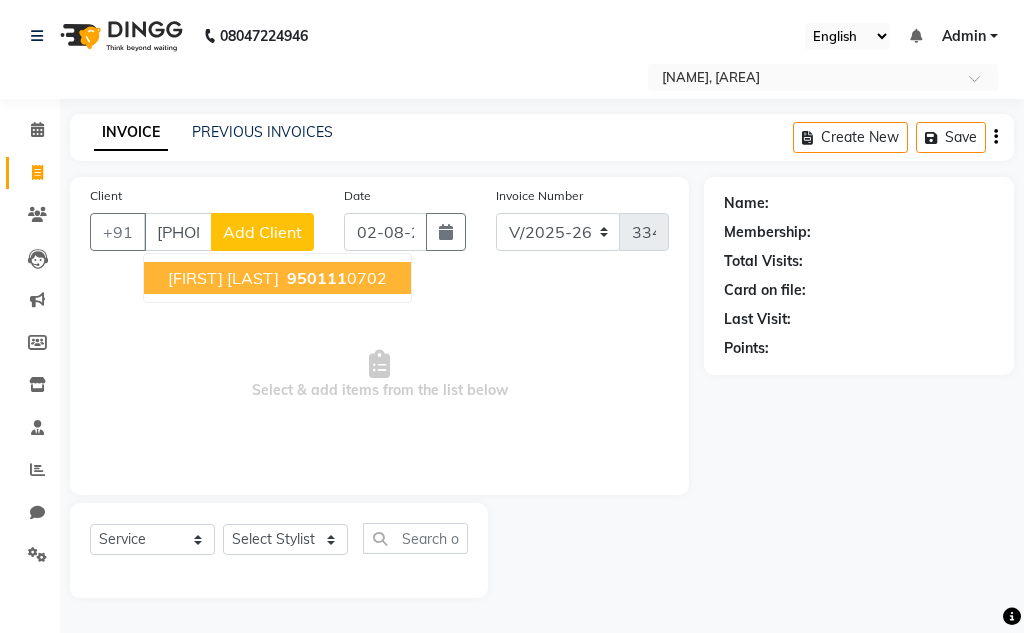 type on "[PHONE]" 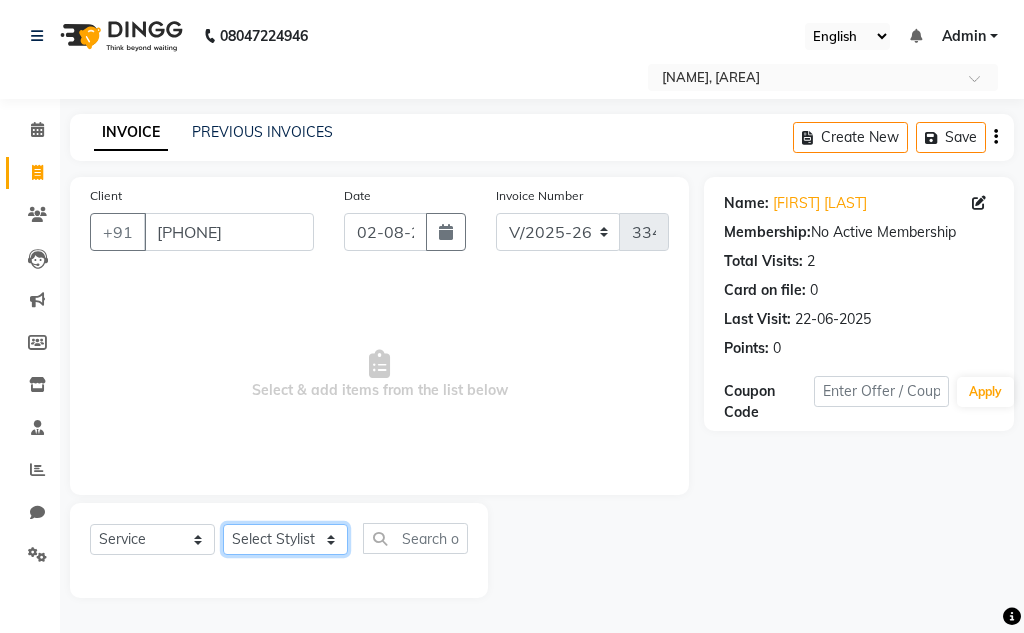 click on "Select Stylist [NAME] [NAME] Sir [NAME] Sir [NAME] [LASTNAME] Gaurav soni Gulfan Khan [NAME] Sen [NAME] Sahu [NAME] Khan" 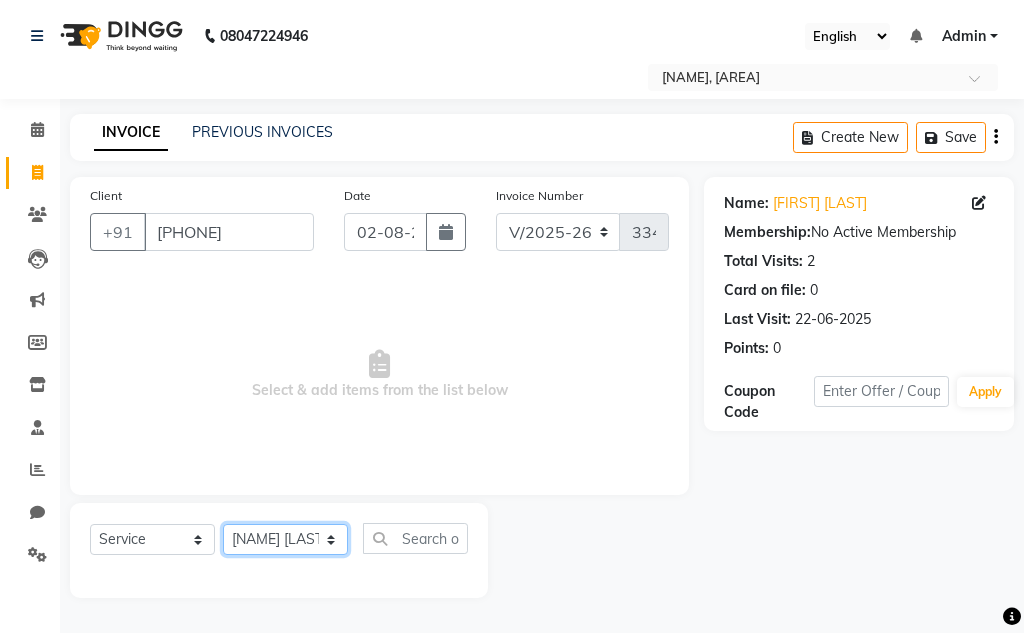 click on "Select Stylist [NAME] [NAME] Sir [NAME] Sir [NAME] [LASTNAME] Gaurav soni Gulfan Khan [NAME] Sen [NAME] Sahu [NAME] Khan" 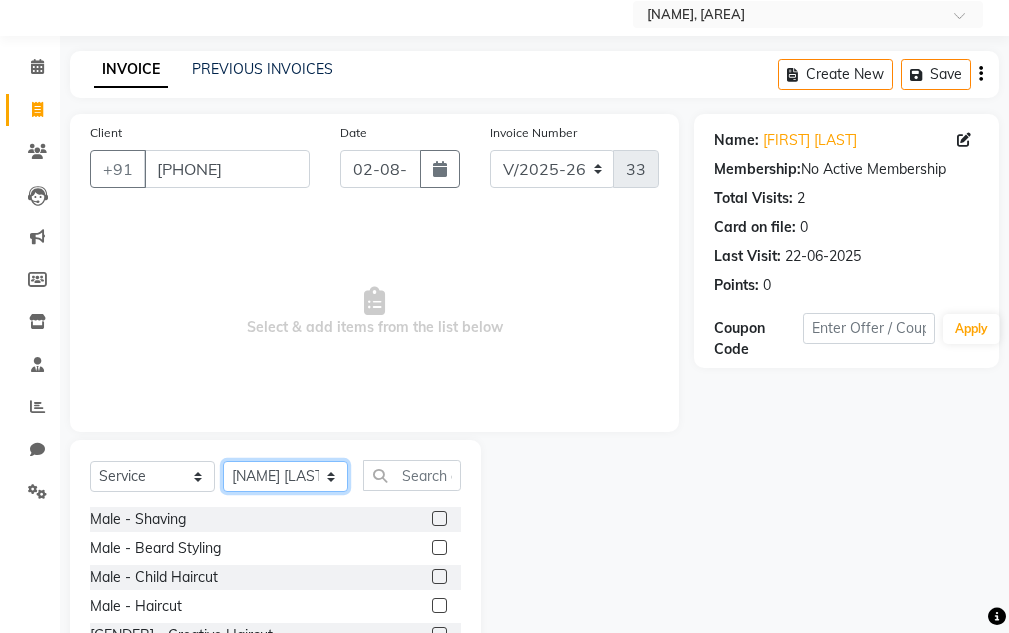 scroll, scrollTop: 195, scrollLeft: 0, axis: vertical 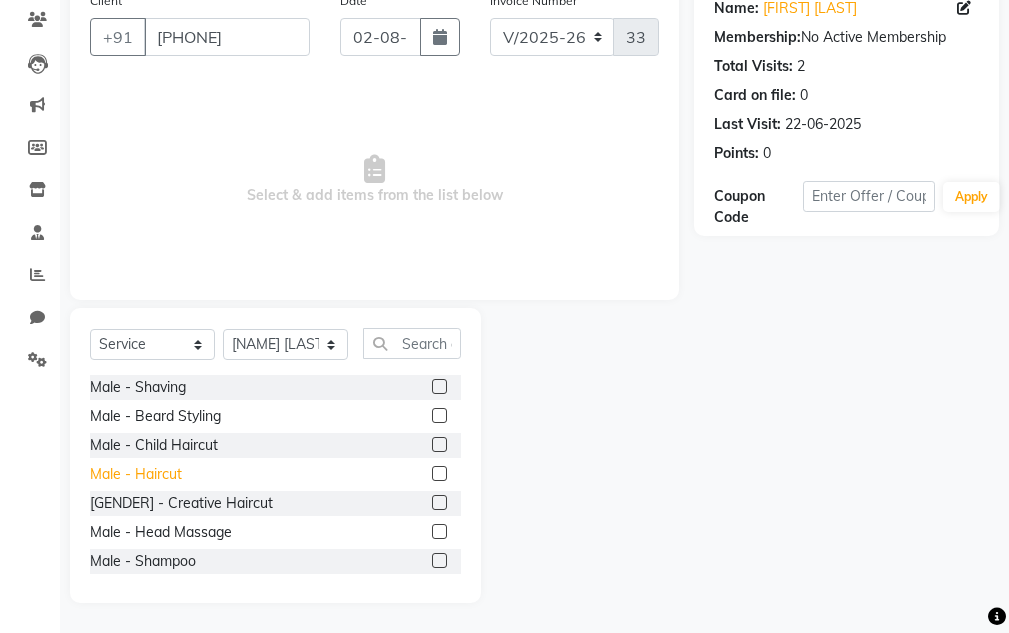 click on "Male - Haircut" 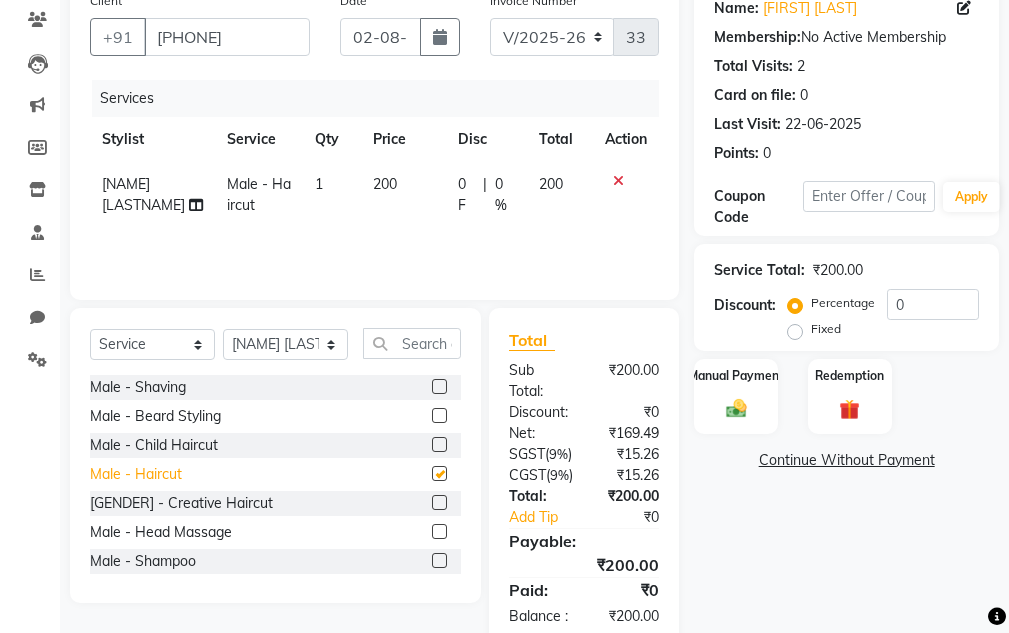 checkbox on "false" 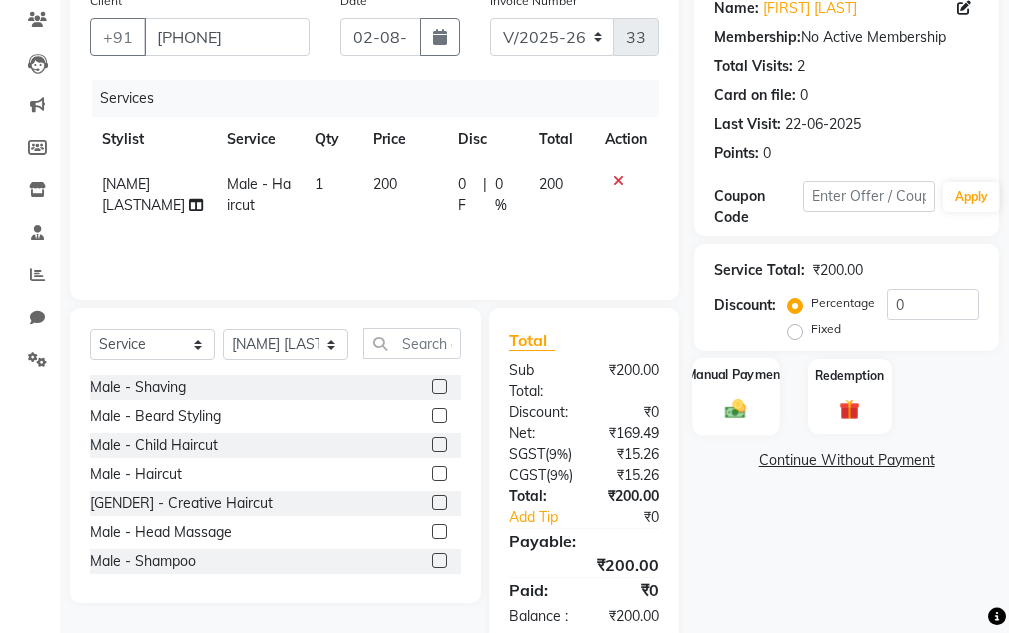 drag, startPoint x: 716, startPoint y: 382, endPoint x: 719, endPoint y: 392, distance: 10.440307 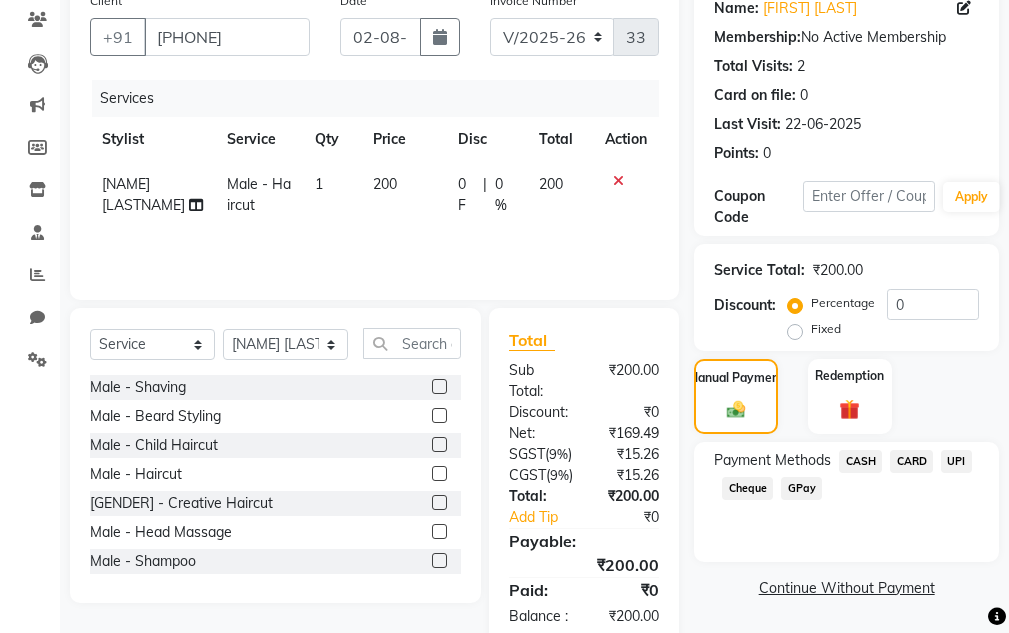 click on "CASH" 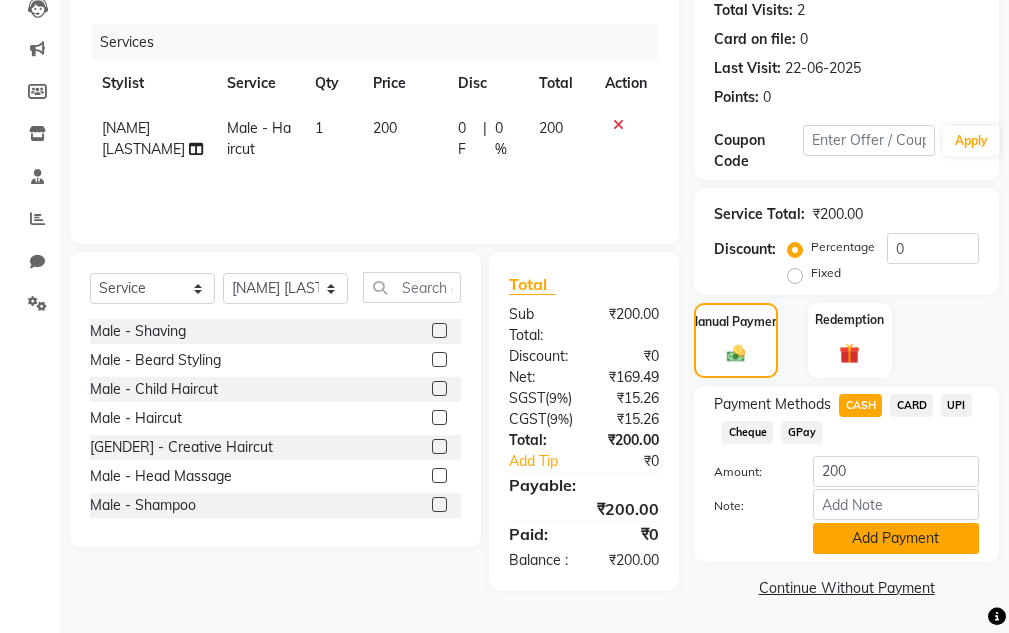click on "Add Payment" 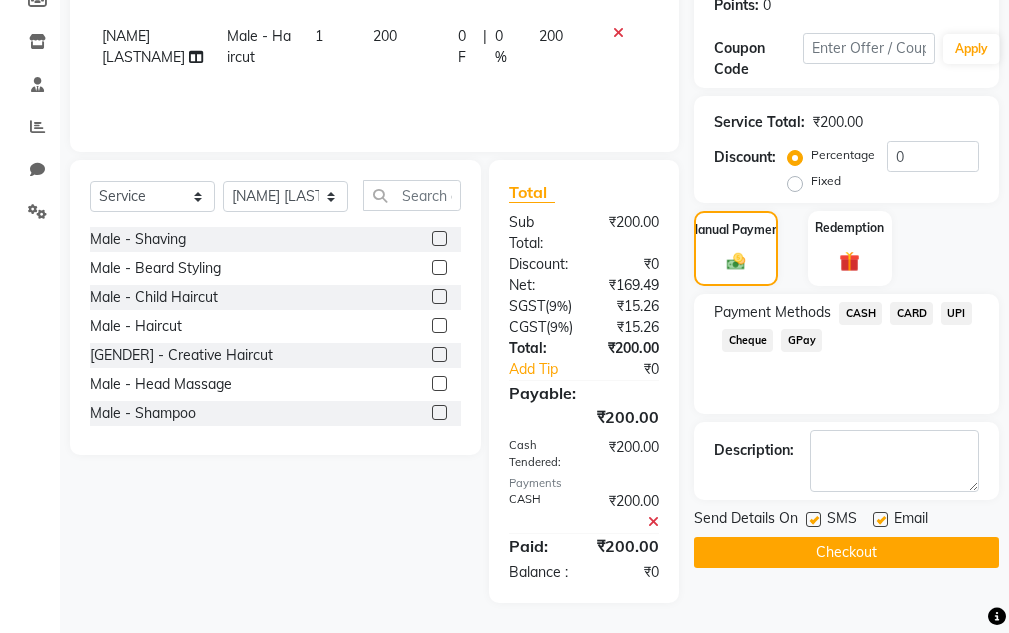 scroll, scrollTop: 406, scrollLeft: 0, axis: vertical 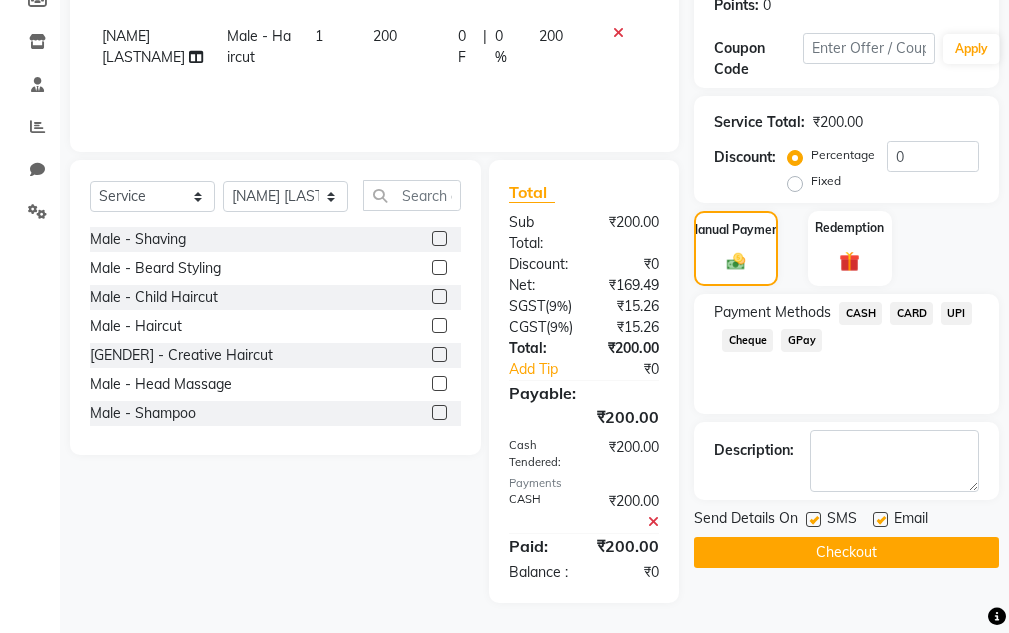 click on "Send Details On" 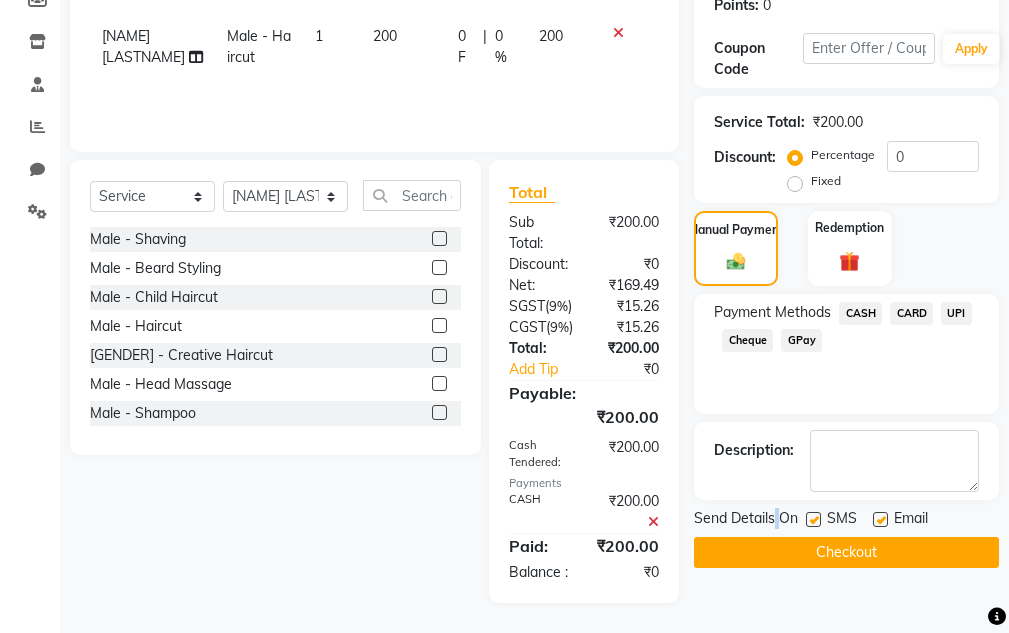 click on "Checkout" 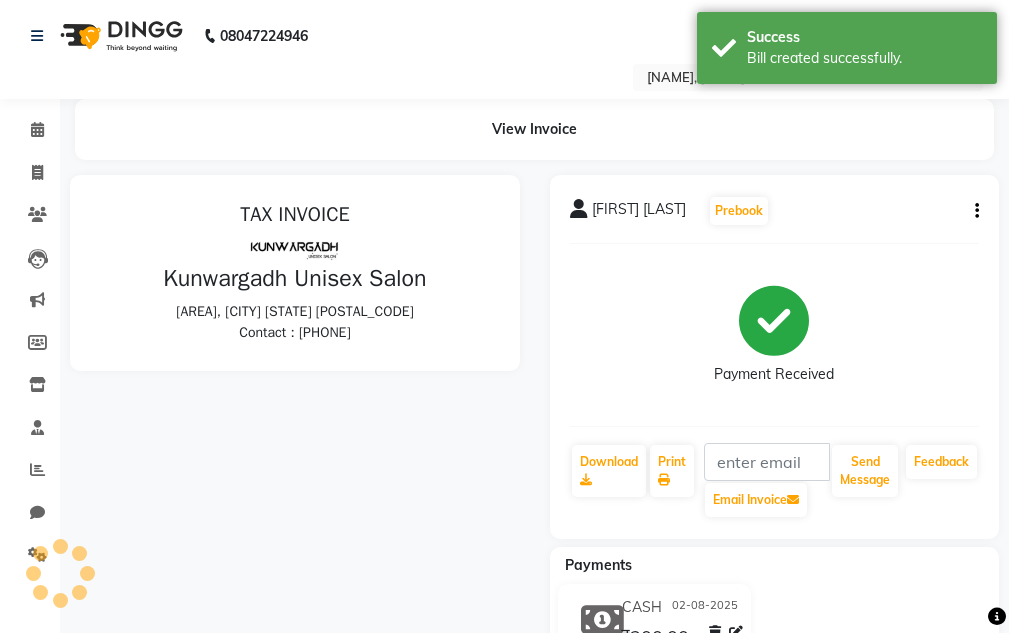 scroll, scrollTop: 0, scrollLeft: 0, axis: both 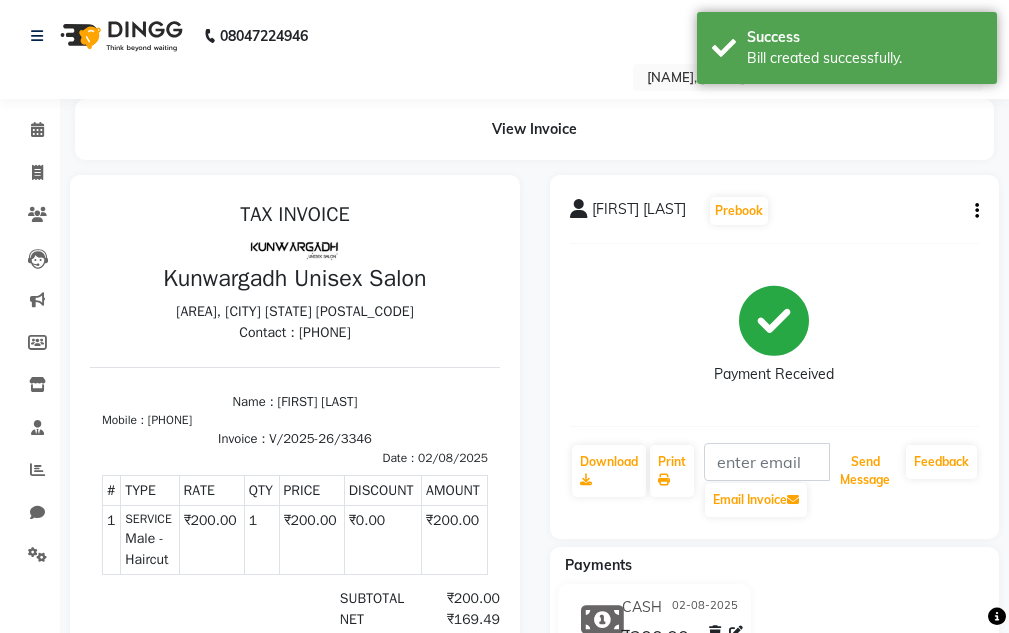click on "Send Message" 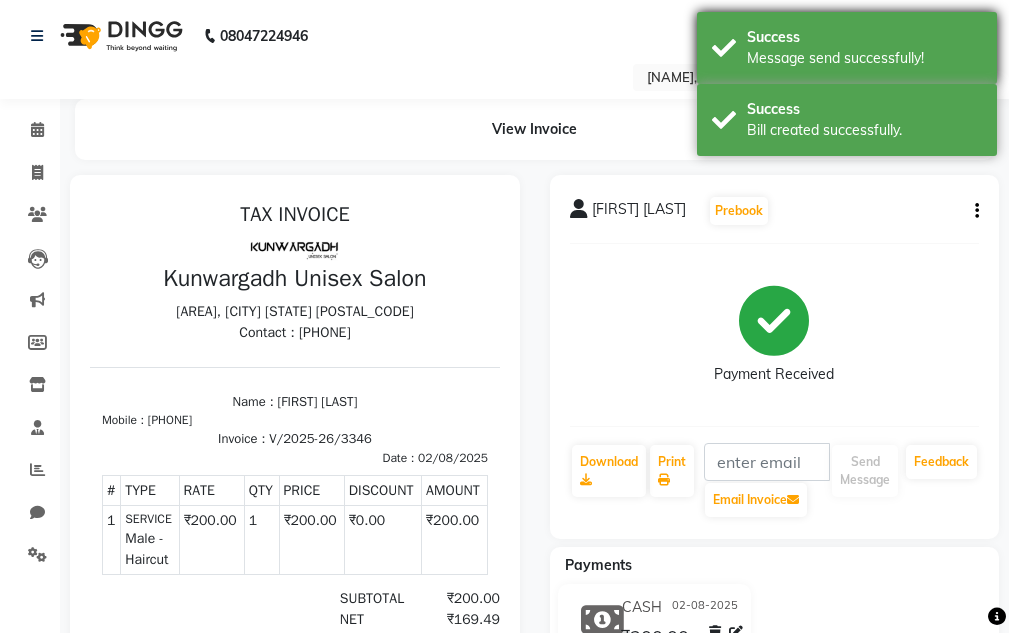 drag, startPoint x: 886, startPoint y: 106, endPoint x: 873, endPoint y: 48, distance: 59.439045 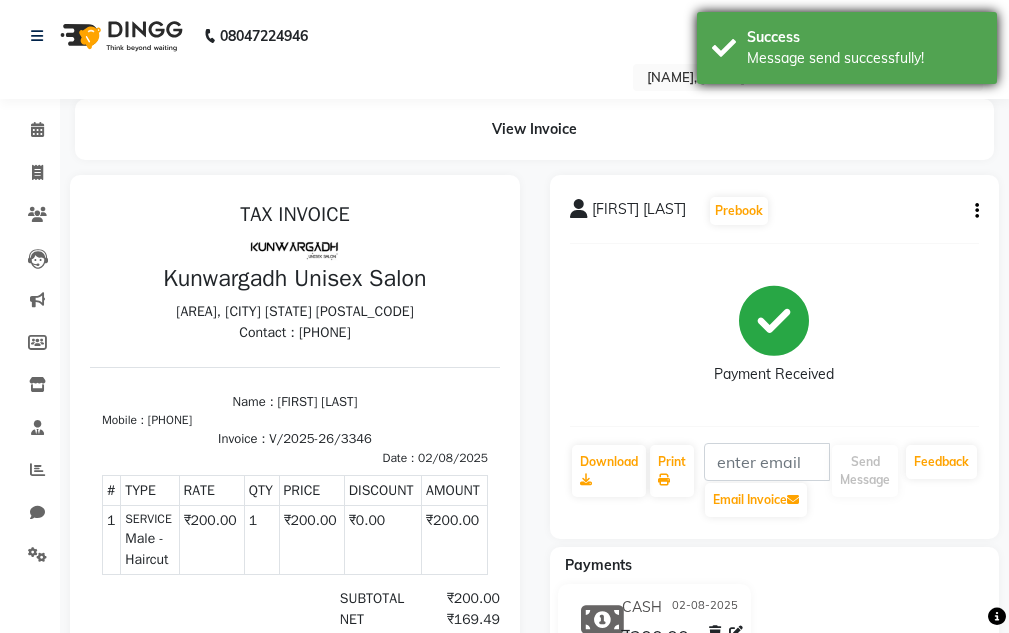click on "Message send successfully!" at bounding box center (864, 58) 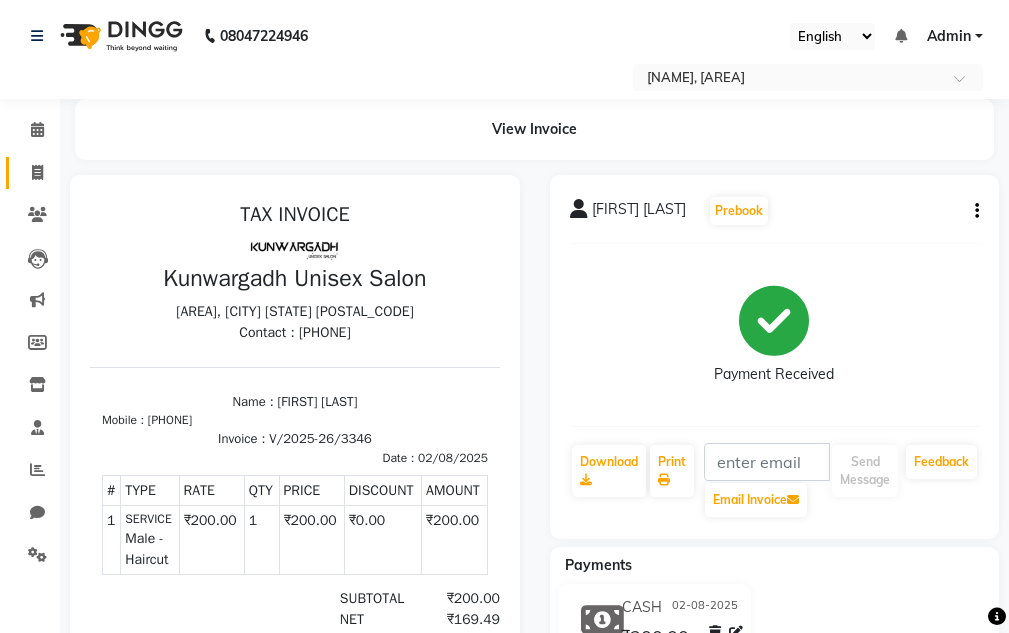 click on "Invoice" 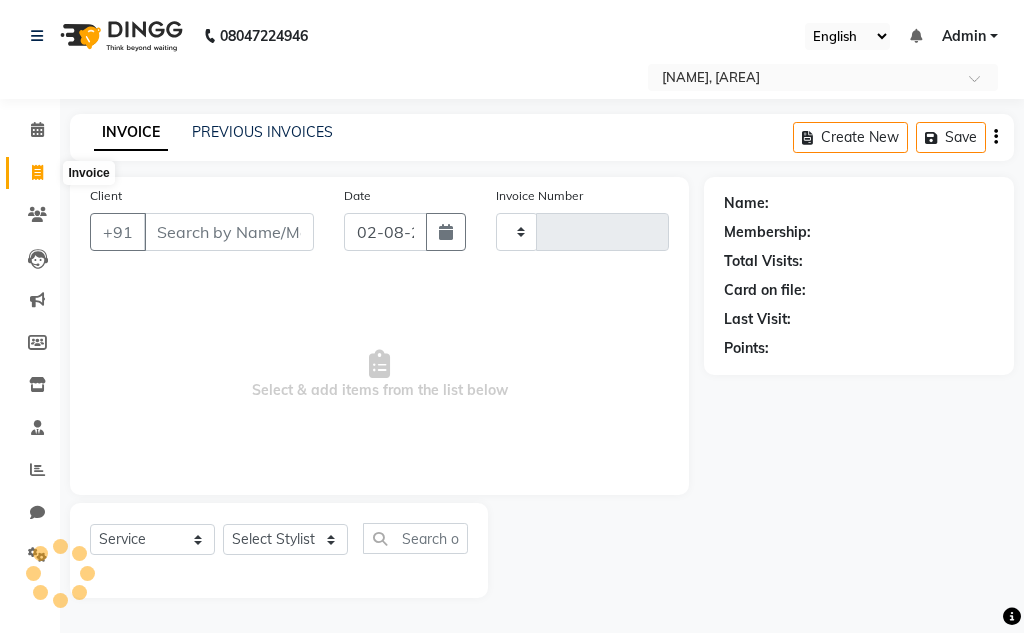 type on "3347" 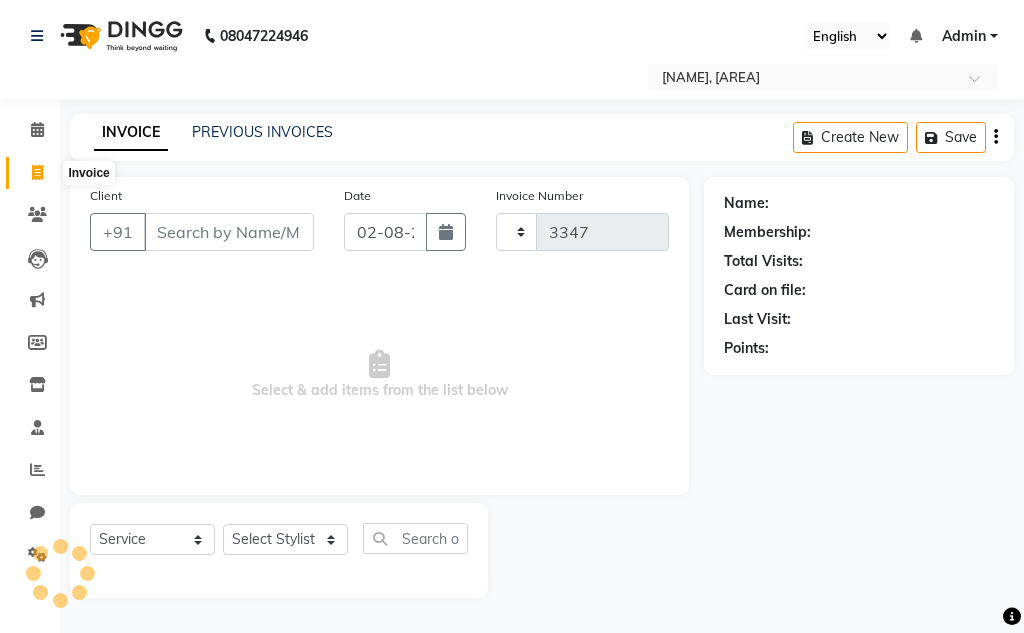 select on "7931" 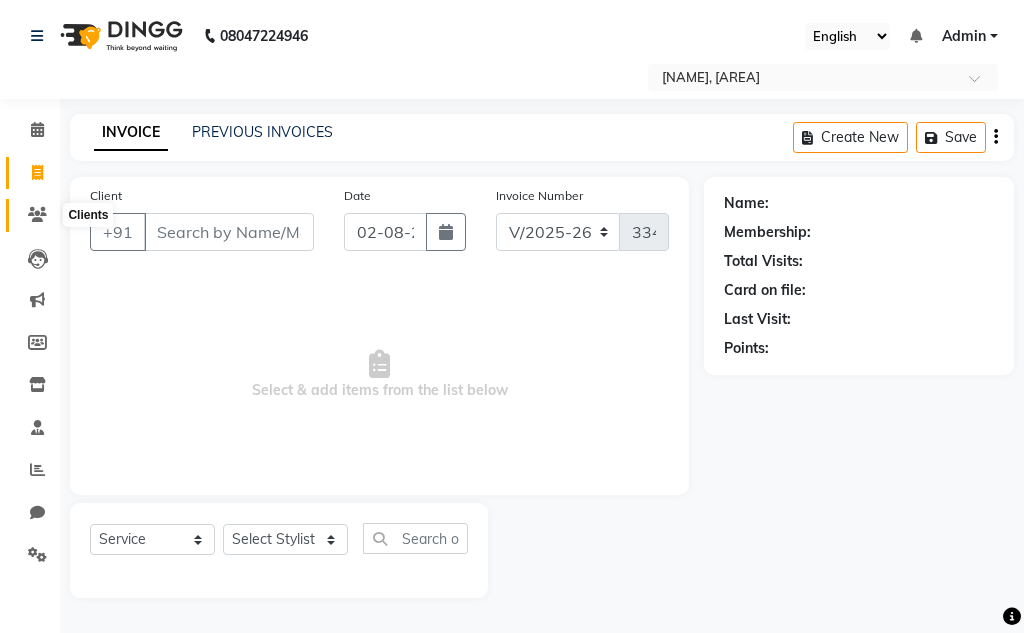 click 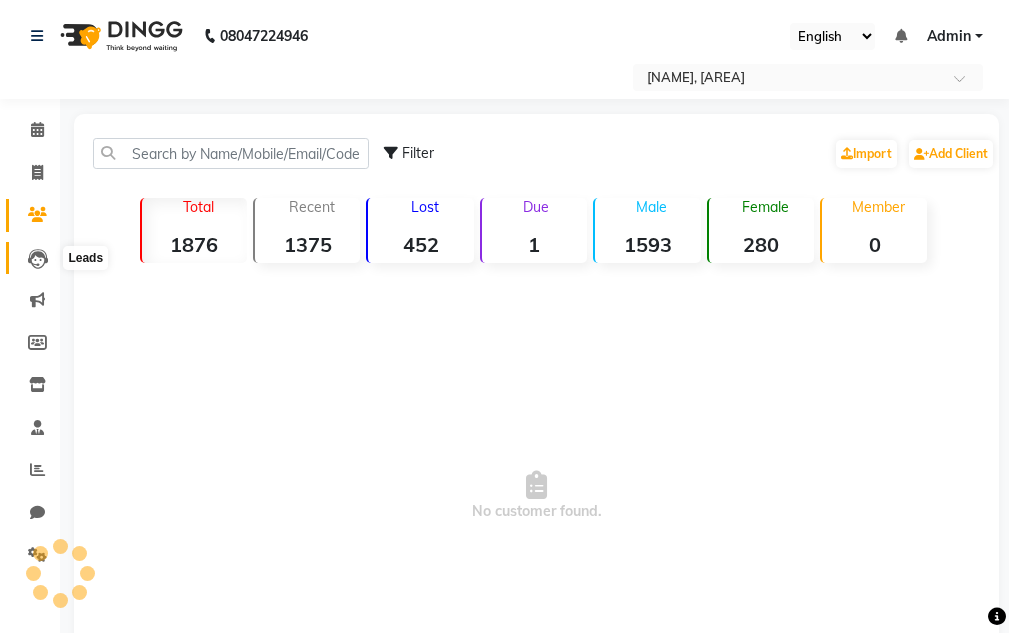 click 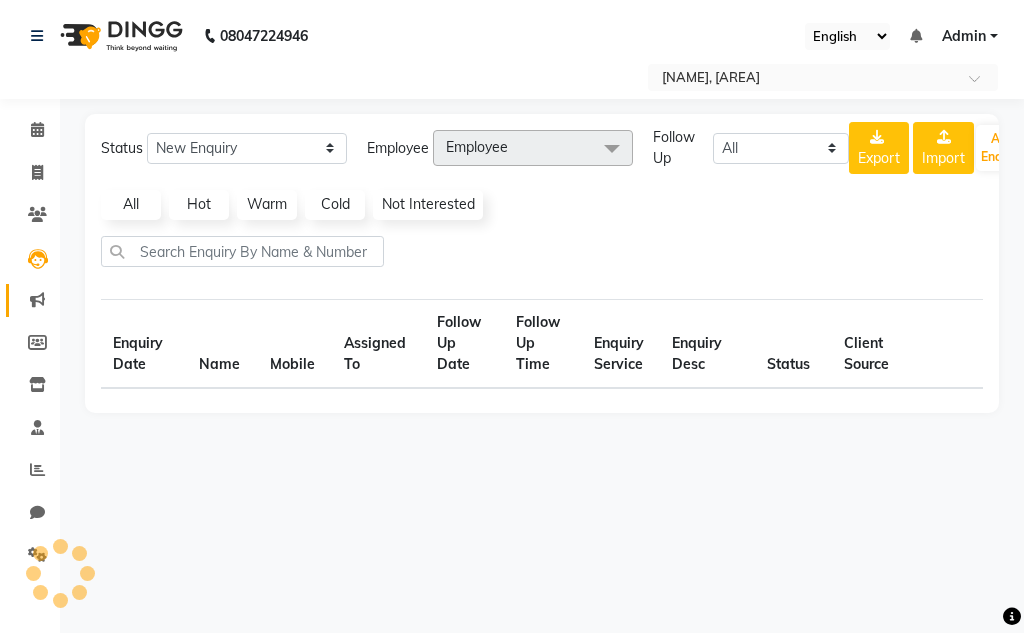 click 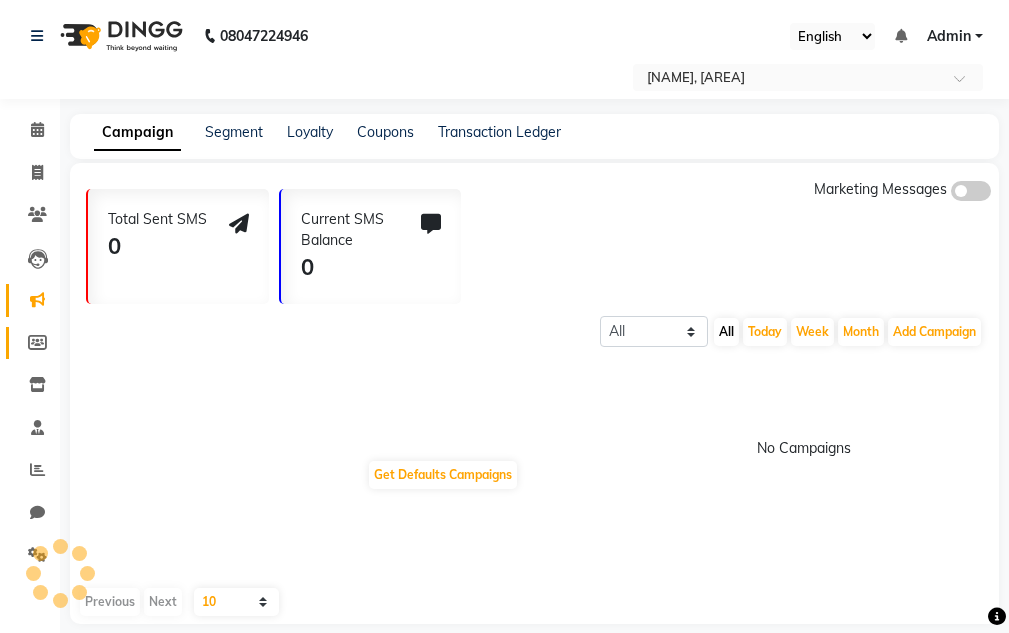 click 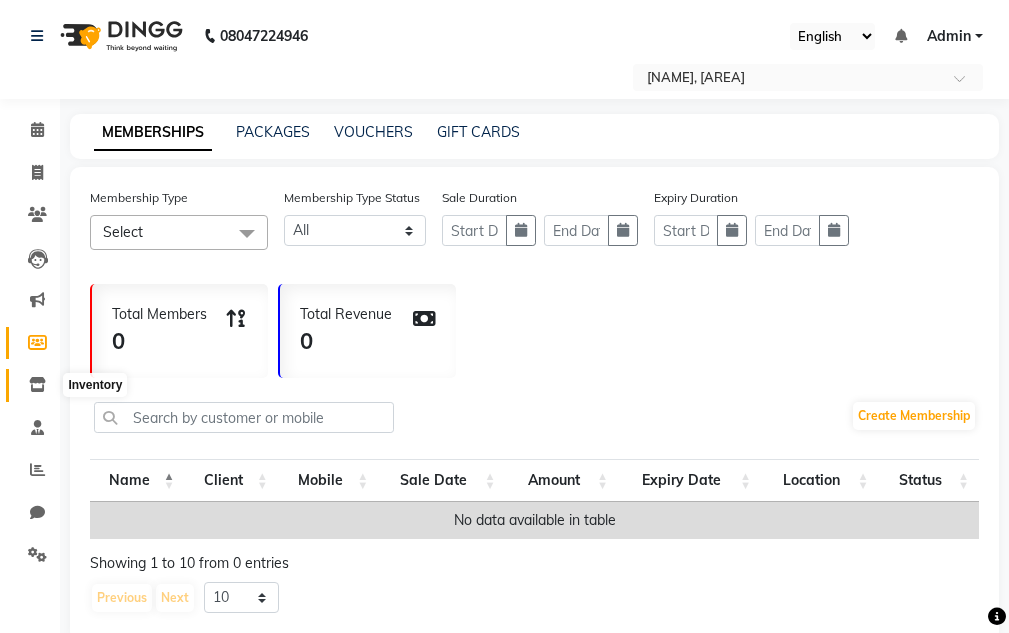 click 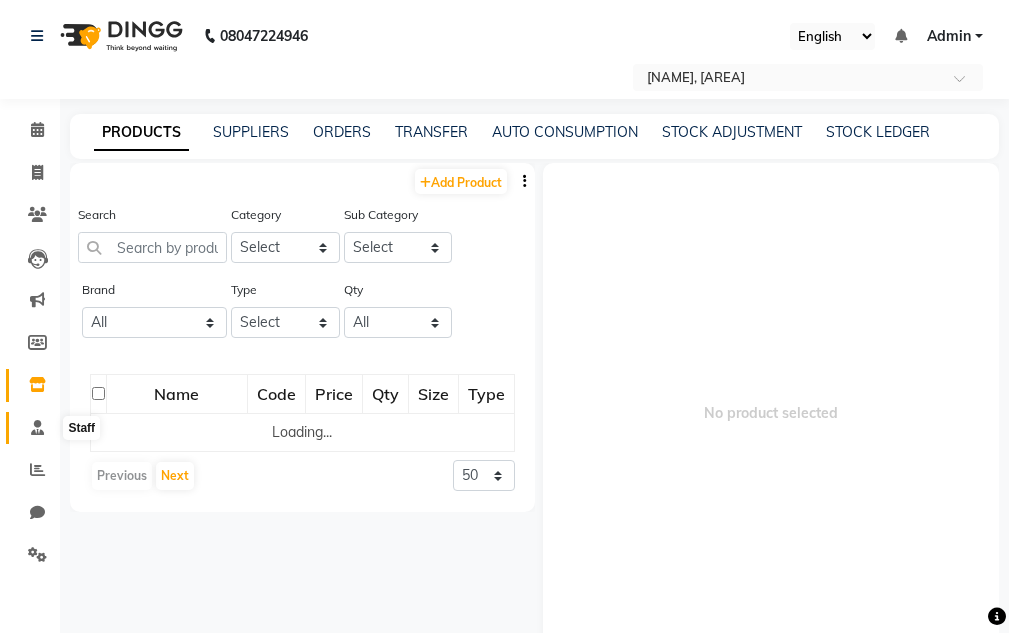 click 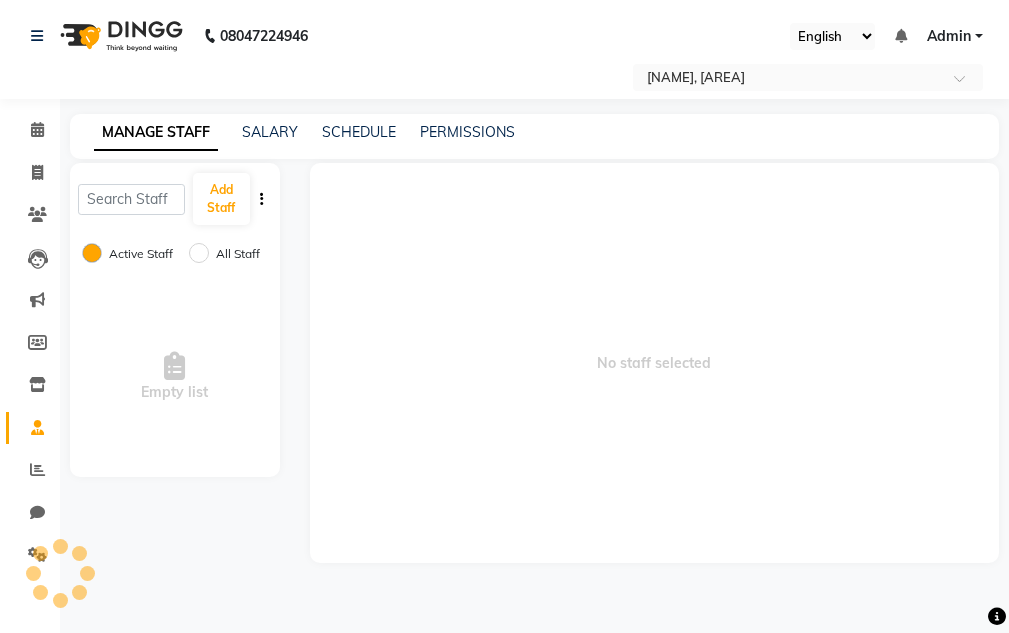 click on "Reports" 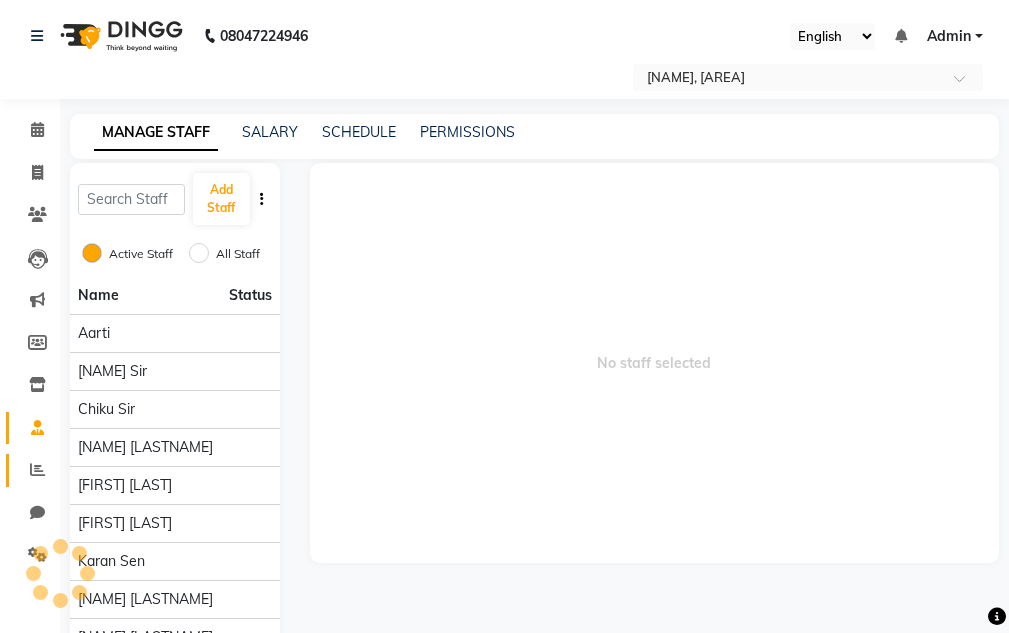 click on "Reports" 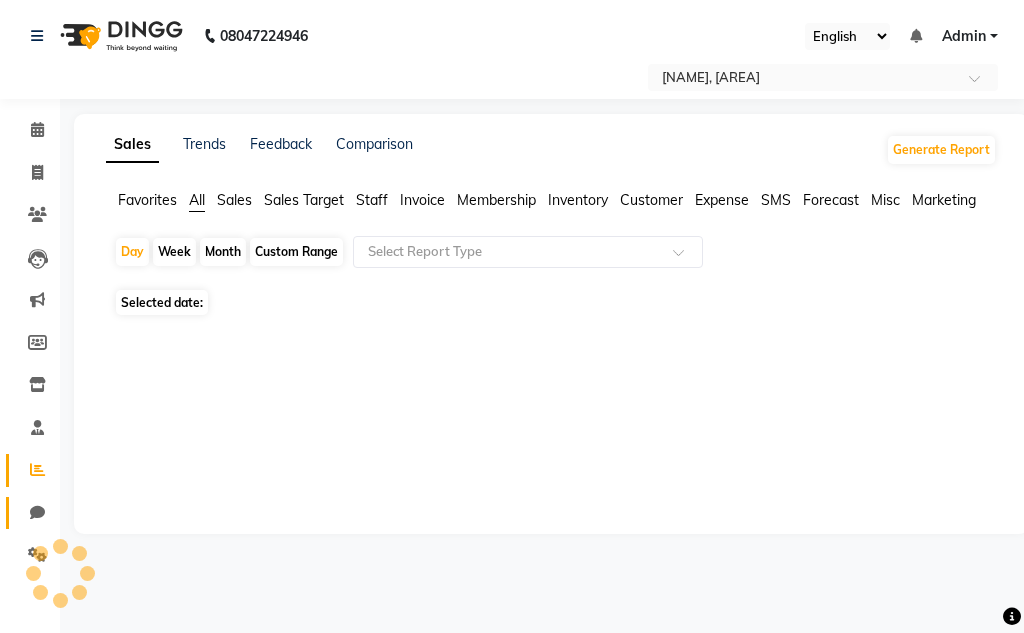click on "Chat" 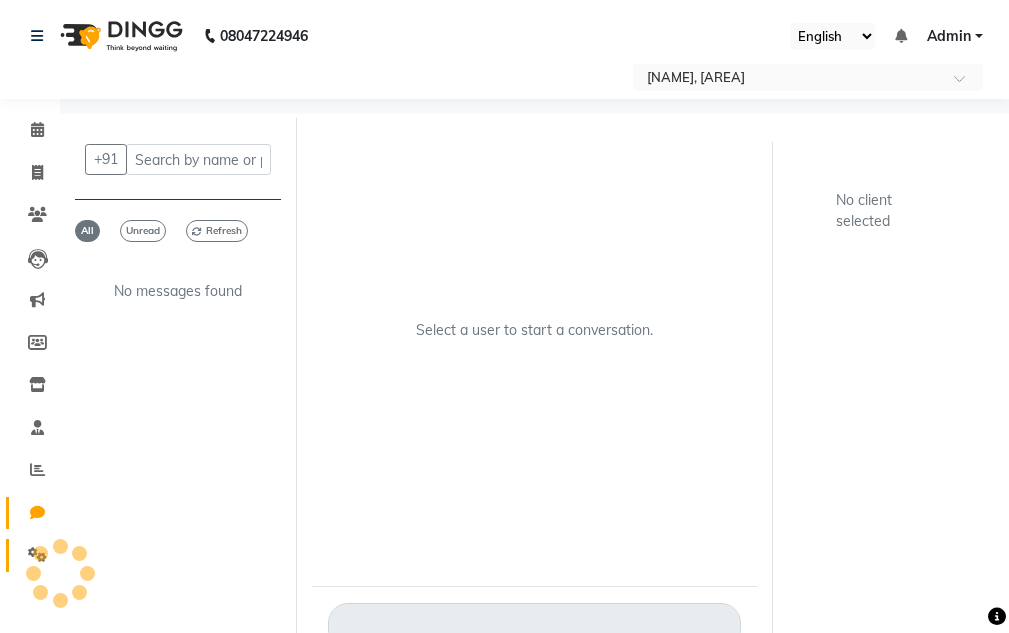 click on "Settings" 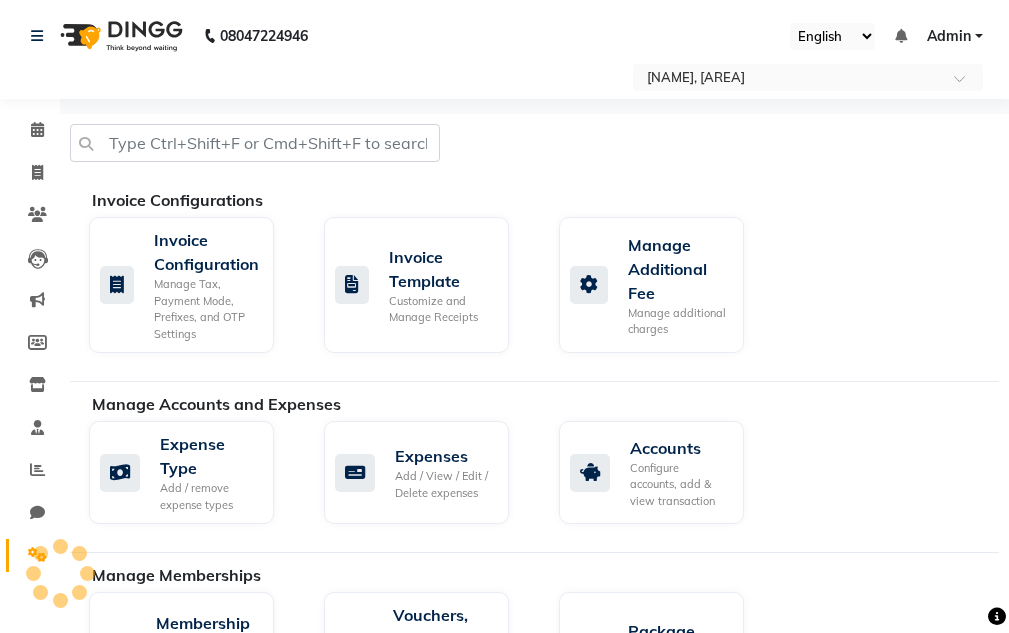 drag, startPoint x: 3, startPoint y: 105, endPoint x: 4, endPoint y: 119, distance: 14.035668 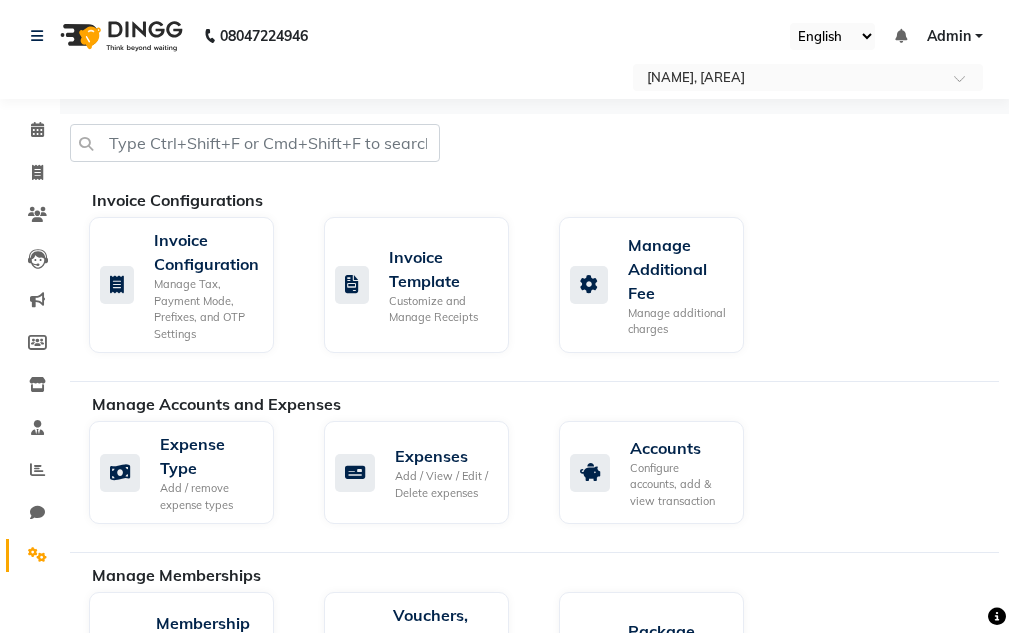 click on "Calendar" 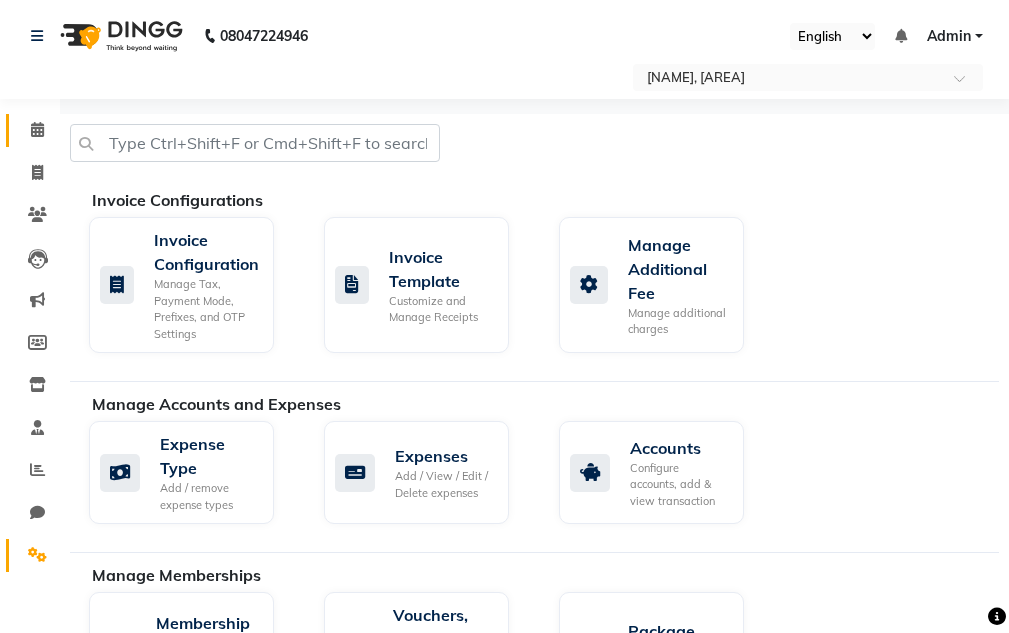 click on "Calendar" 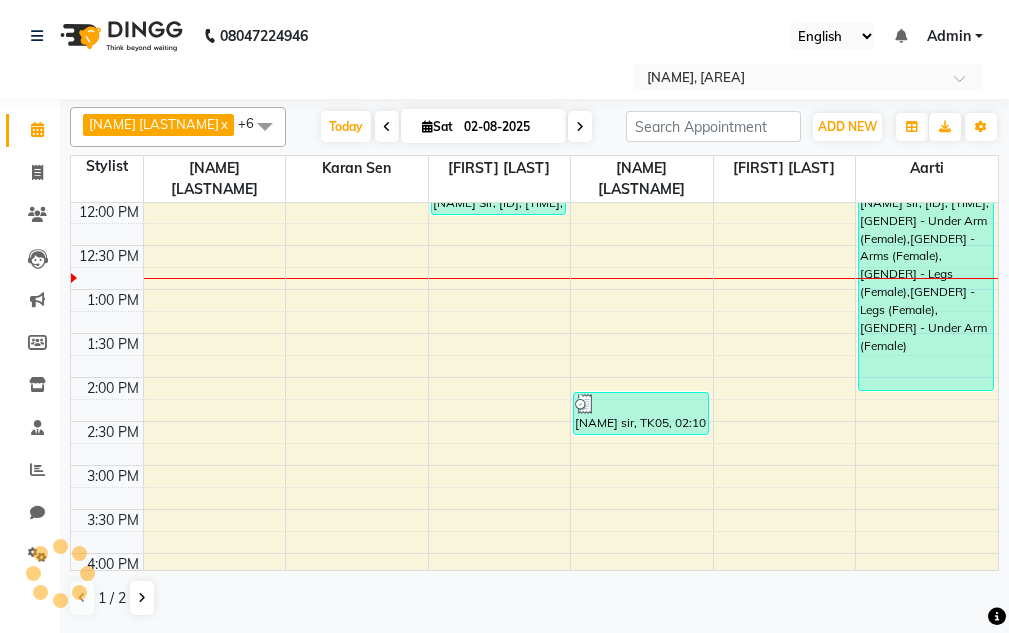 scroll, scrollTop: 0, scrollLeft: 0, axis: both 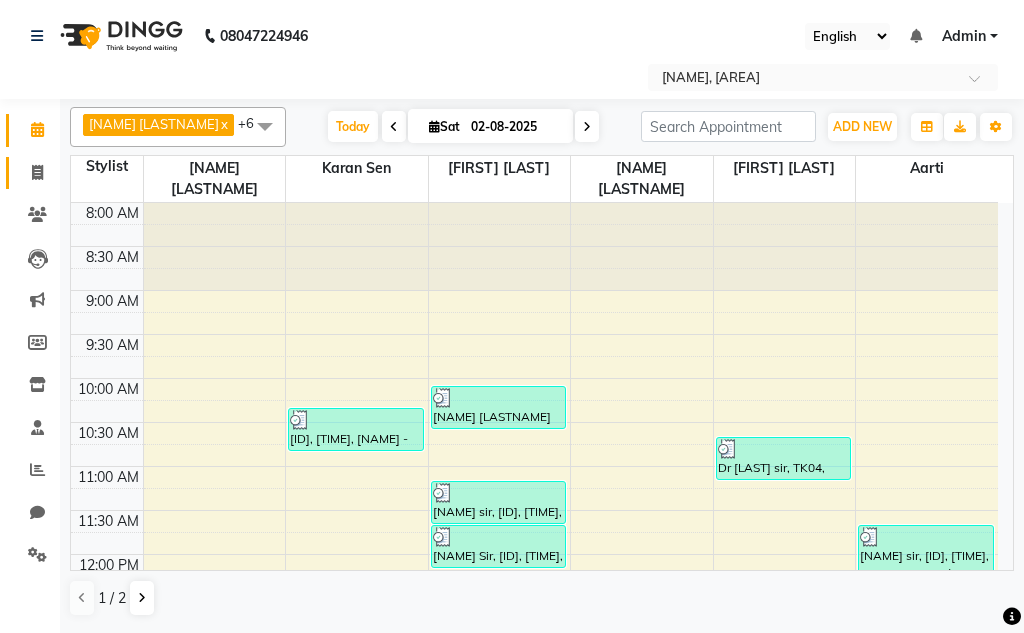 click 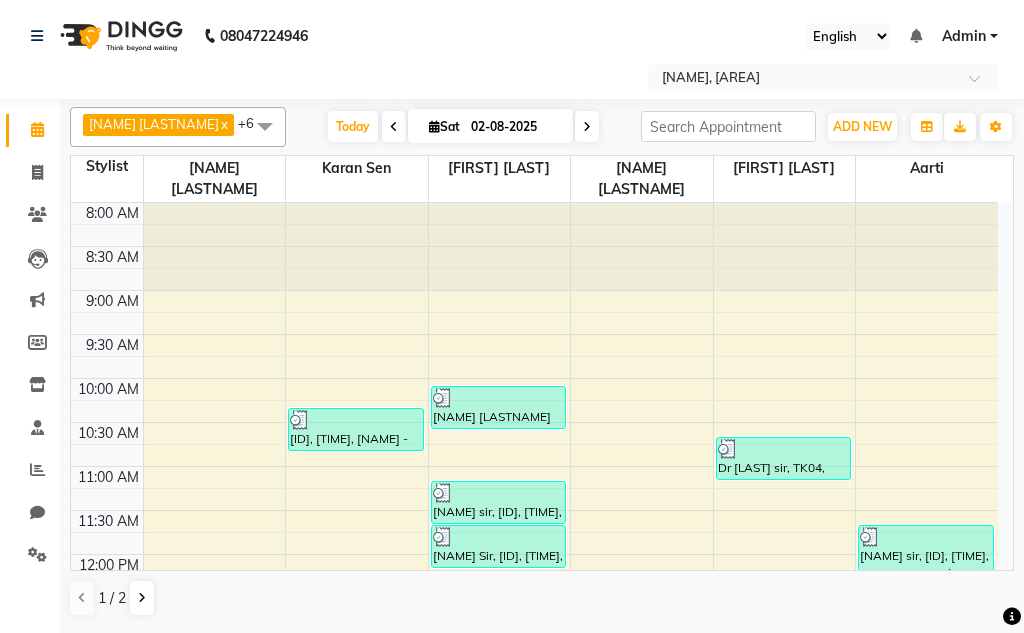 select on "service" 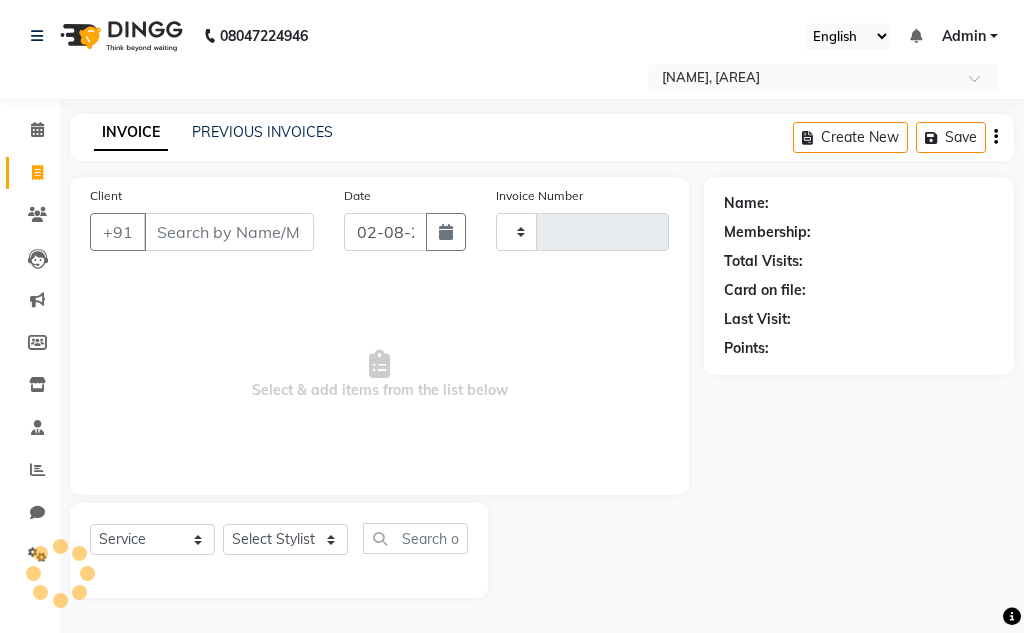 type on "3347" 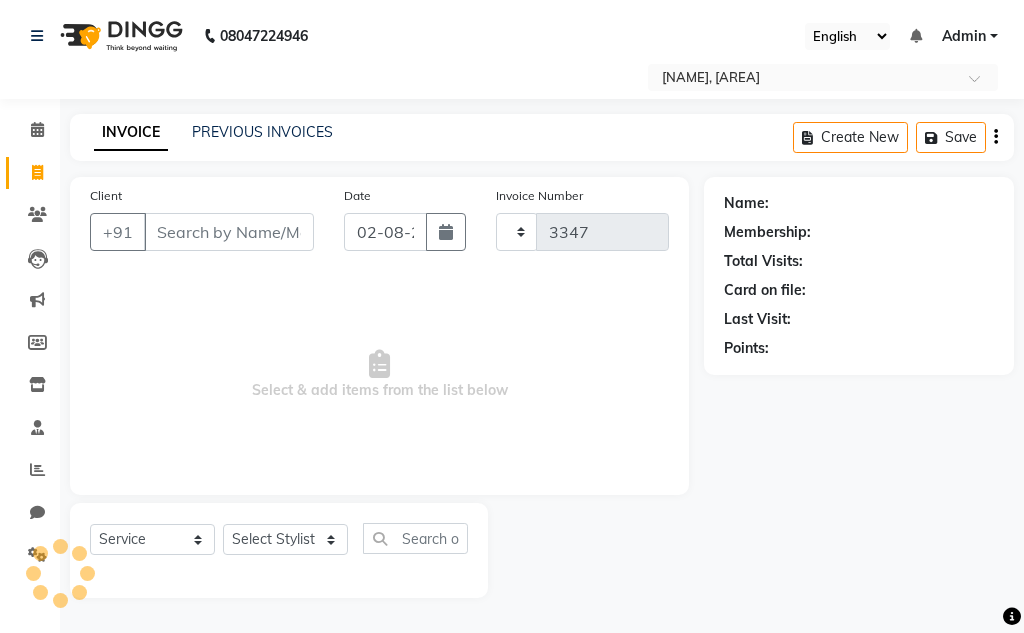 select on "7931" 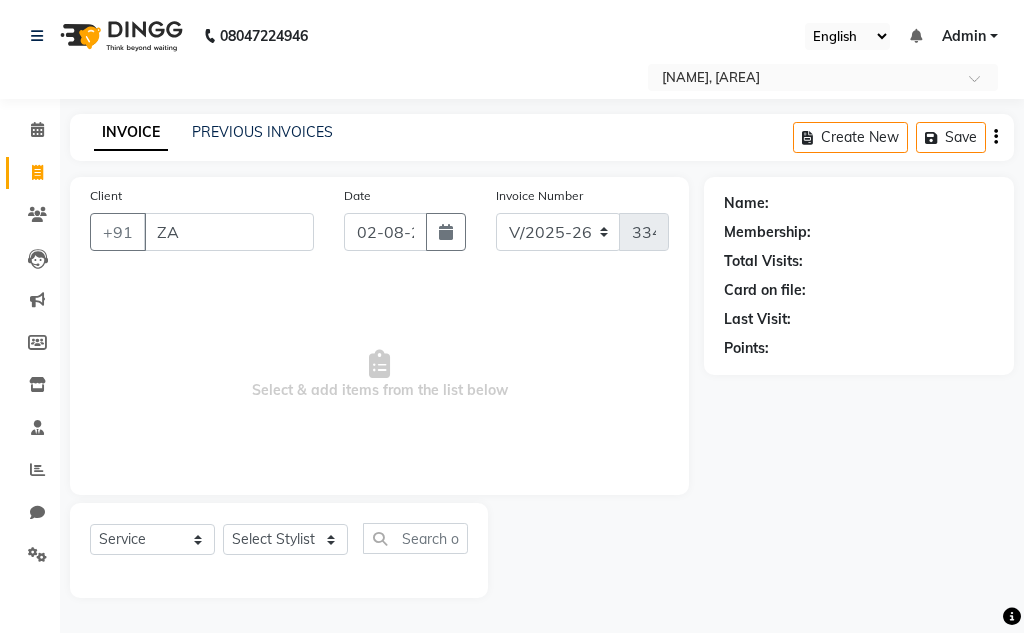 type on "Z" 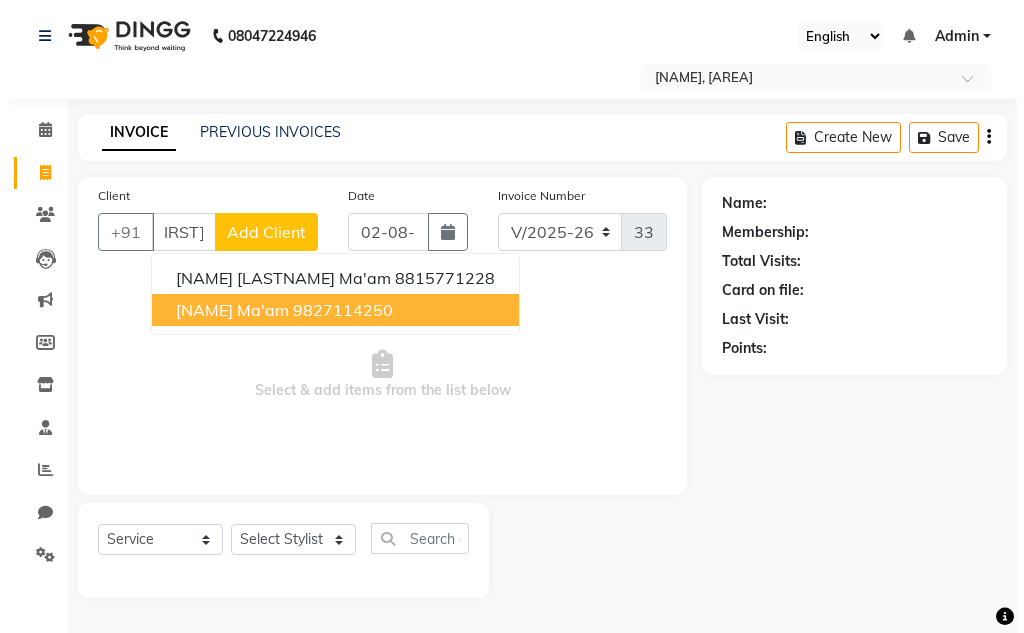 scroll, scrollTop: 0, scrollLeft: 11, axis: horizontal 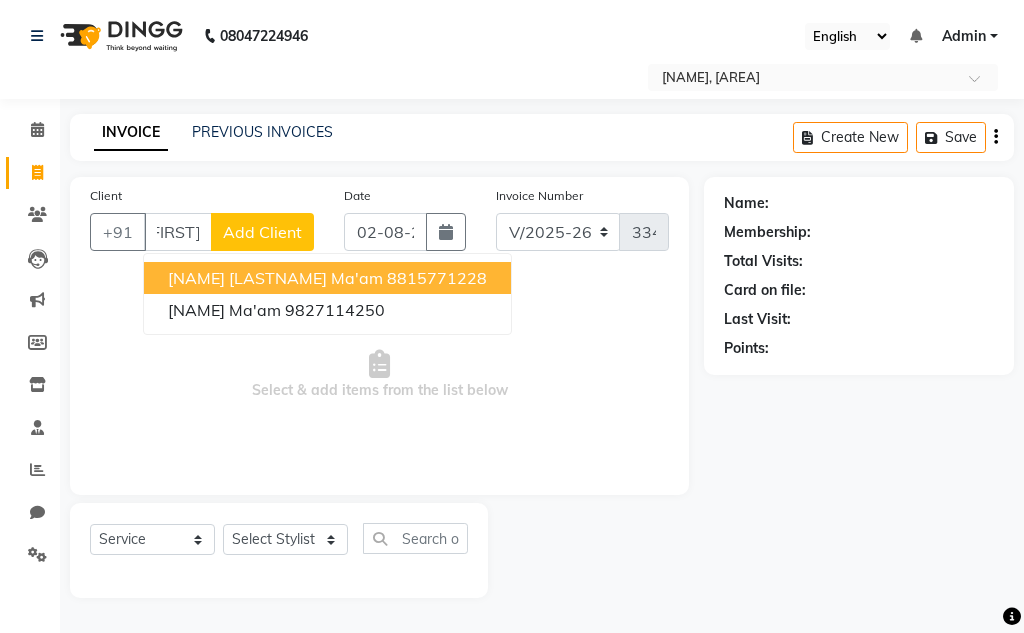 click on "[NAME] [LASTNAME] Ma'am [PHONE]" at bounding box center (327, 278) 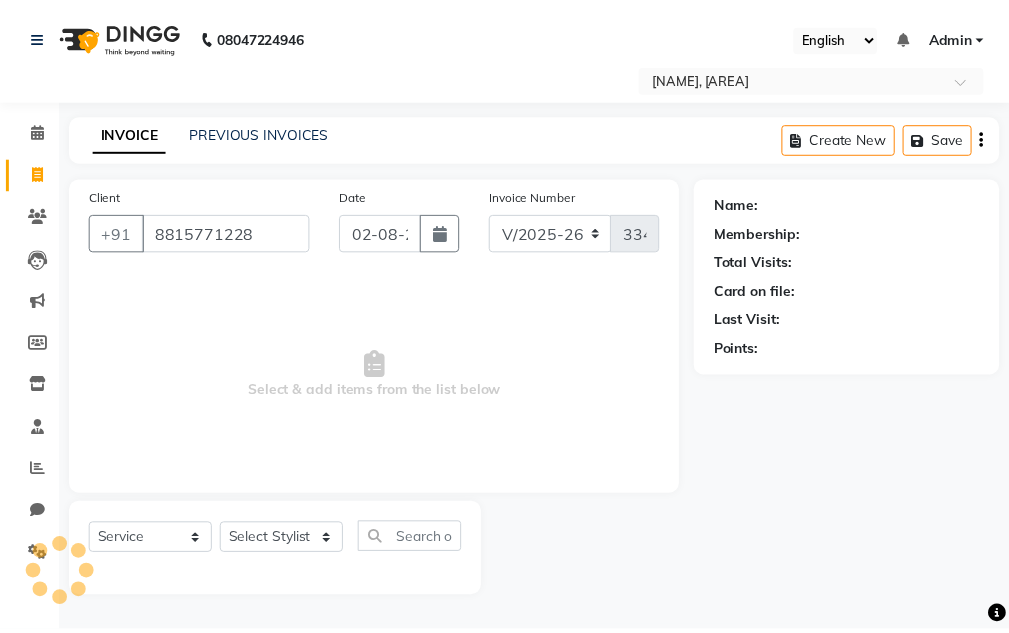 scroll, scrollTop: 0, scrollLeft: 0, axis: both 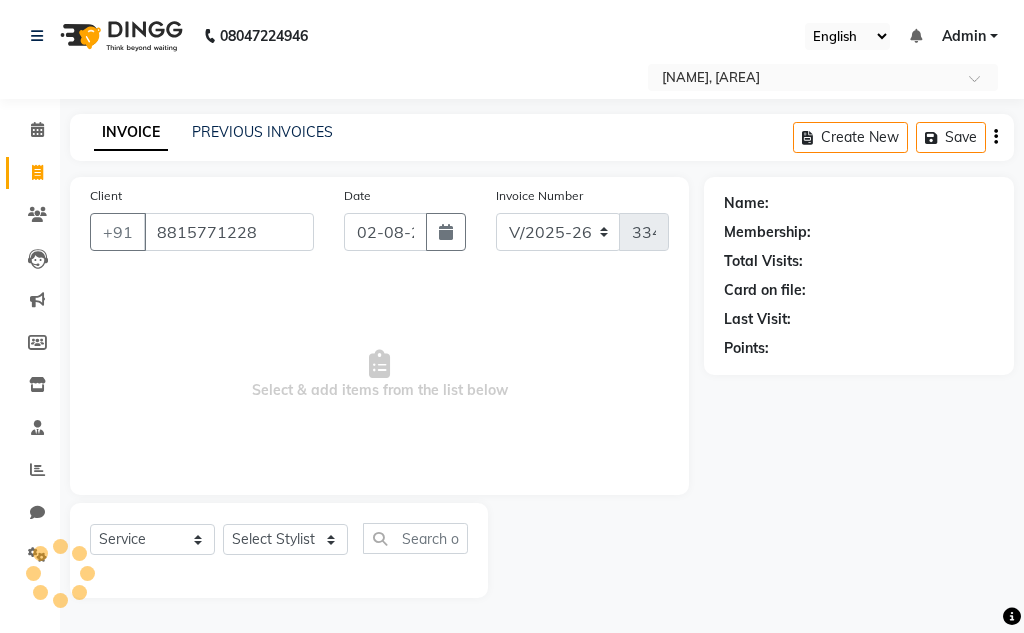 type on "8815771228" 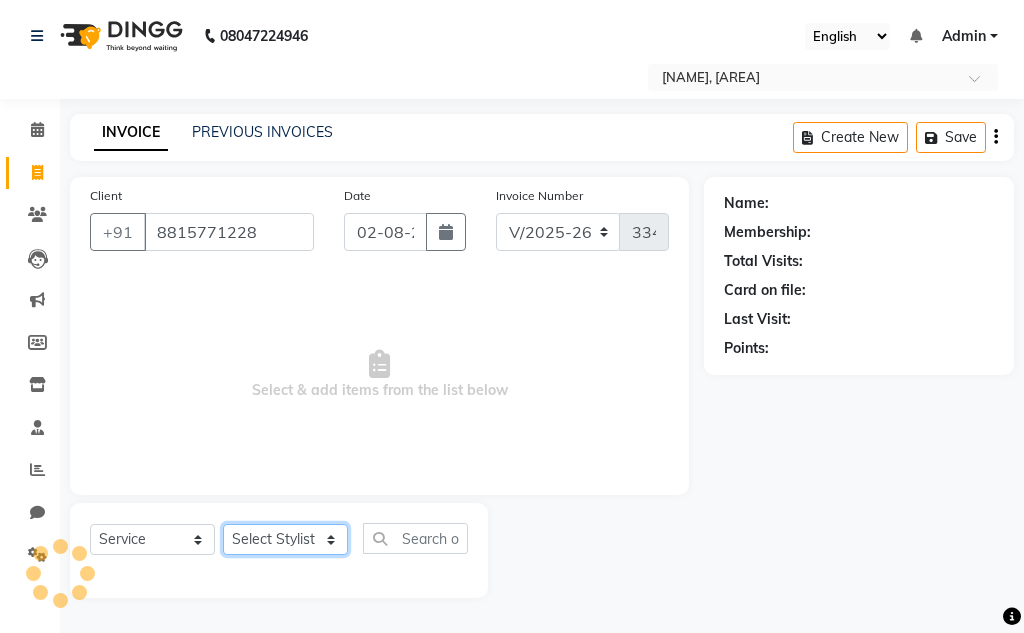 click on "Select Stylist [NAME] [NAME] Sir [NAME] Sir [NAME] [LASTNAME] Gaurav soni Gulfan Khan [NAME] Sen [NAME] Sahu [NAME] Khan" 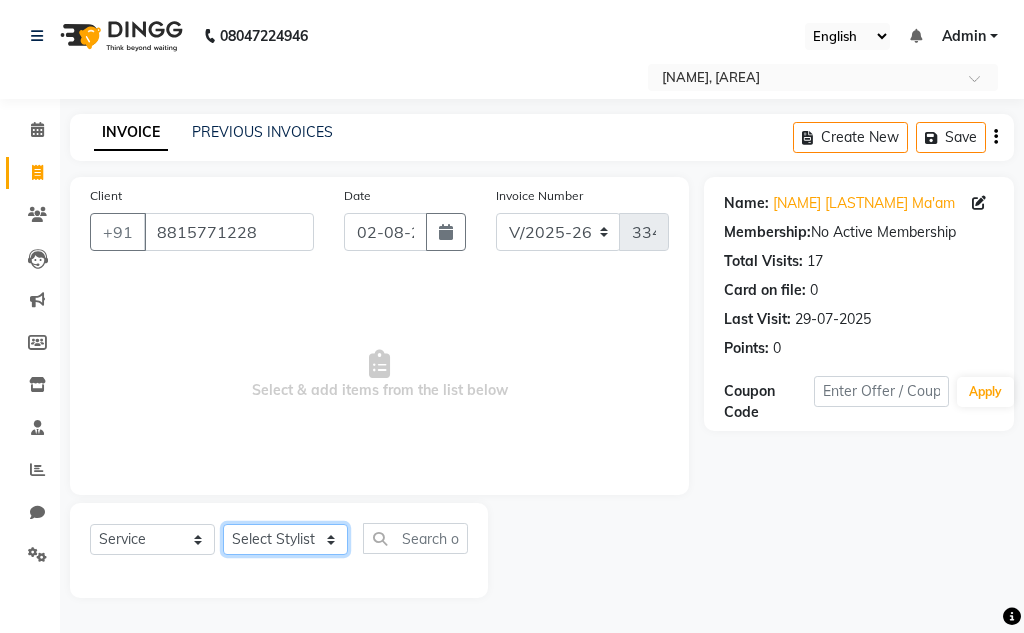 select on "86123" 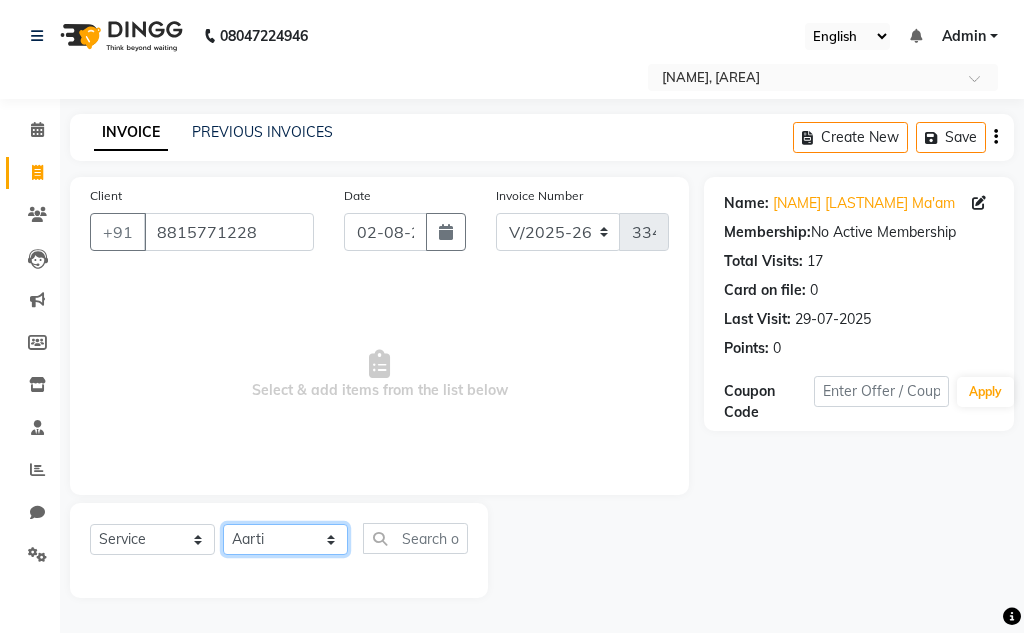click on "Select Stylist [NAME] [NAME] Sir [NAME] Sir [NAME] [LASTNAME] Gaurav soni Gulfan Khan [NAME] Sen [NAME] Sahu [NAME] Khan" 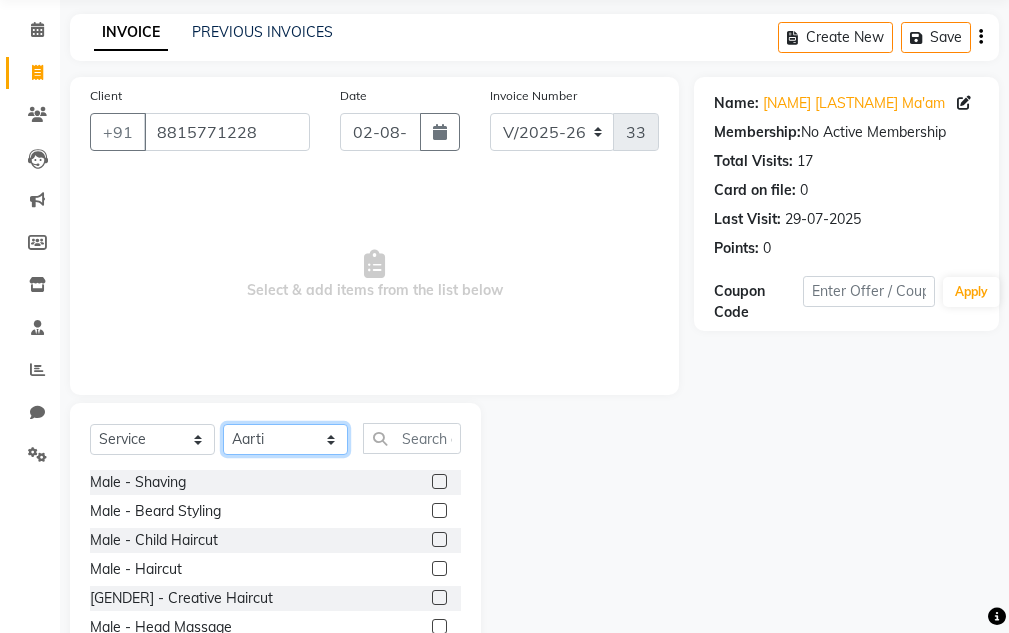 scroll, scrollTop: 195, scrollLeft: 0, axis: vertical 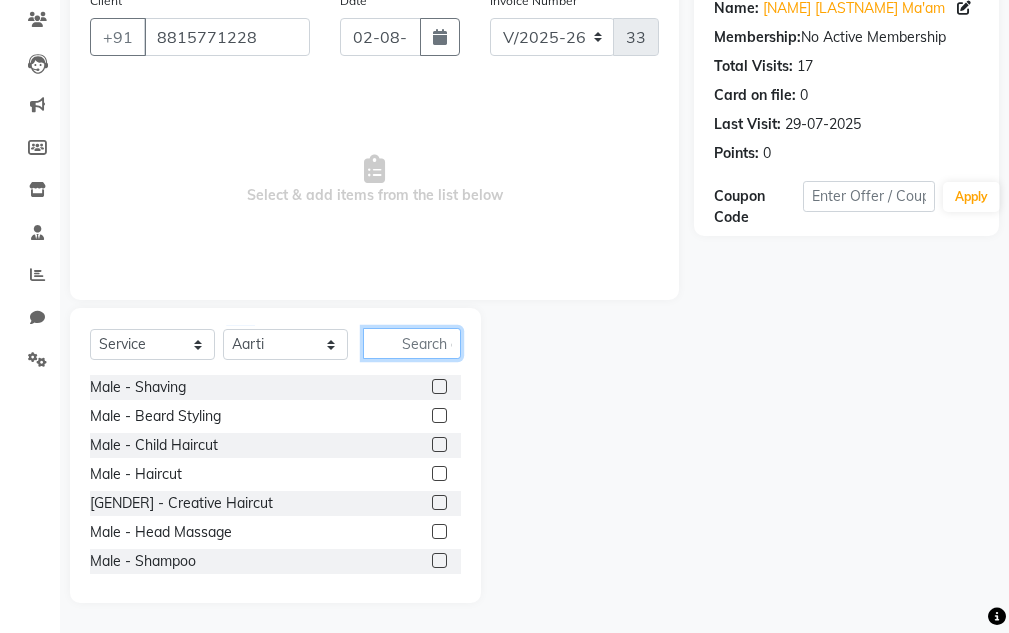 click 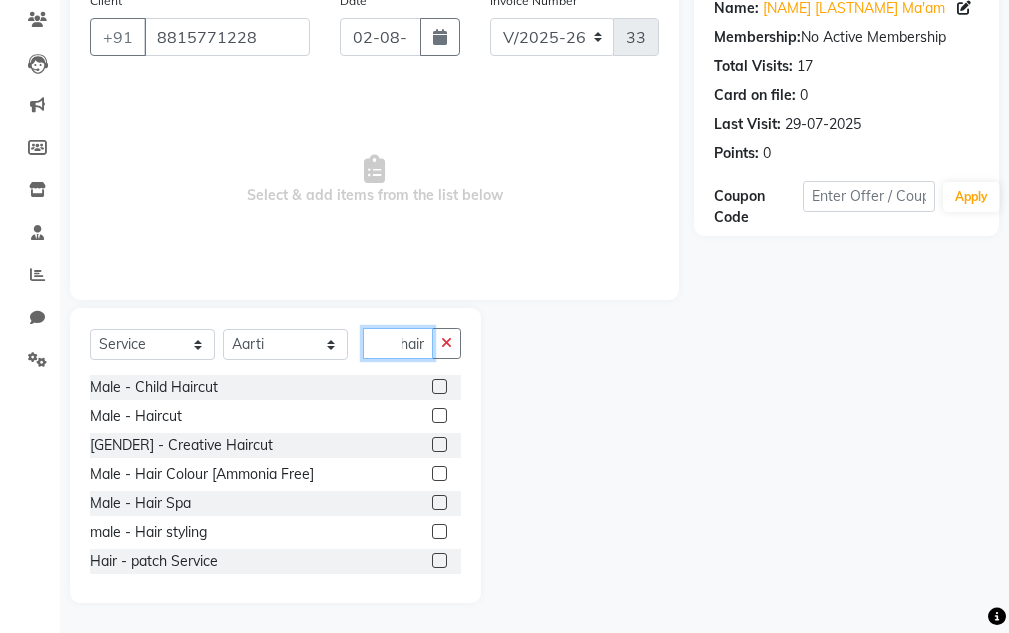 scroll, scrollTop: 0, scrollLeft: 14, axis: horizontal 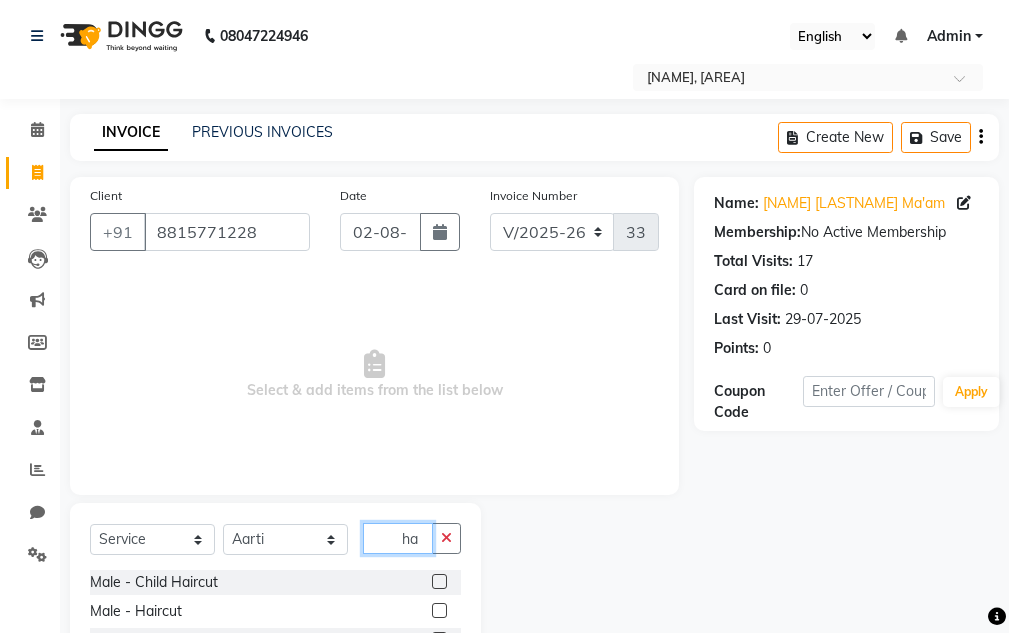 type on "h" 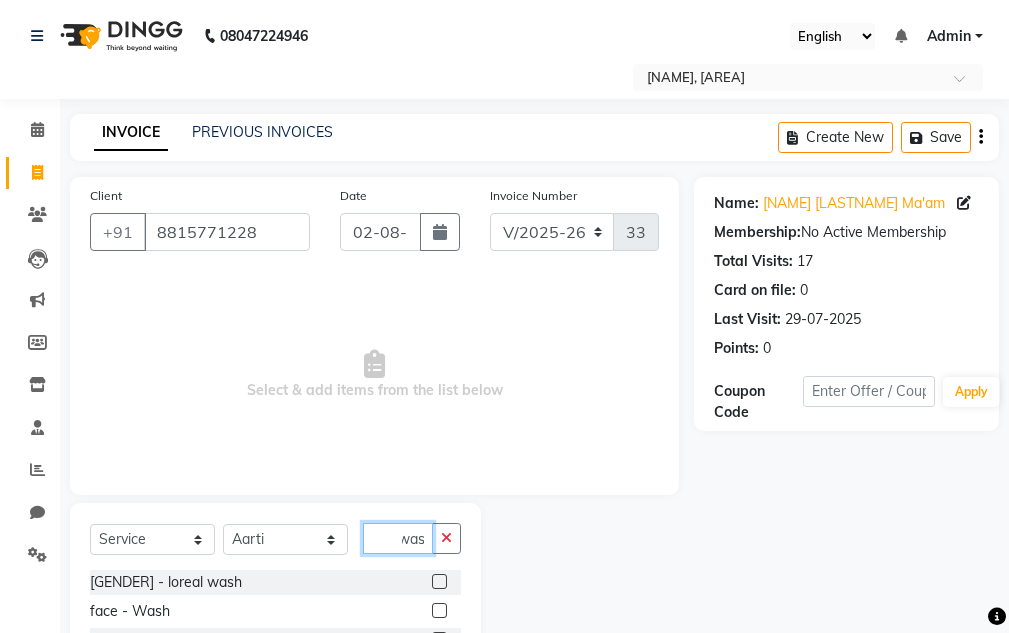 scroll, scrollTop: 0, scrollLeft: 12, axis: horizontal 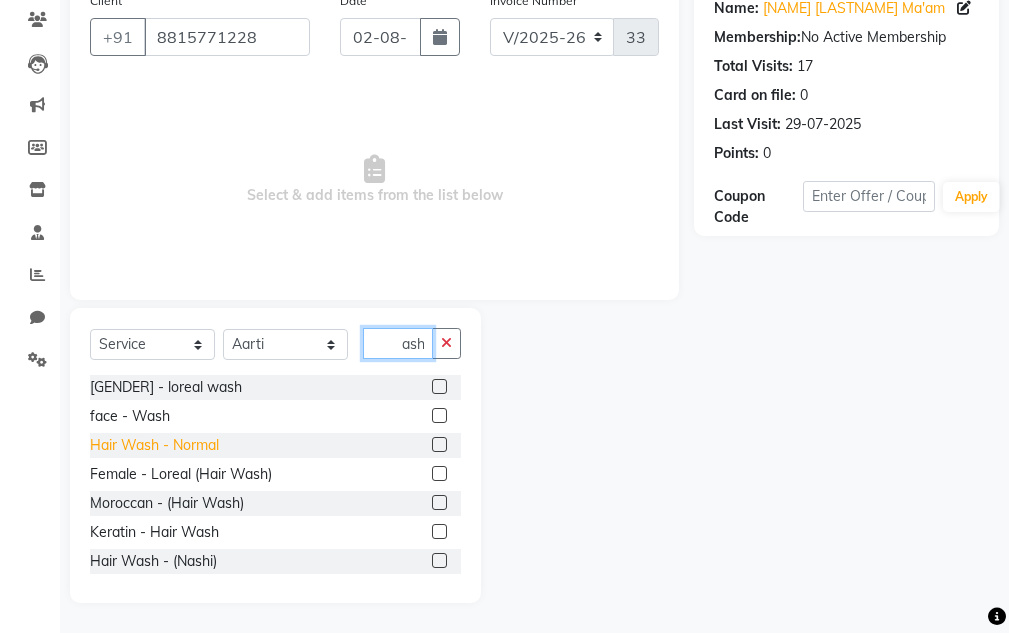 type on "wash" 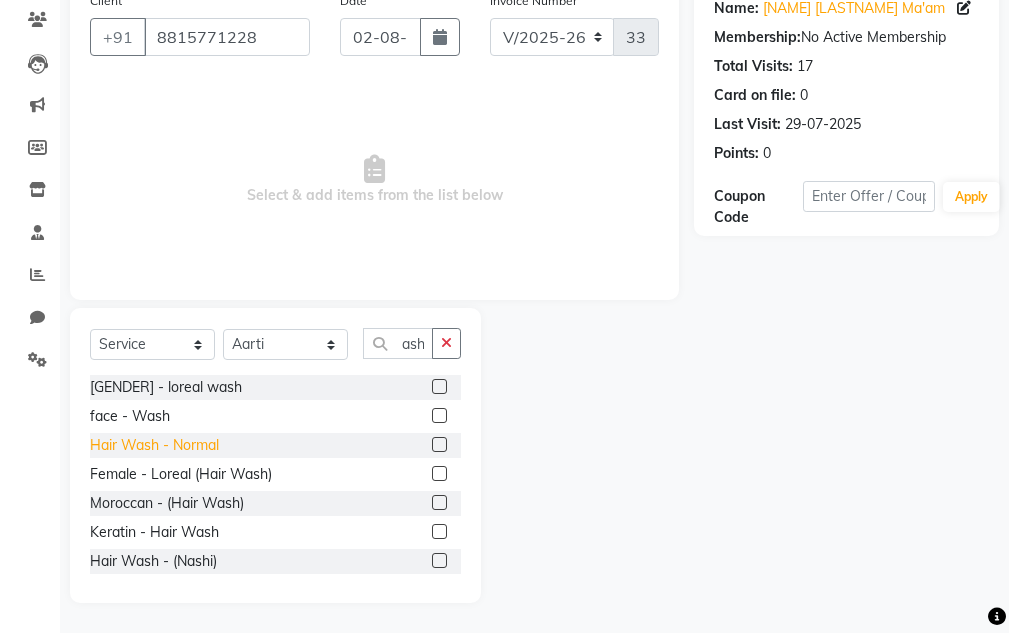 scroll, scrollTop: 0, scrollLeft: 0, axis: both 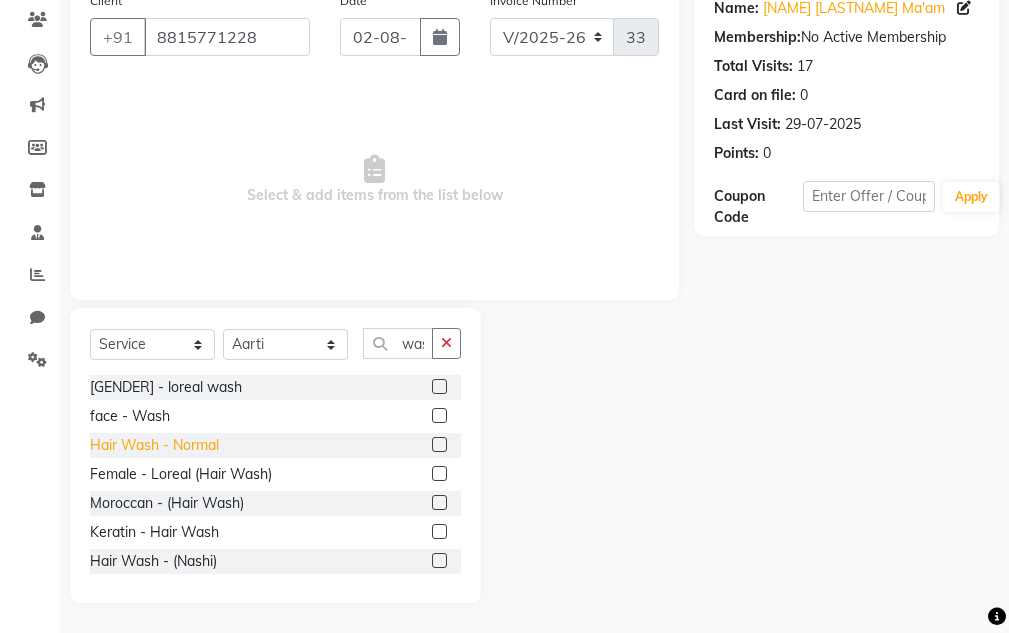 click on "Hair Wash - Normal" 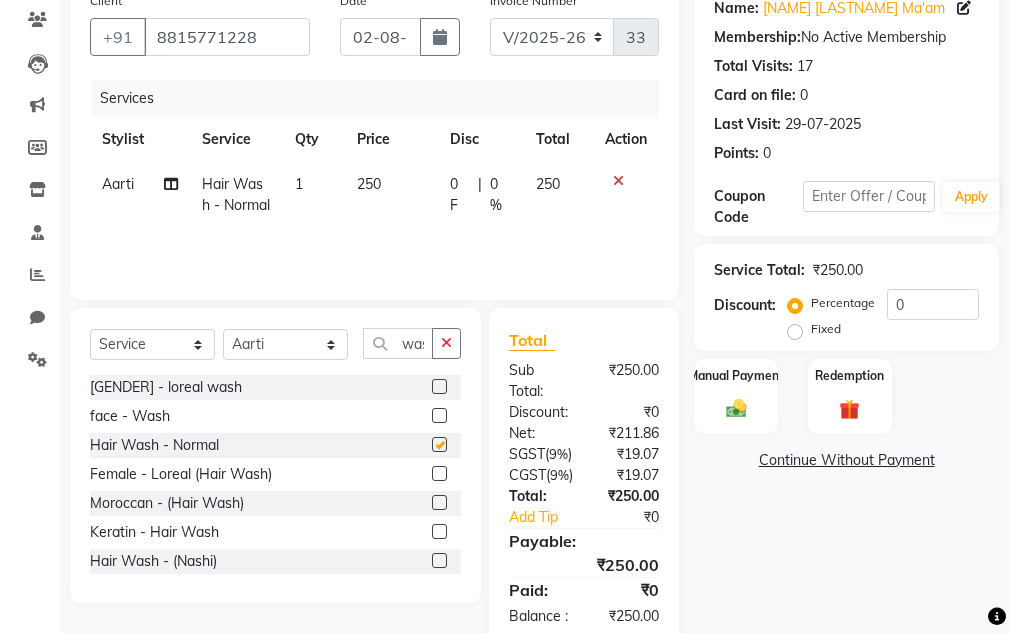 checkbox on "false" 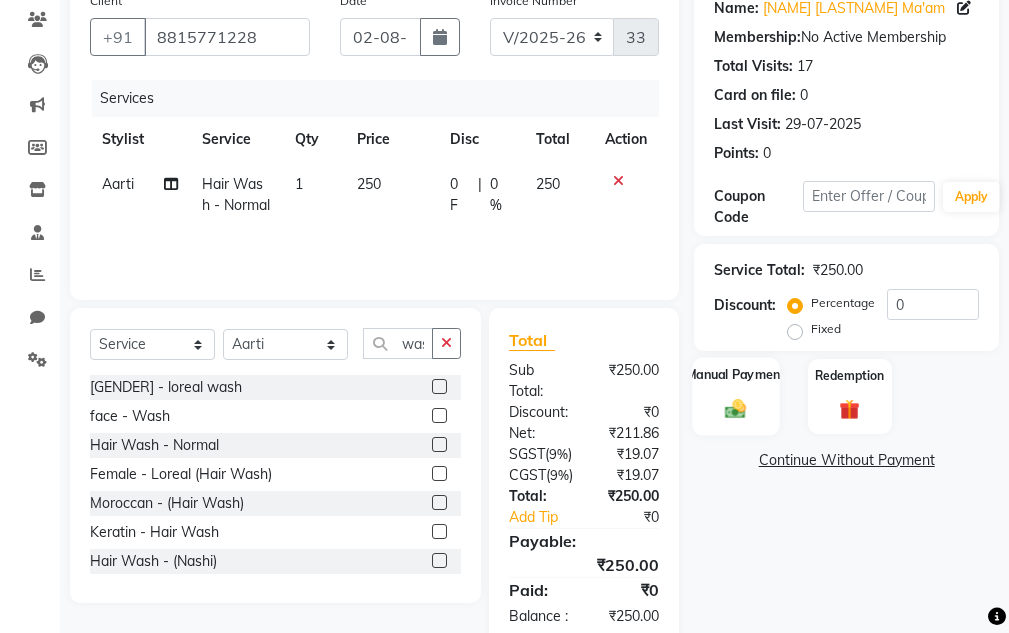 click on "Manual Payment" 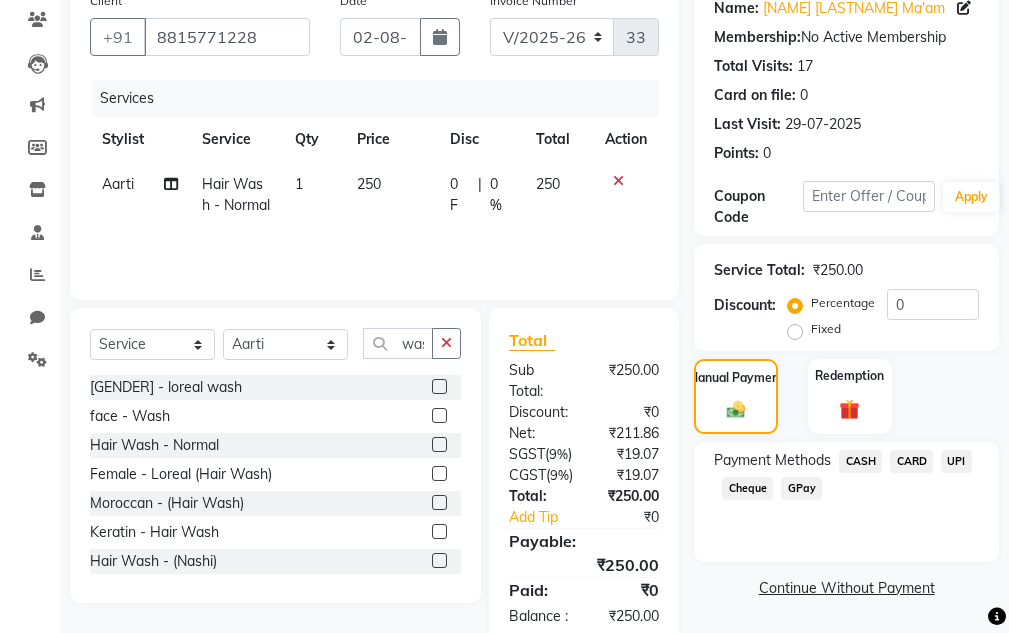 click on "UPI" 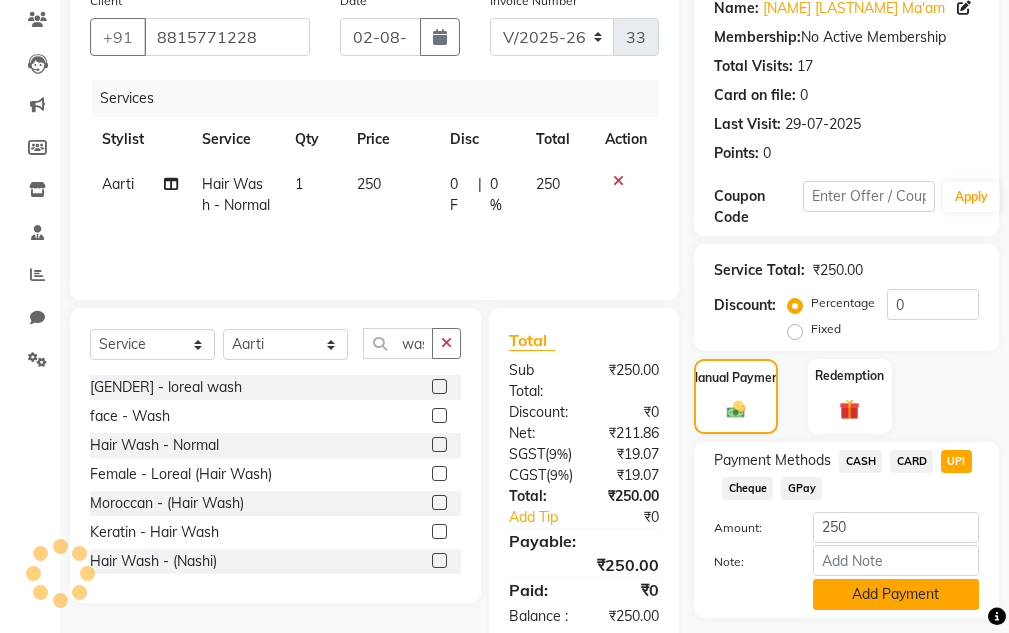 click on "Add Payment" 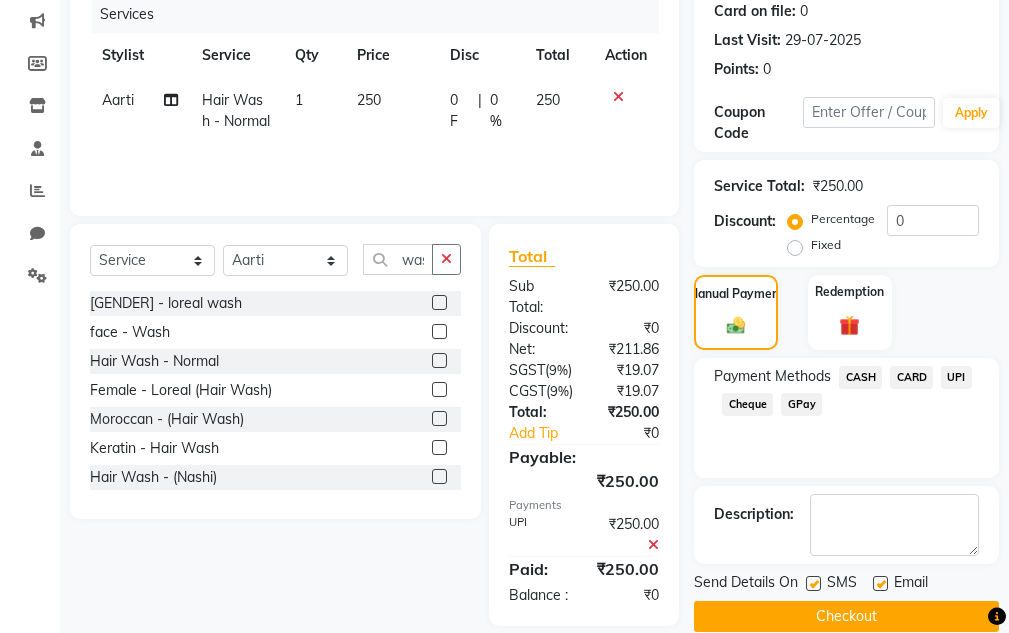 scroll, scrollTop: 365, scrollLeft: 0, axis: vertical 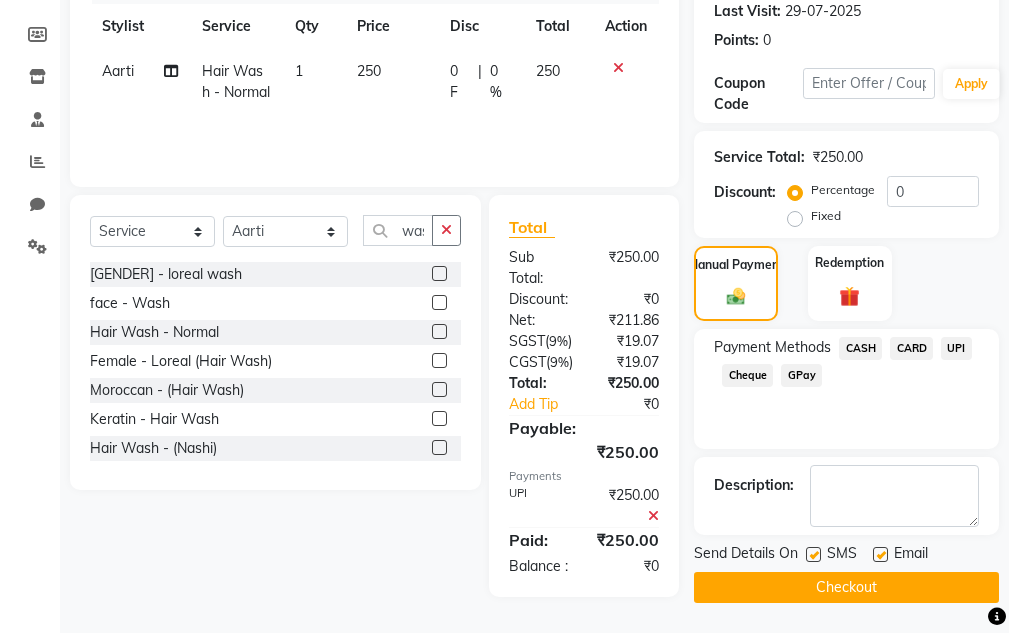 click on "Checkout" 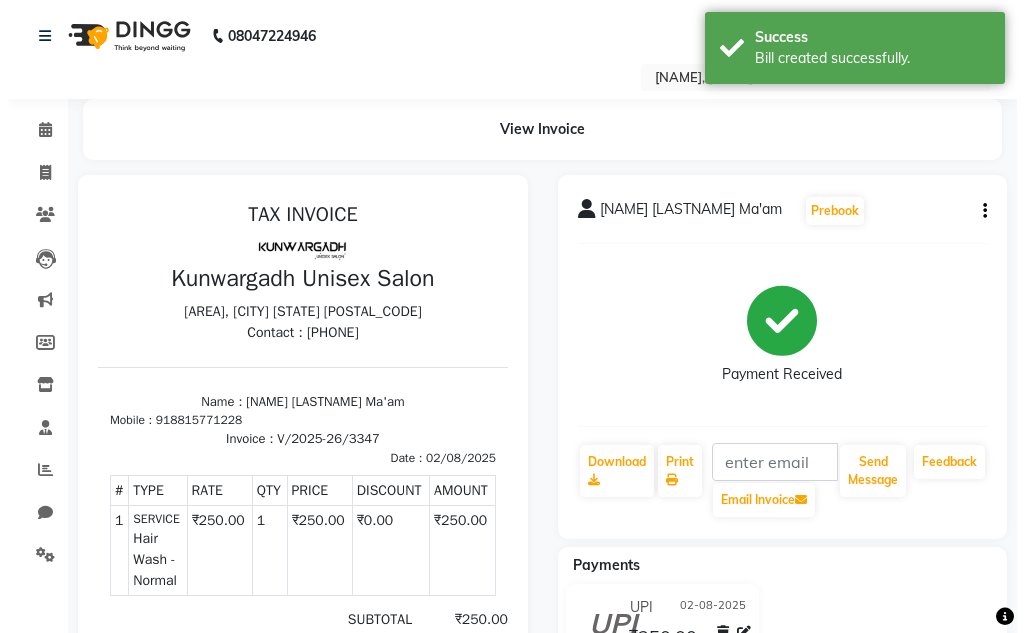 scroll, scrollTop: 0, scrollLeft: 0, axis: both 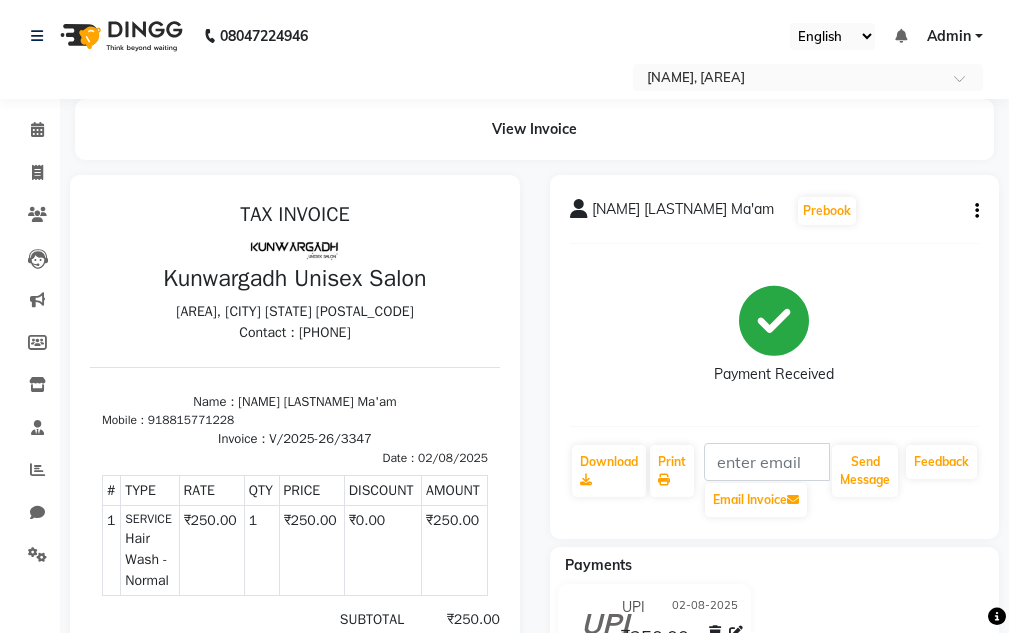 click on "Invoice" 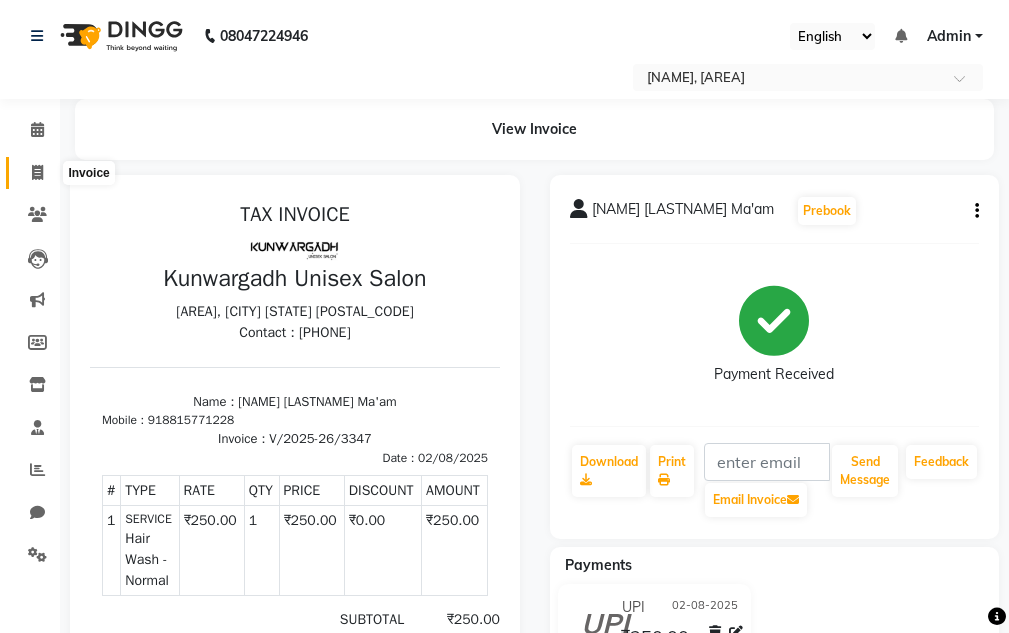 click 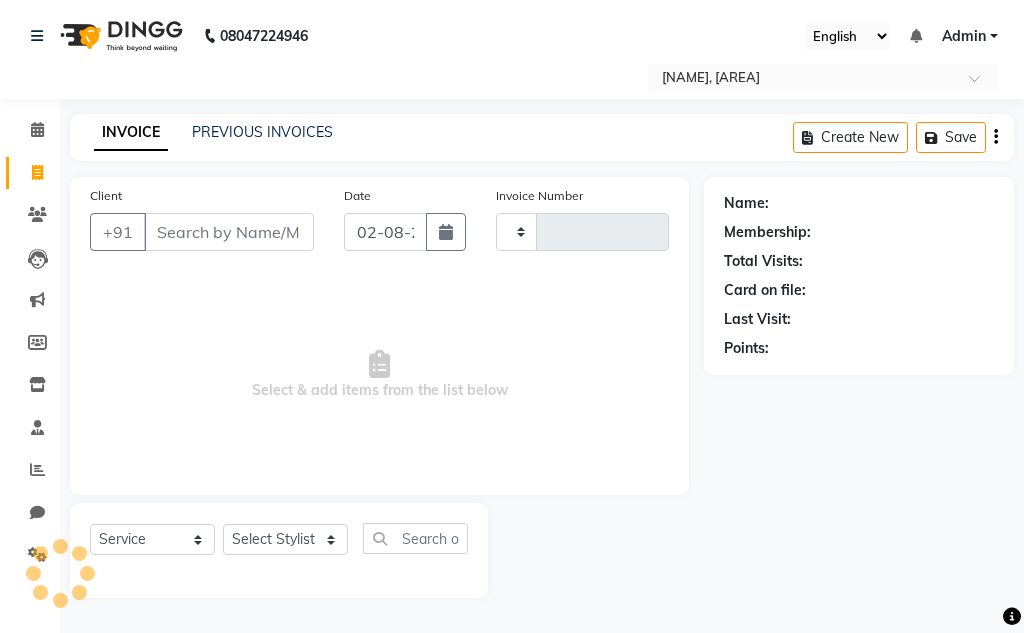 click on "Client" at bounding box center [229, 232] 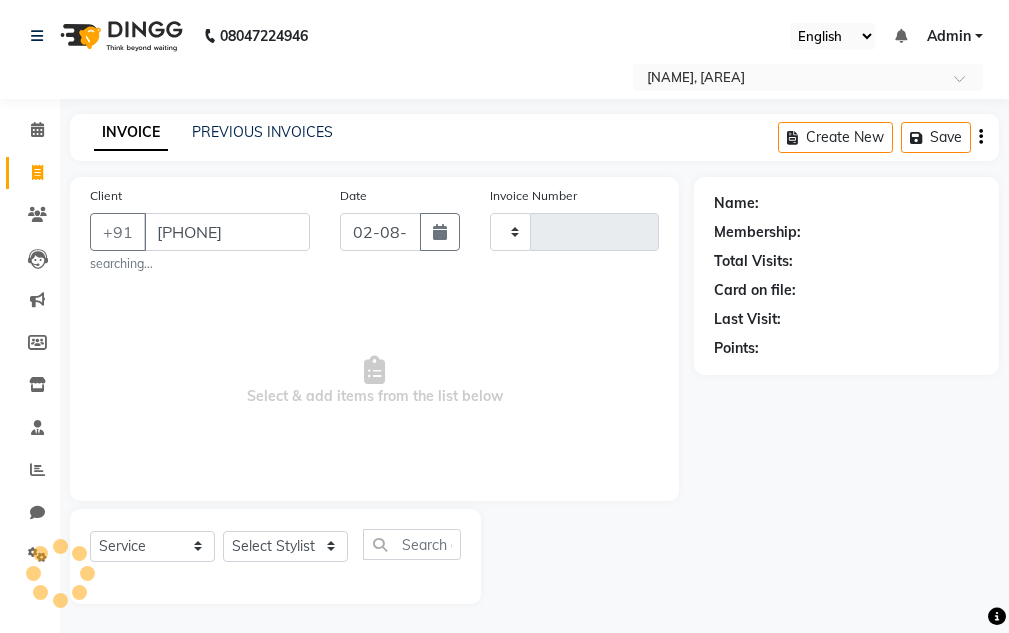 type on "[PHONE]" 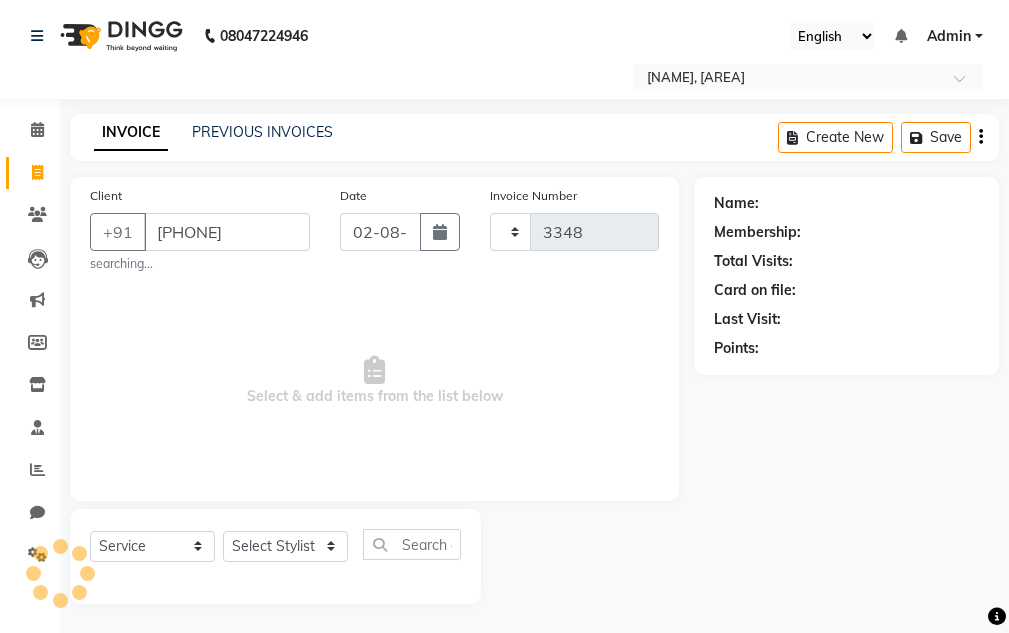 select on "7931" 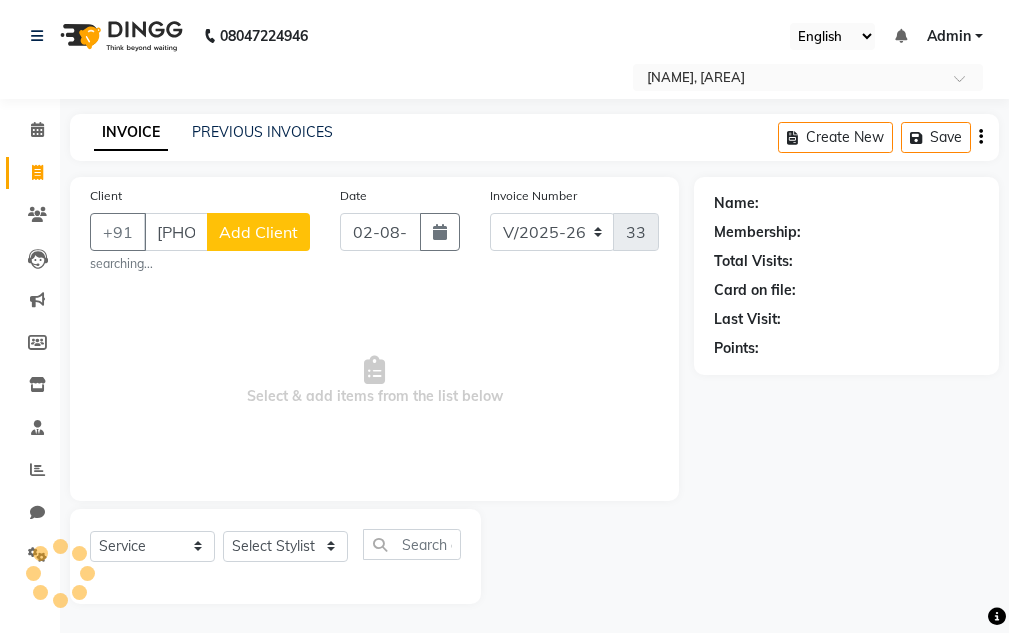 type on "[PHONE]" 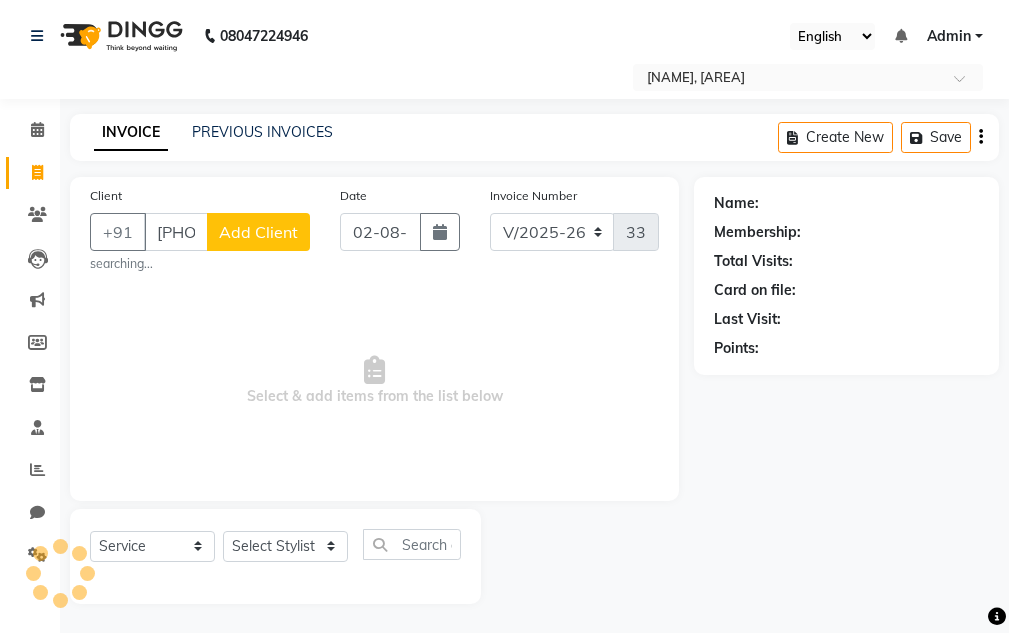 click on "Add Client" 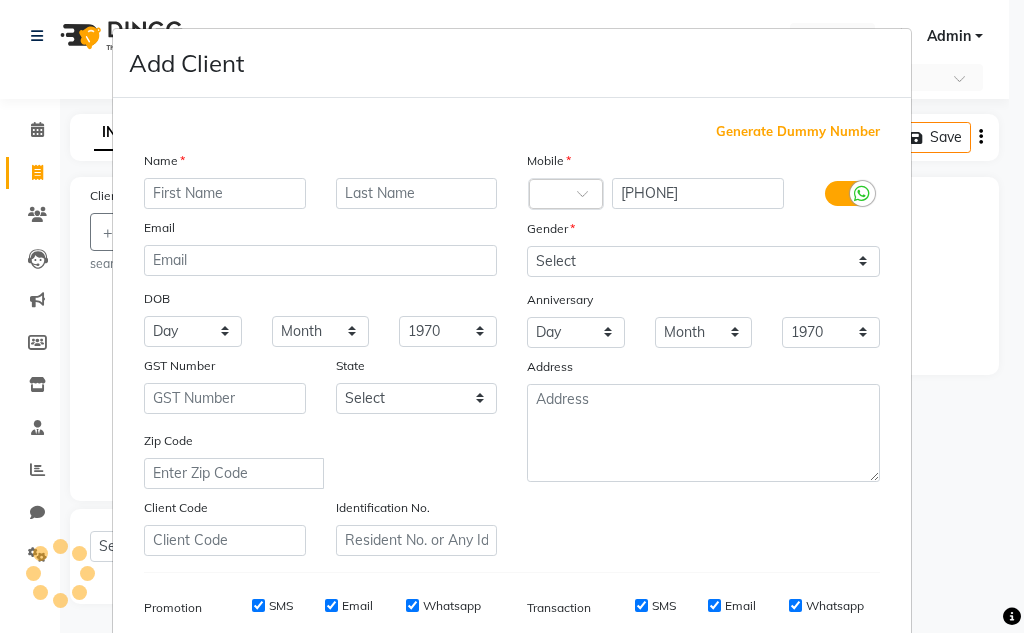 click at bounding box center [225, 193] 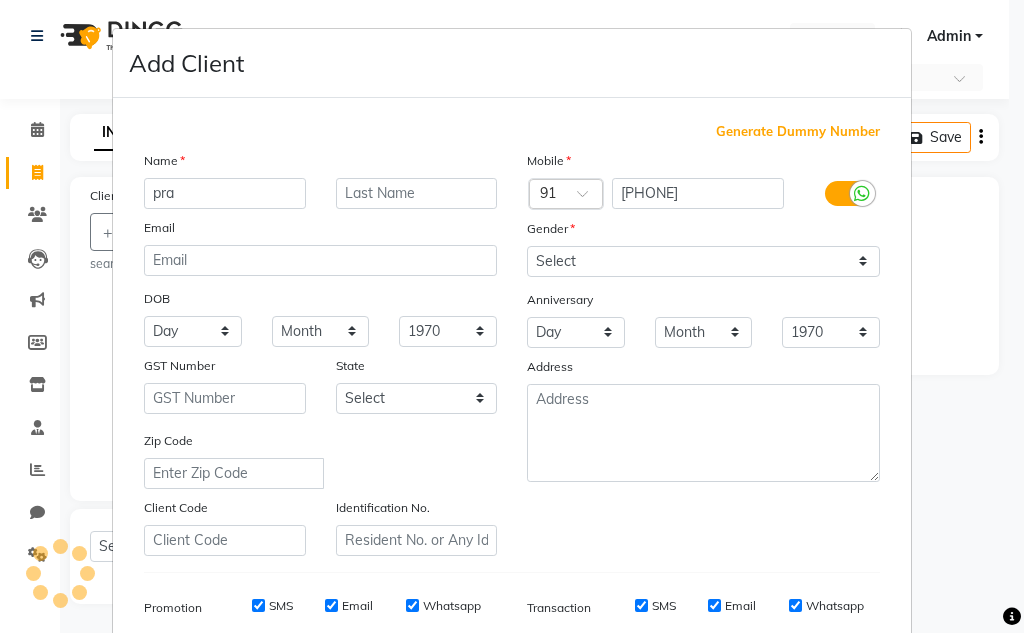 click on "pra" at bounding box center [225, 193] 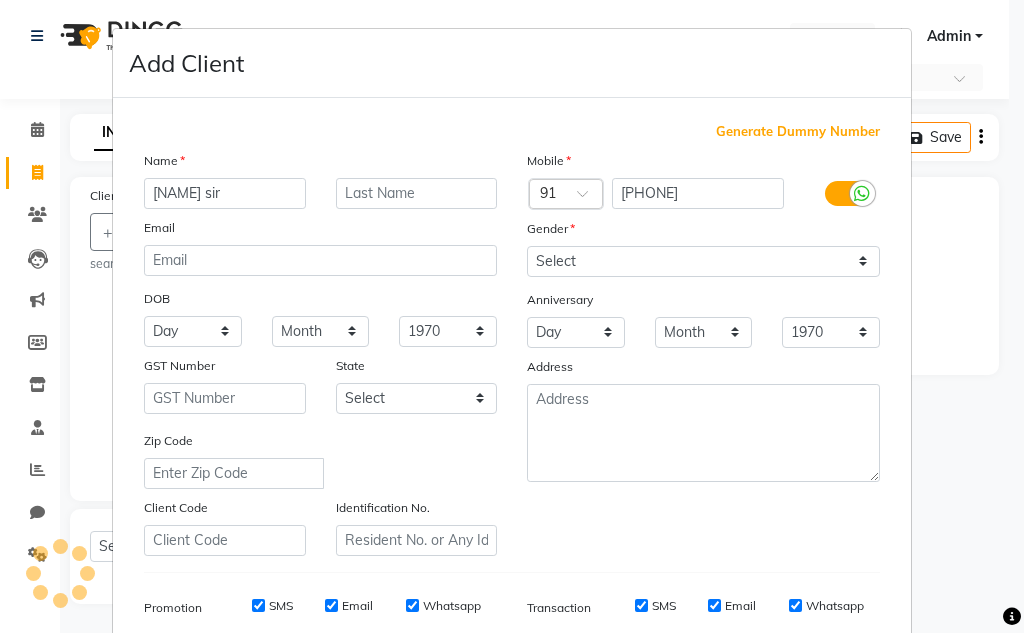 type on "[NAME] sir" 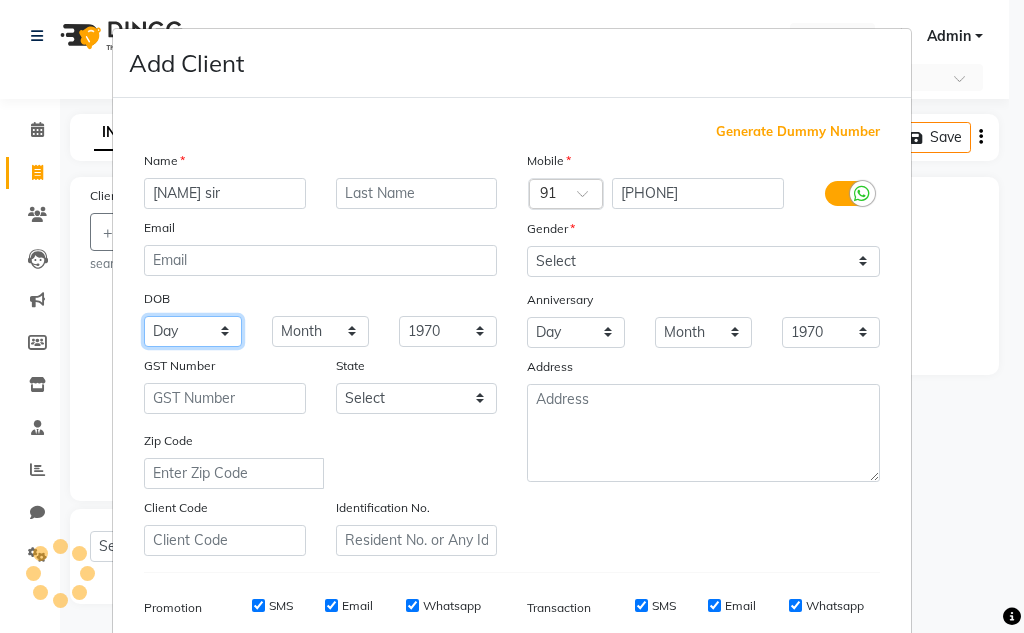 click on "Day 01 02 03 04 05 06 07 08 09 10 11 12 13 14 15 16 17 18 19 20 21 22 23 24 25 26 27 28 29 30 31" at bounding box center (193, 331) 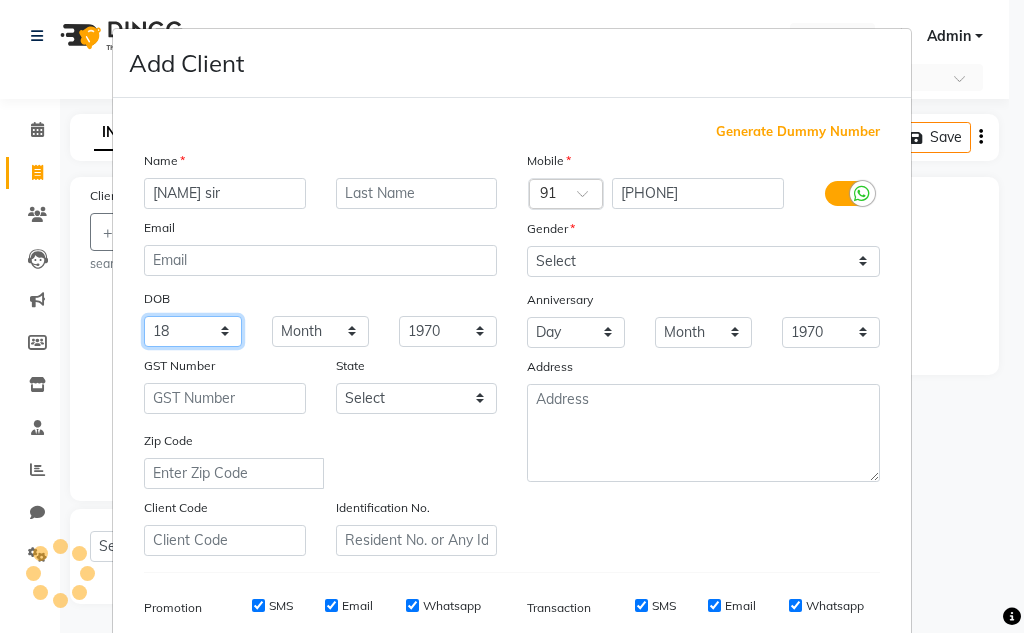 click on "Day 01 02 03 04 05 06 07 08 09 10 11 12 13 14 15 16 17 18 19 20 21 22 23 24 25 26 27 28 29 30 31" at bounding box center (193, 331) 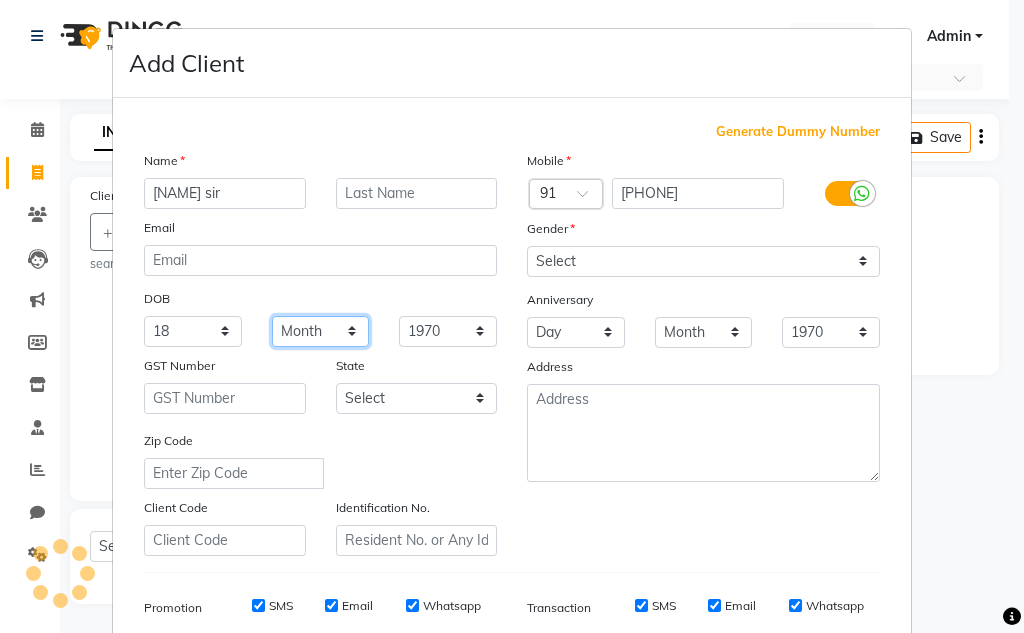 click on "Month January February March April May June July August September October November December" at bounding box center (321, 331) 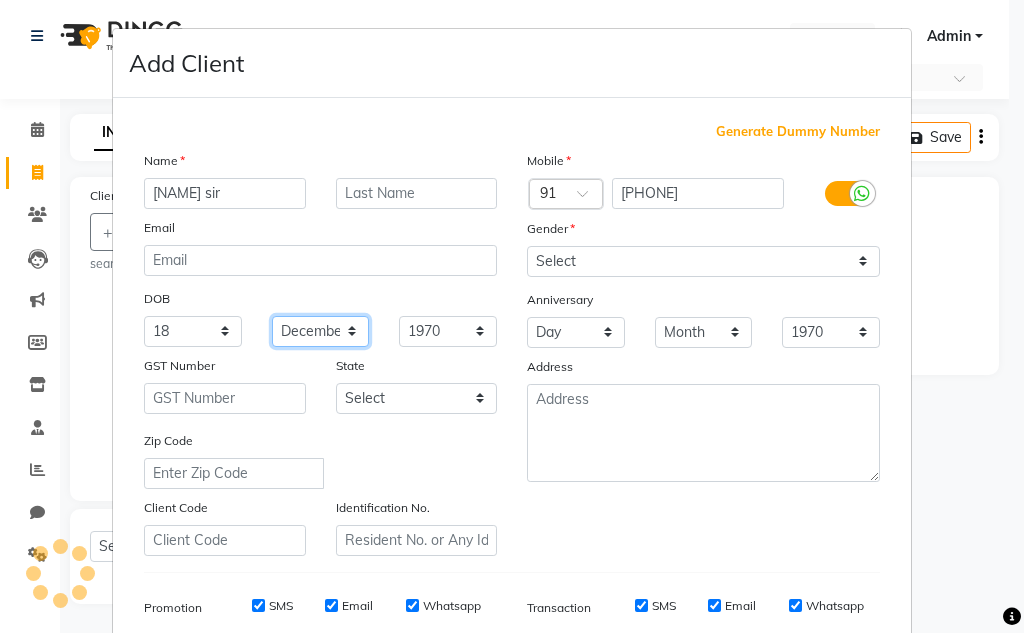 click on "Month January February March April May June July August September October November December" at bounding box center (321, 331) 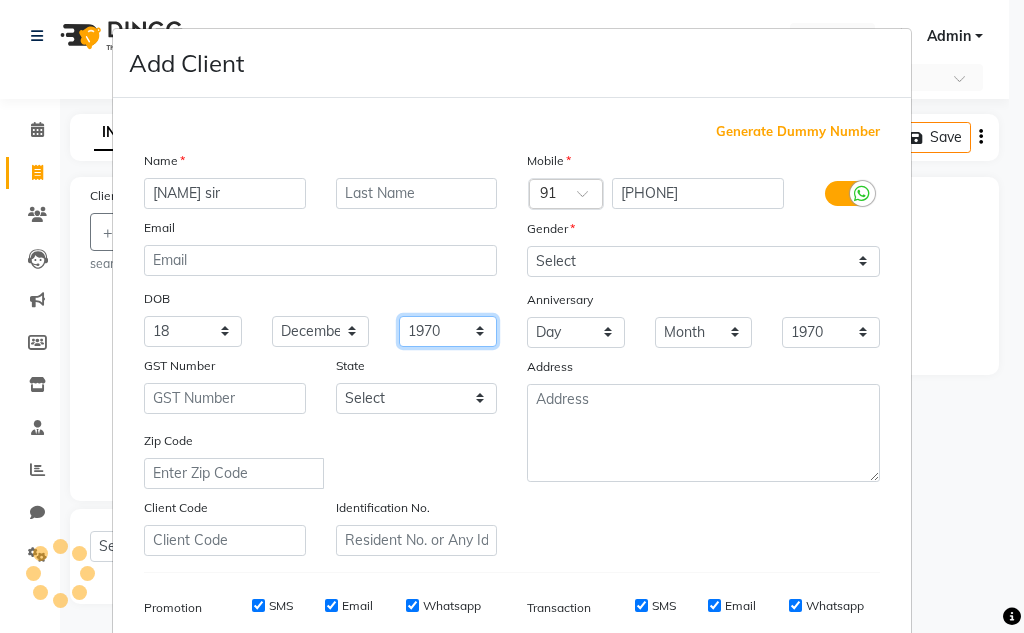 click on "1940 1941 1942 1943 1944 1945 1946 1947 1948 1949 1950 1951 1952 1953 1954 1955 1956 1957 1958 1959 1960 1961 1962 1963 1964 1965 1966 1967 1968 1969 1970 1971 1972 1973 1974 1975 1976 1977 1978 1979 1980 1981 1982 1983 1984 1985 1986 1987 1988 1989 1990 1991 1992 1993 1994 1995 1996 1997 1998 1999 2000 2001 2002 2003 2004 2005 2006 2007 2008 2009 2010 2011 2012 2013 2014 2015 2016 2017 2018 2019 2020 2021 2022 2023 2024" at bounding box center [448, 331] 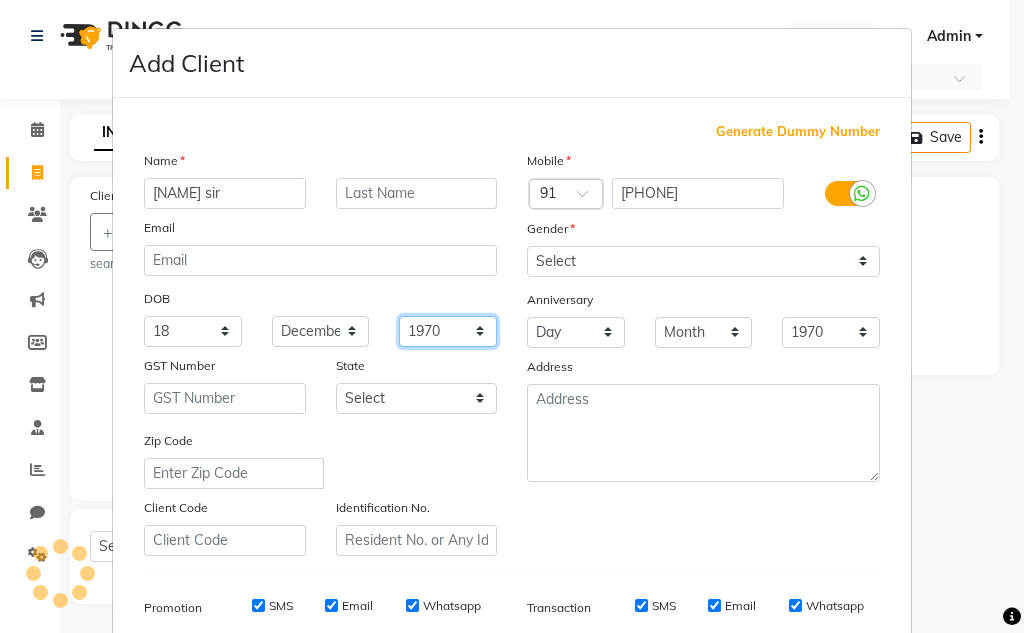 select on "1999" 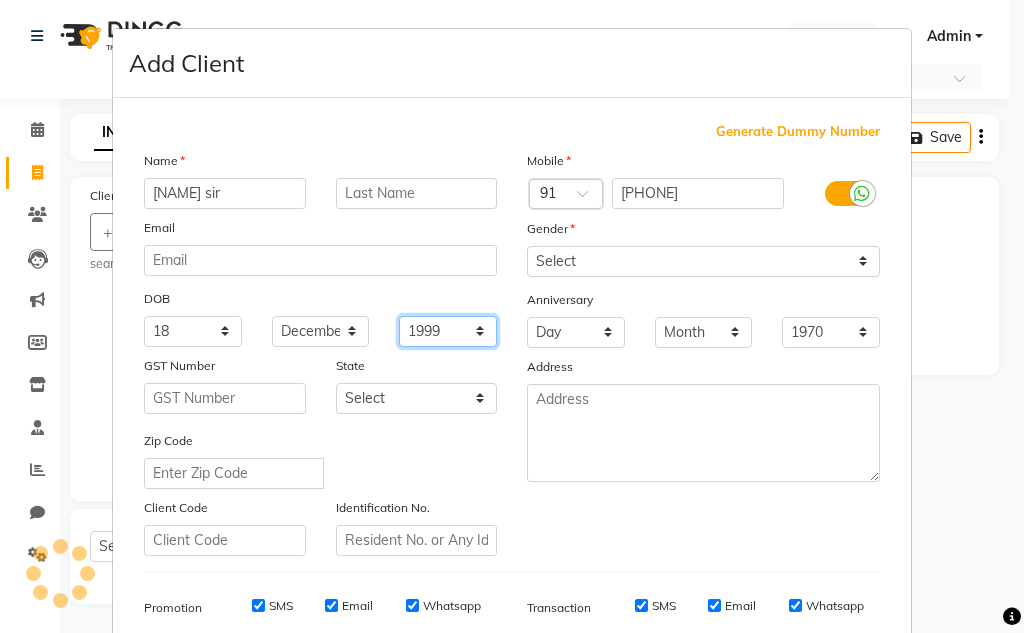 click on "1940 1941 1942 1943 1944 1945 1946 1947 1948 1949 1950 1951 1952 1953 1954 1955 1956 1957 1958 1959 1960 1961 1962 1963 1964 1965 1966 1967 1968 1969 1970 1971 1972 1973 1974 1975 1976 1977 1978 1979 1980 1981 1982 1983 1984 1985 1986 1987 1988 1989 1990 1991 1992 1993 1994 1995 1996 1997 1998 1999 2000 2001 2002 2003 2004 2005 2006 2007 2008 2009 2010 2011 2012 2013 2014 2015 2016 2017 2018 2019 2020 2021 2022 2023 2024" at bounding box center [448, 331] 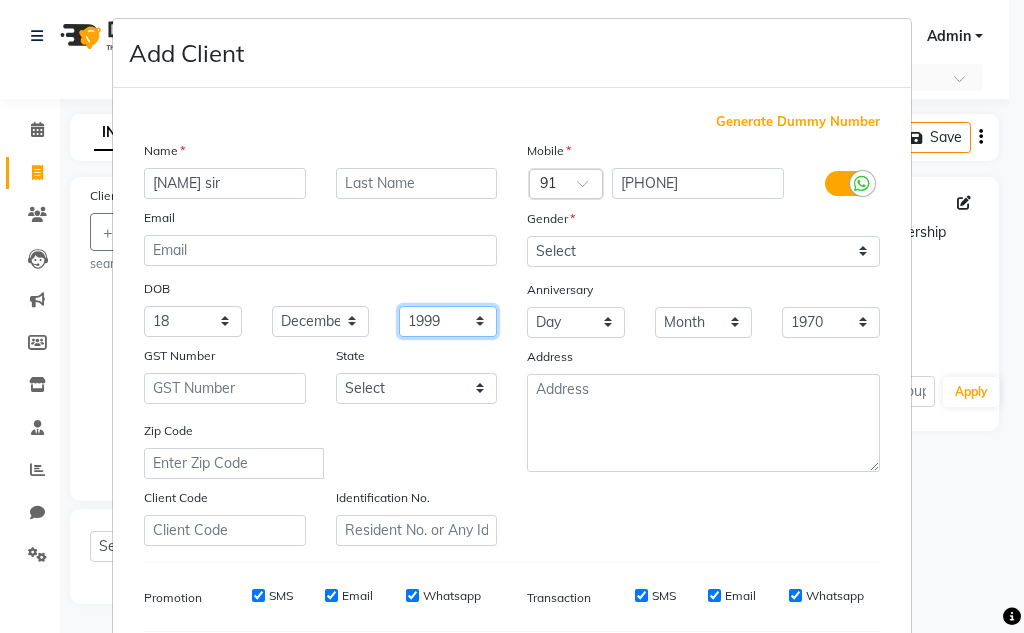 scroll, scrollTop: 0, scrollLeft: 0, axis: both 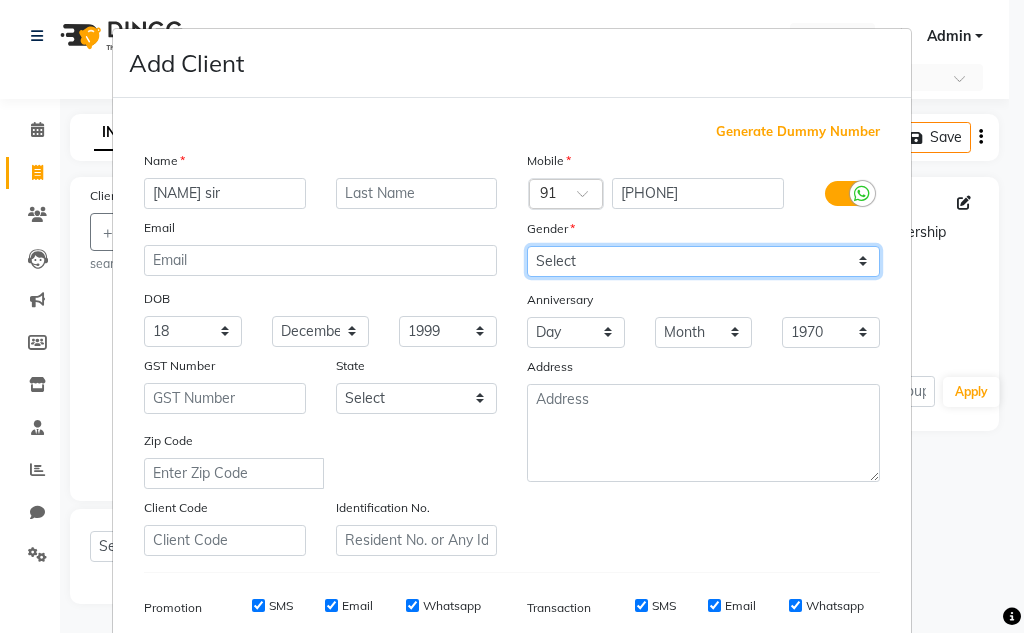 click on "Select Male Female Other Prefer Not To Say" at bounding box center (703, 261) 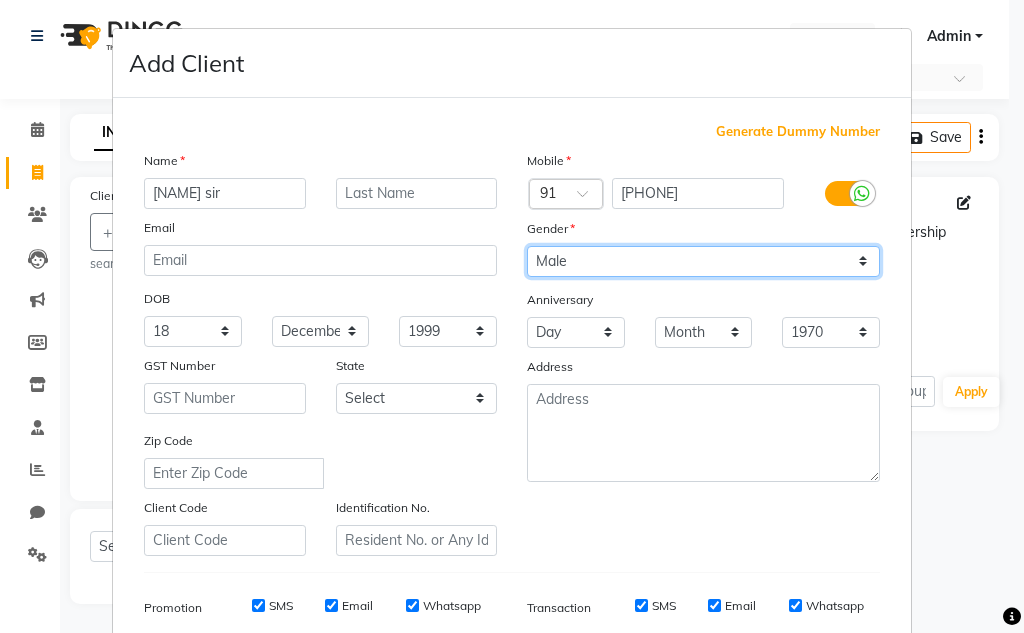 click on "Select Male Female Other Prefer Not To Say" at bounding box center (703, 261) 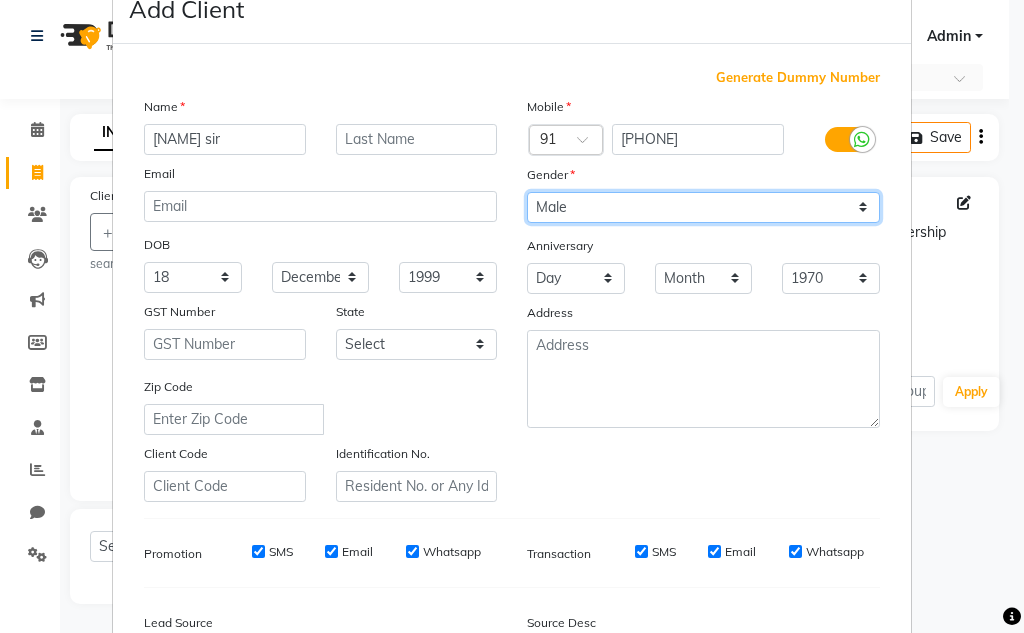 scroll, scrollTop: 290, scrollLeft: 0, axis: vertical 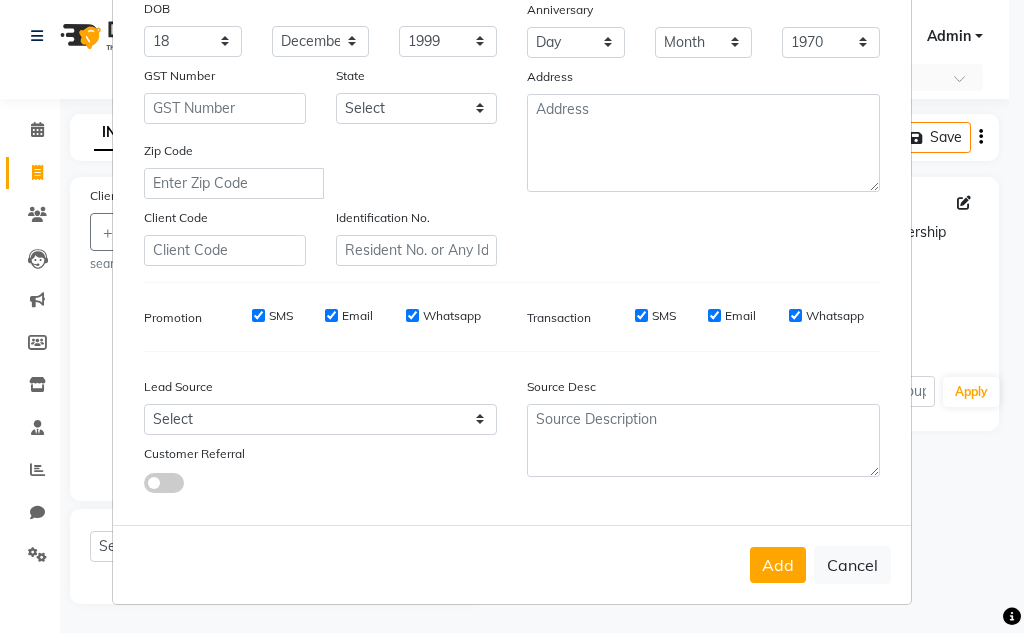 click on "Add" at bounding box center [778, 565] 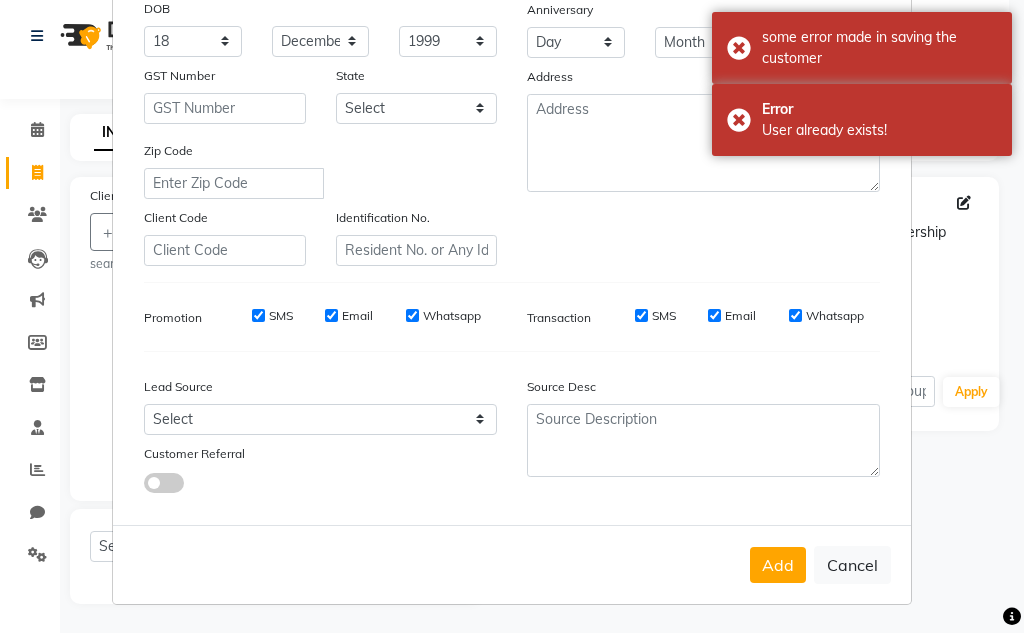 click on "Add" at bounding box center [778, 565] 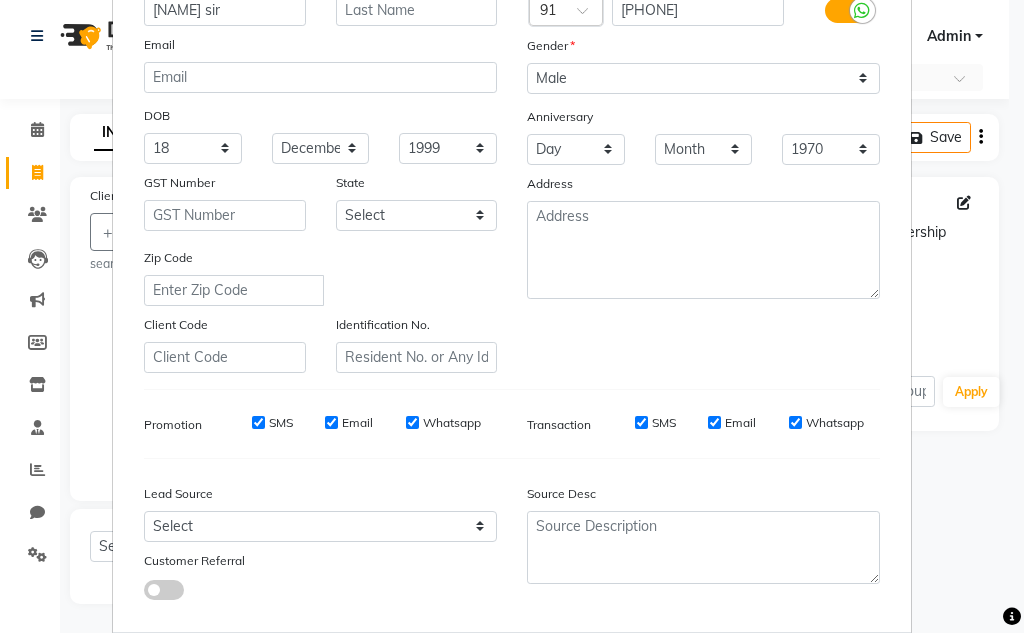 scroll, scrollTop: 290, scrollLeft: 0, axis: vertical 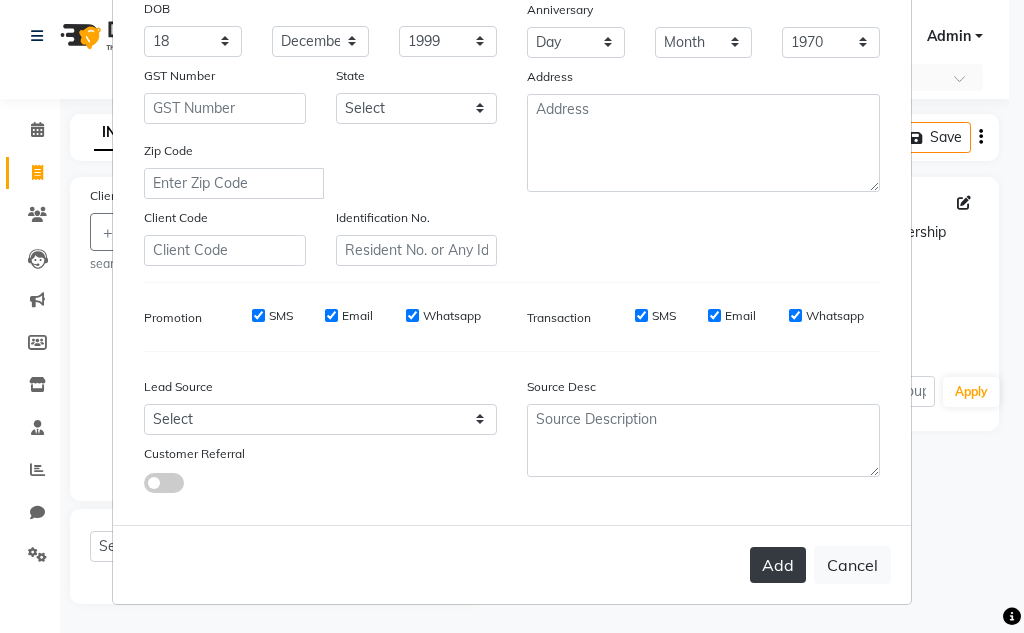 click on "Add" at bounding box center (778, 565) 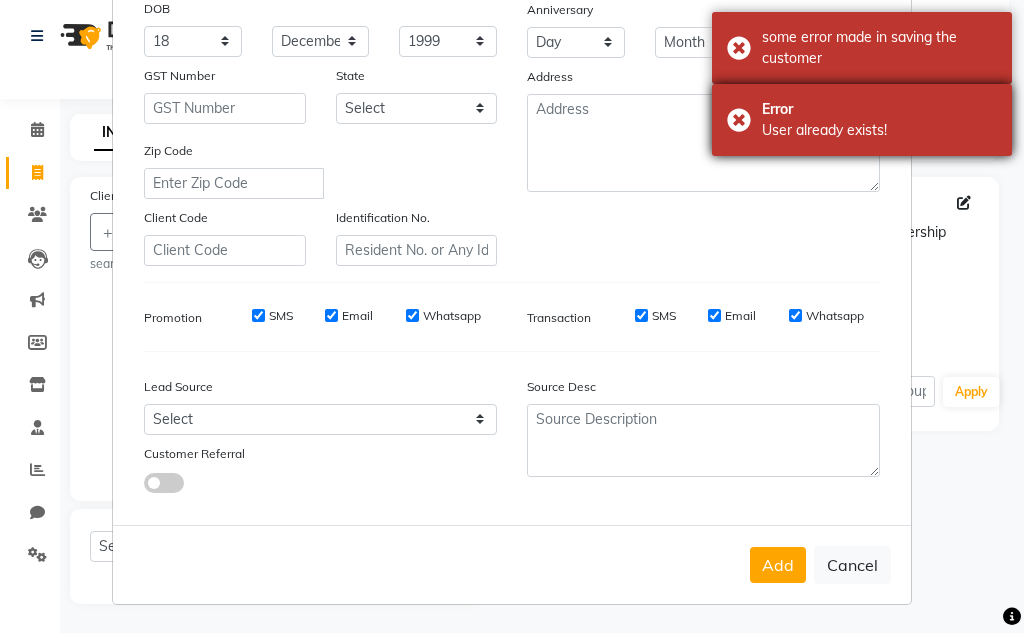 click on "Error   User already exists!" at bounding box center [862, 120] 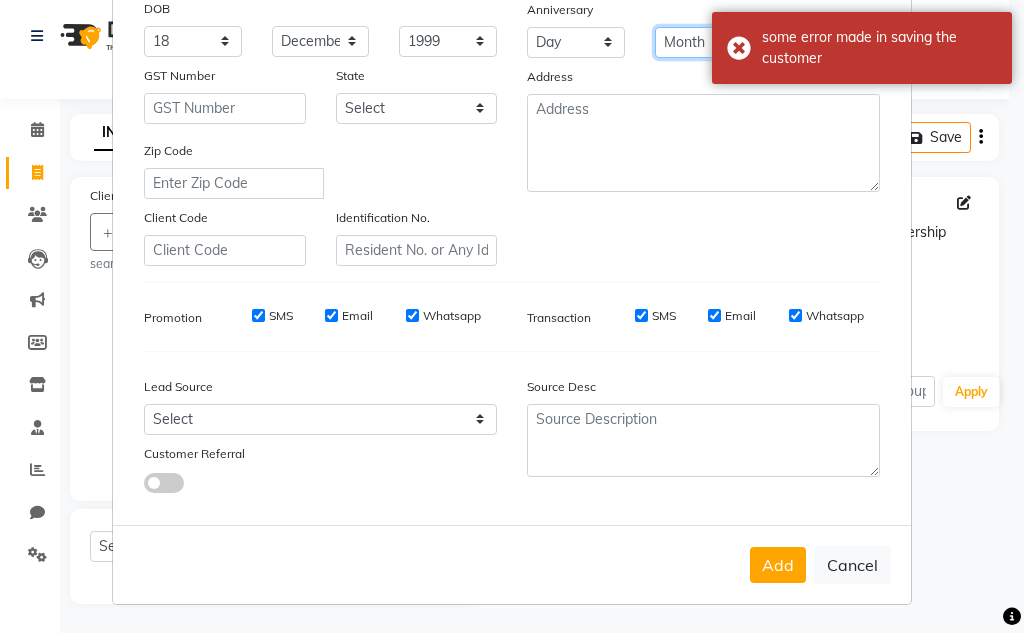 drag, startPoint x: 737, startPoint y: 41, endPoint x: 727, endPoint y: 52, distance: 14.866069 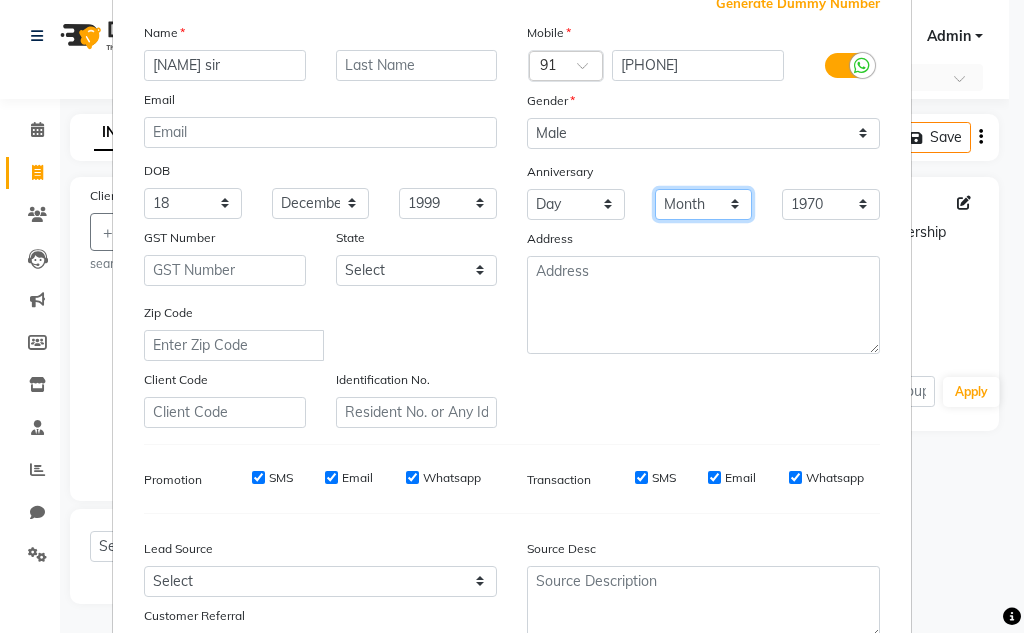 scroll, scrollTop: 0, scrollLeft: 0, axis: both 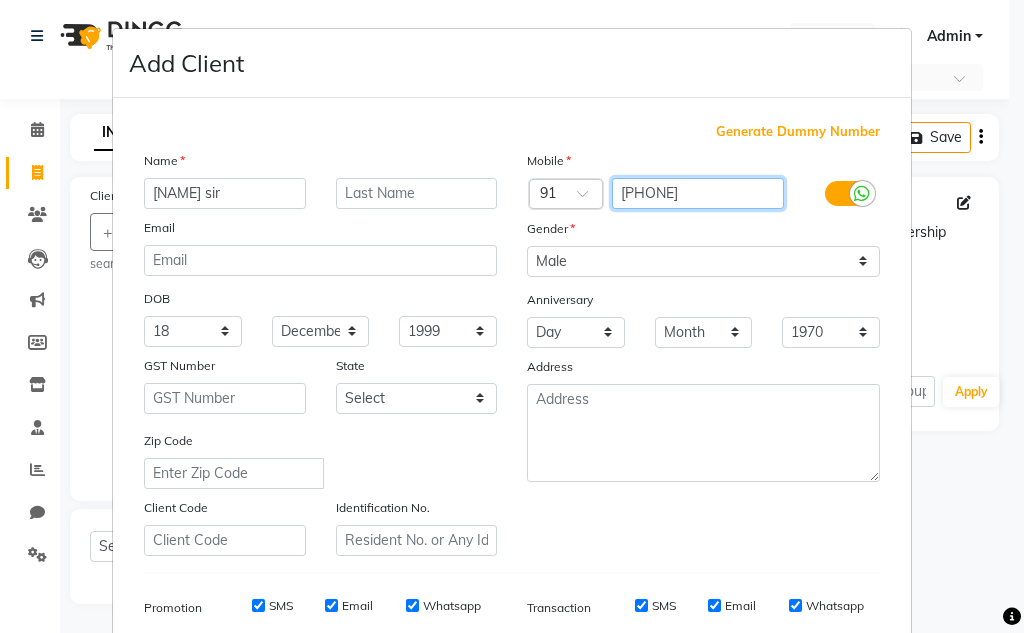 click on "[PHONE]" at bounding box center (698, 193) 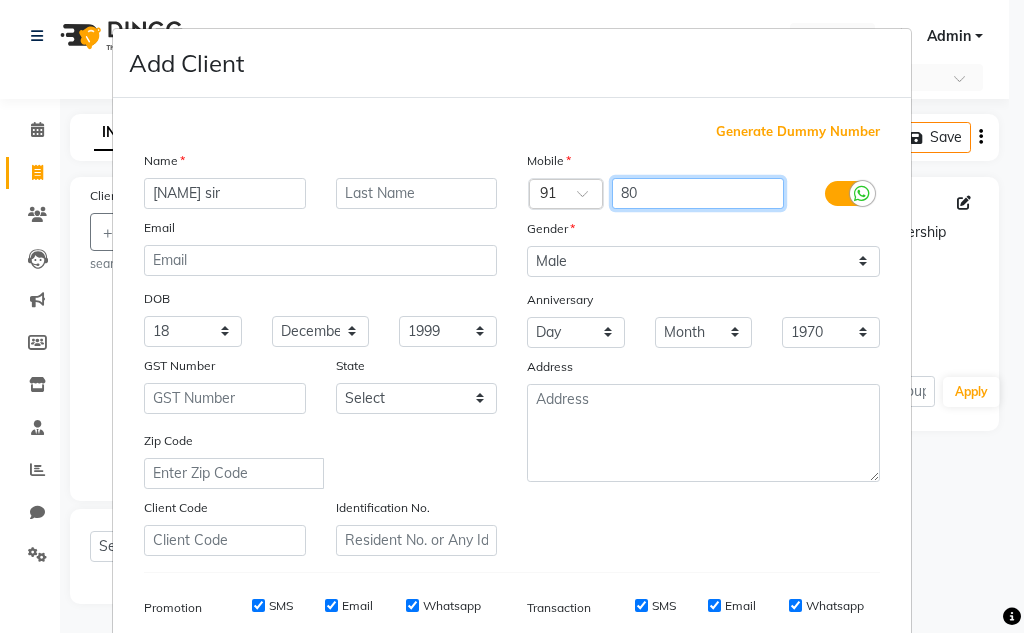 type on "8" 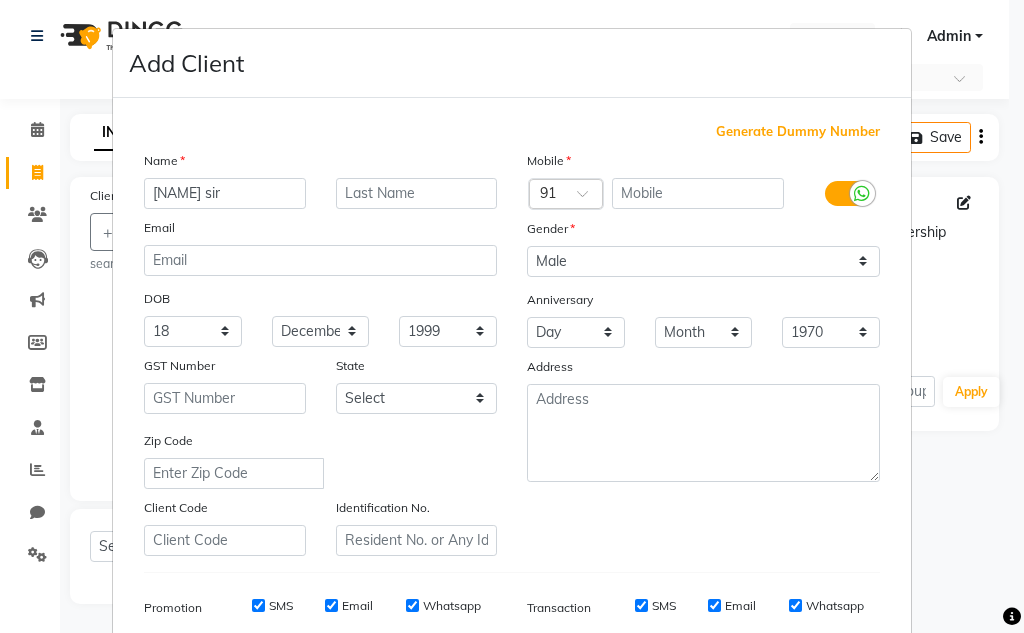 click on "Generate Dummy Number" at bounding box center (798, 132) 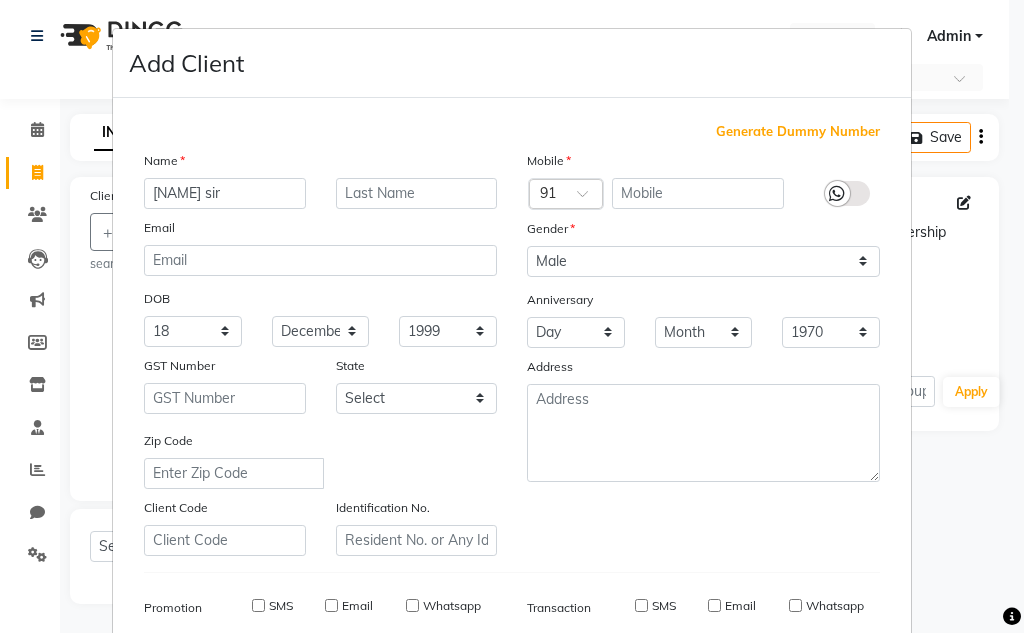 type 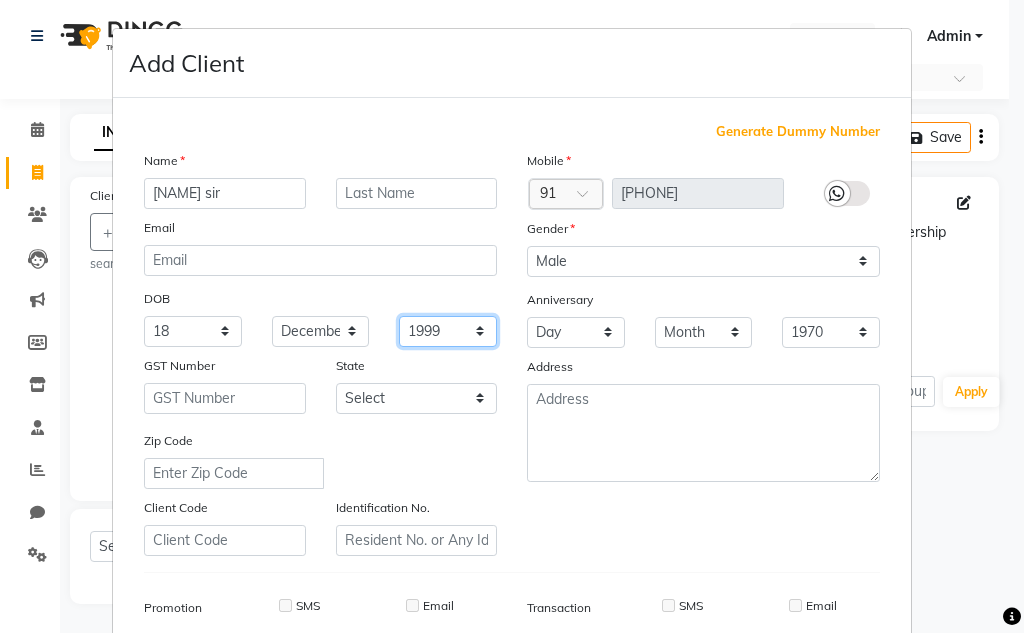 click on "1940 1941 1942 1943 1944 1945 1946 1947 1948 1949 1950 1951 1952 1953 1954 1955 1956 1957 1958 1959 1960 1961 1962 1963 1964 1965 1966 1967 1968 1969 1970 1971 1972 1973 1974 1975 1976 1977 1978 1979 1980 1981 1982 1983 1984 1985 1986 1987 1988 1989 1990 1991 1992 1993 1994 1995 1996 1997 1998 1999 2000 2001 2002 2003 2004 2005 2006 2007 2008 2009 2010 2011 2012 2013 2014 2015 2016 2017 2018 2019 2020 2021 2022 2023 2024" at bounding box center (448, 331) 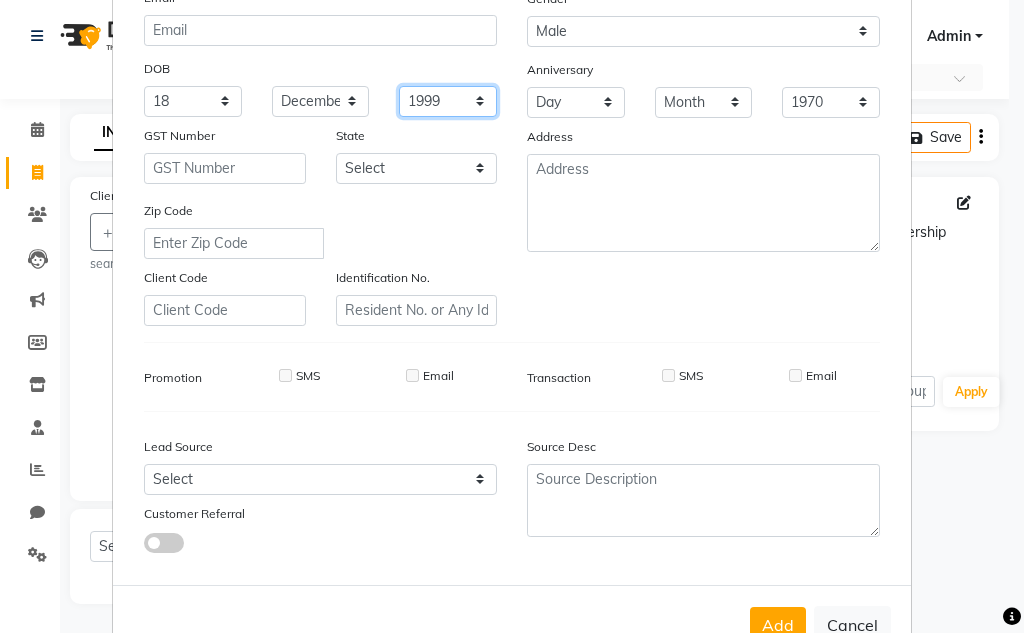 scroll, scrollTop: 290, scrollLeft: 0, axis: vertical 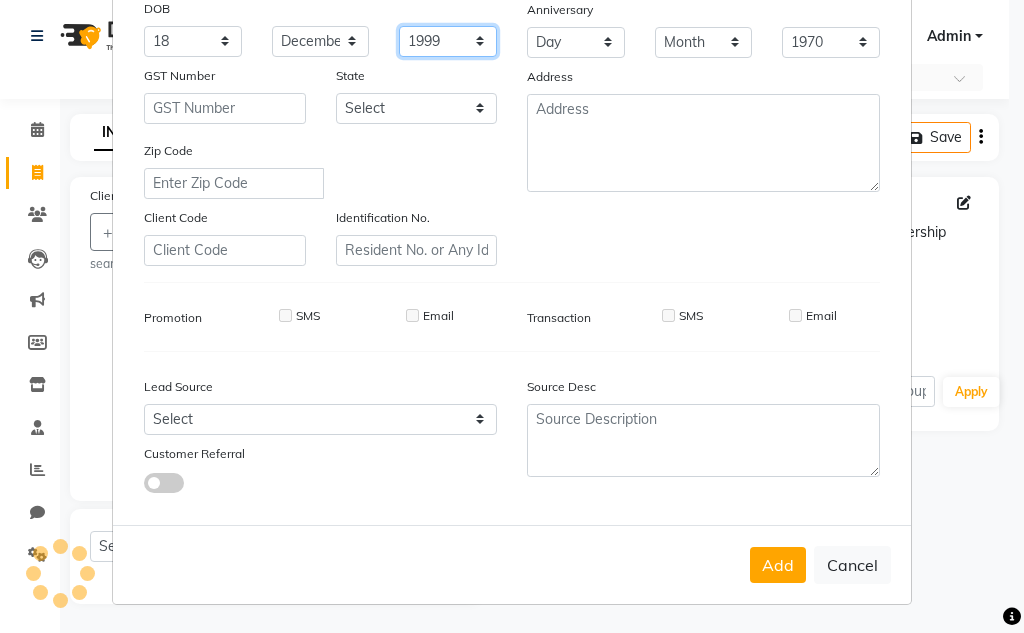 click on "1940 1941 1942 1943 1944 1945 1946 1947 1948 1949 1950 1951 1952 1953 1954 1955 1956 1957 1958 1959 1960 1961 1962 1963 1964 1965 1966 1967 1968 1969 1970 1971 1972 1973 1974 1975 1976 1977 1978 1979 1980 1981 1982 1983 1984 1985 1986 1987 1988 1989 1990 1991 1992 1993 1994 1995 1996 1997 1998 1999 2000 2001 2002 2003 2004 2005 2006 2007 2008 2009 2010 2011 2012 2013 2014 2015 2016 2017 2018 2019 2020 2021 2022 2023 2024" at bounding box center [448, 41] 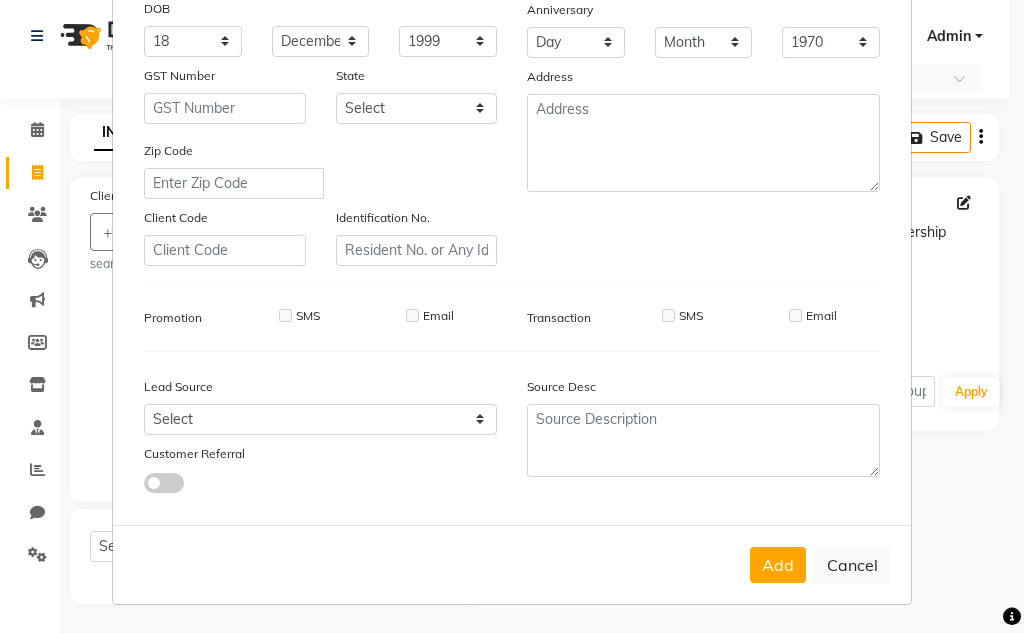 drag, startPoint x: 364, startPoint y: 575, endPoint x: 369, endPoint y: 565, distance: 11.18034 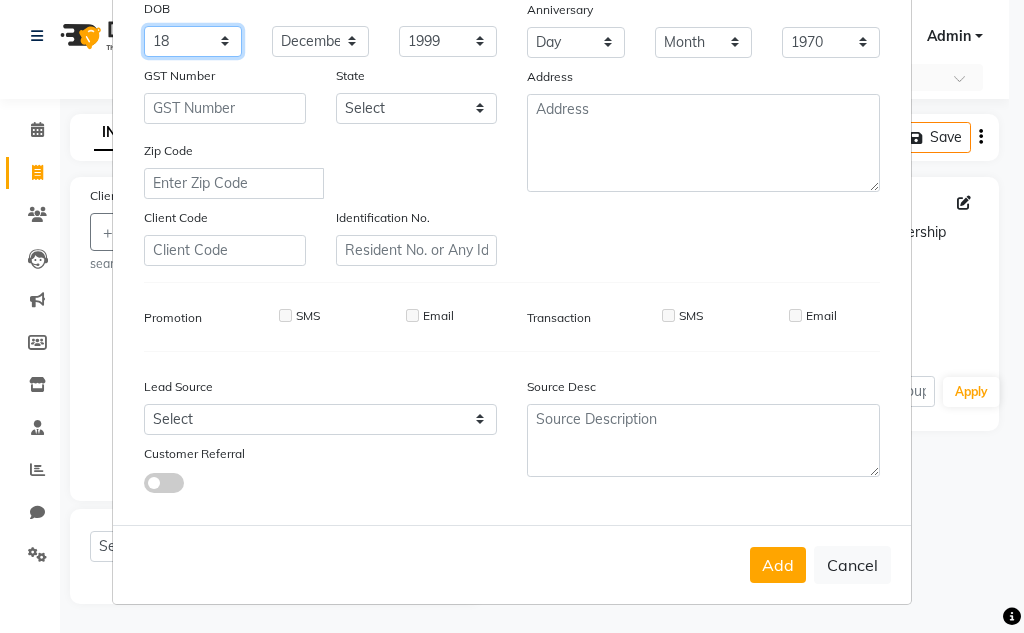 click on "Day 01 02 03 04 05 06 07 08 09 10 11 12 13 14 15 16 17 18 19 20 21 22 23 24 25 26 27 28 29 30 31" at bounding box center (193, 41) 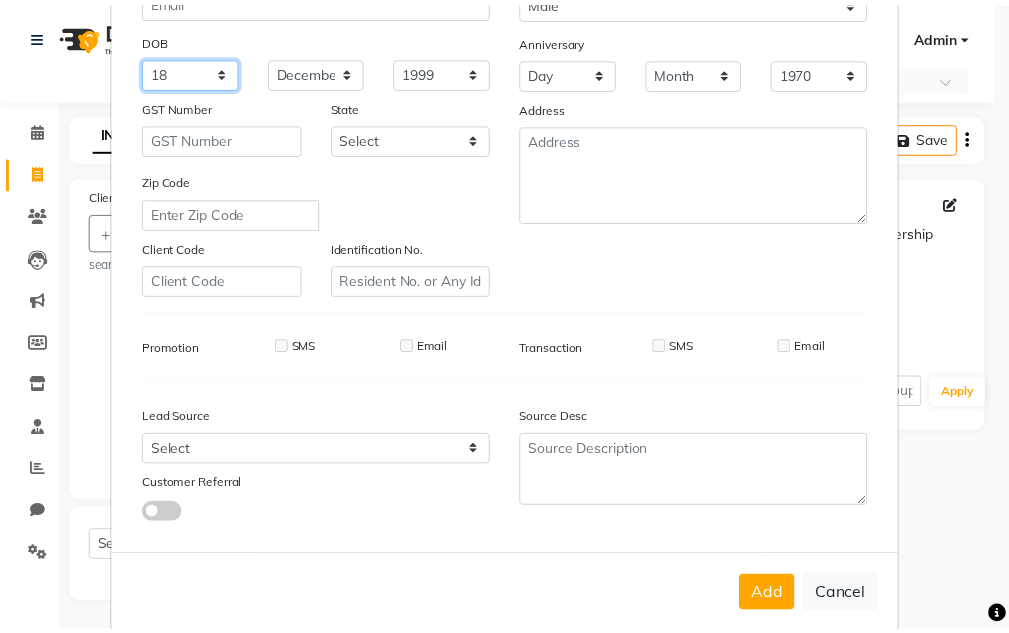 scroll, scrollTop: 290, scrollLeft: 0, axis: vertical 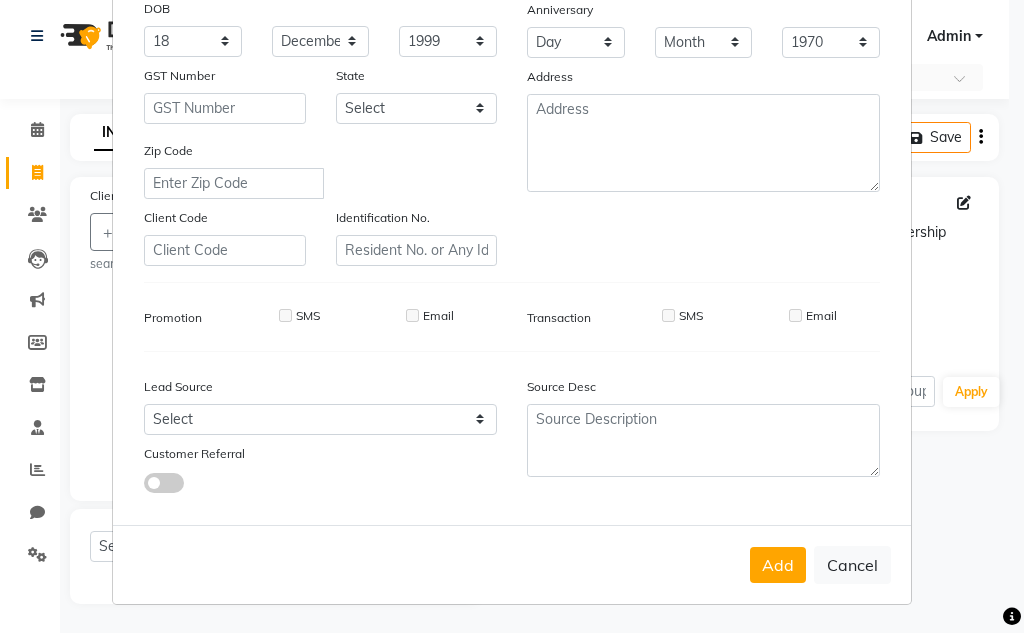 click on "Add" at bounding box center (778, 565) 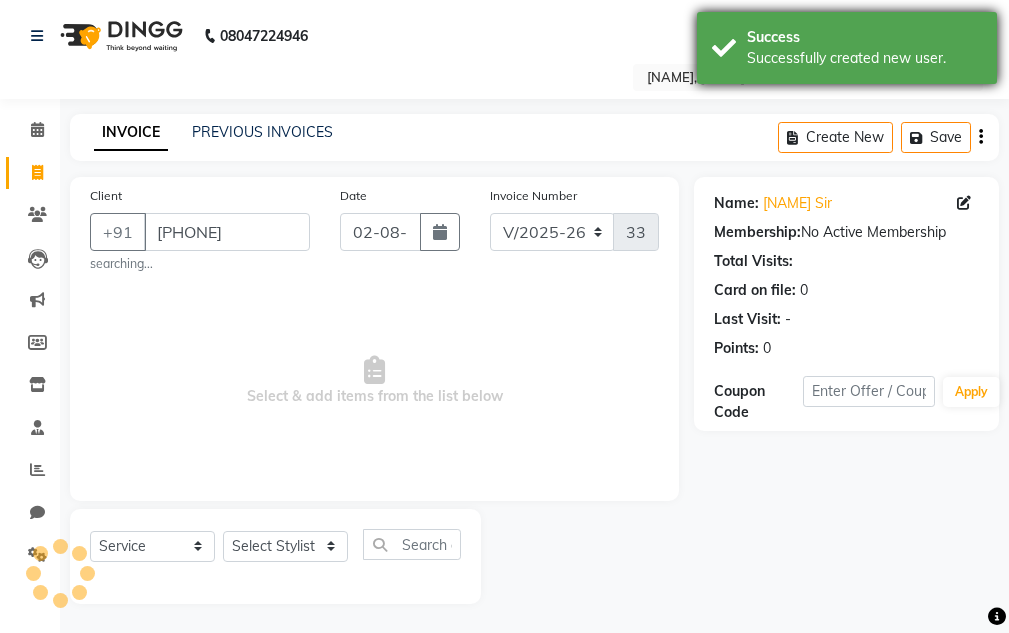 click on "Success" at bounding box center (864, 37) 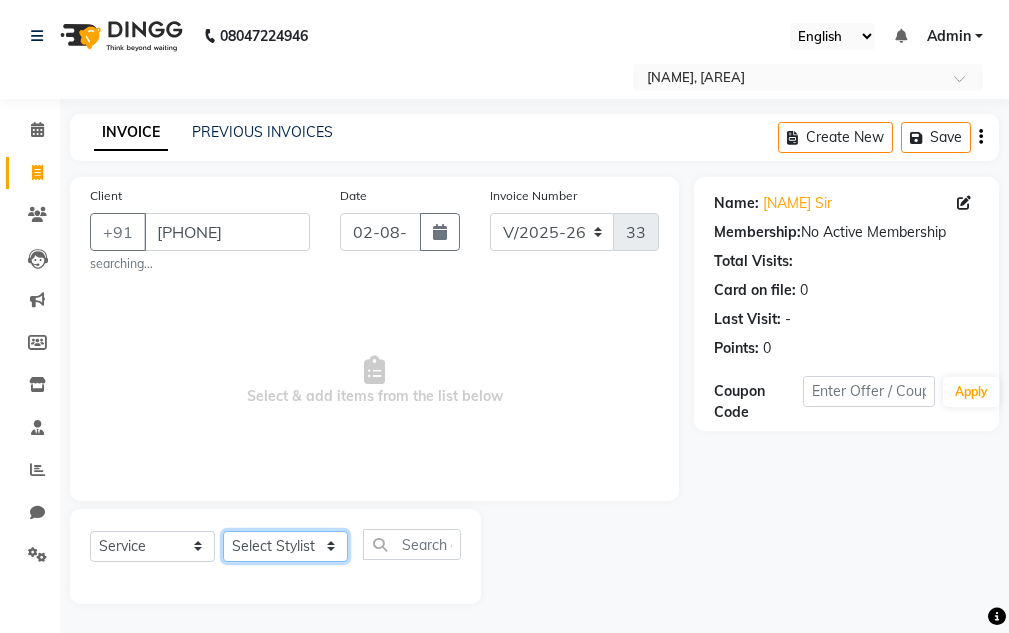 drag, startPoint x: 312, startPoint y: 544, endPoint x: 318, endPoint y: 533, distance: 12.529964 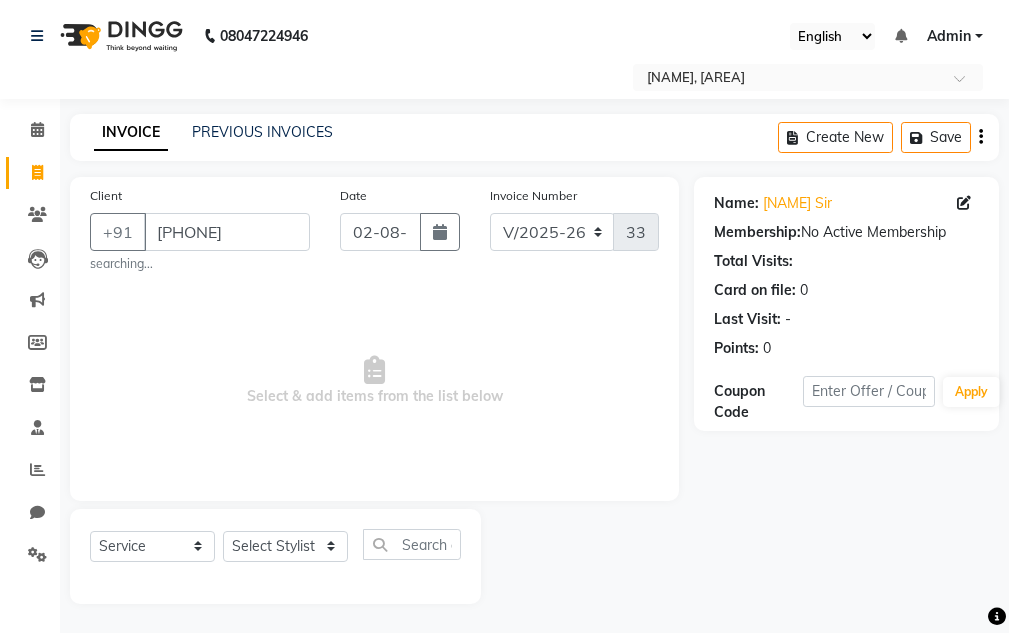 click on "Select & add items from the list below" at bounding box center (374, 381) 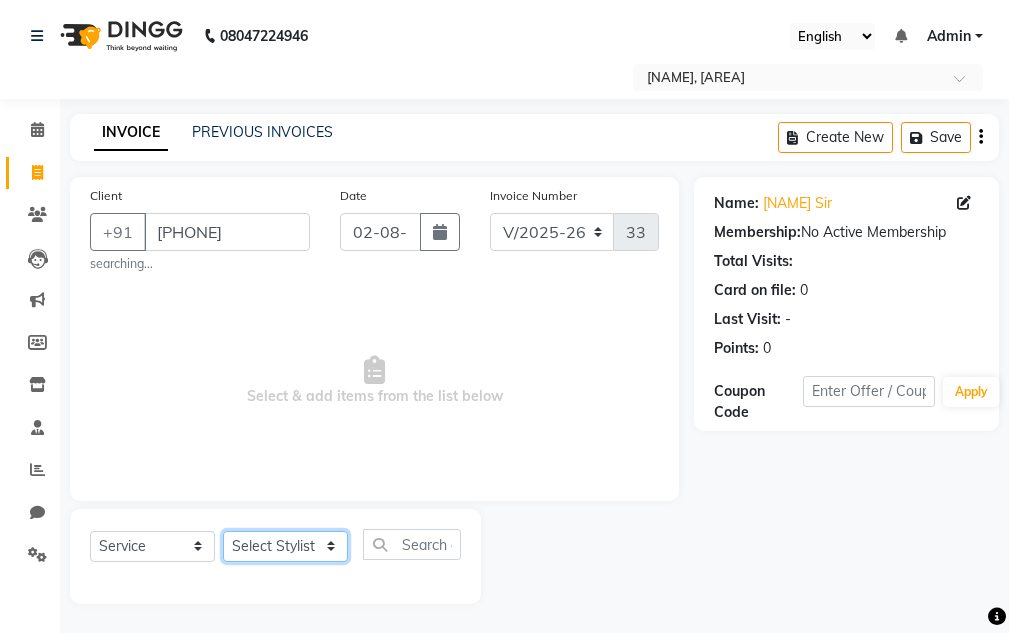 click on "Select Stylist [NAME] [NAME] Sir [NAME] Sir [NAME] [LASTNAME] Gaurav soni Gulfan Khan [NAME] Sen [NAME] Sahu [NAME] Khan" 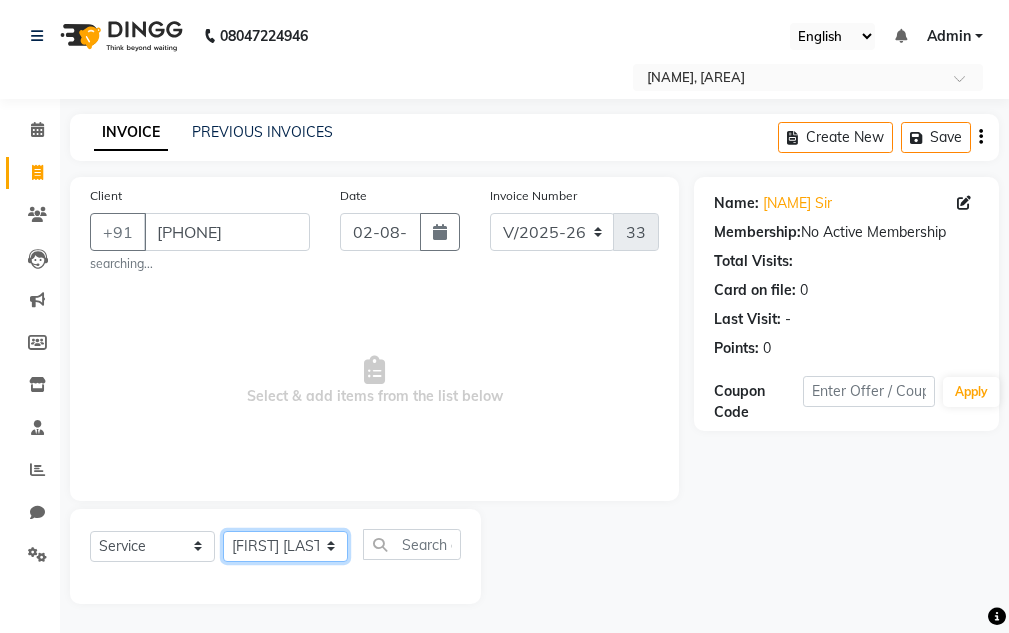 click on "Select Stylist [NAME] [NAME] Sir [NAME] Sir [NAME] [LASTNAME] Gaurav soni Gulfan Khan [NAME] Sen [NAME] Sahu [NAME] Khan" 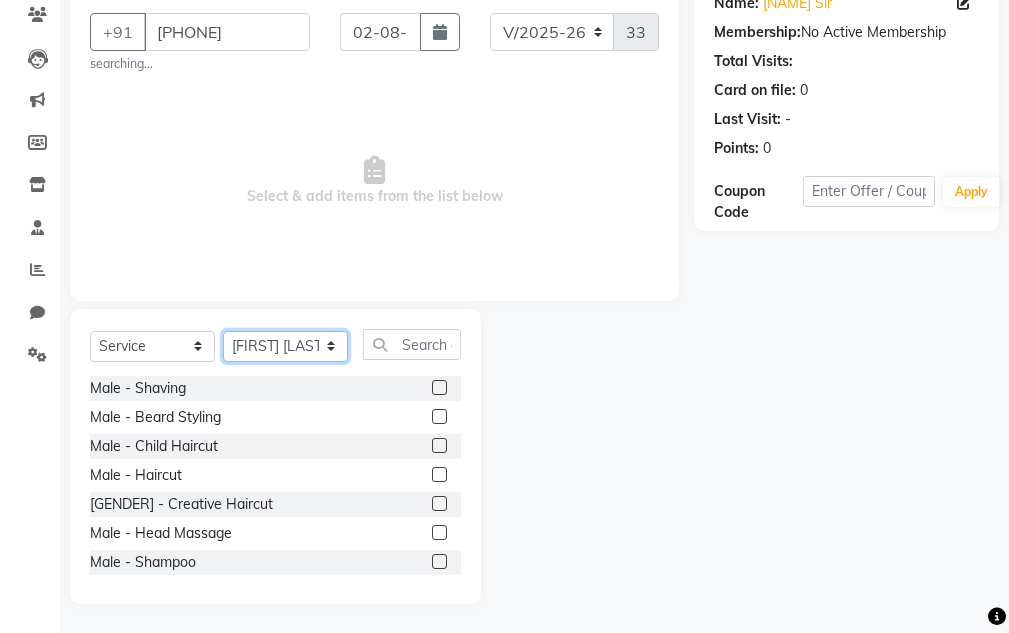scroll, scrollTop: 201, scrollLeft: 0, axis: vertical 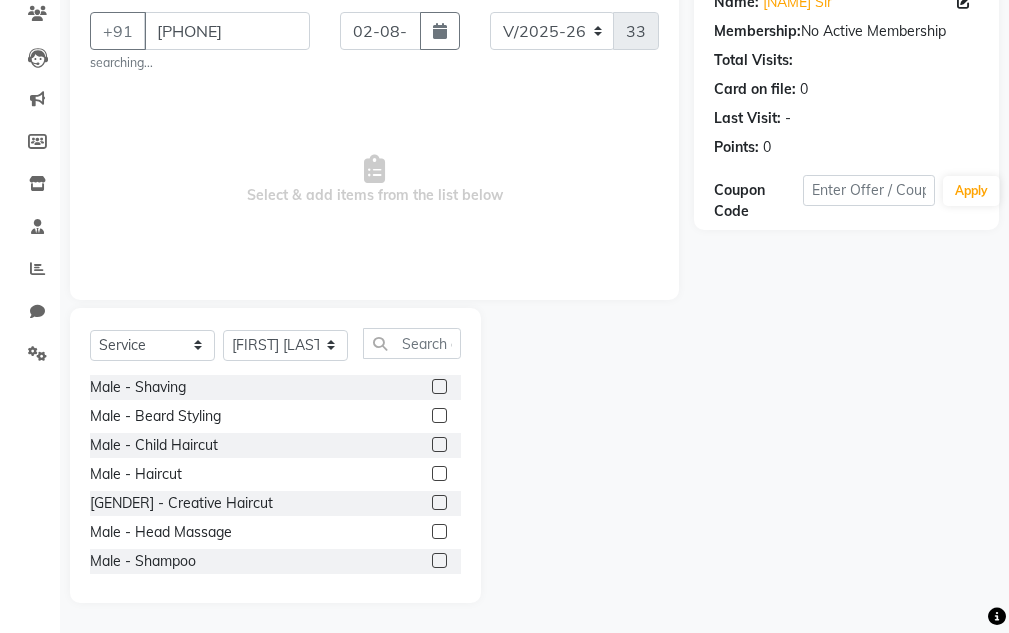 click 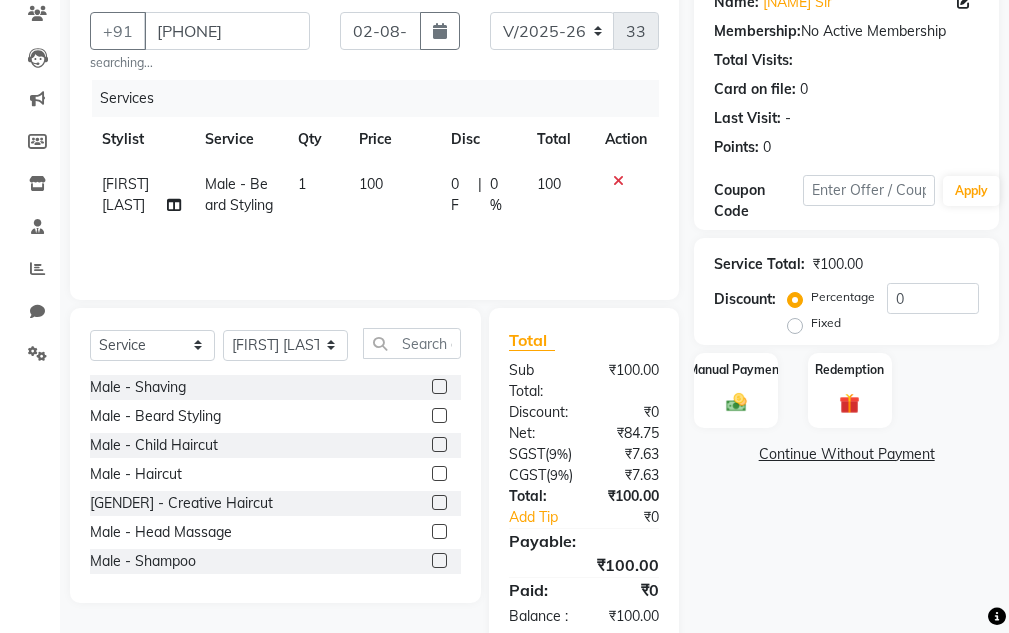 click 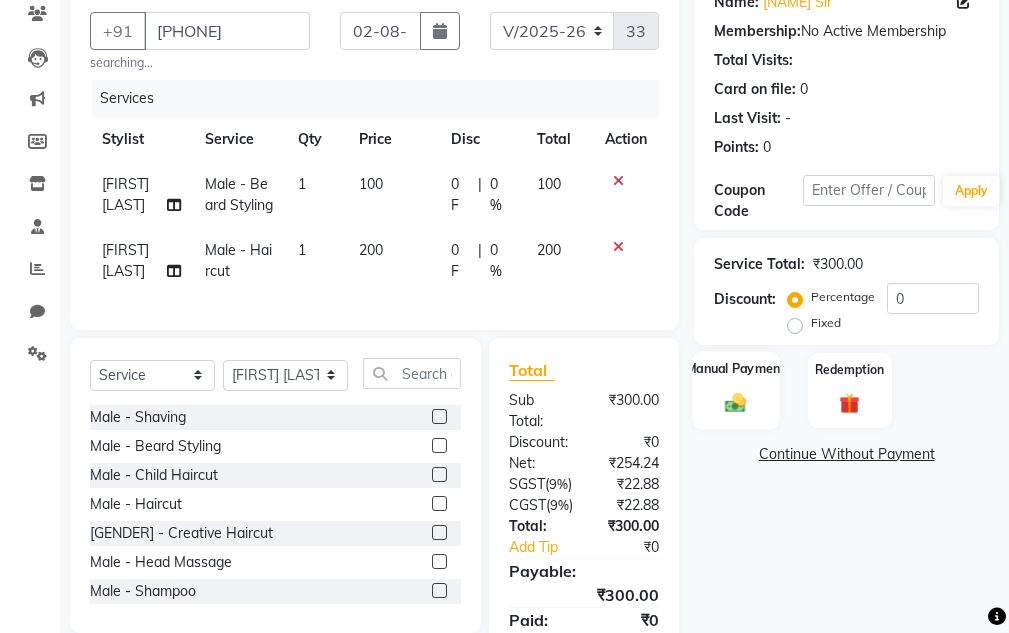 click on "Manual Payment" 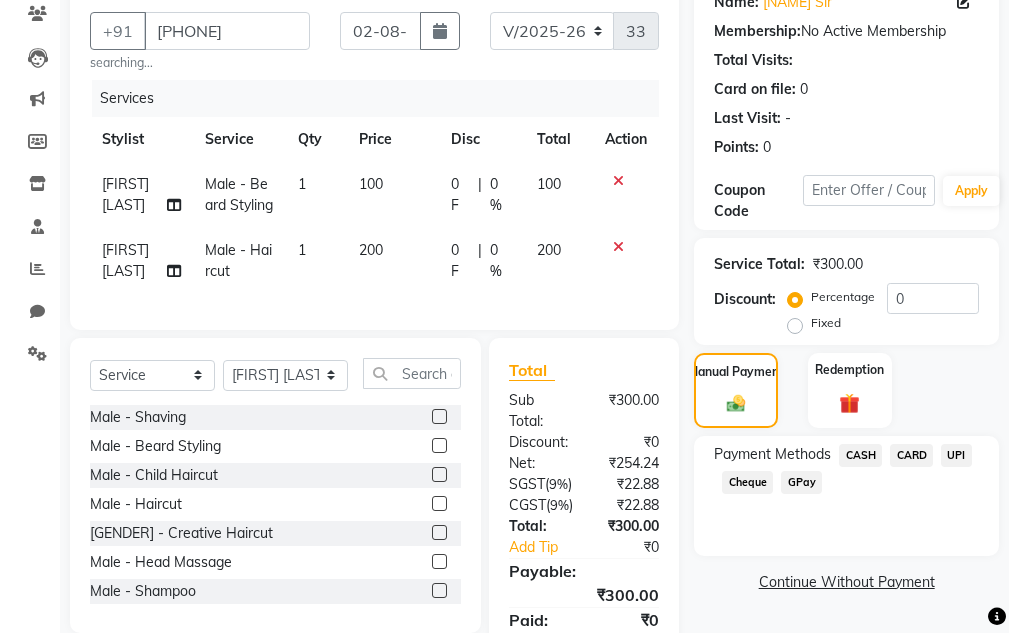 click on "UPI" 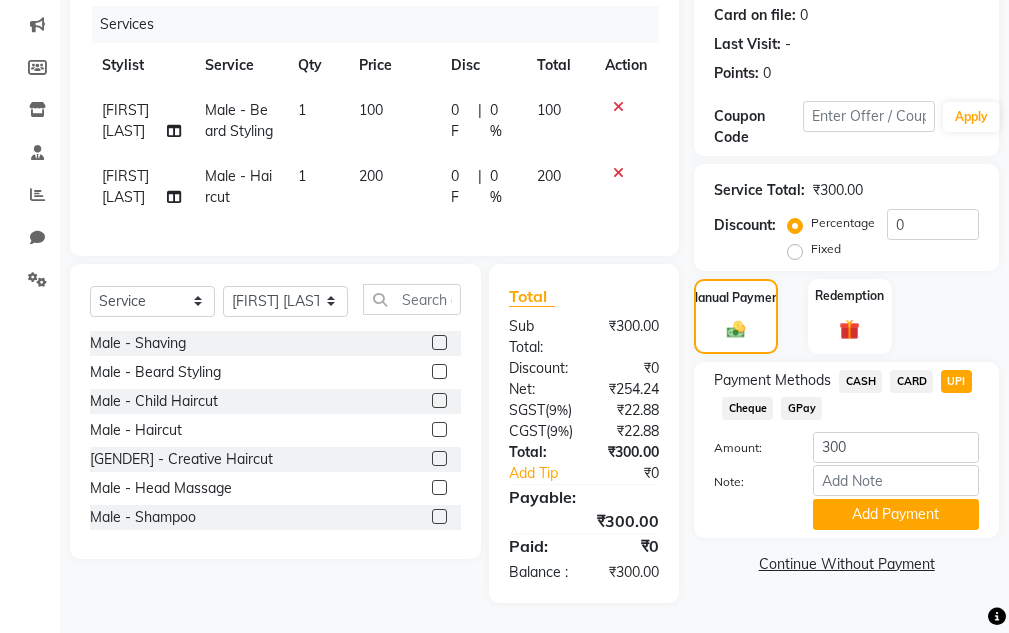 scroll, scrollTop: 374, scrollLeft: 0, axis: vertical 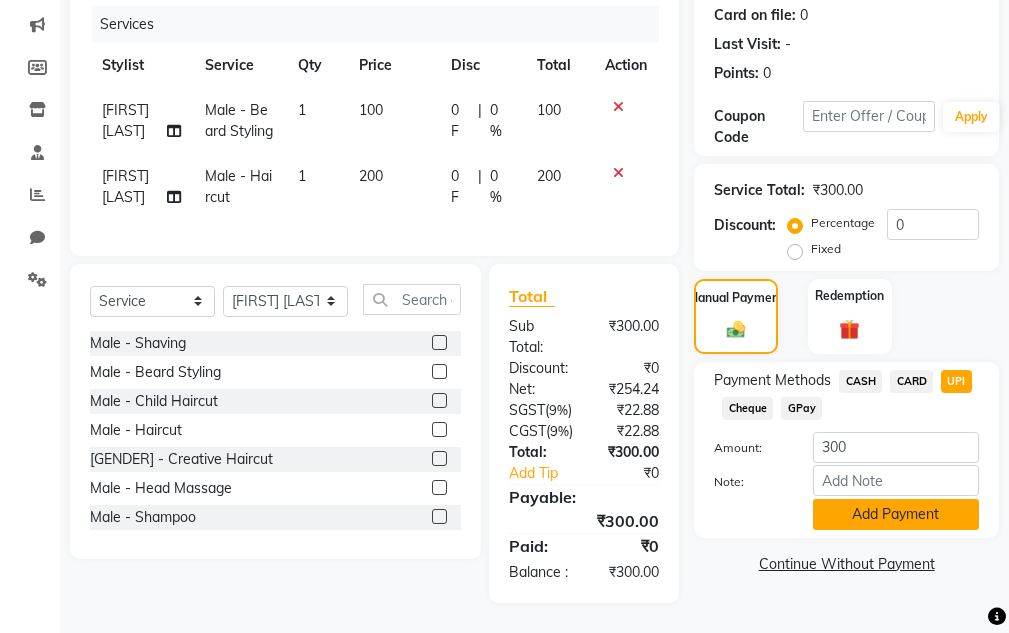 click on "Add Payment" 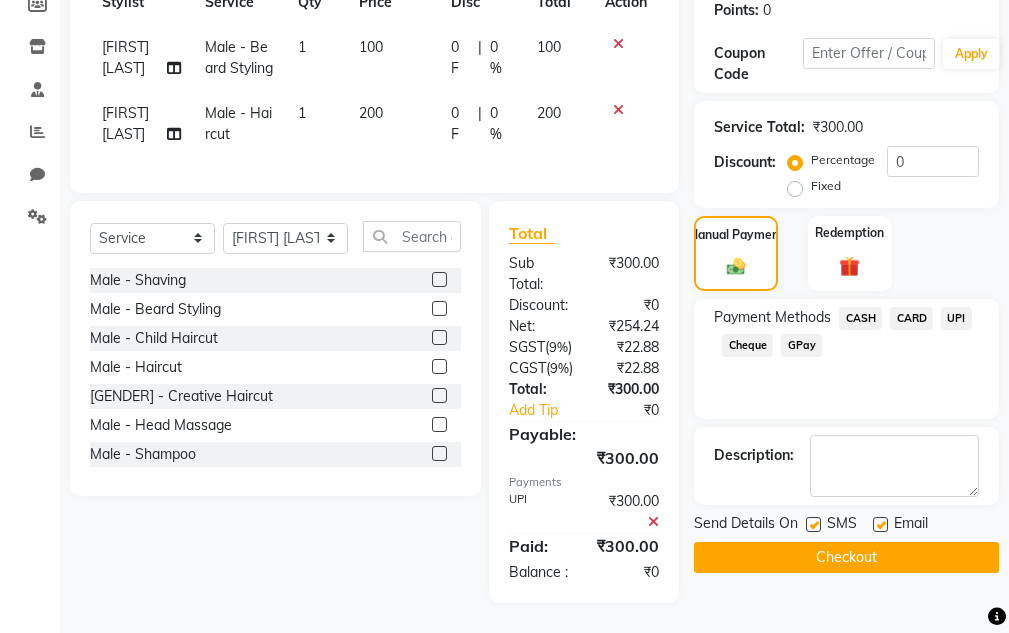 scroll, scrollTop: 437, scrollLeft: 0, axis: vertical 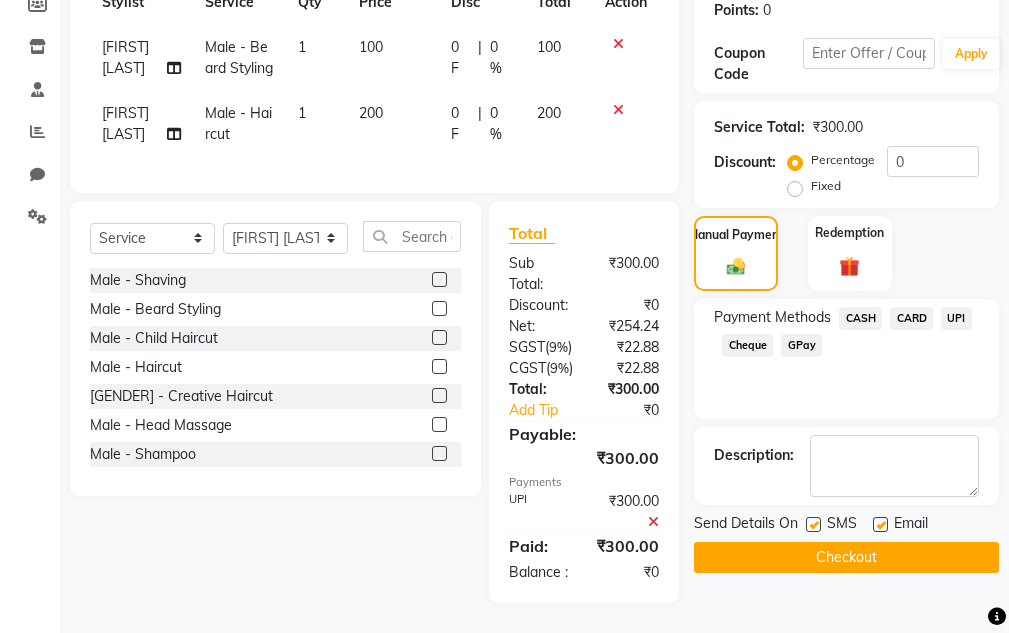 click on "Checkout" 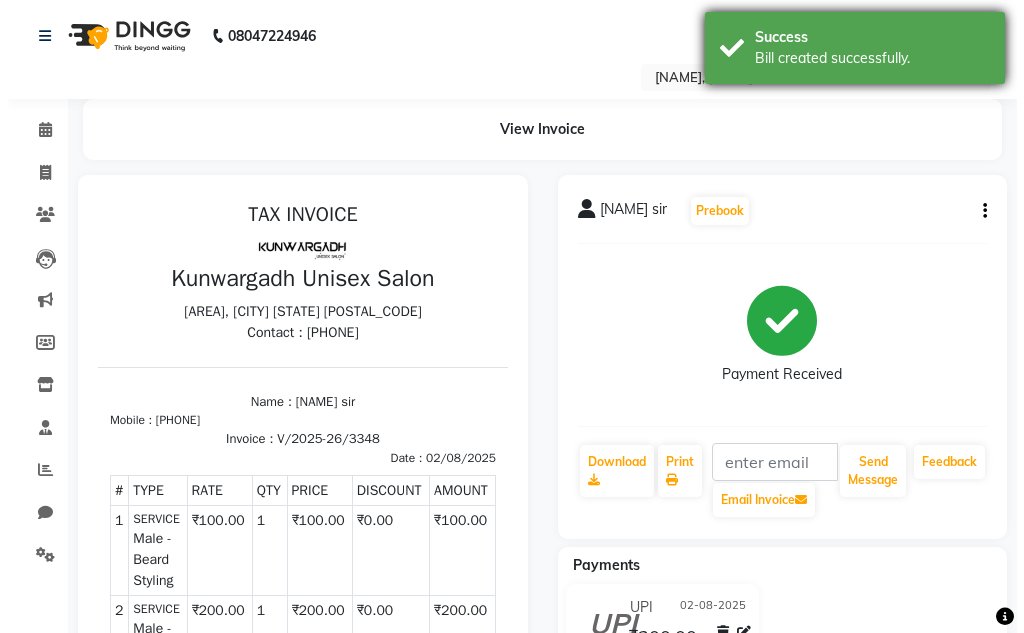 scroll, scrollTop: 0, scrollLeft: 0, axis: both 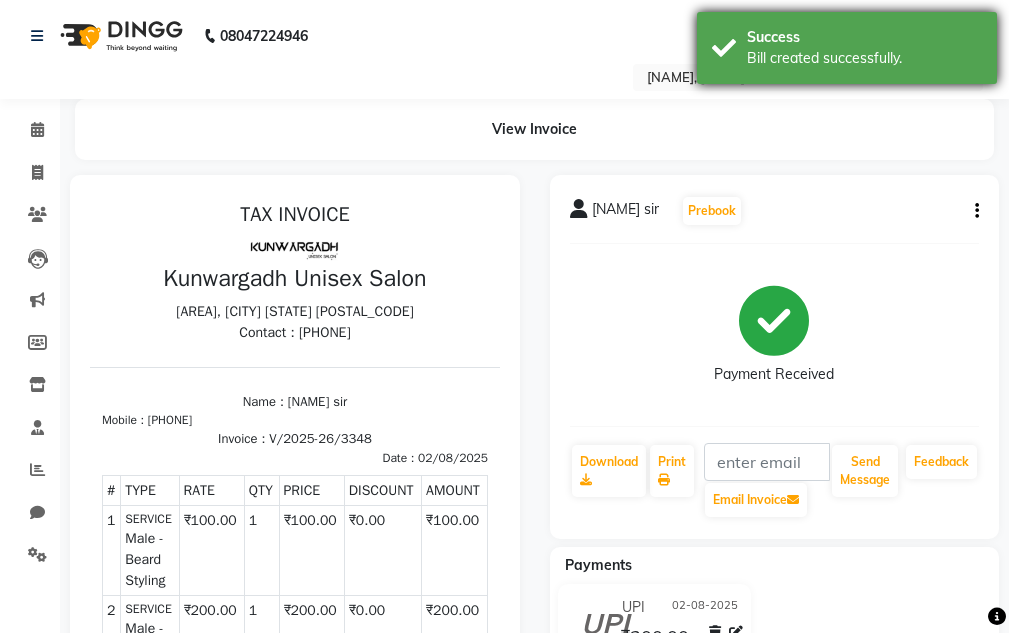 click on "Success" at bounding box center [864, 37] 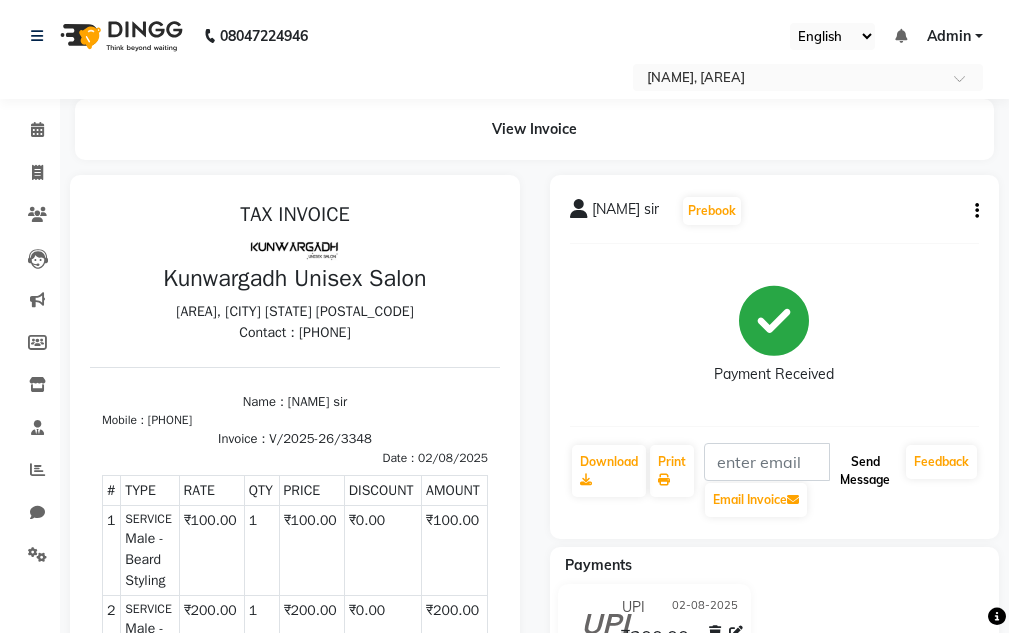 click on "Send Message" 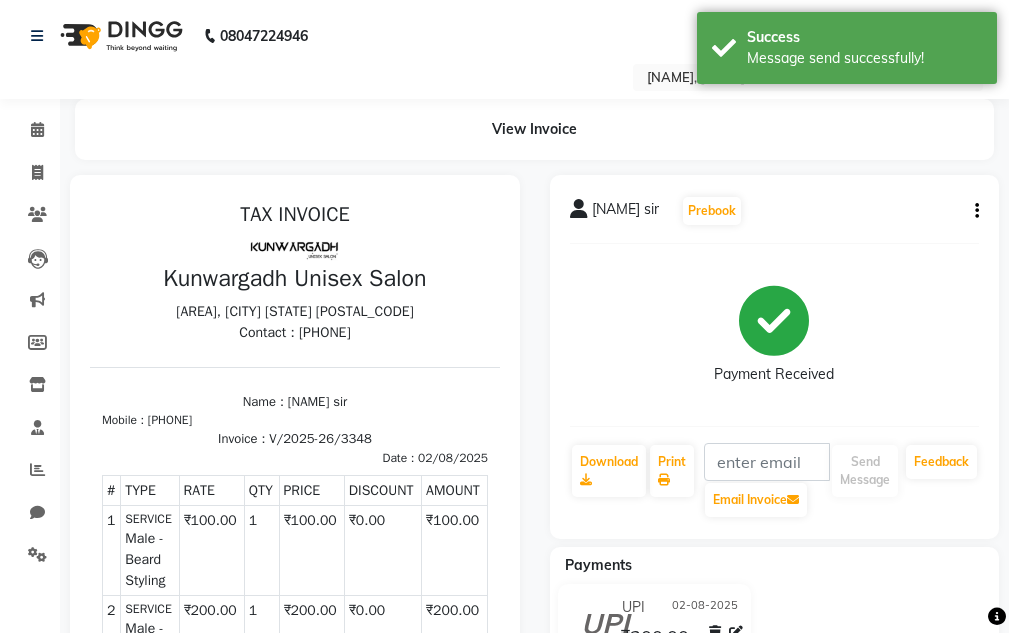 drag, startPoint x: 814, startPoint y: 65, endPoint x: 433, endPoint y: 104, distance: 382.99088 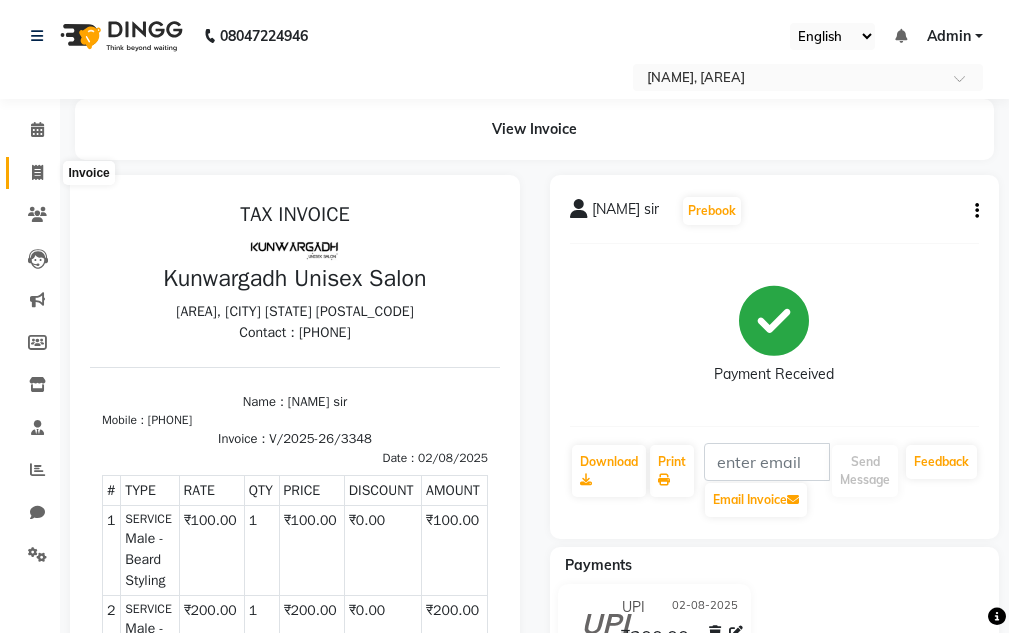 click 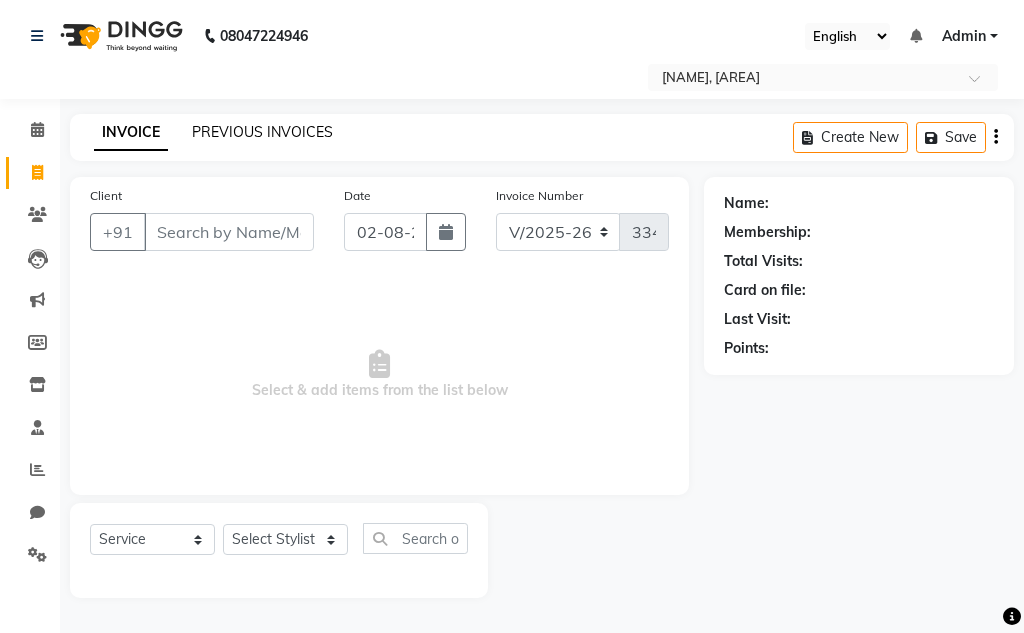 click on "PREVIOUS INVOICES" 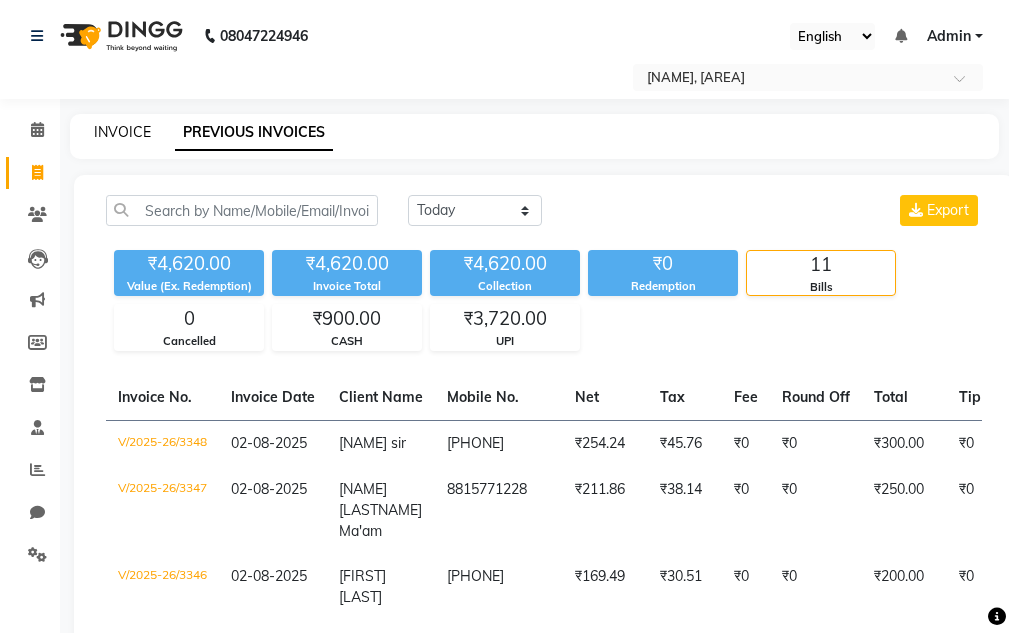 click on "INVOICE" 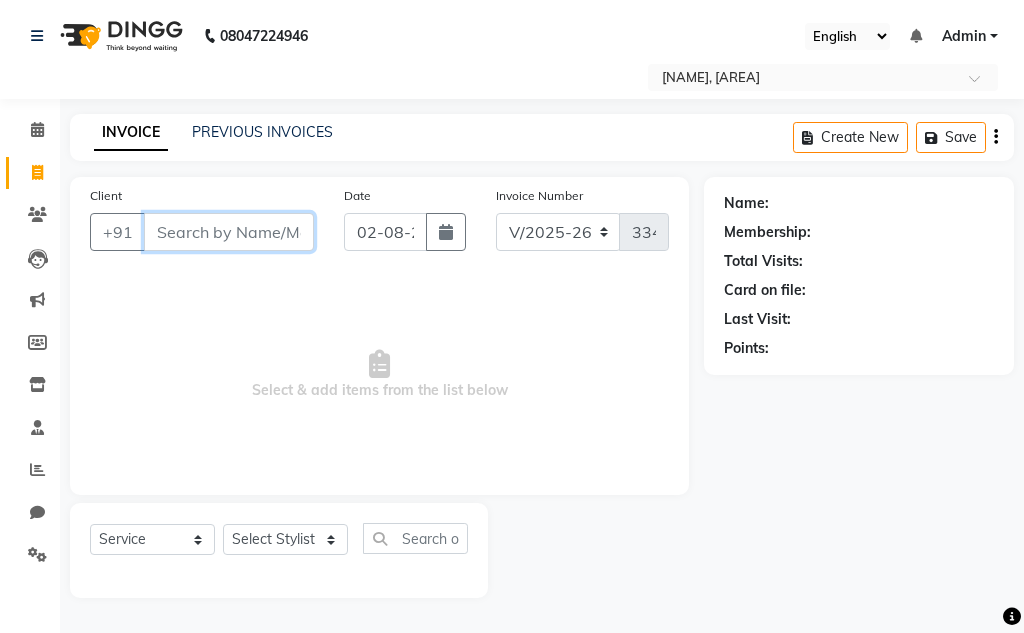 drag, startPoint x: 257, startPoint y: 237, endPoint x: 278, endPoint y: 209, distance: 35 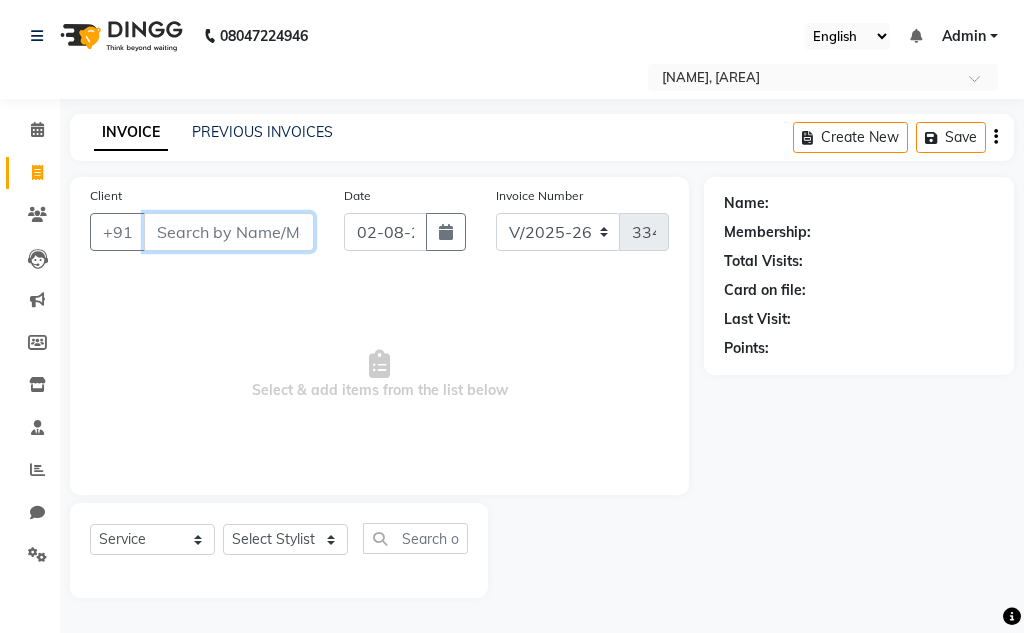 drag, startPoint x: 162, startPoint y: 229, endPoint x: 421, endPoint y: 119, distance: 281.39117 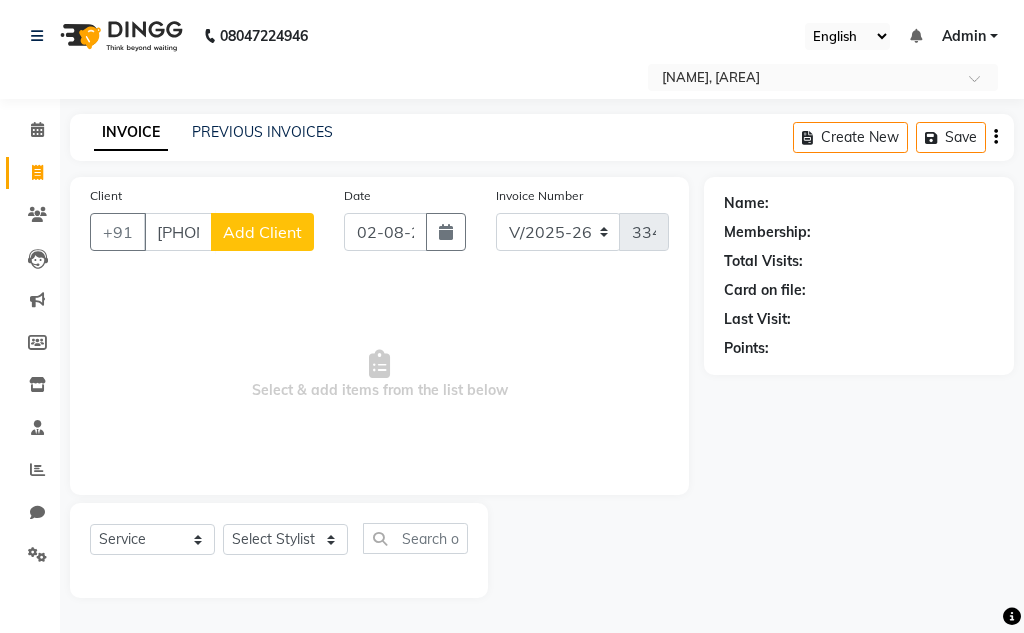 click on "Add Client" 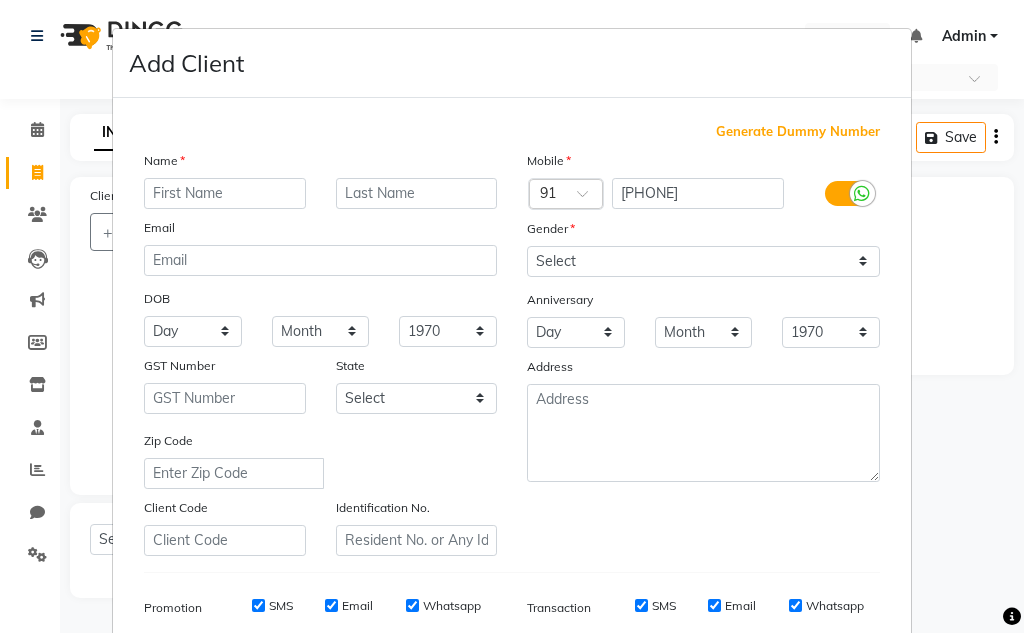click at bounding box center (225, 193) 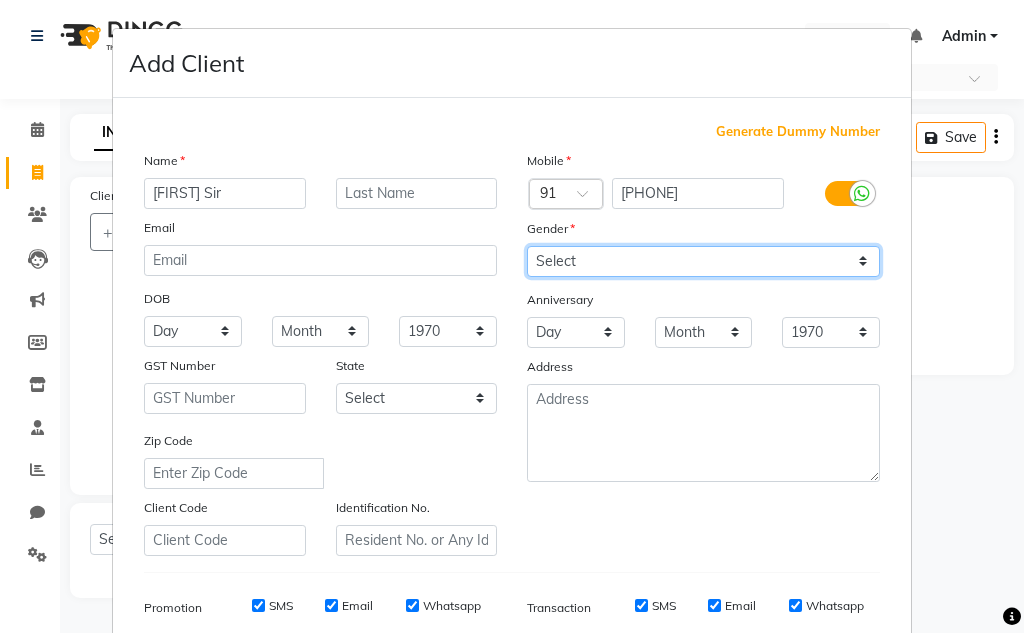 click on "Select Male Female Other Prefer Not To Say" at bounding box center (703, 261) 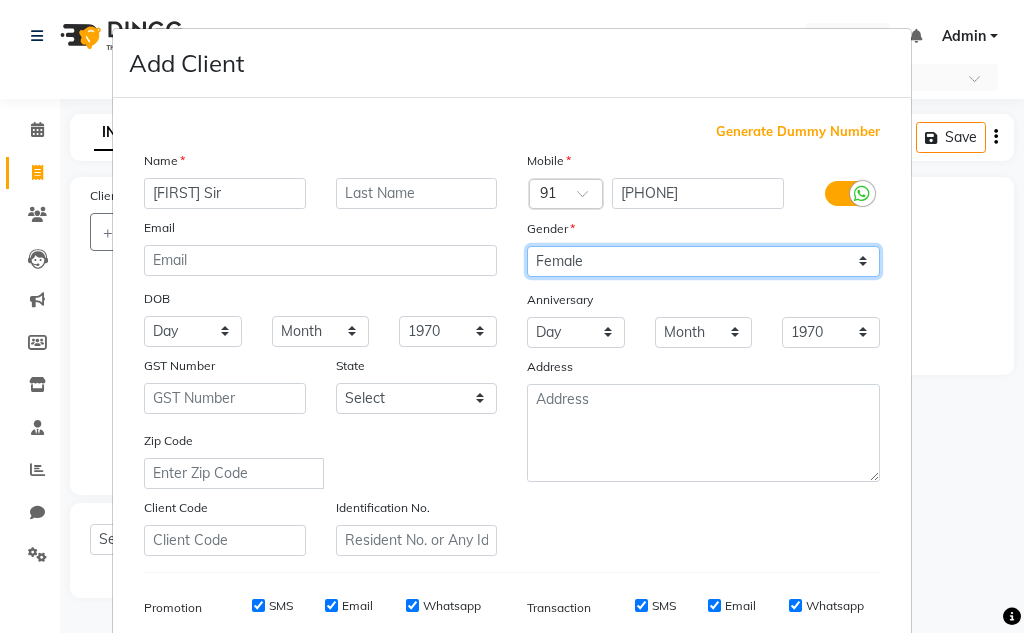 click on "Select Male Female Other Prefer Not To Say" at bounding box center (703, 261) 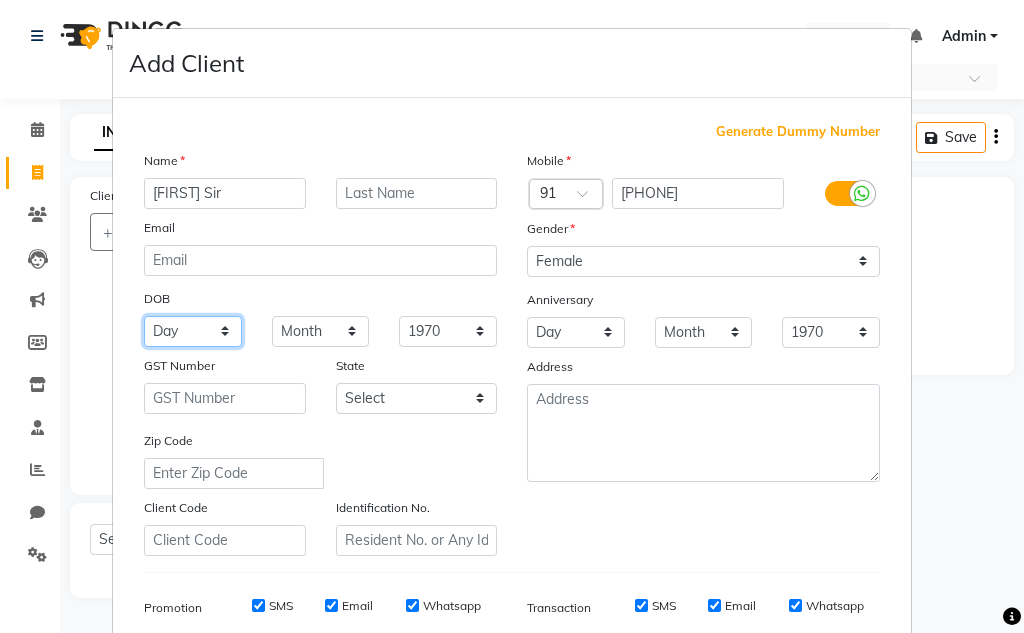 click on "Day 01 02 03 04 05 06 07 08 09 10 11 12 13 14 15 16 17 18 19 20 21 22 23 24 25 26 27 28 29 30 31" at bounding box center (193, 331) 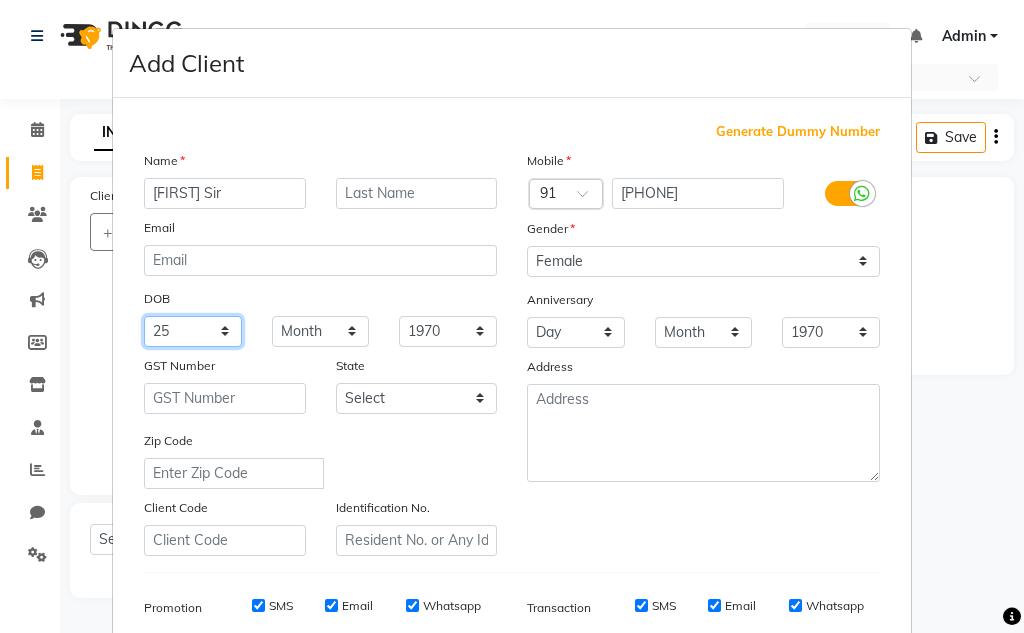 click on "Day 01 02 03 04 05 06 07 08 09 10 11 12 13 14 15 16 17 18 19 20 21 22 23 24 25 26 27 28 29 30 31" at bounding box center [193, 331] 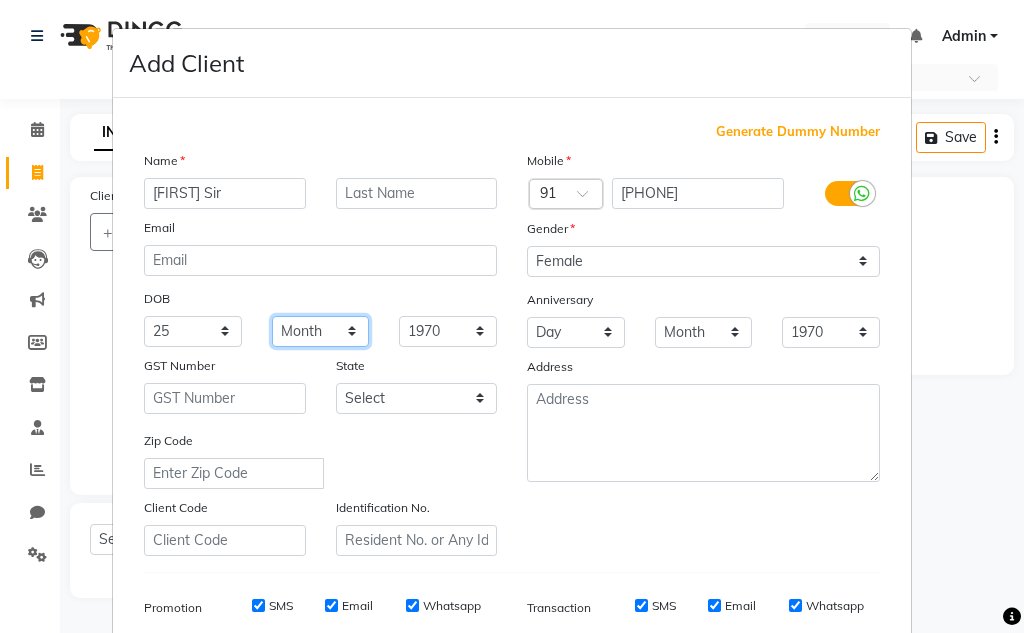 click on "Month January February March April May June July August September October November December" at bounding box center (321, 331) 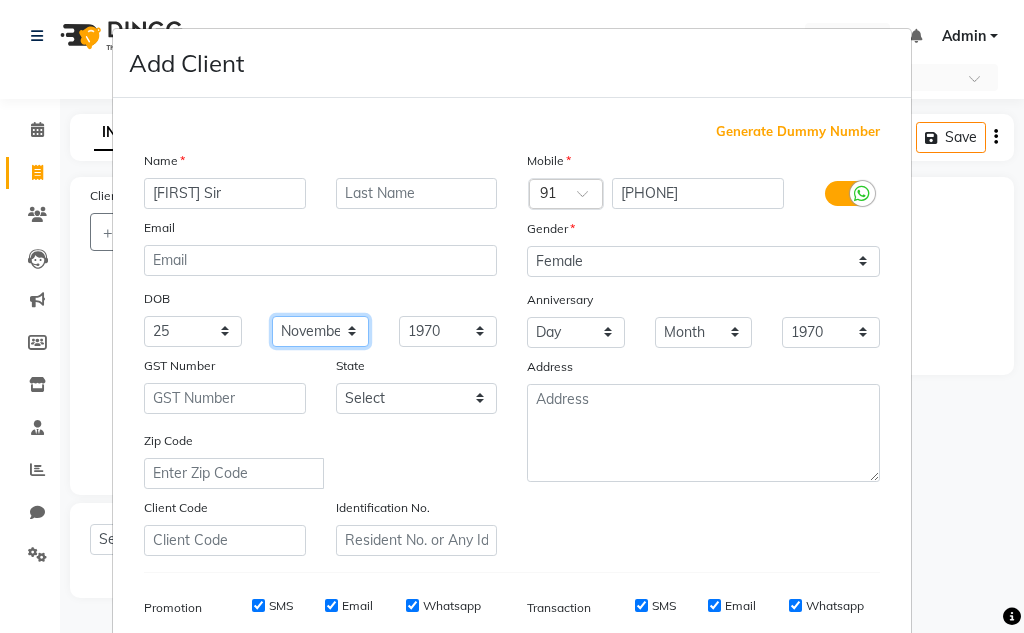 click on "Month January February March April May June July August September October November December" at bounding box center (321, 331) 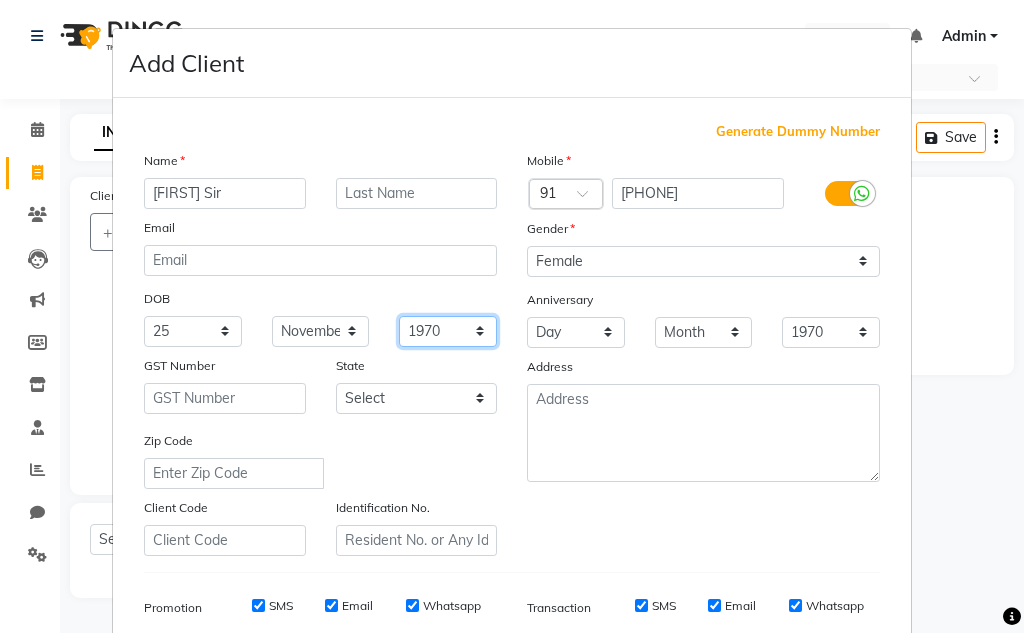 click on "1940 1941 1942 1943 1944 1945 1946 1947 1948 1949 1950 1951 1952 1953 1954 1955 1956 1957 1958 1959 1960 1961 1962 1963 1964 1965 1966 1967 1968 1969 1970 1971 1972 1973 1974 1975 1976 1977 1978 1979 1980 1981 1982 1983 1984 1985 1986 1987 1988 1989 1990 1991 1992 1993 1994 1995 1996 1997 1998 1999 2000 2001 2002 2003 2004 2005 2006 2007 2008 2009 2010 2011 2012 2013 2014 2015 2016 2017 2018 2019 2020 2021 2022 2023 2024" at bounding box center (448, 331) 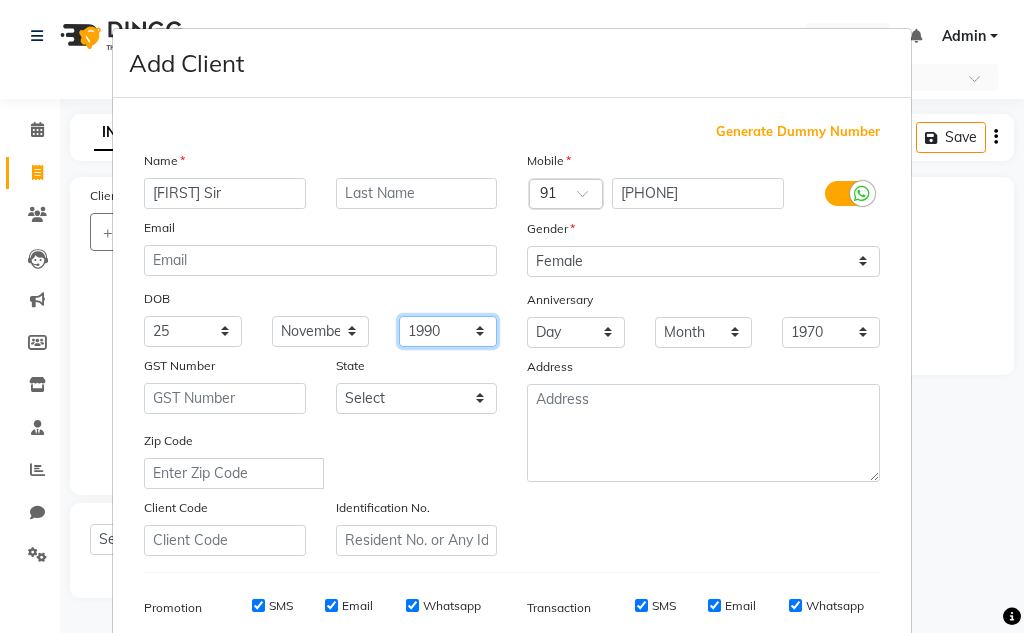 click on "1940 1941 1942 1943 1944 1945 1946 1947 1948 1949 1950 1951 1952 1953 1954 1955 1956 1957 1958 1959 1960 1961 1962 1963 1964 1965 1966 1967 1968 1969 1970 1971 1972 1973 1974 1975 1976 1977 1978 1979 1980 1981 1982 1983 1984 1985 1986 1987 1988 1989 1990 1991 1992 1993 1994 1995 1996 1997 1998 1999 2000 2001 2002 2003 2004 2005 2006 2007 2008 2009 2010 2011 2012 2013 2014 2015 2016 2017 2018 2019 2020 2021 2022 2023 2024" at bounding box center (448, 331) 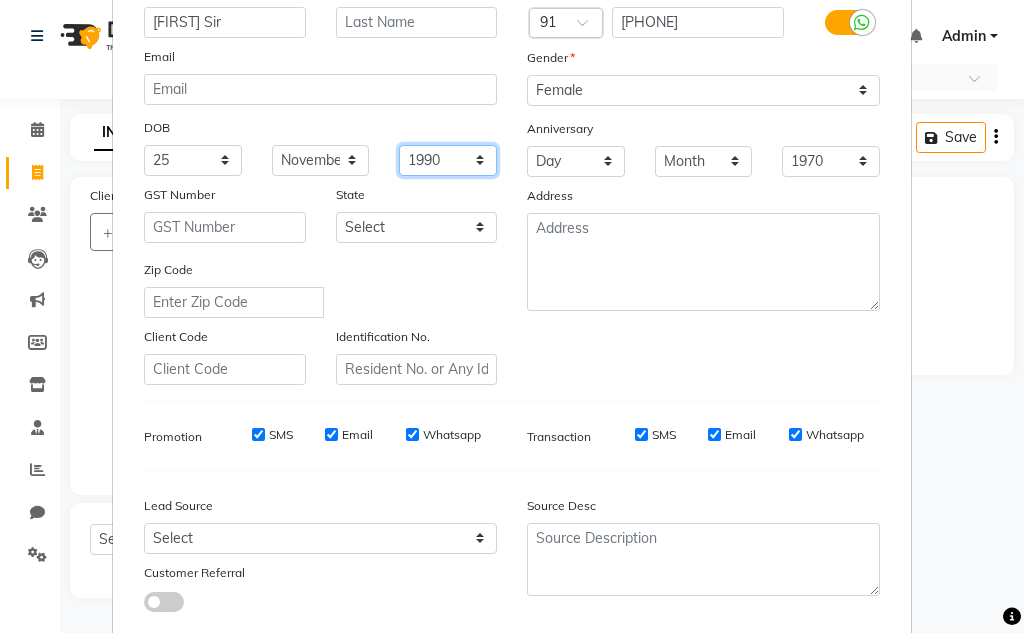 scroll, scrollTop: 0, scrollLeft: 0, axis: both 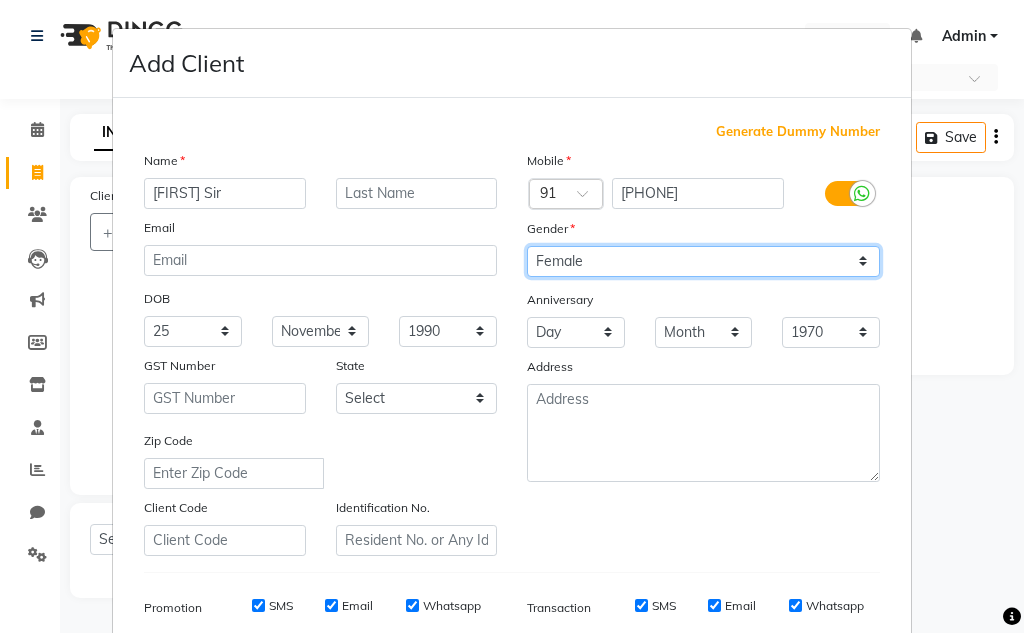 click on "Select Male Female Other Prefer Not To Say" at bounding box center (703, 261) 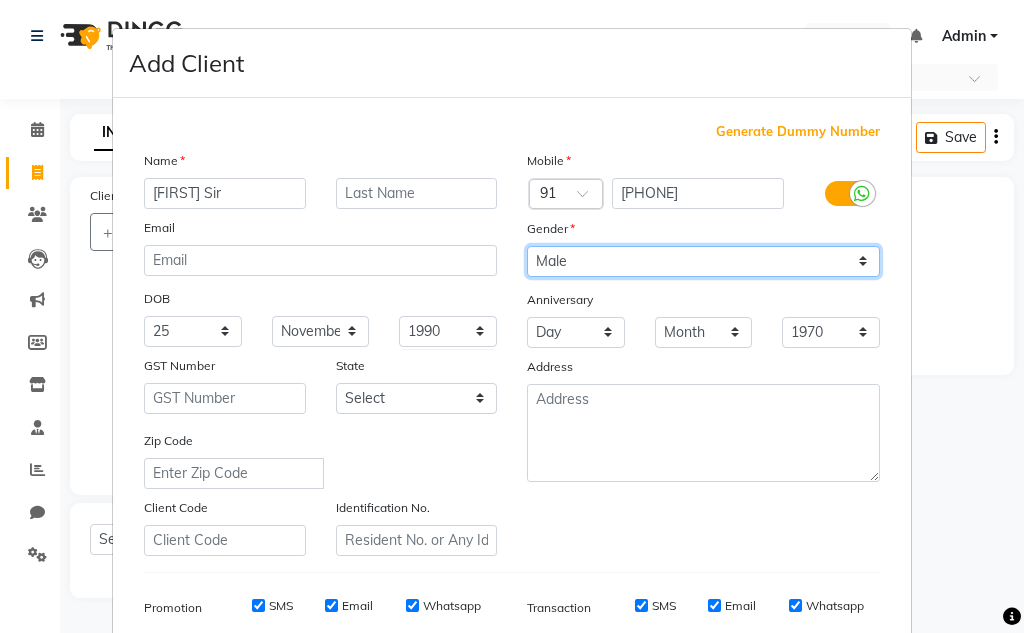 click on "Select Male Female Other Prefer Not To Say" at bounding box center (703, 261) 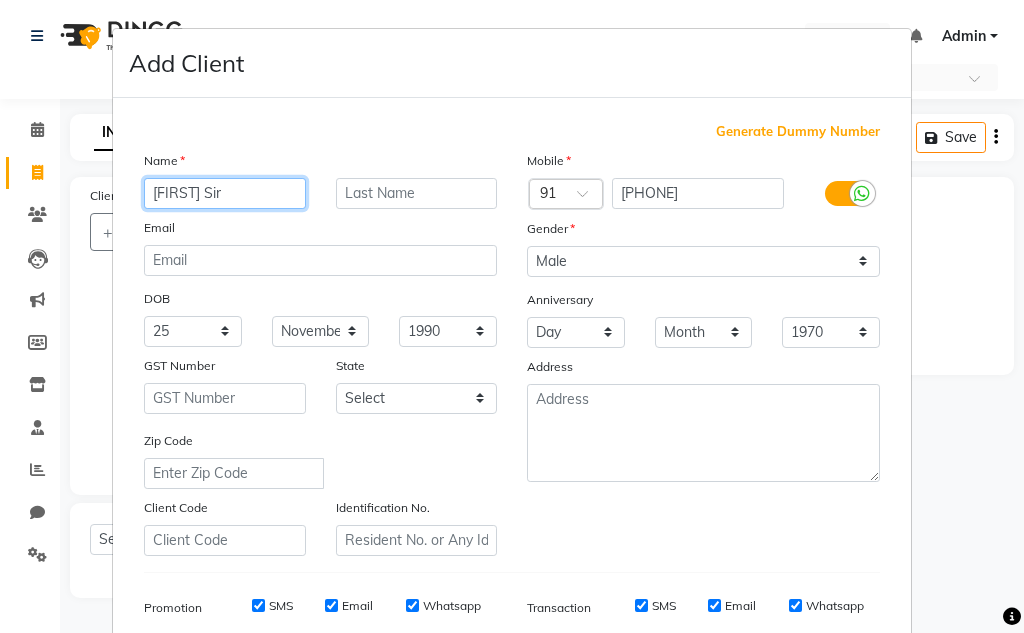 click on "[FIRST] Sir" at bounding box center (225, 193) 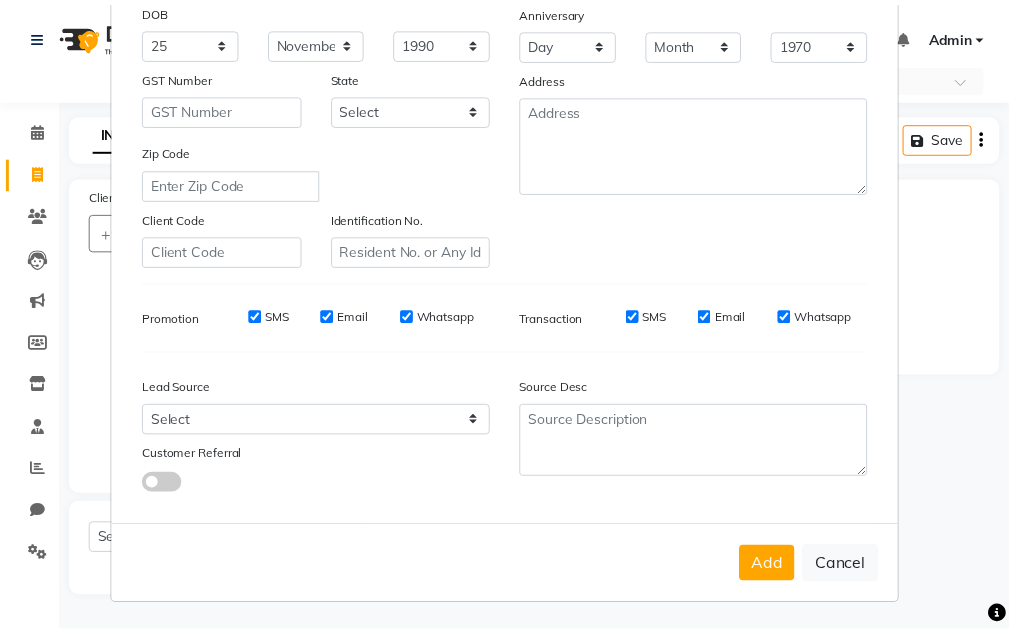 scroll, scrollTop: 290, scrollLeft: 0, axis: vertical 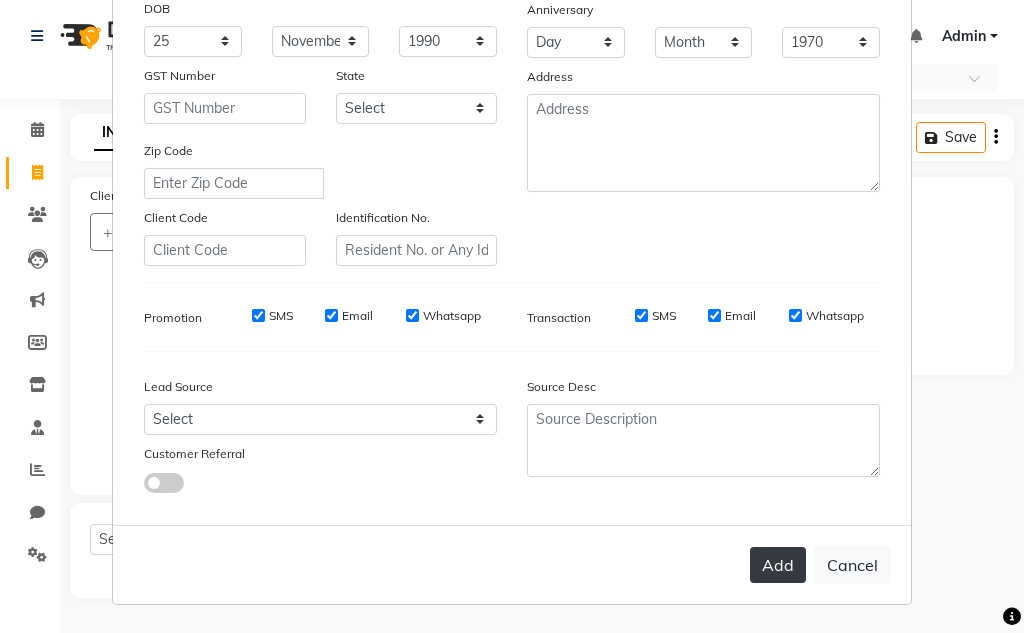 click on "Add" at bounding box center [778, 565] 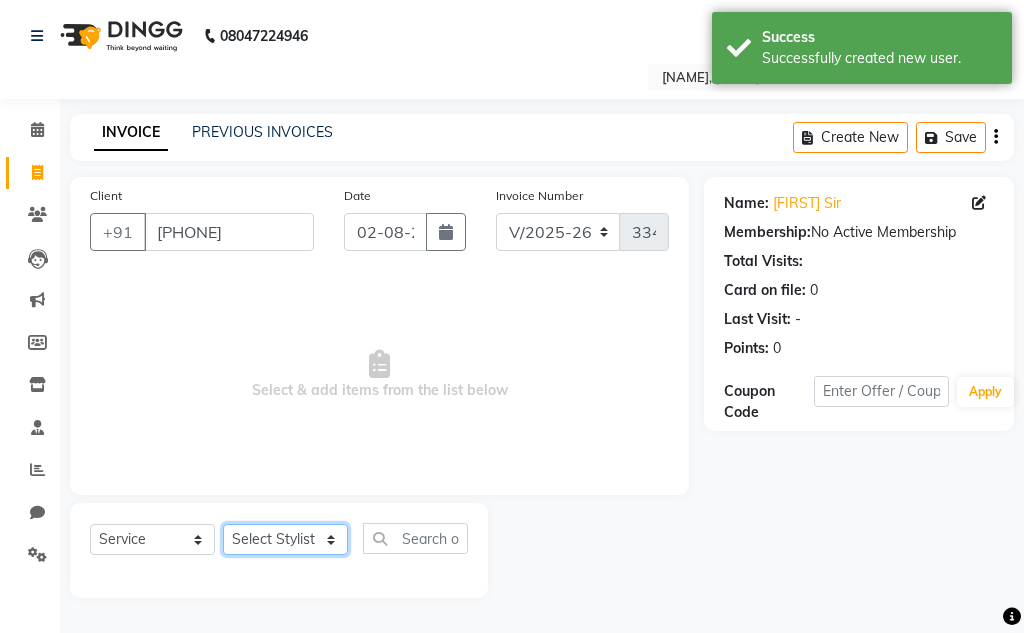 click on "Select Stylist [NAME] [NAME] Sir [NAME] Sir [NAME] [LASTNAME] Gaurav soni Gulfan Khan [NAME] Sen [NAME] Sahu [NAME] Khan" 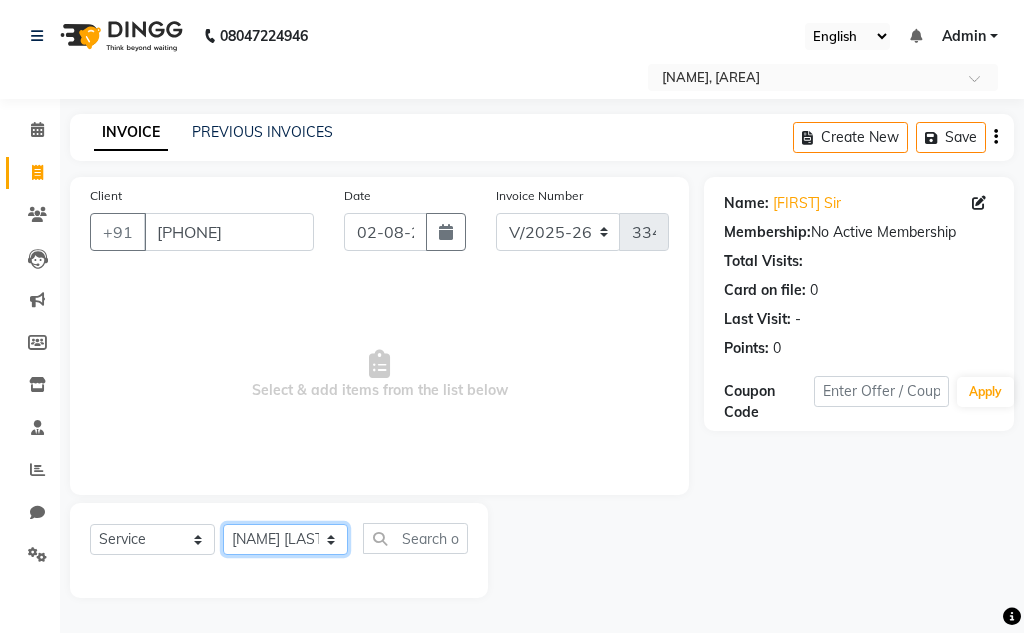 click on "Select Stylist [NAME] [NAME] Sir [NAME] Sir [NAME] [LASTNAME] Gaurav soni Gulfan Khan [NAME] Sen [NAME] Sahu [NAME] Khan" 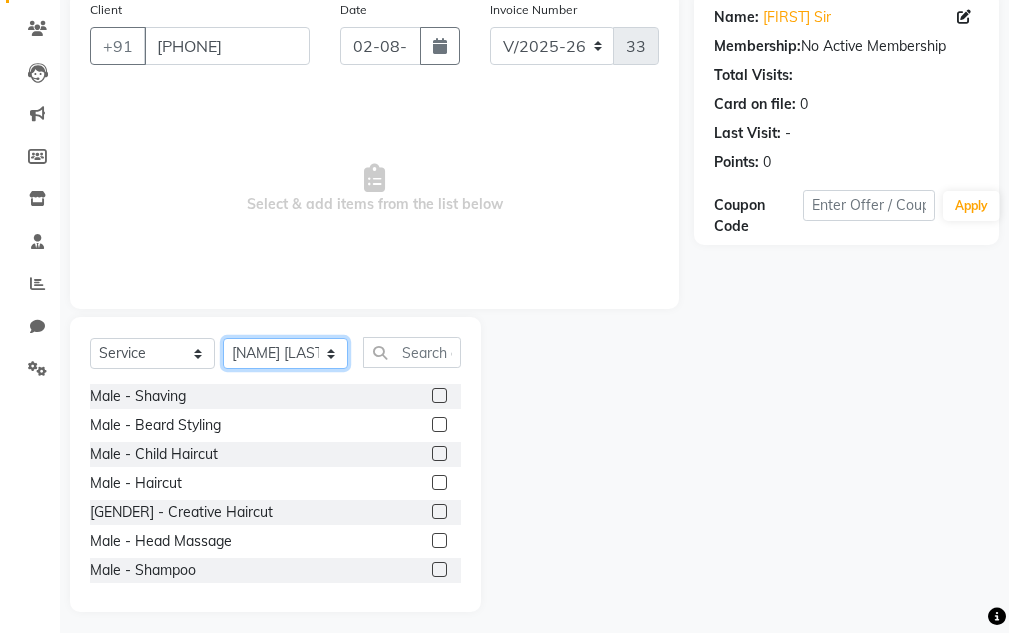 scroll, scrollTop: 195, scrollLeft: 0, axis: vertical 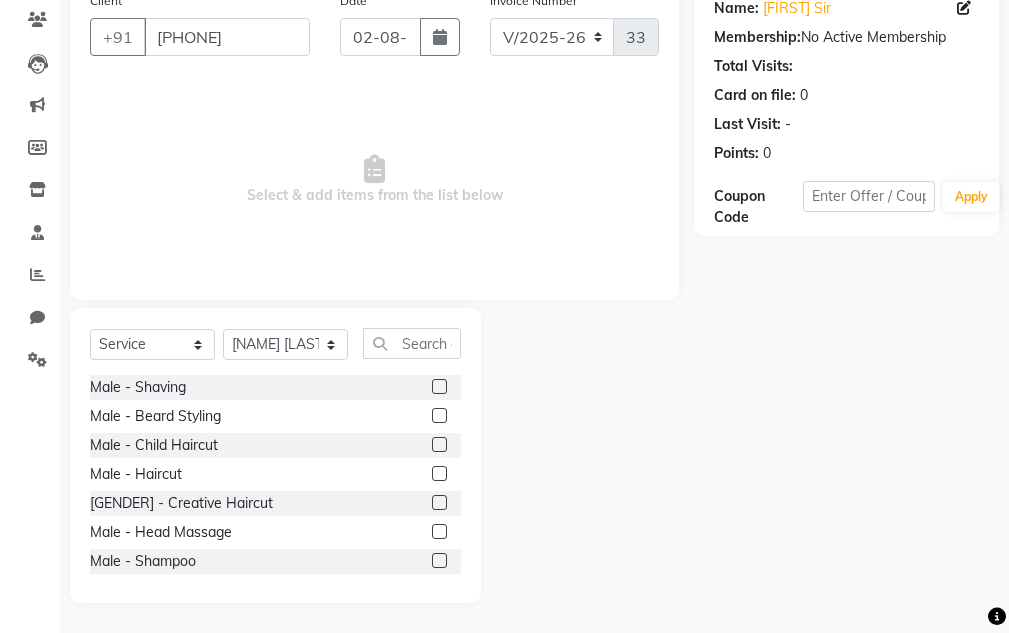 click 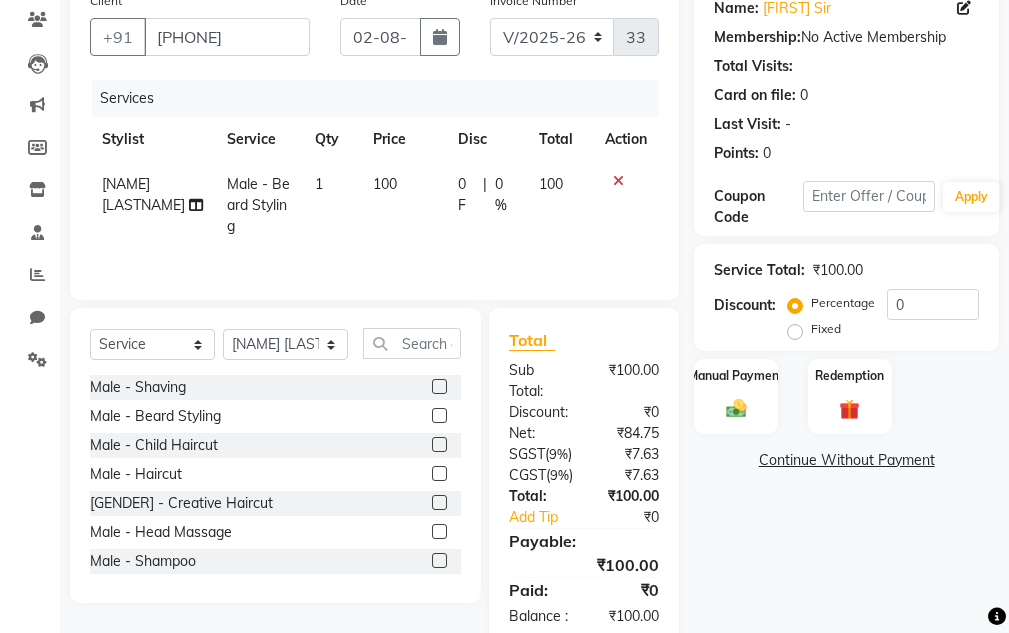 click 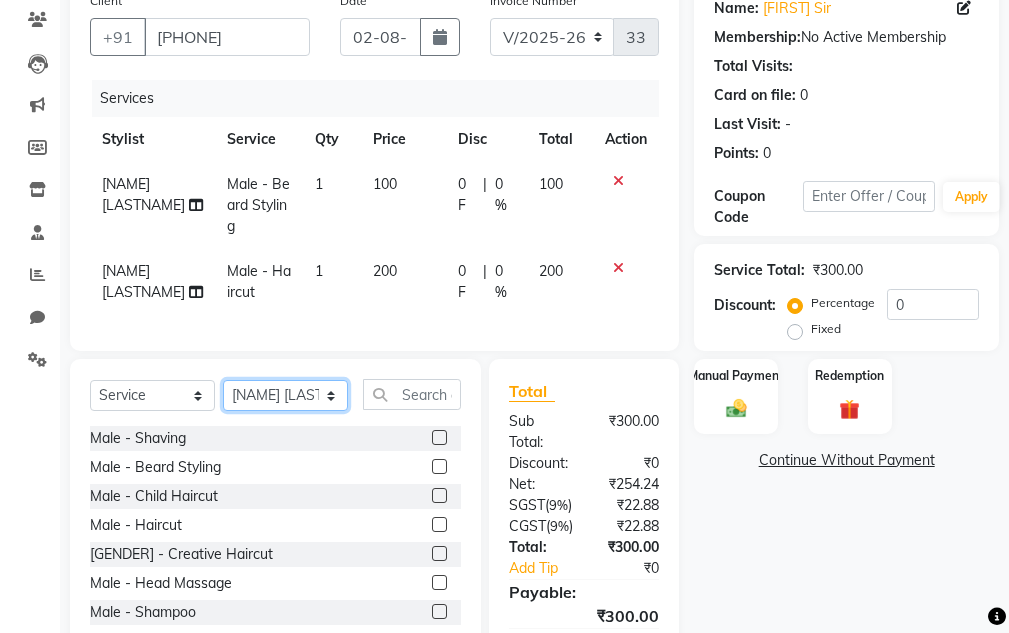 click on "Select Stylist [NAME] [NAME] Sir [NAME] Sir [NAME] [LASTNAME] Gaurav soni Gulfan Khan [NAME] Sen [NAME] Sahu [NAME] Khan" 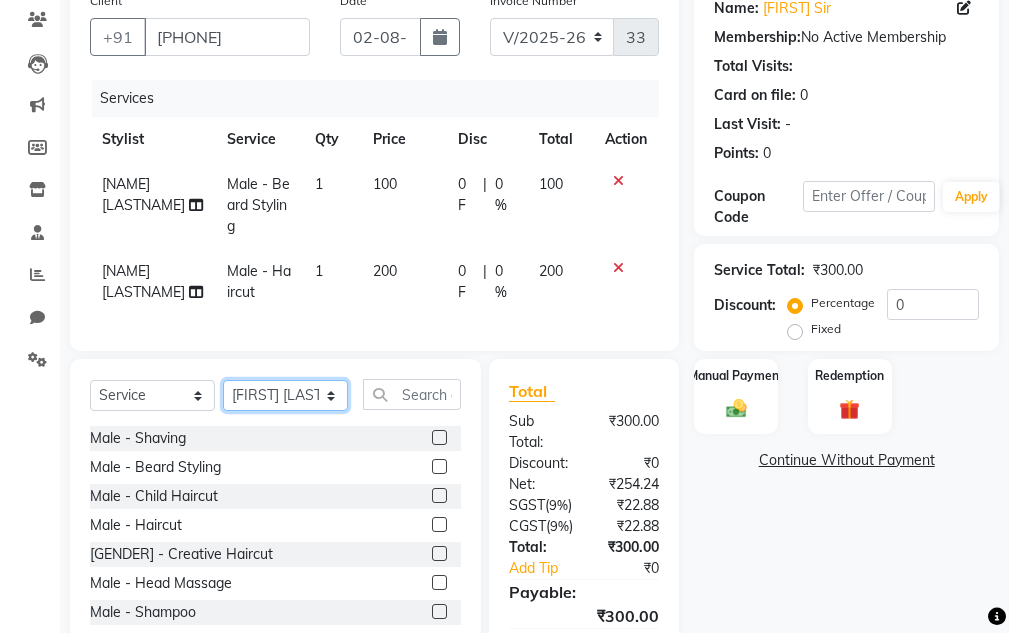 click on "Select Stylist [NAME] [NAME] Sir [NAME] Sir [NAME] [LASTNAME] Gaurav soni Gulfan Khan [NAME] Sen [NAME] Sahu [NAME] Khan" 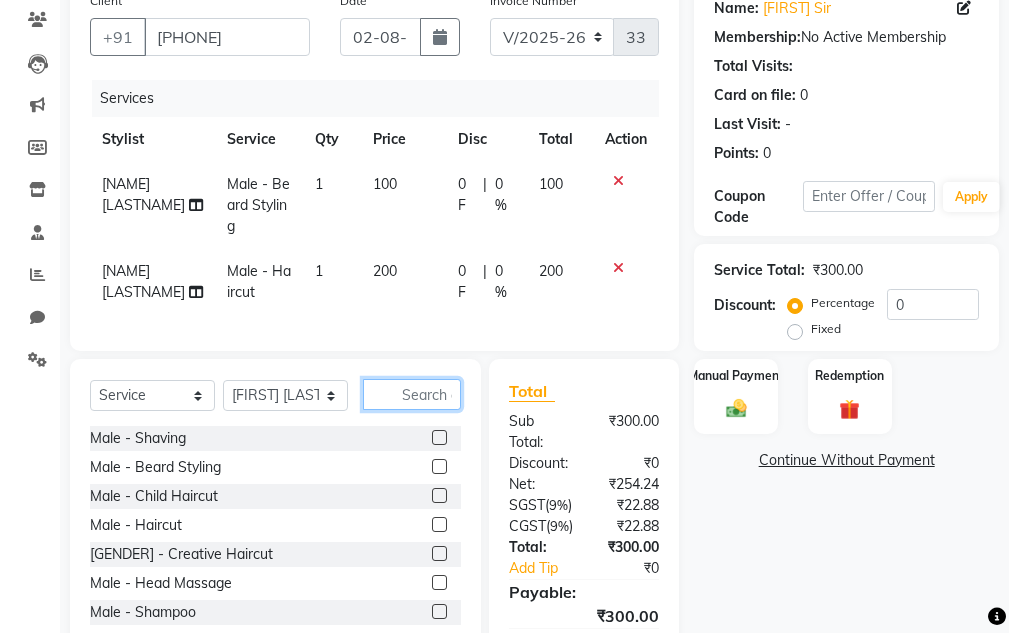click 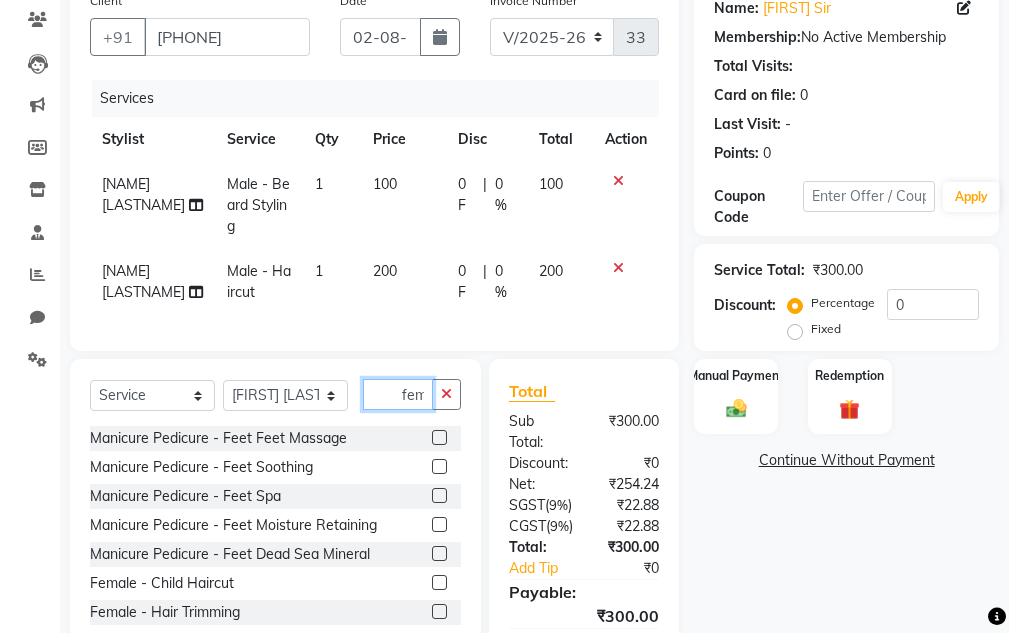 scroll, scrollTop: 0, scrollLeft: 1, axis: horizontal 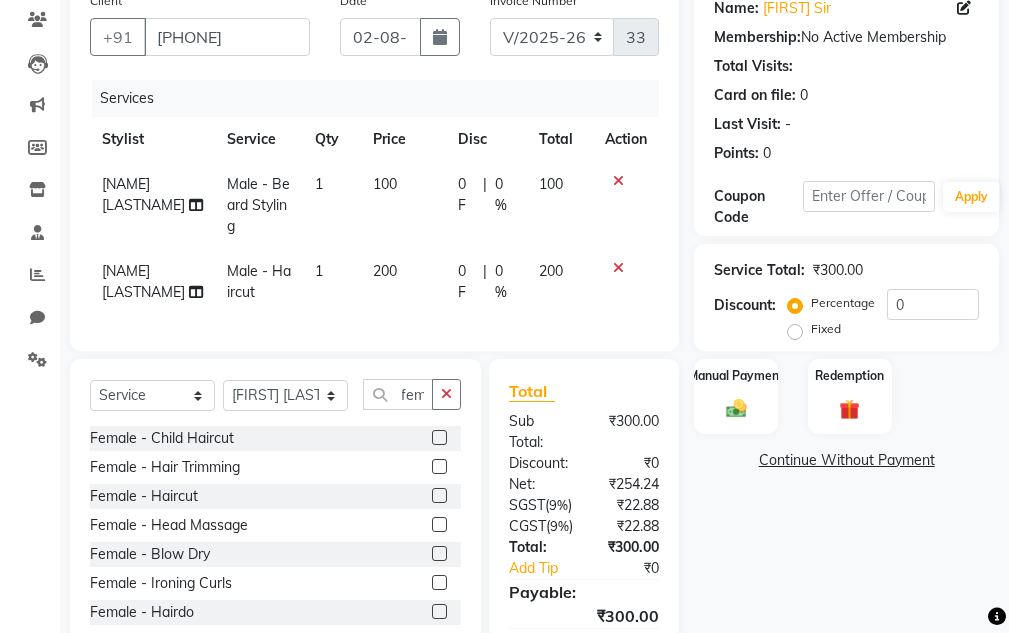 click 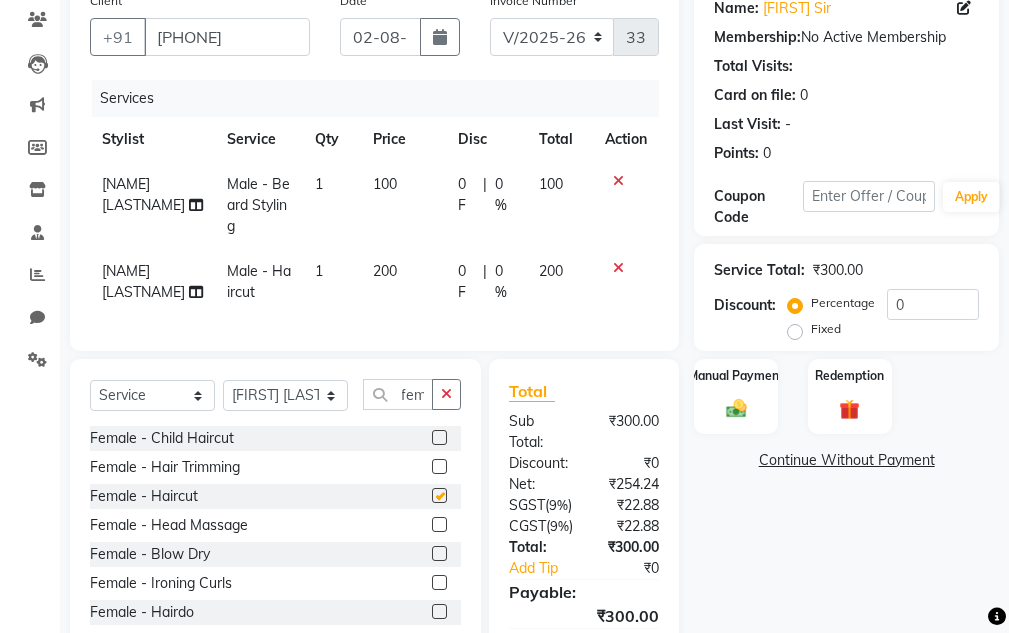 scroll, scrollTop: 0, scrollLeft: 0, axis: both 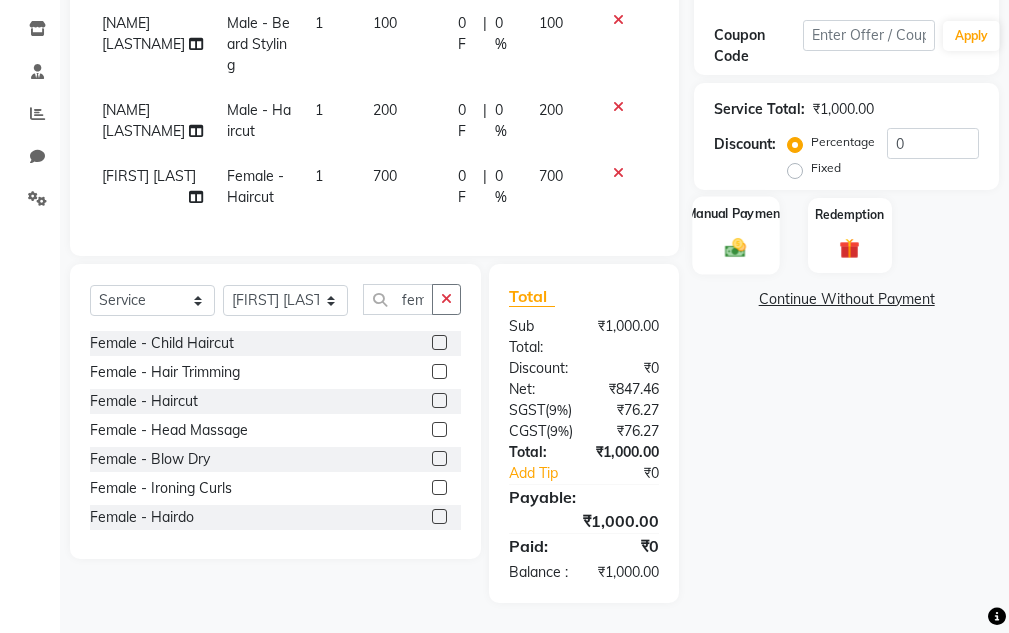 click 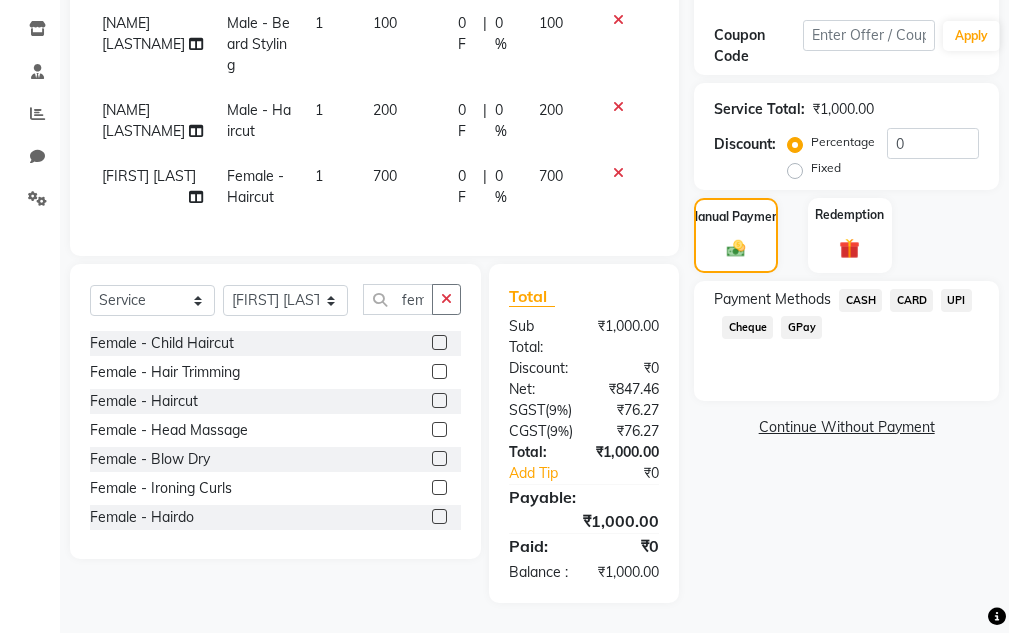 click on "UPI" 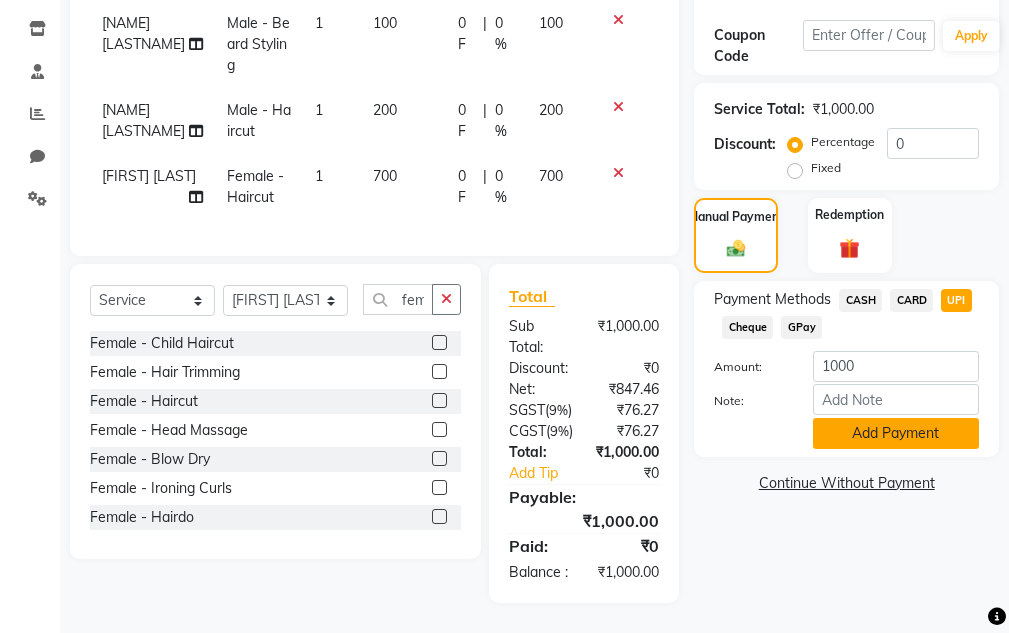 click on "Add Payment" 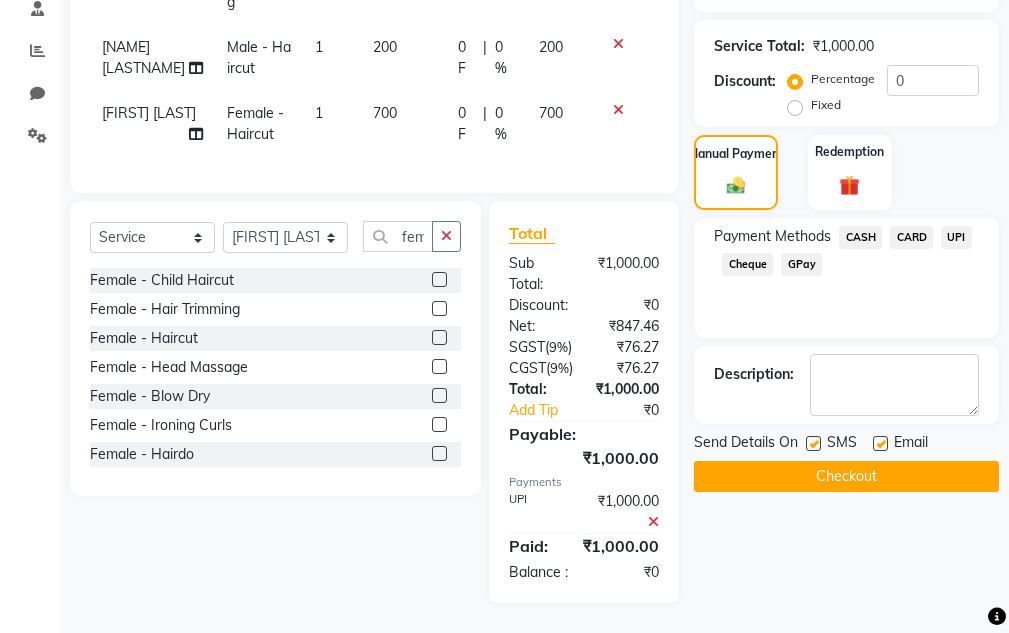 scroll, scrollTop: 497, scrollLeft: 0, axis: vertical 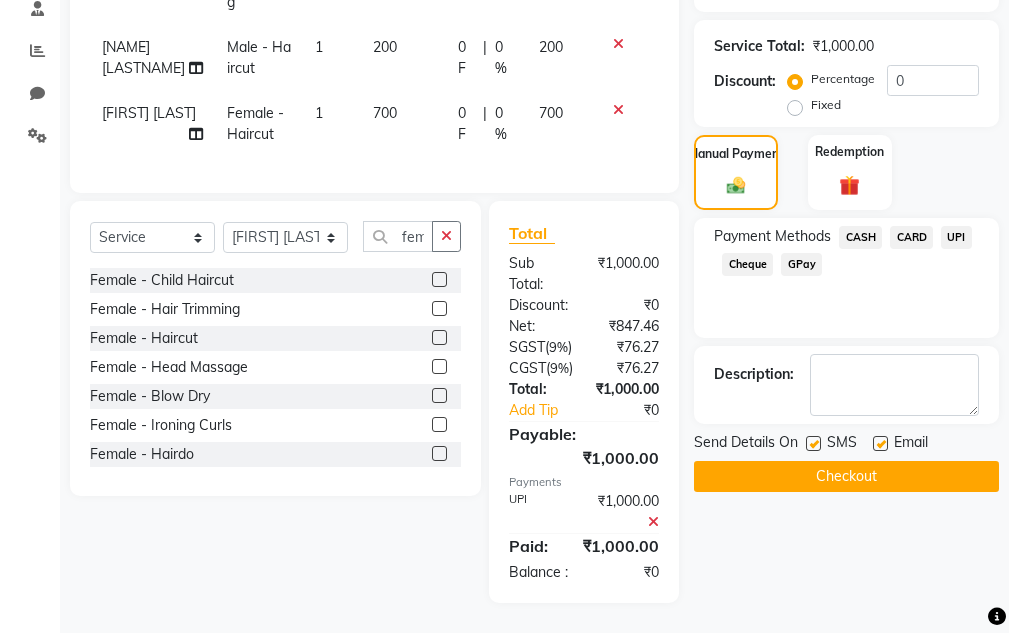 click on "Checkout" 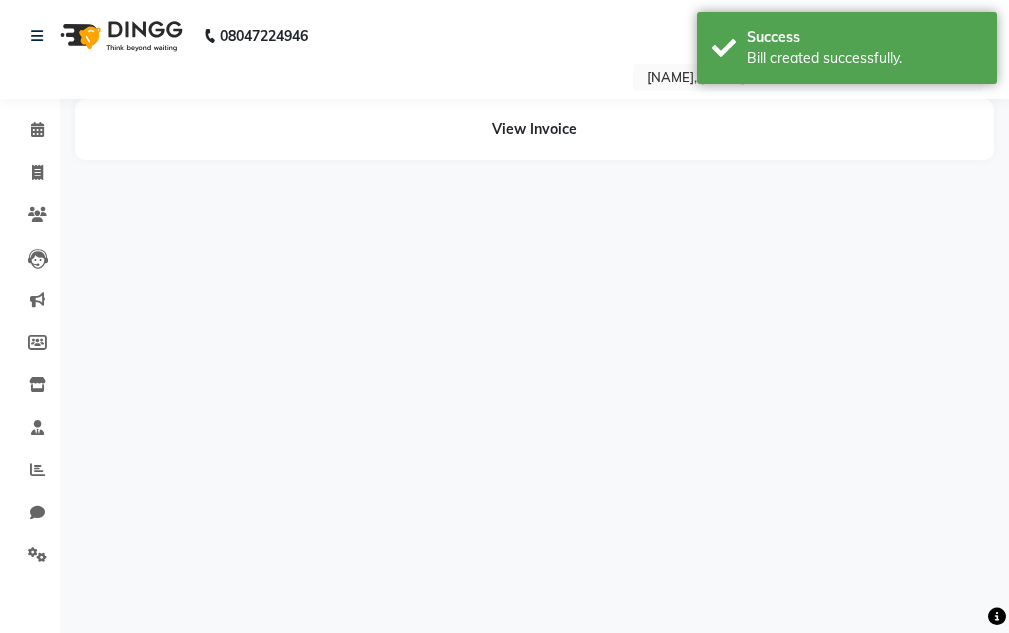 scroll, scrollTop: 0, scrollLeft: 0, axis: both 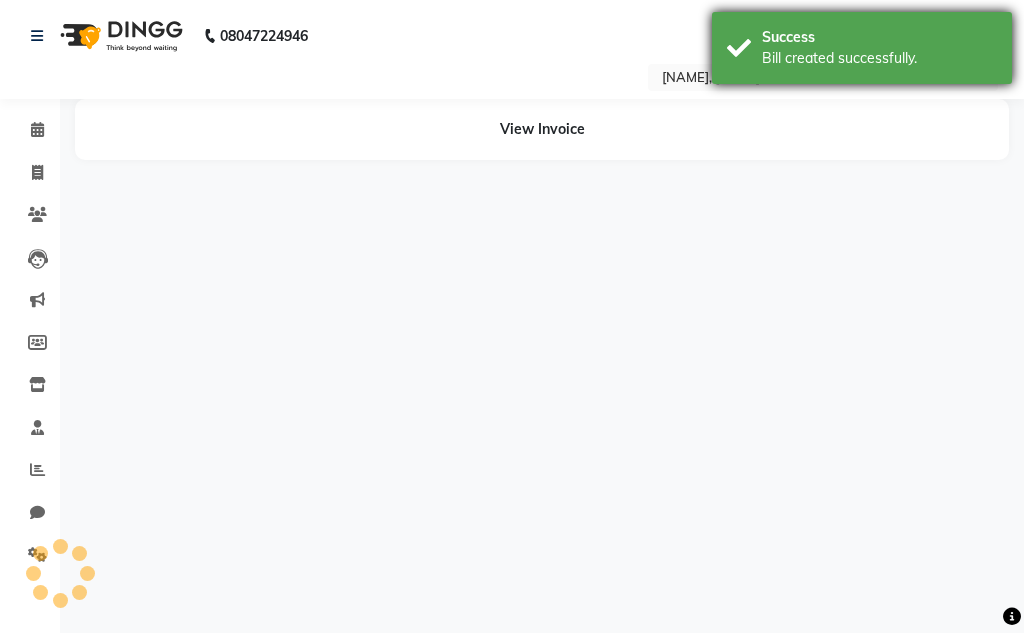 click on "Success" at bounding box center [879, 37] 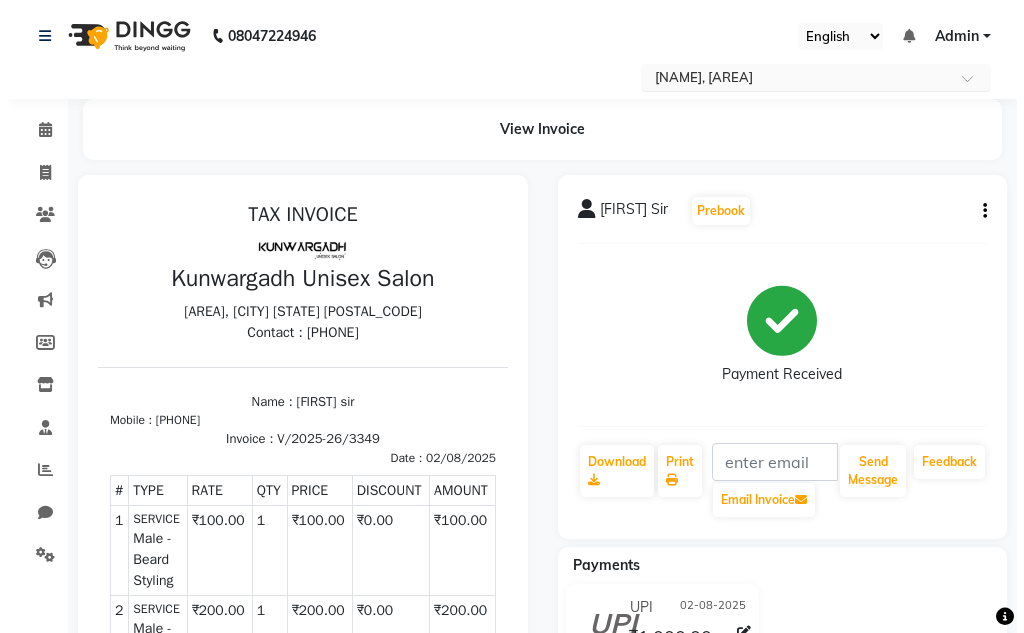 scroll, scrollTop: 0, scrollLeft: 0, axis: both 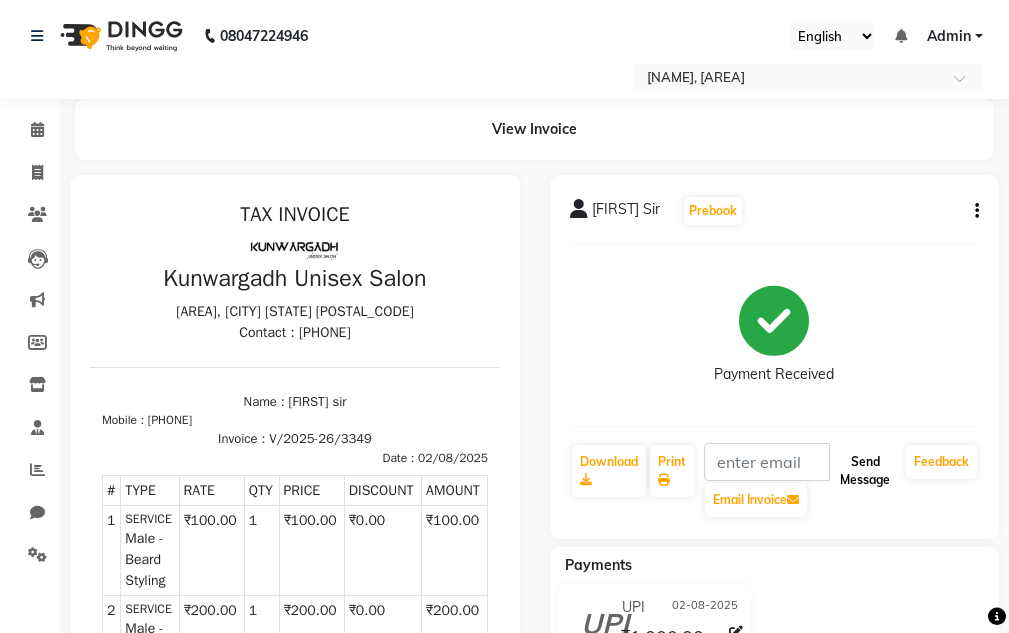 click on "Send Message" 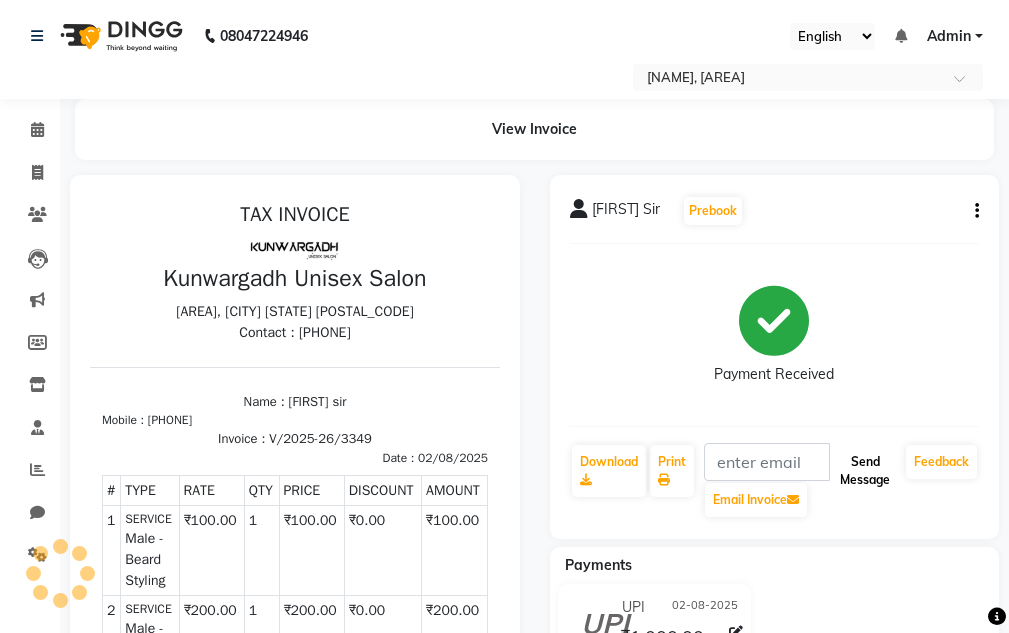 click on "Send Message" 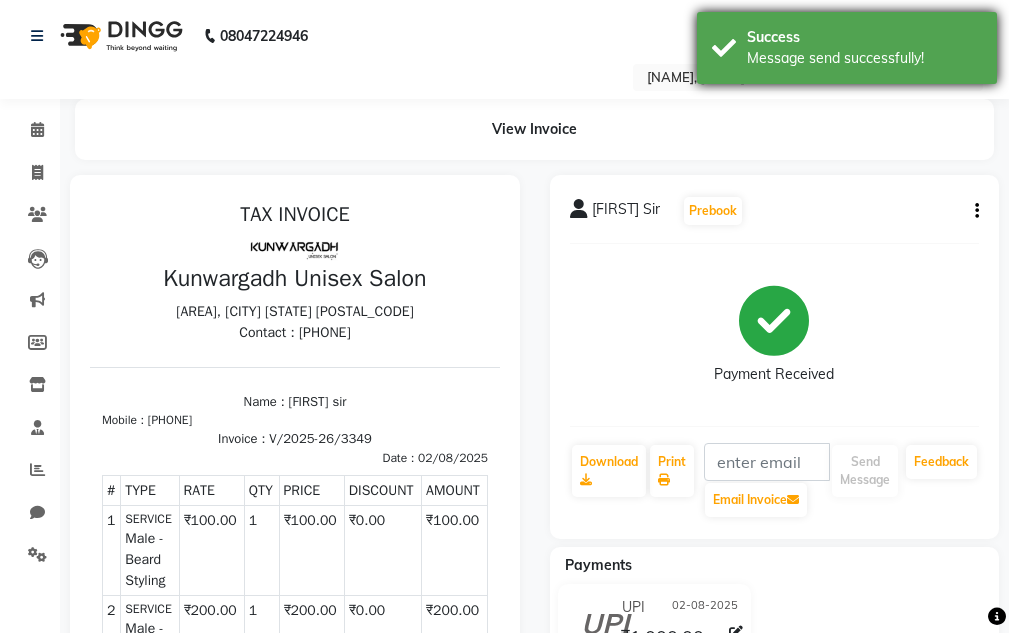 drag, startPoint x: 845, startPoint y: 55, endPoint x: 741, endPoint y: 63, distance: 104.307236 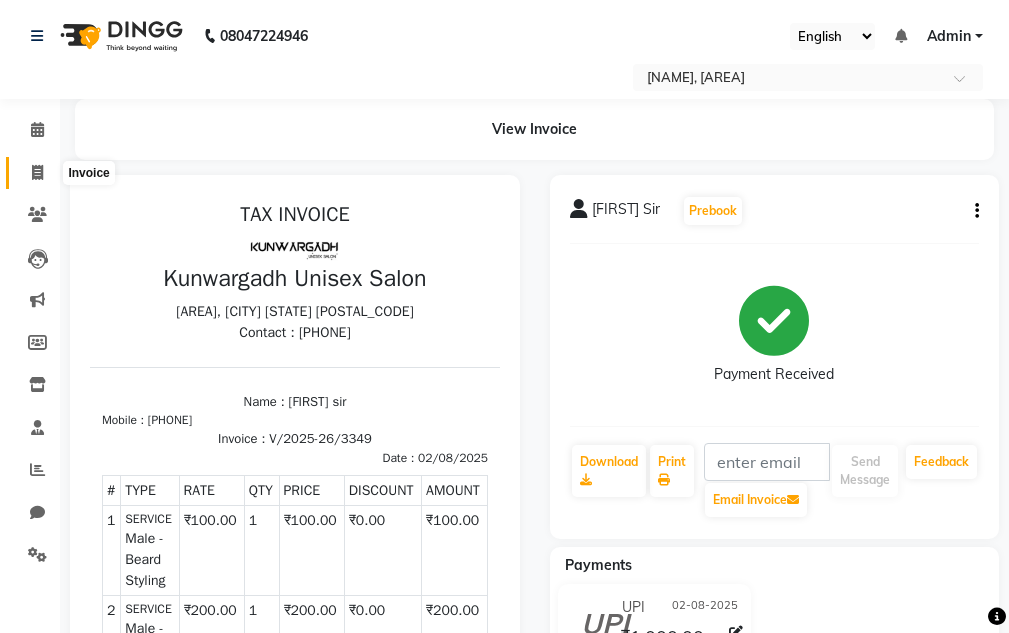click 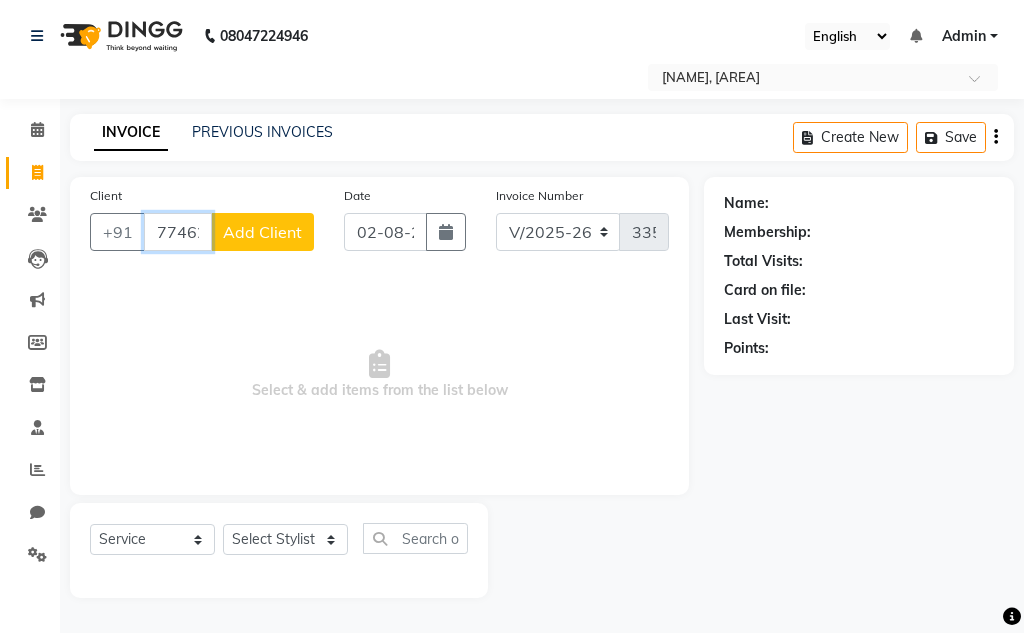click on "77462" at bounding box center (178, 232) 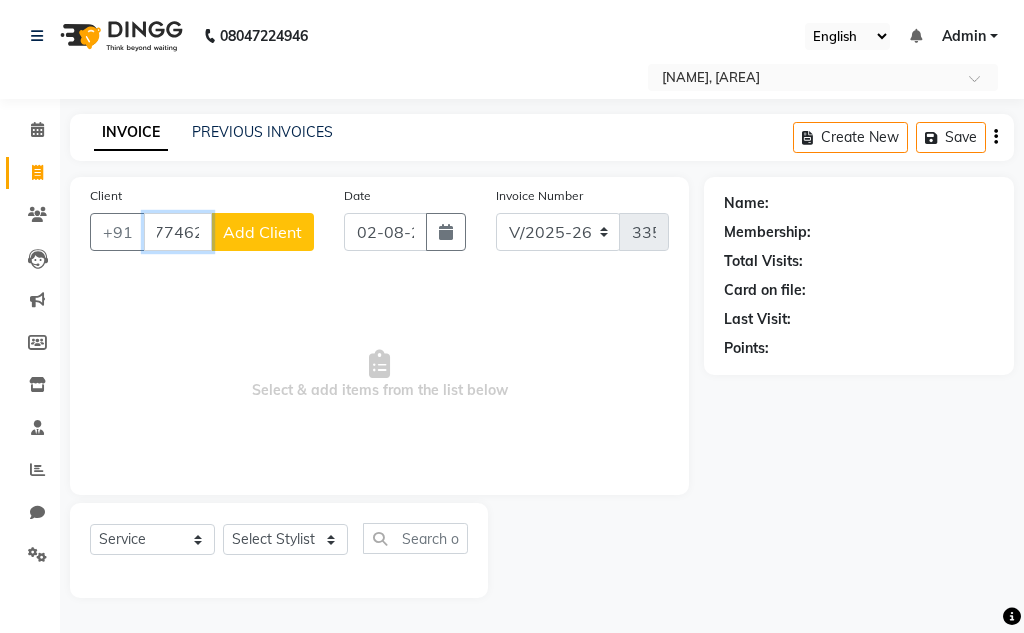 drag, startPoint x: 196, startPoint y: 232, endPoint x: 212, endPoint y: 234, distance: 16.124516 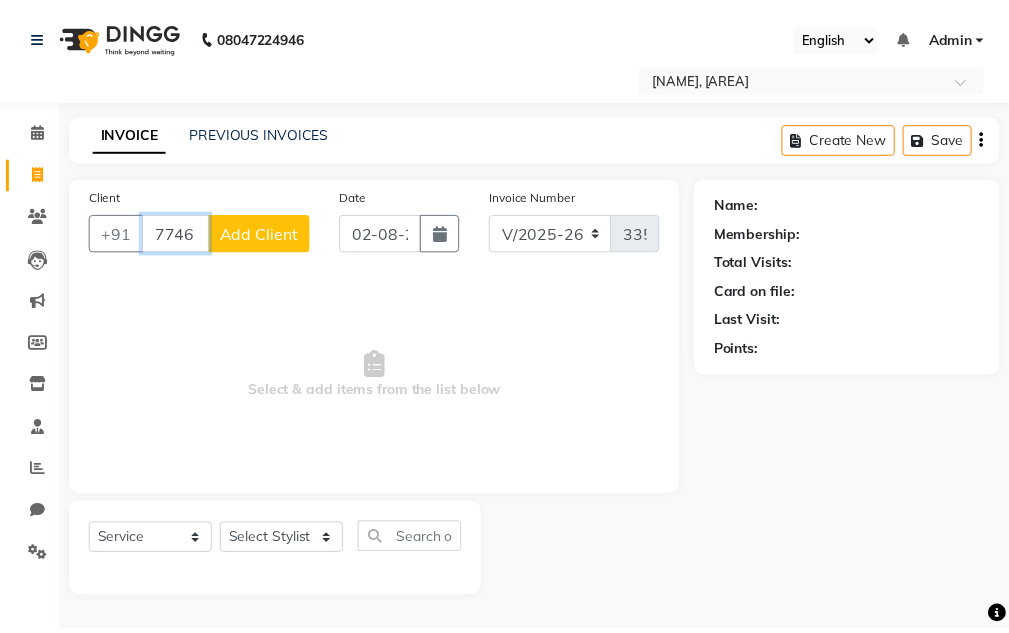 scroll, scrollTop: 0, scrollLeft: 0, axis: both 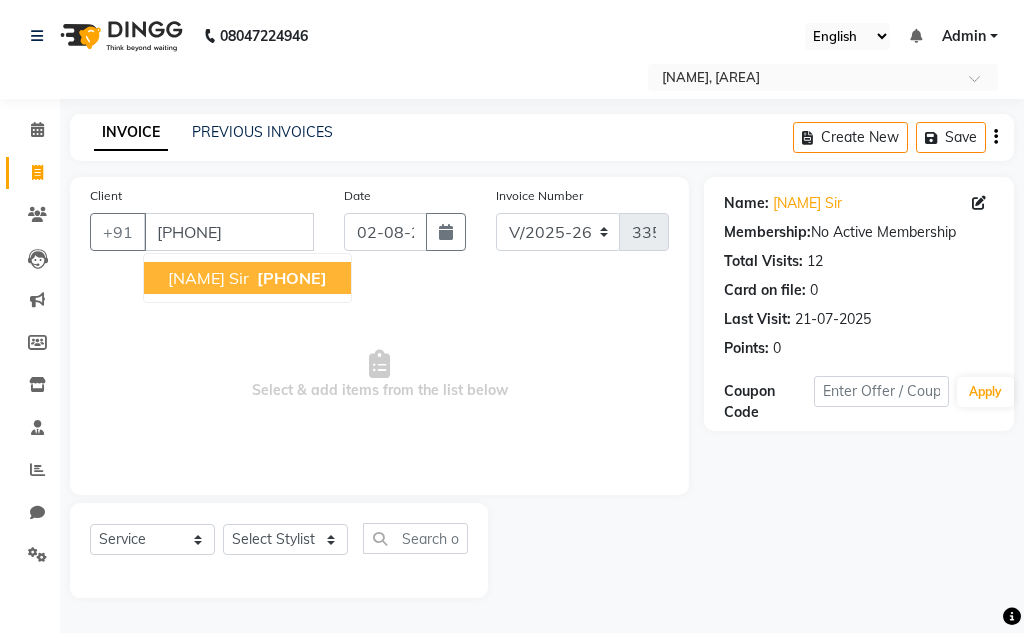 click on "[NAME] Sir   [PHONE]" at bounding box center [247, 278] 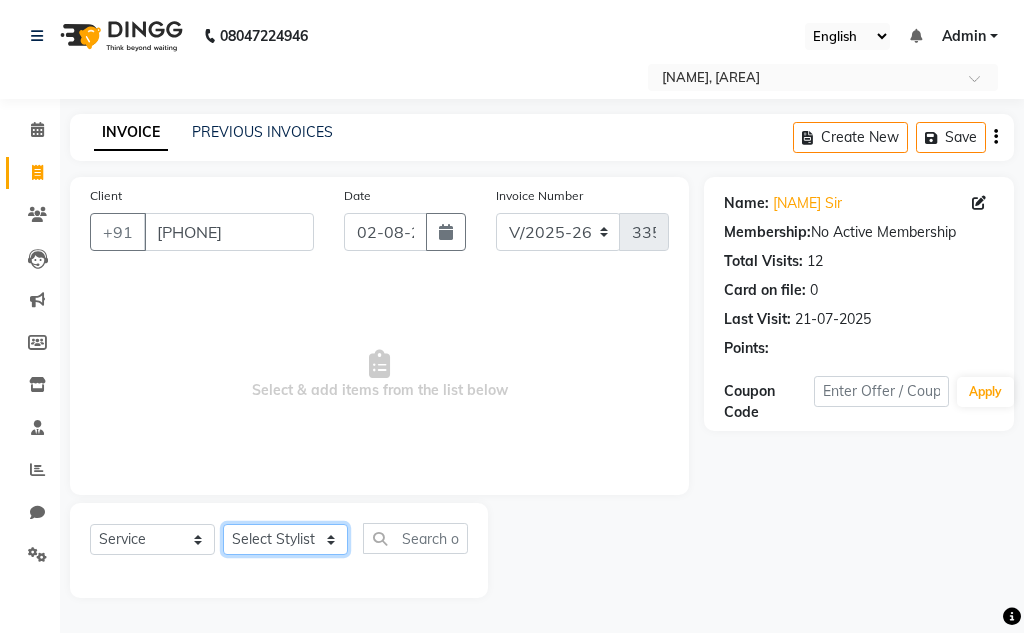 click on "Select Stylist [NAME] [NAME] Sir [NAME] Sir [NAME] [LASTNAME] Gaurav soni Gulfan Khan [NAME] Sen [NAME] Sahu [NAME] Khan" 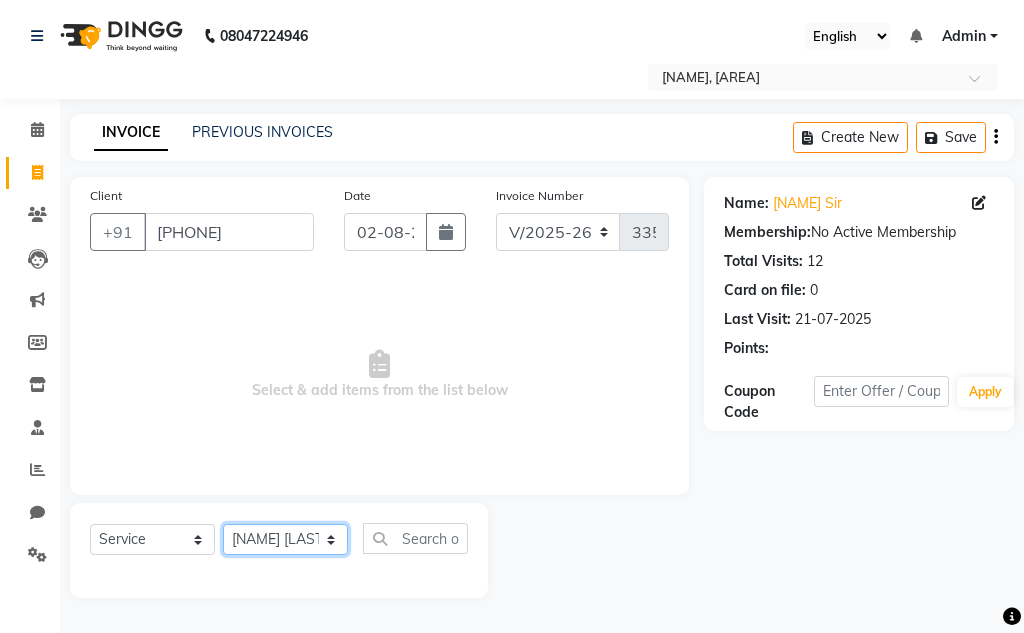 click on "Select Stylist [NAME] [NAME] Sir [NAME] Sir [NAME] [LASTNAME] Gaurav soni Gulfan Khan [NAME] Sen [NAME] Sahu [NAME] Khan" 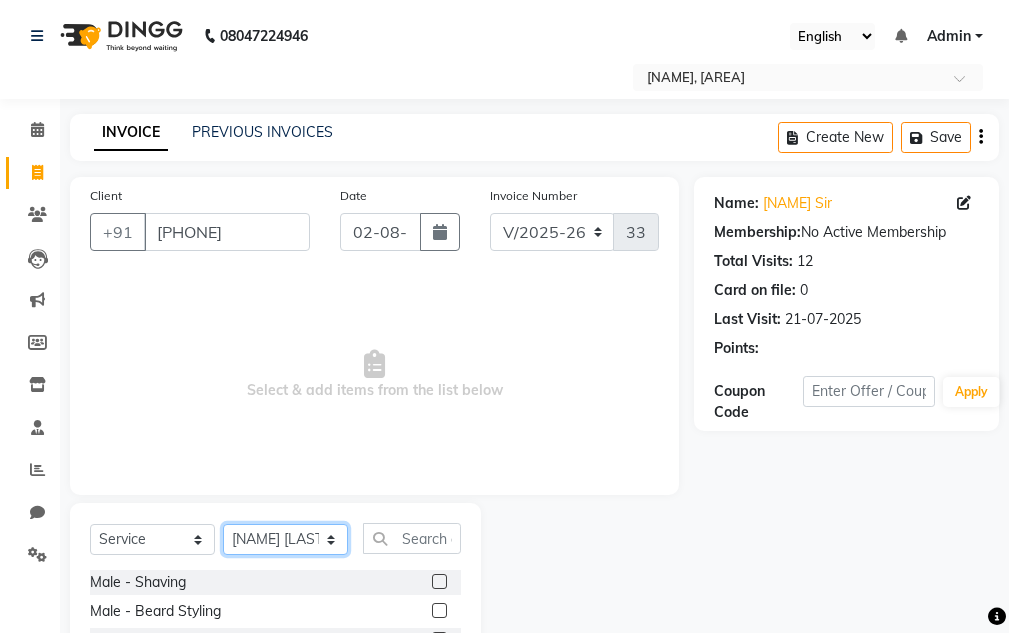 scroll, scrollTop: 195, scrollLeft: 0, axis: vertical 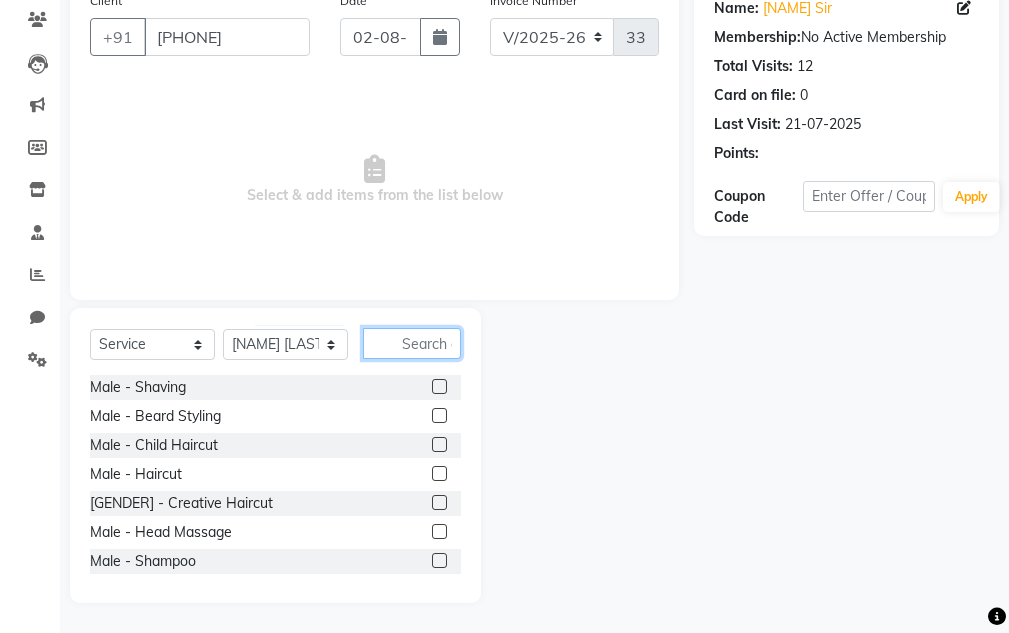 click 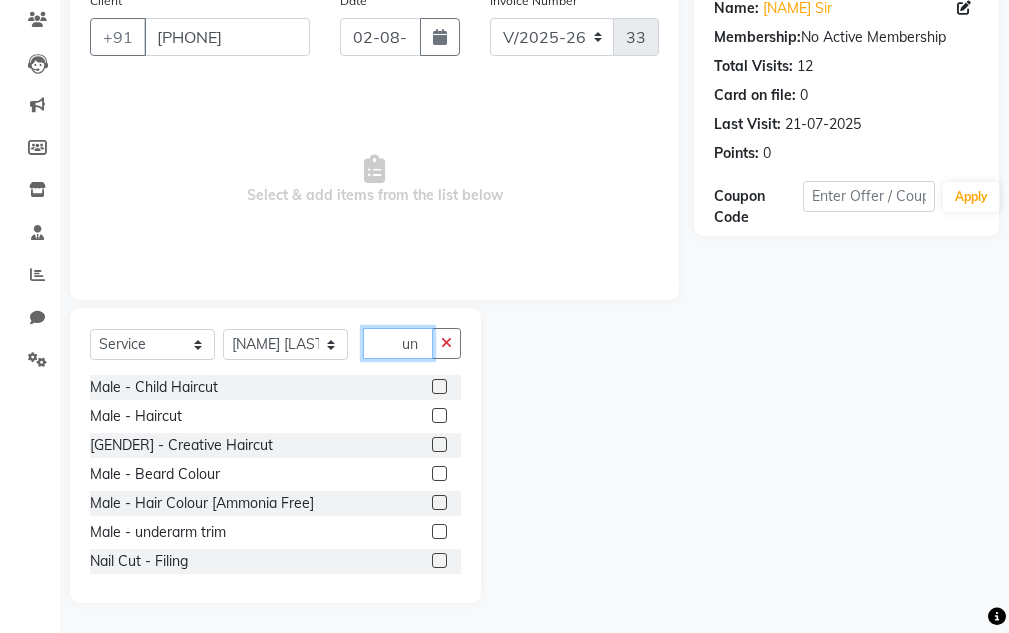 scroll, scrollTop: 140, scrollLeft: 0, axis: vertical 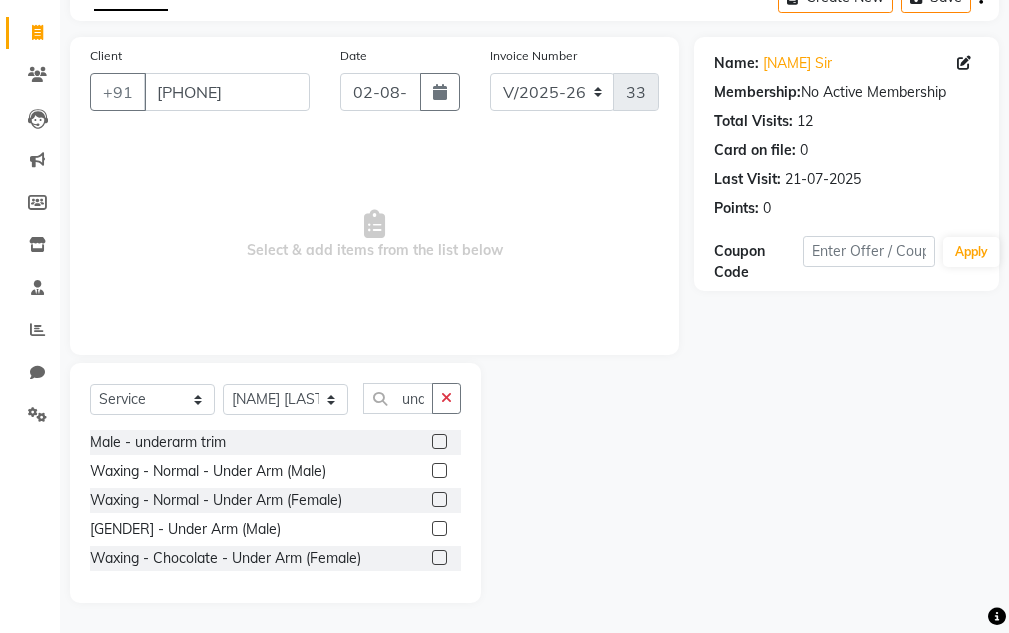 click 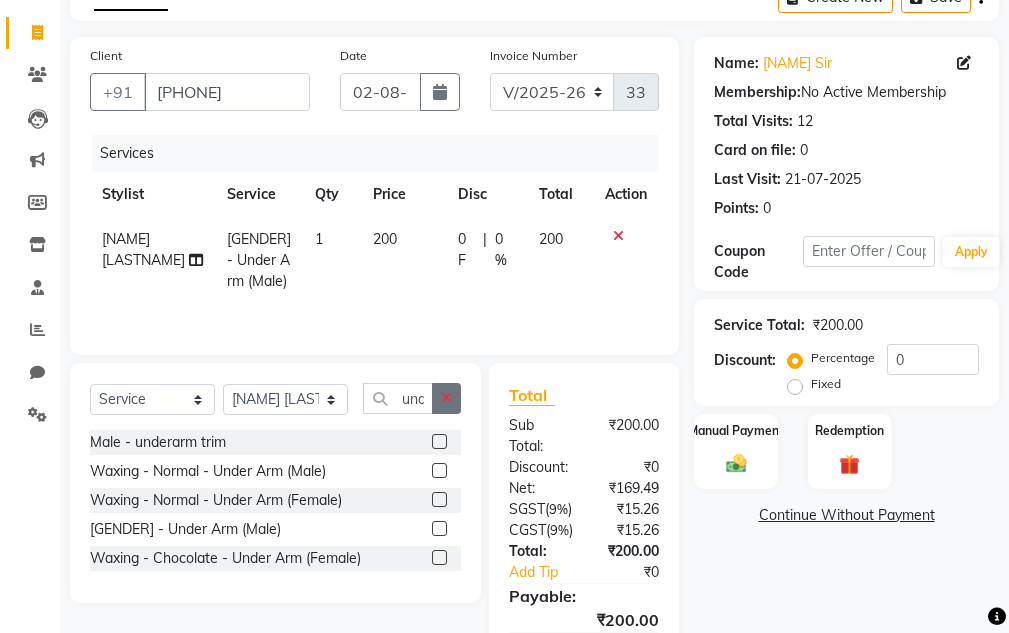 click 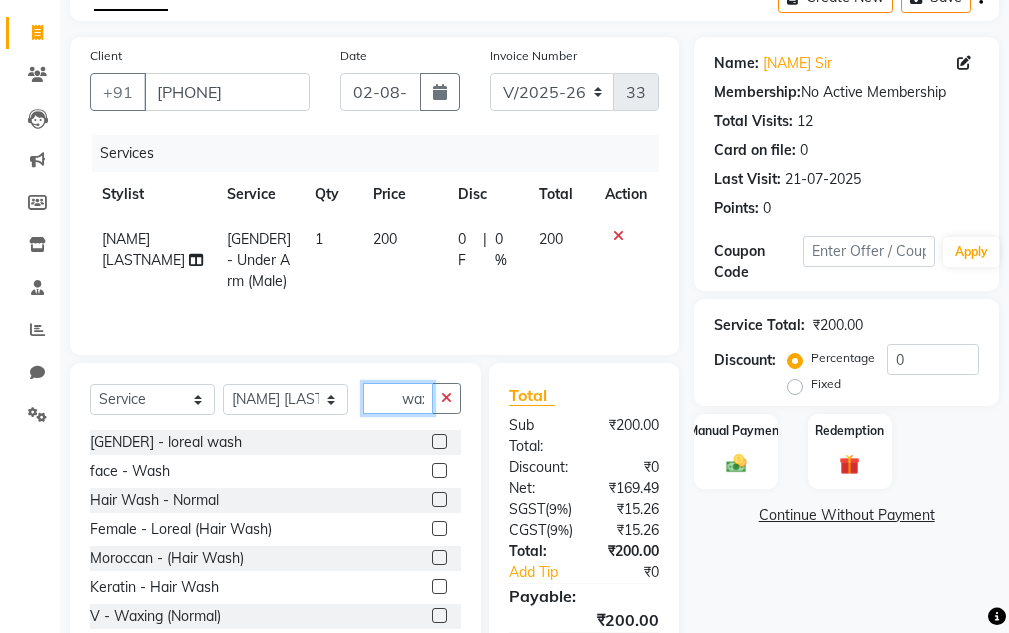 scroll, scrollTop: 0, scrollLeft: 4, axis: horizontal 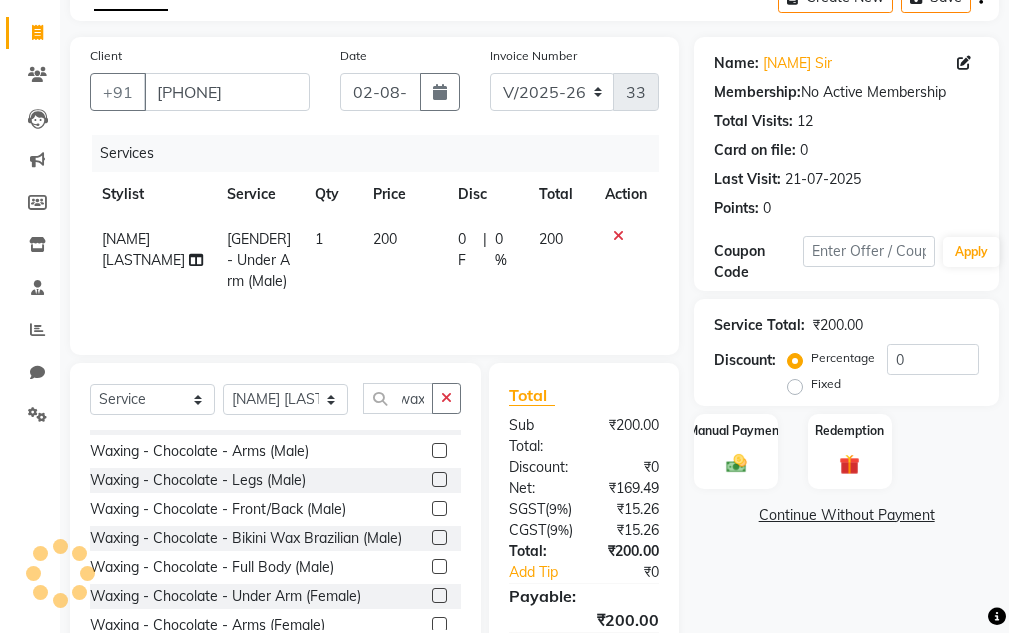 click 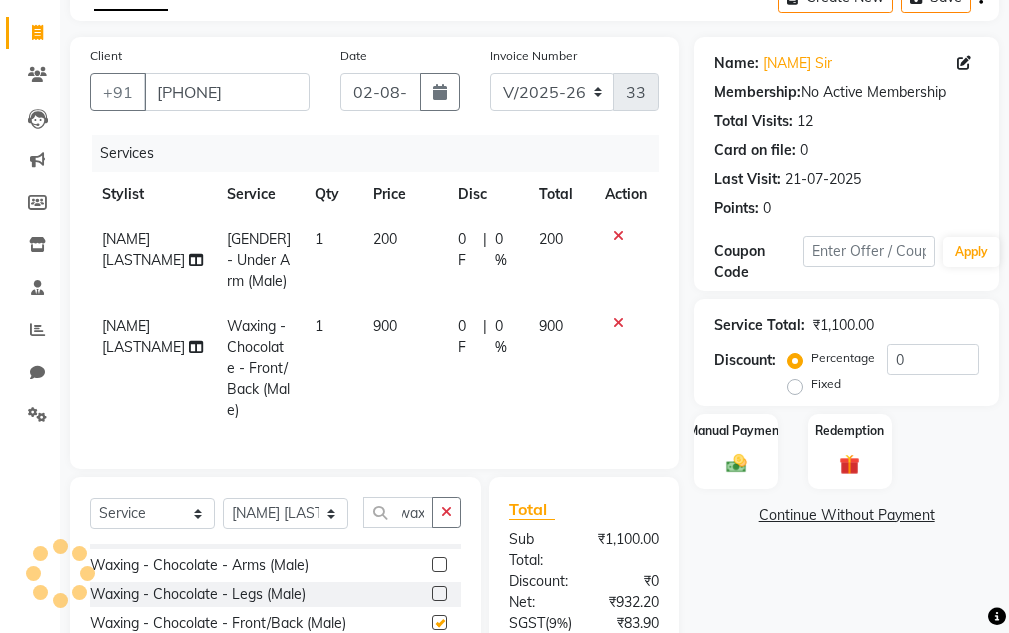 scroll, scrollTop: 0, scrollLeft: 0, axis: both 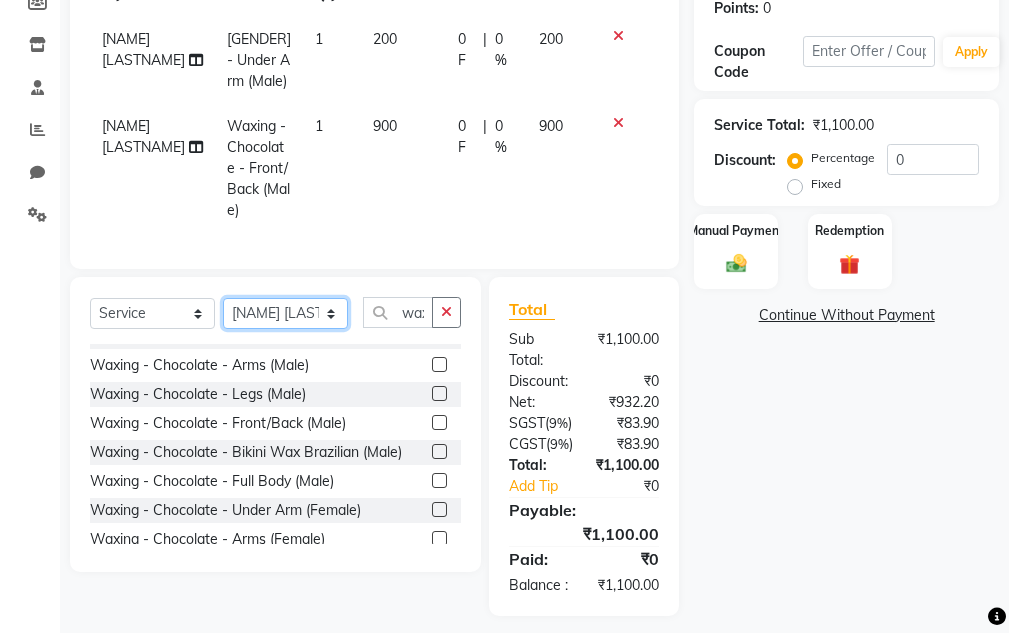 drag, startPoint x: 313, startPoint y: 331, endPoint x: 296, endPoint y: 340, distance: 19.235384 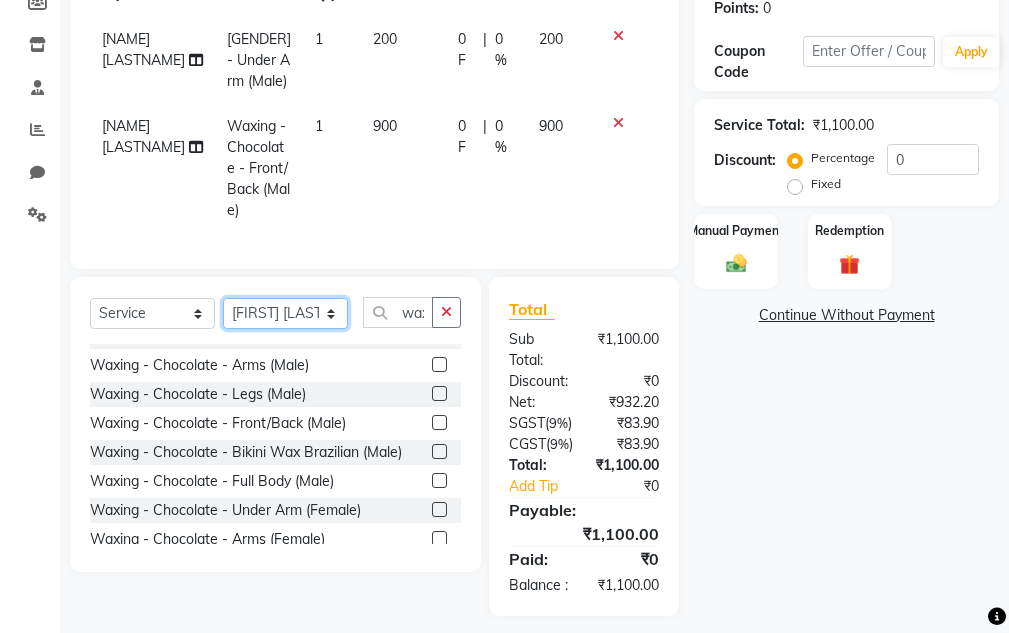 click on "Select Stylist [NAME] [NAME] Sir [NAME] Sir [NAME] [LASTNAME] Gaurav soni Gulfan Khan [NAME] Sen [NAME] Sahu [NAME] Khan" 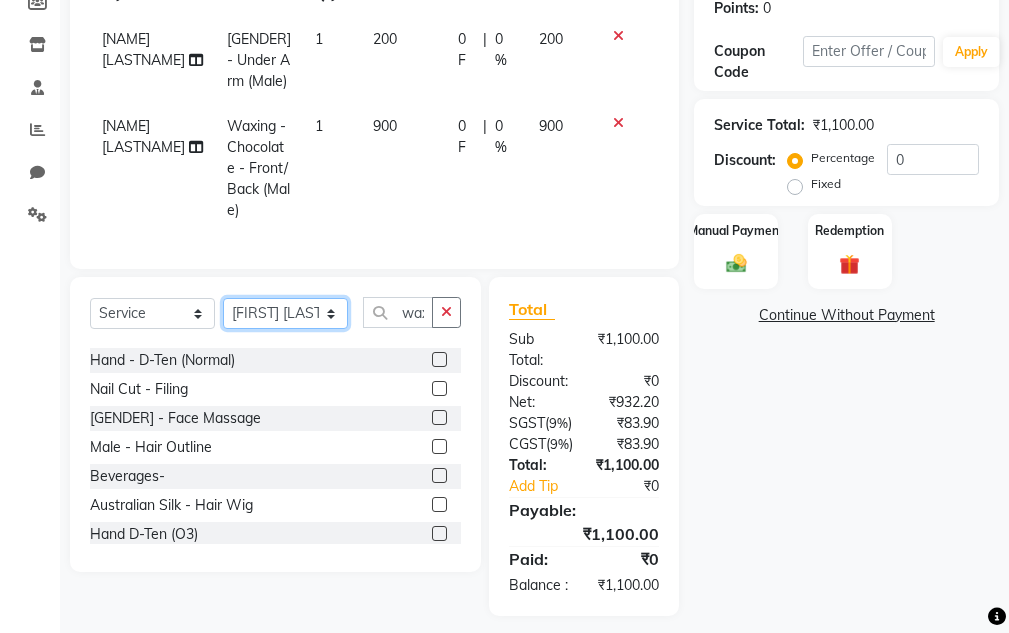 scroll, scrollTop: 1000, scrollLeft: 0, axis: vertical 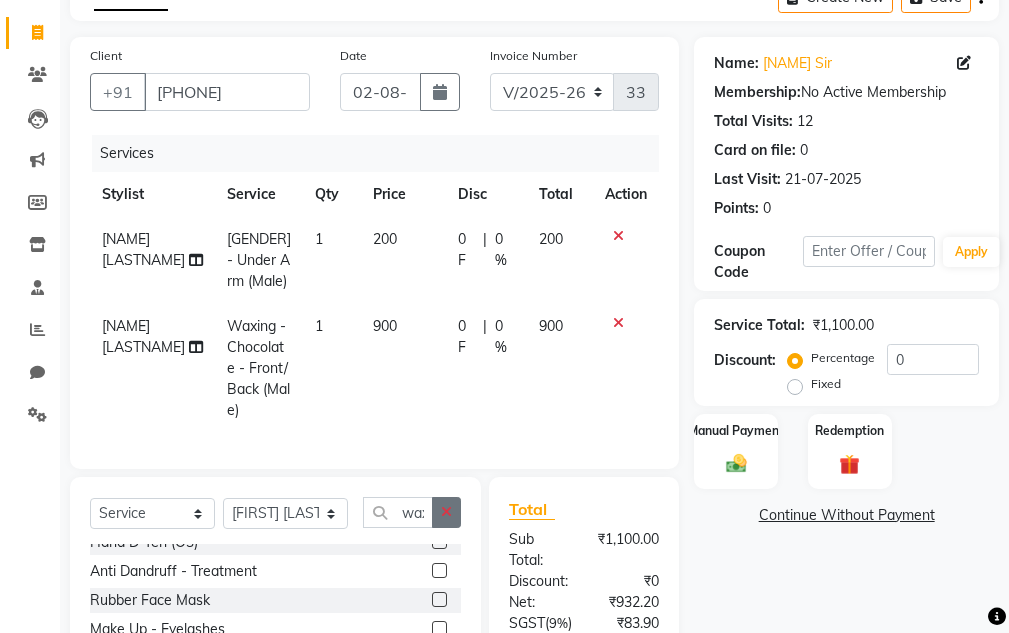 drag, startPoint x: 445, startPoint y: 527, endPoint x: 444, endPoint y: 513, distance: 14.035668 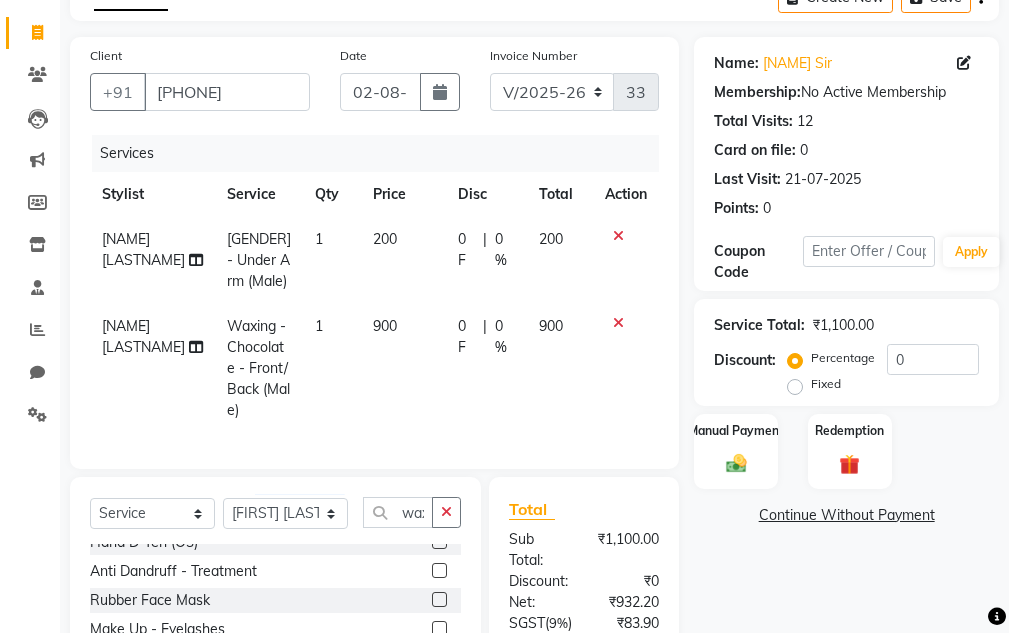 click 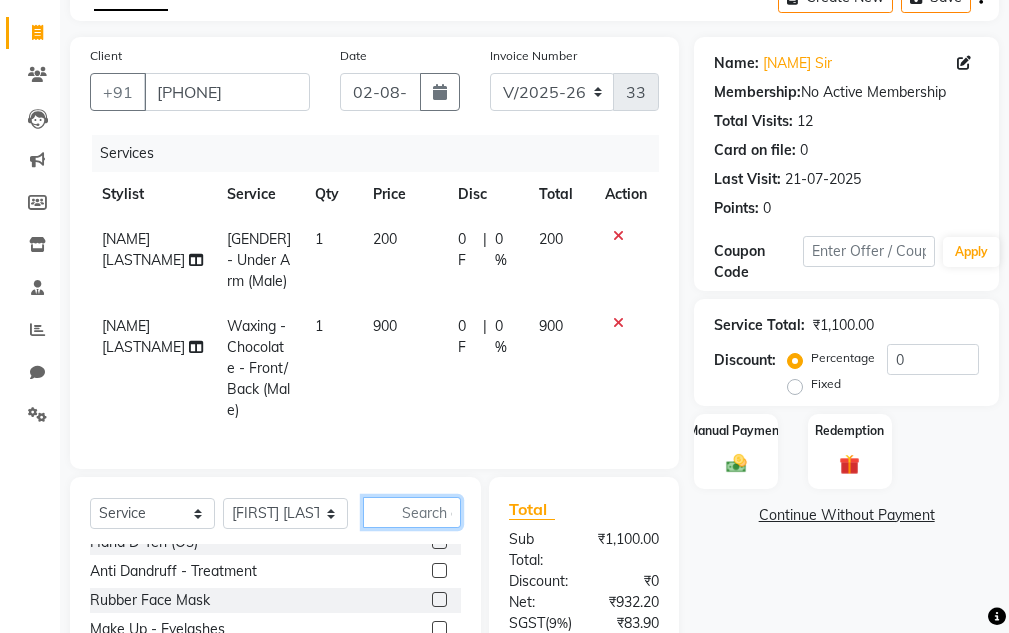 scroll, scrollTop: 431, scrollLeft: 0, axis: vertical 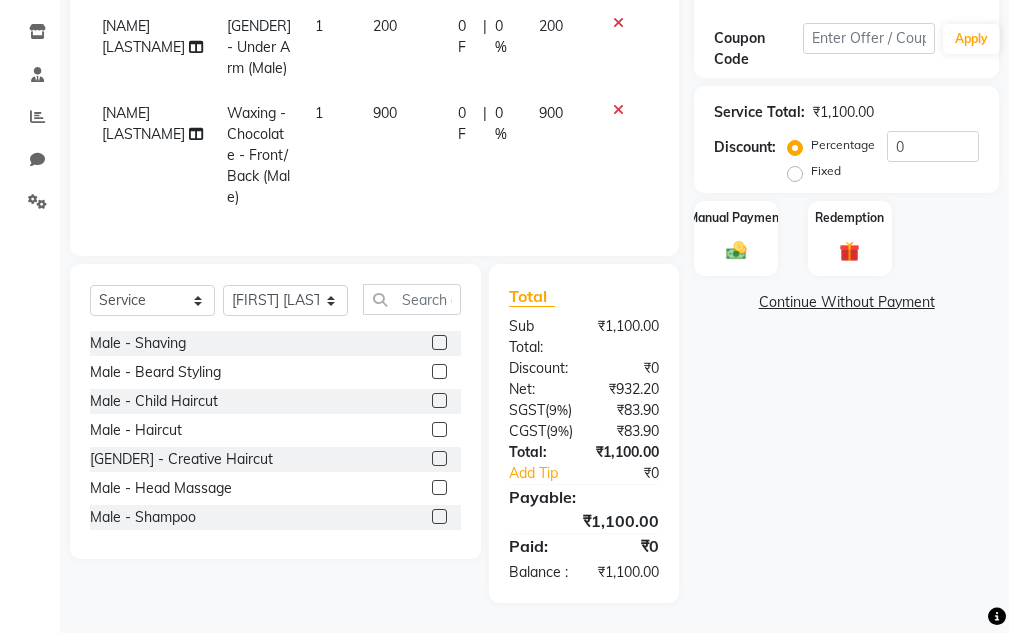 click 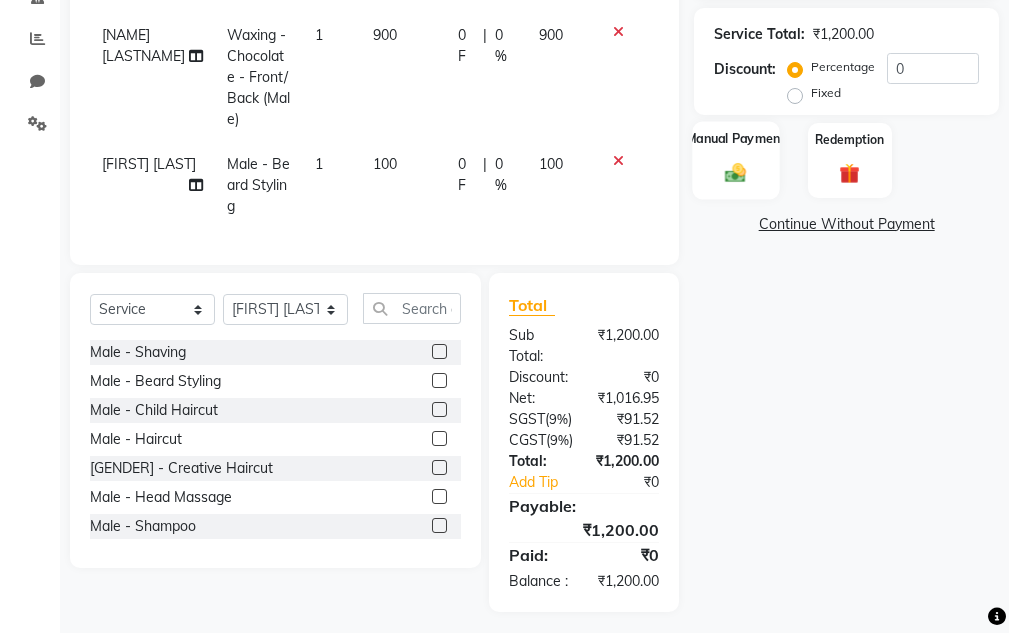 click 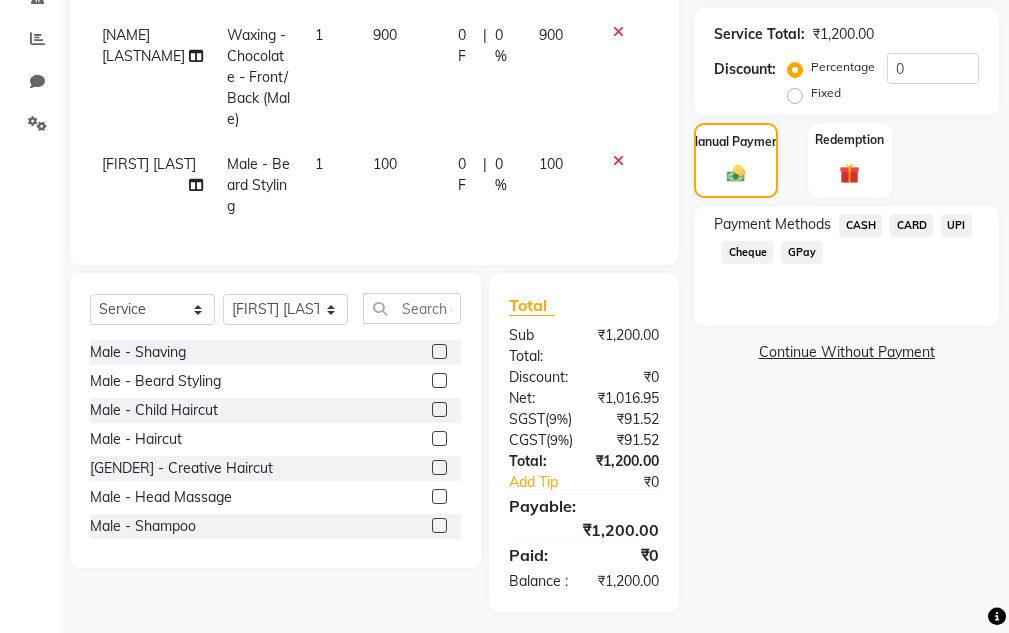 click on "UPI" 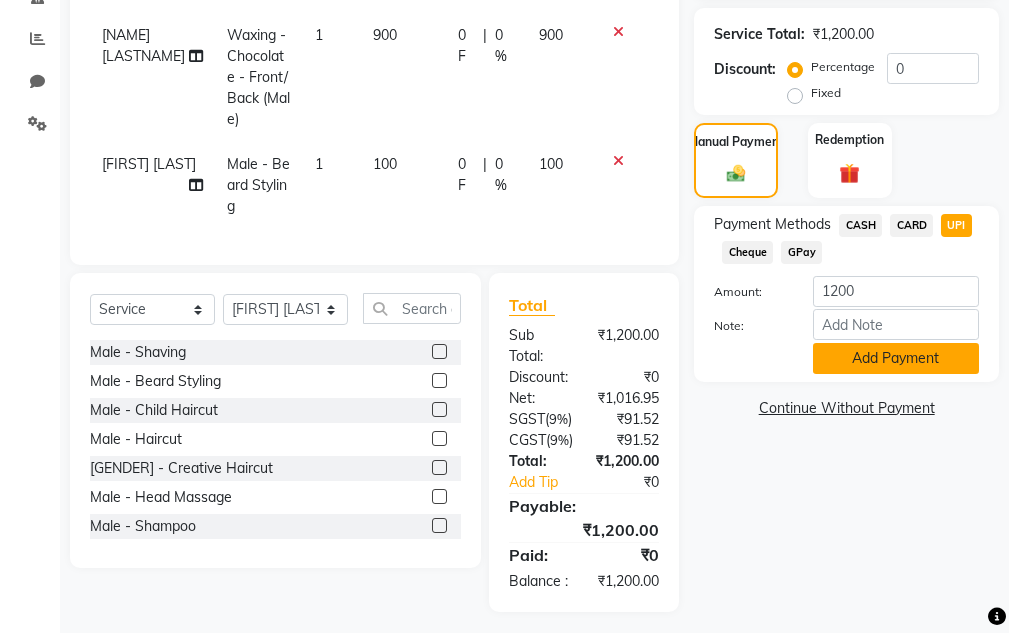 click on "Add Payment" 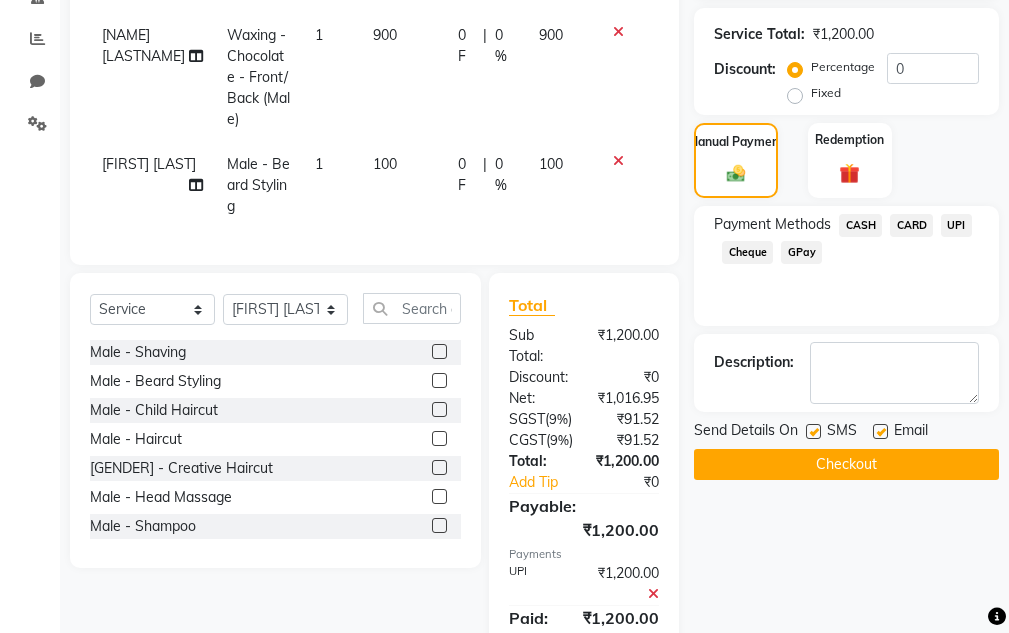 scroll, scrollTop: 581, scrollLeft: 0, axis: vertical 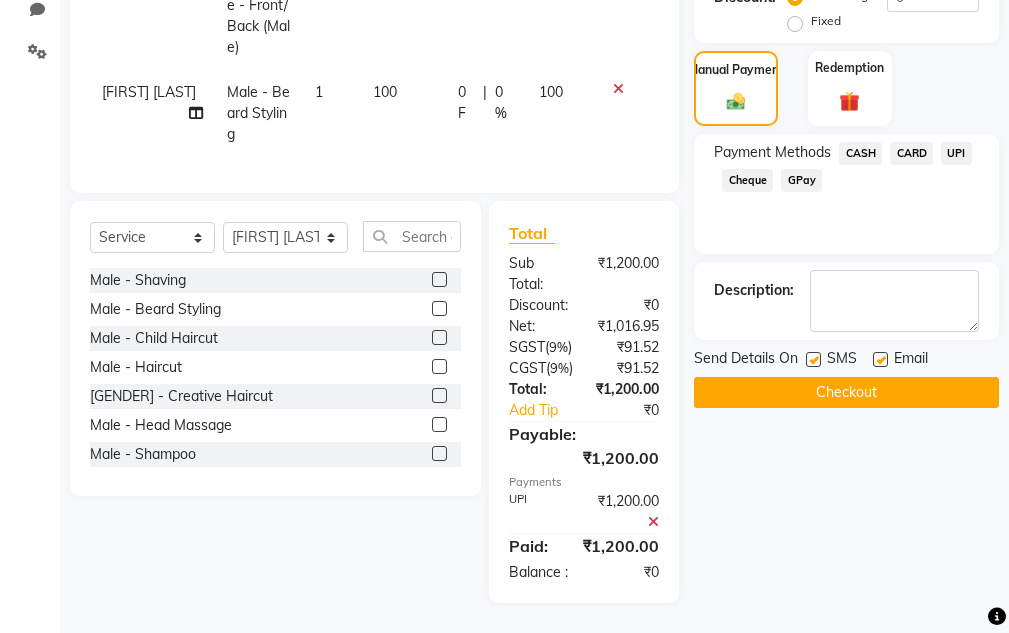 click on "Checkout" 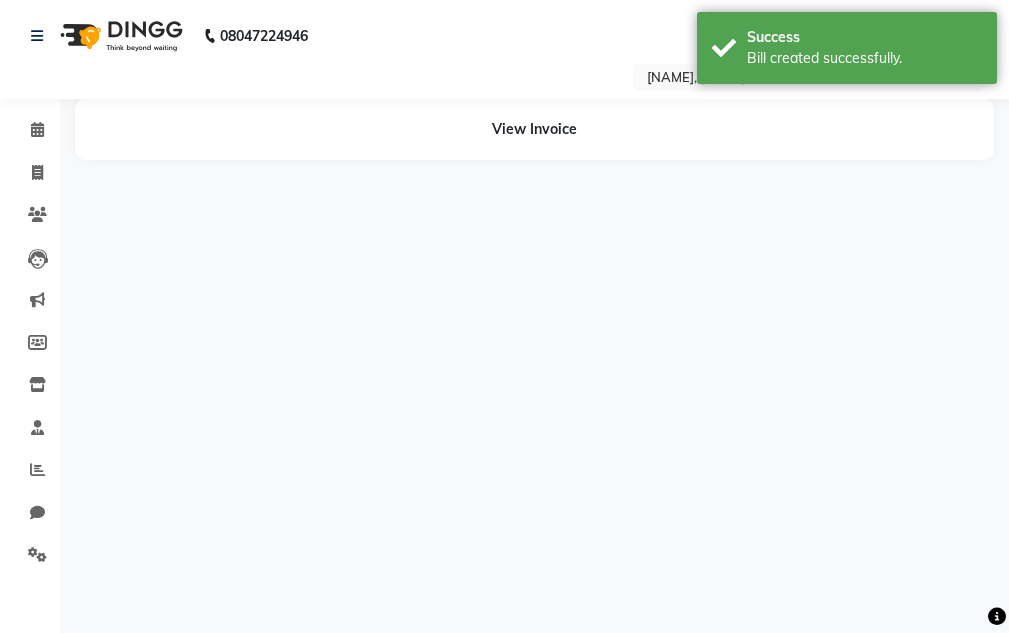 scroll, scrollTop: 0, scrollLeft: 0, axis: both 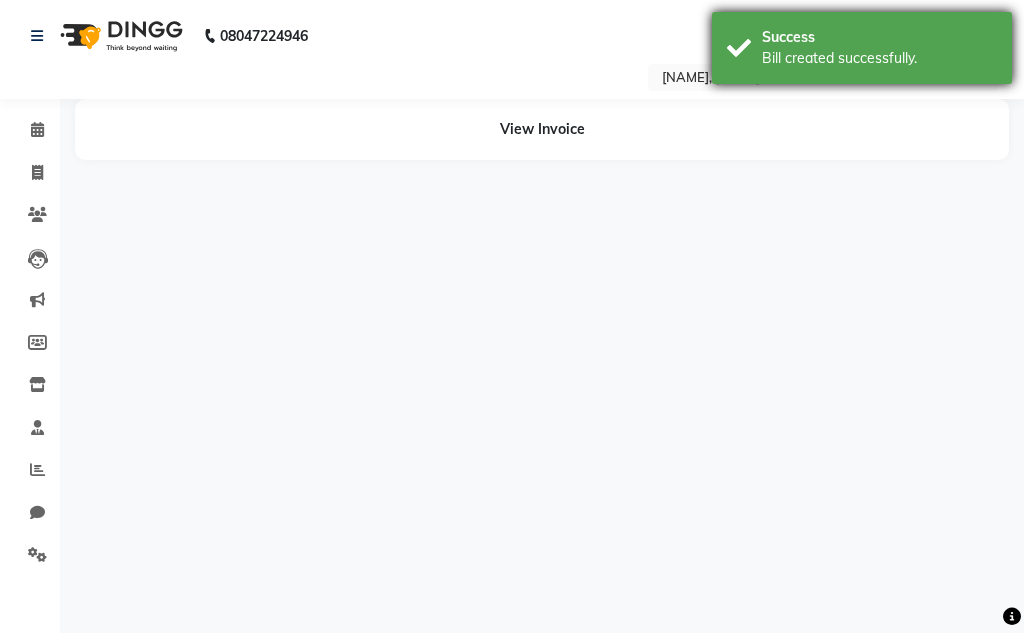 click on "Bill created successfully." at bounding box center [879, 58] 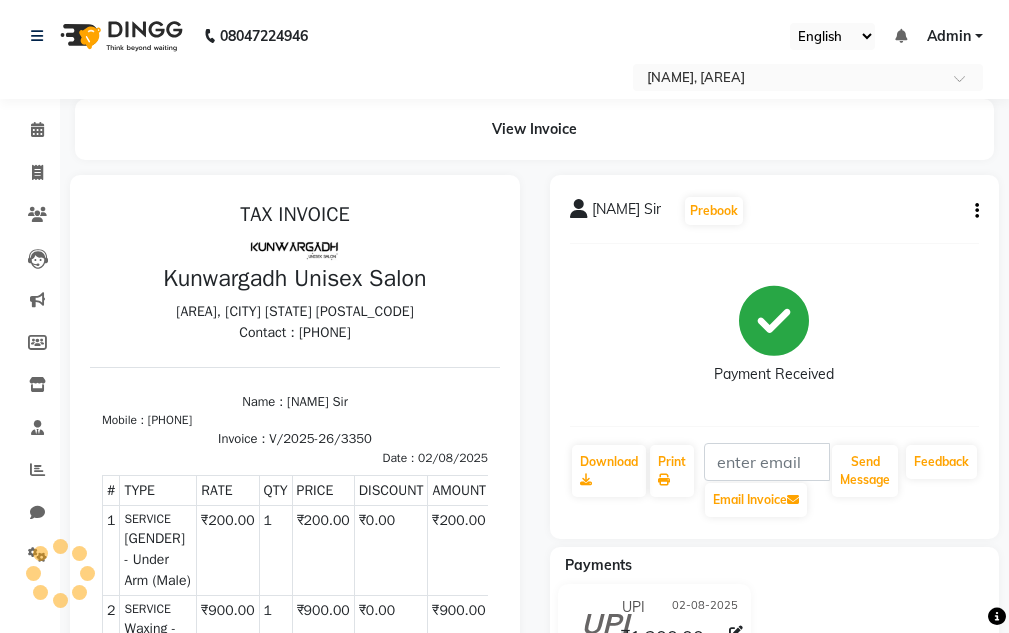 scroll, scrollTop: 0, scrollLeft: 0, axis: both 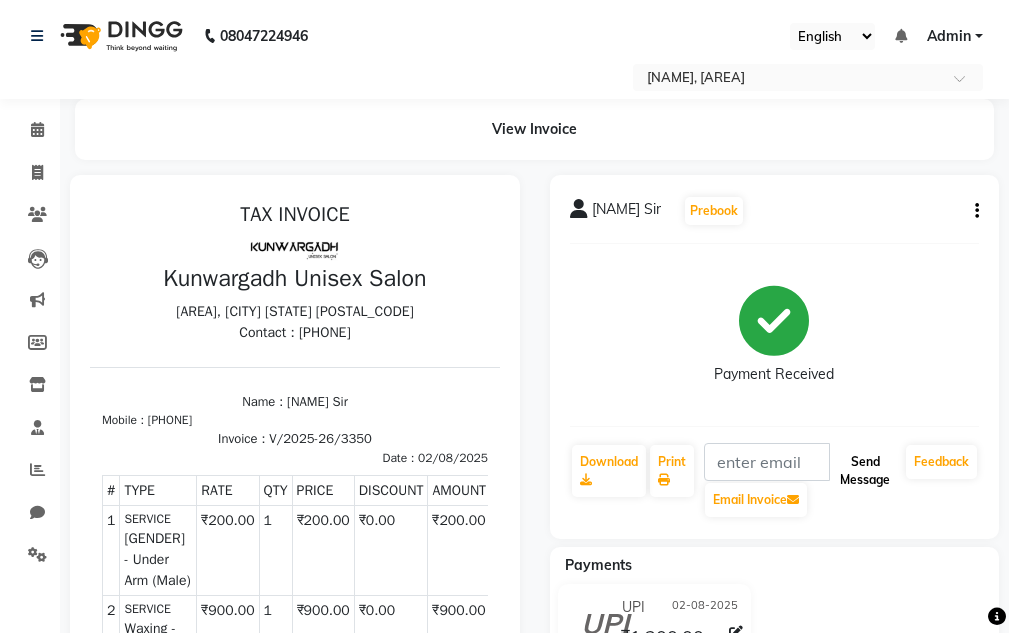 click on "Send Message" 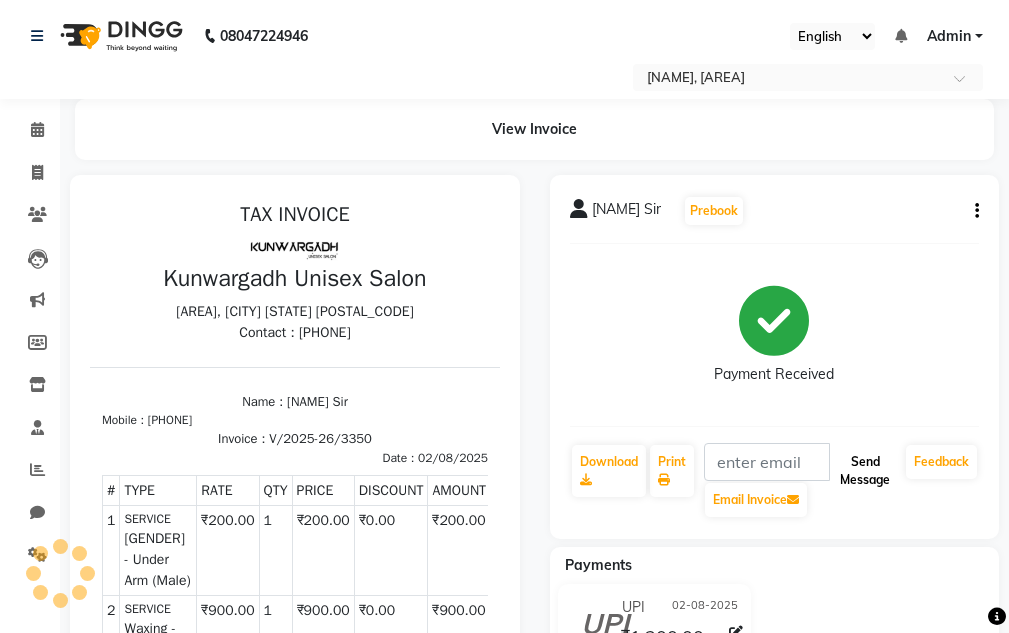 click on "Send Message" 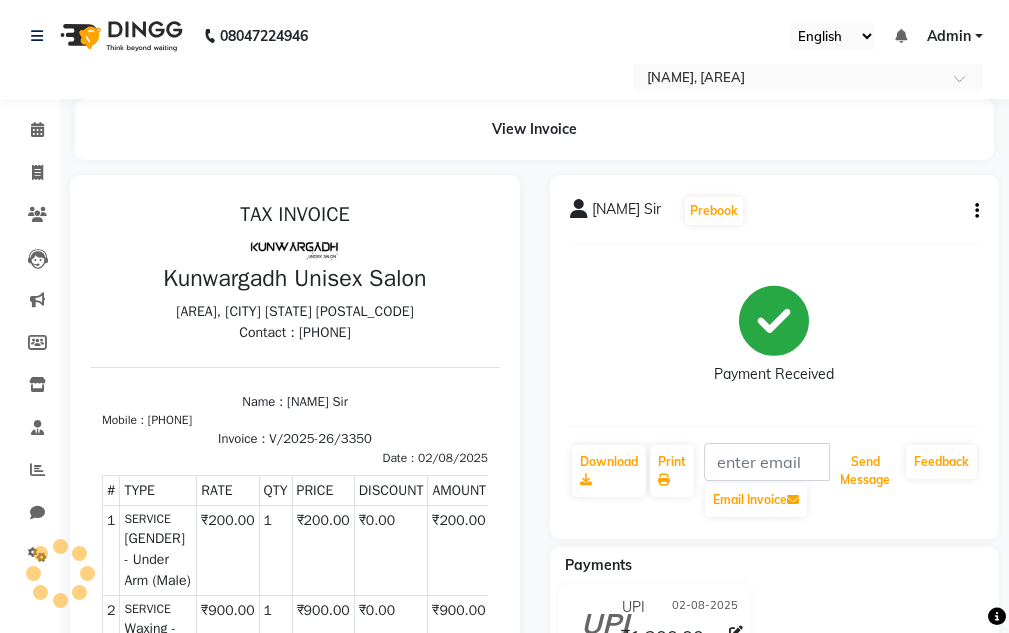 drag, startPoint x: 859, startPoint y: 461, endPoint x: 871, endPoint y: 441, distance: 23.323807 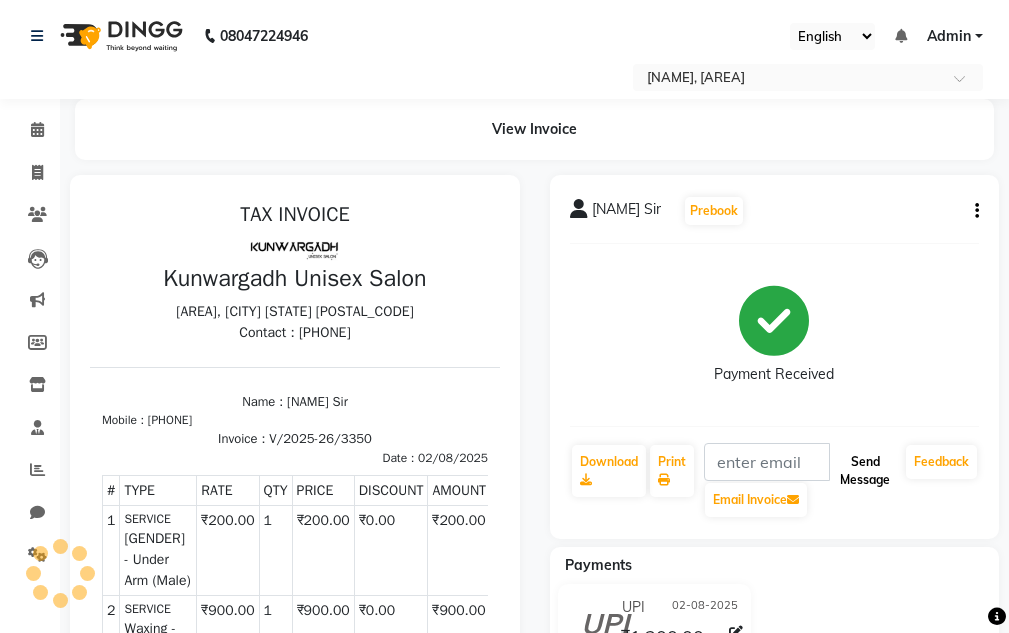 click on "Send Message" 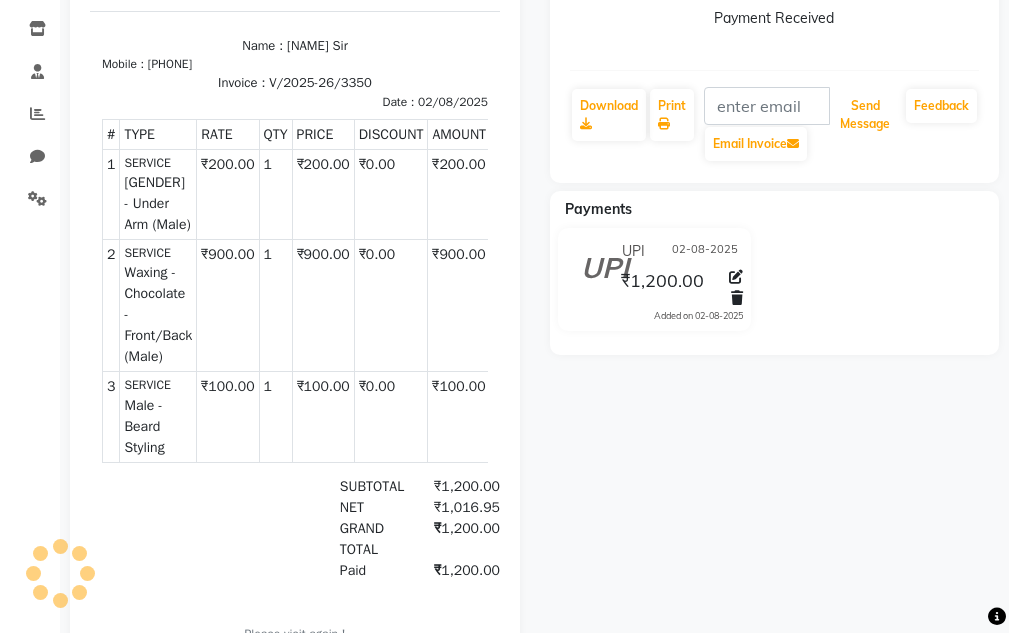 scroll, scrollTop: 400, scrollLeft: 0, axis: vertical 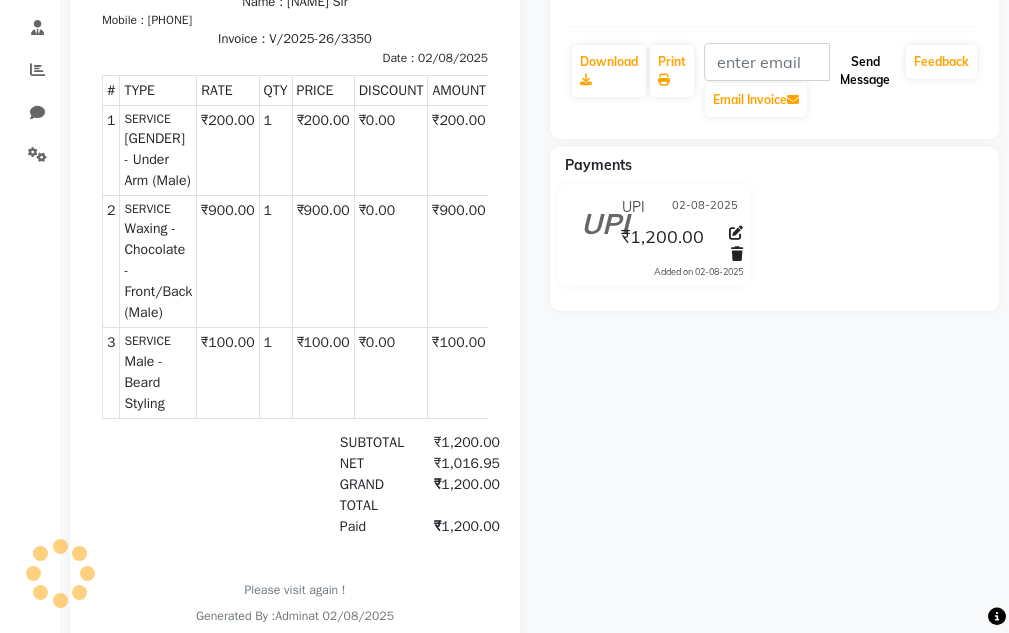 click on "Send Message" 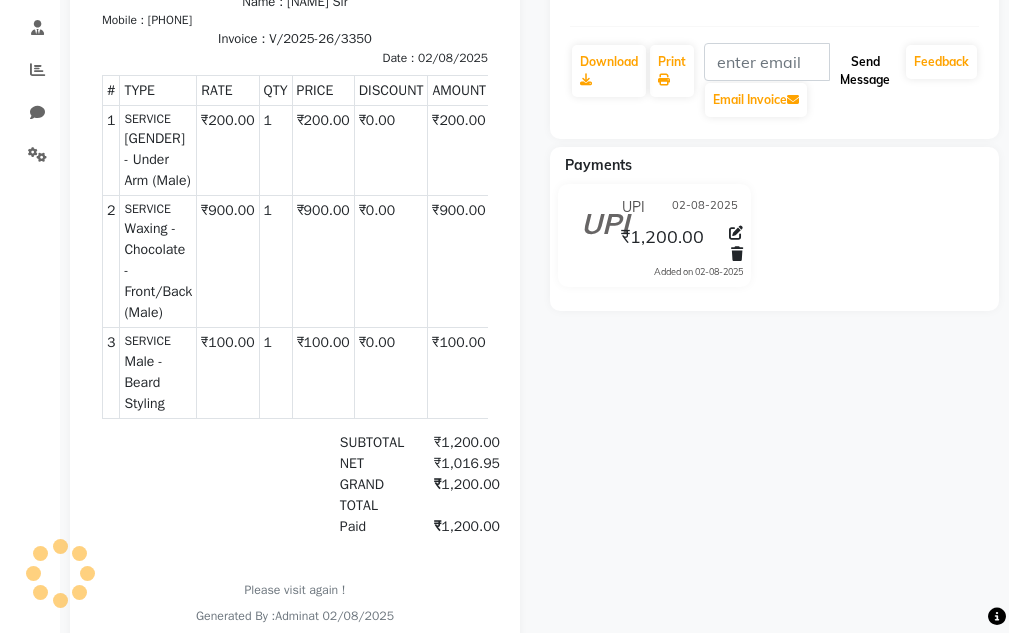 click on "Send Message" 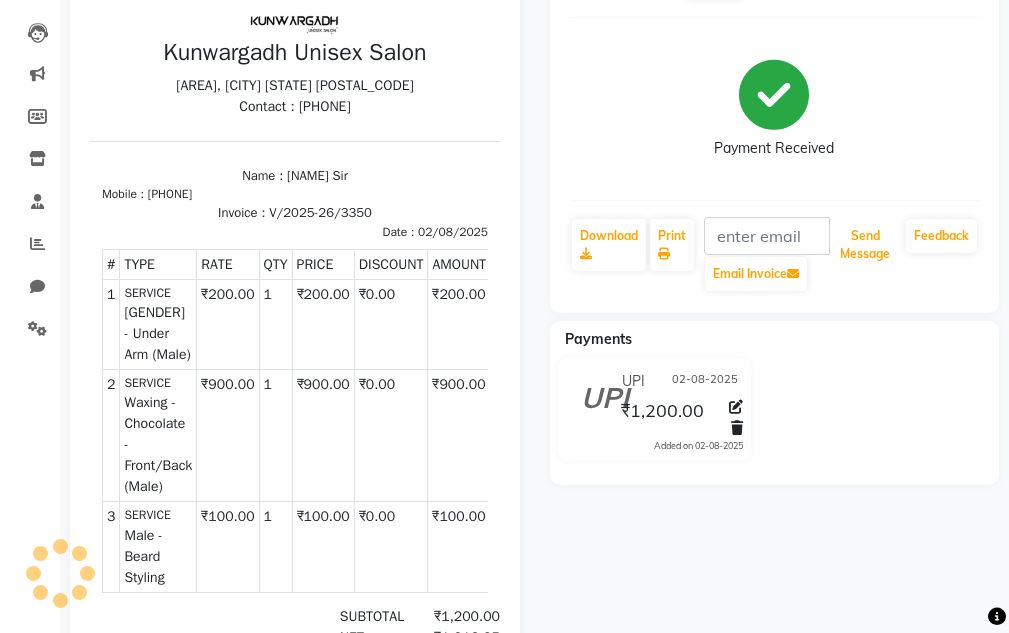 scroll, scrollTop: 0, scrollLeft: 0, axis: both 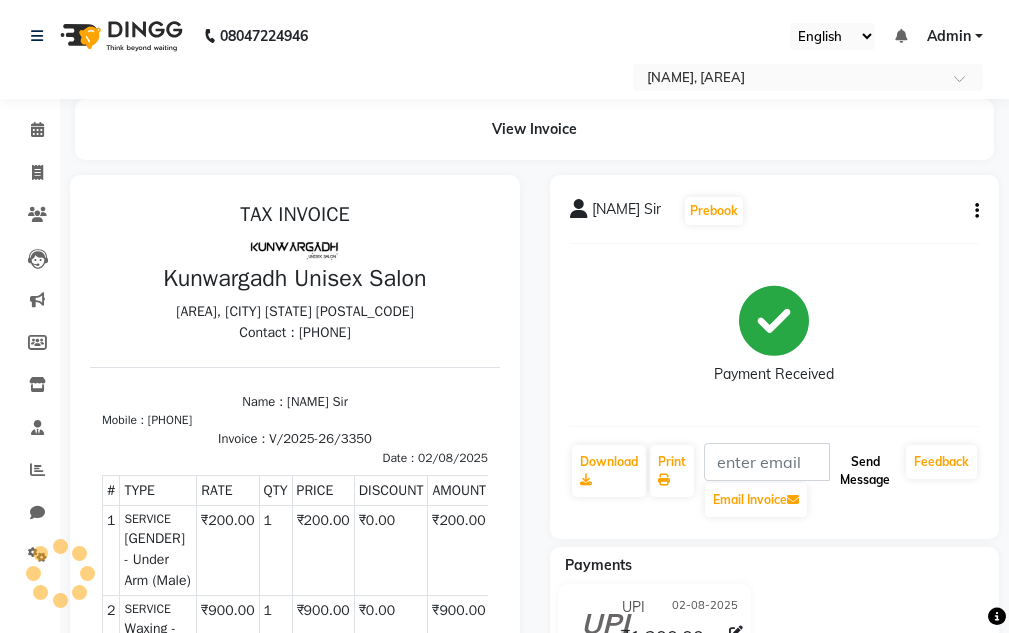 click on "Send Message" 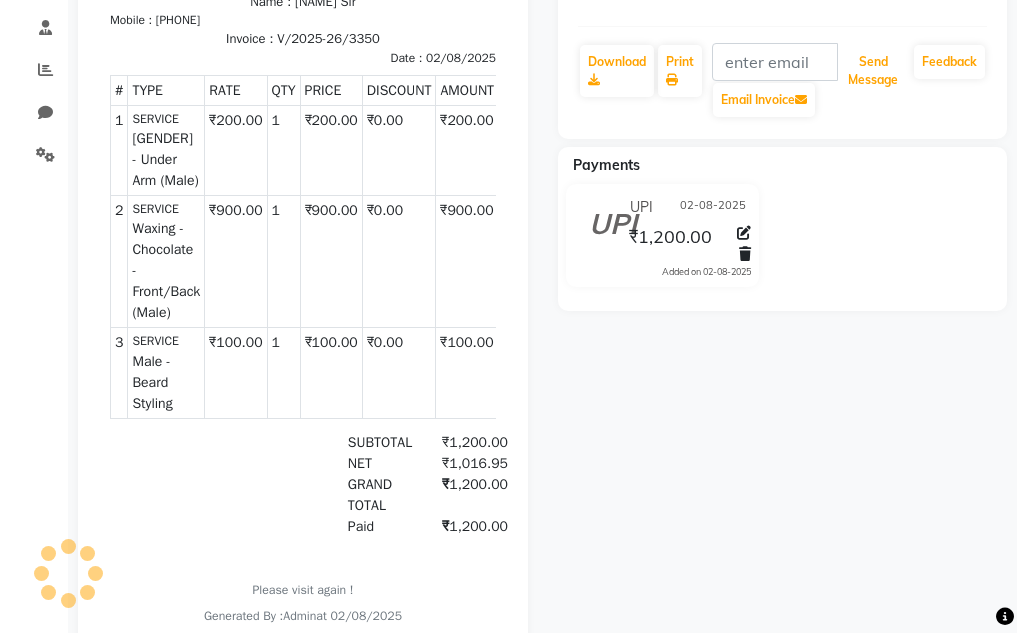 scroll, scrollTop: 0, scrollLeft: 0, axis: both 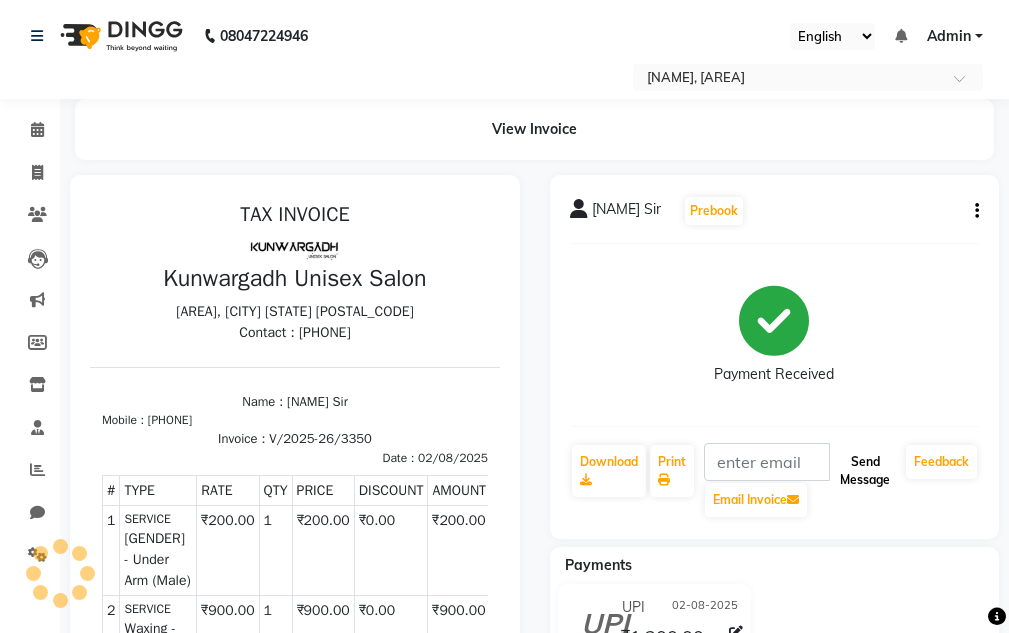 click on "Send Message" 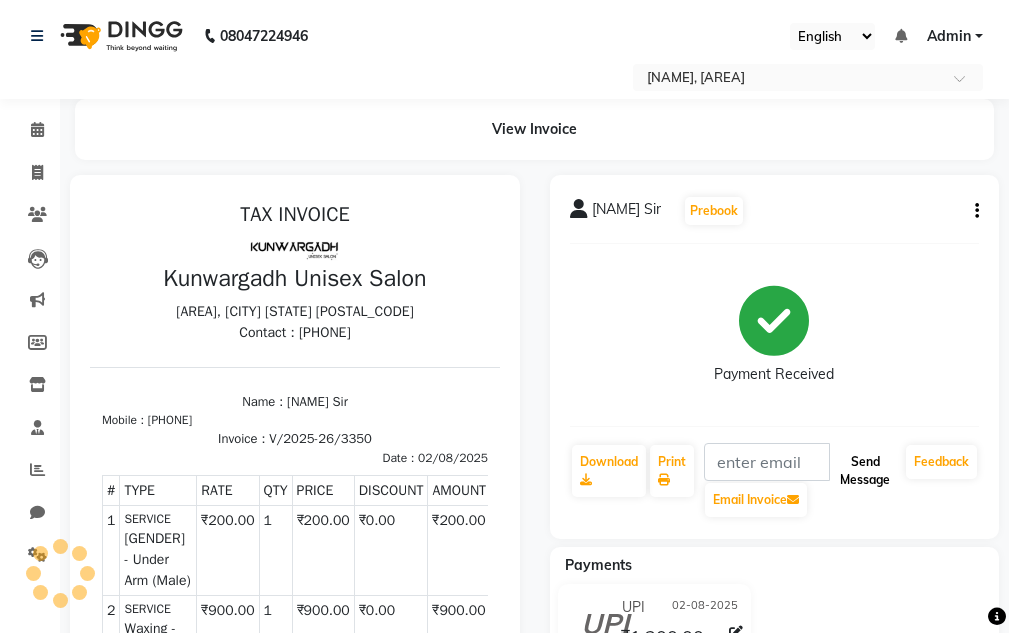 click on "Send Message" 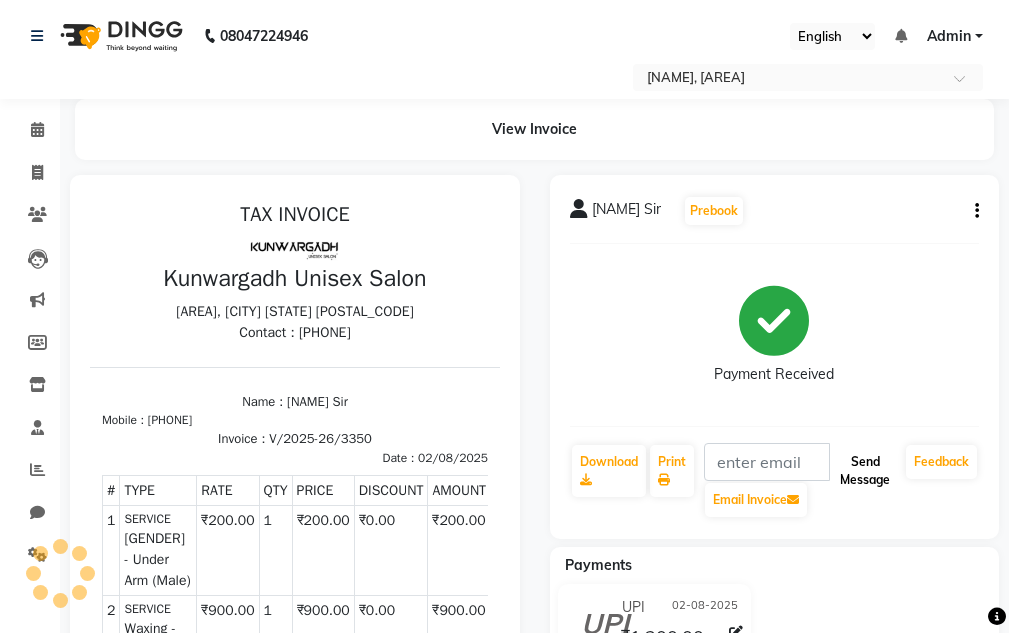 click on "Send Message" 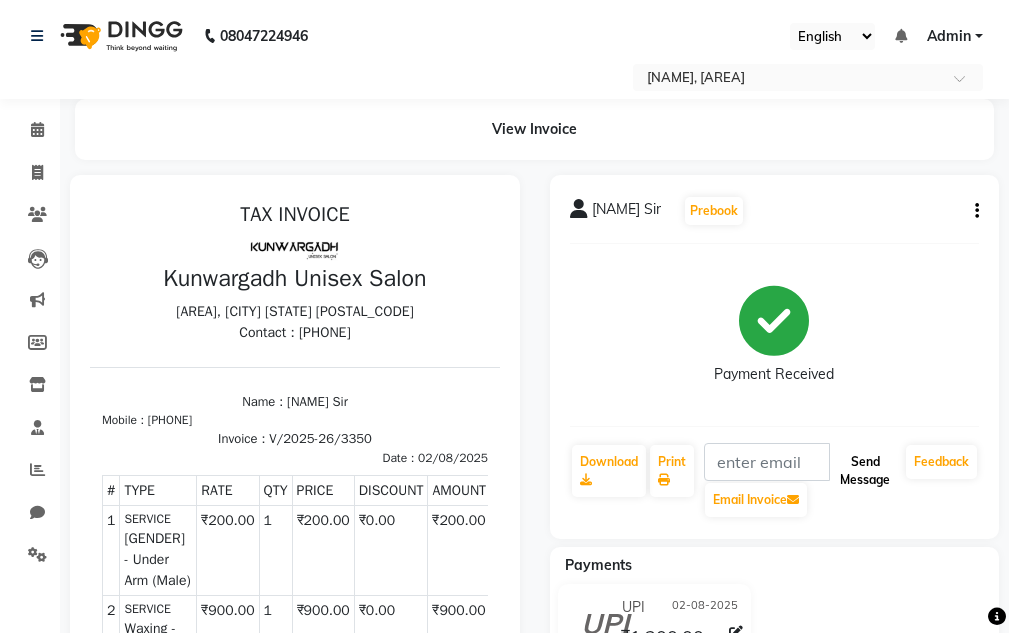 click on "Send Message" 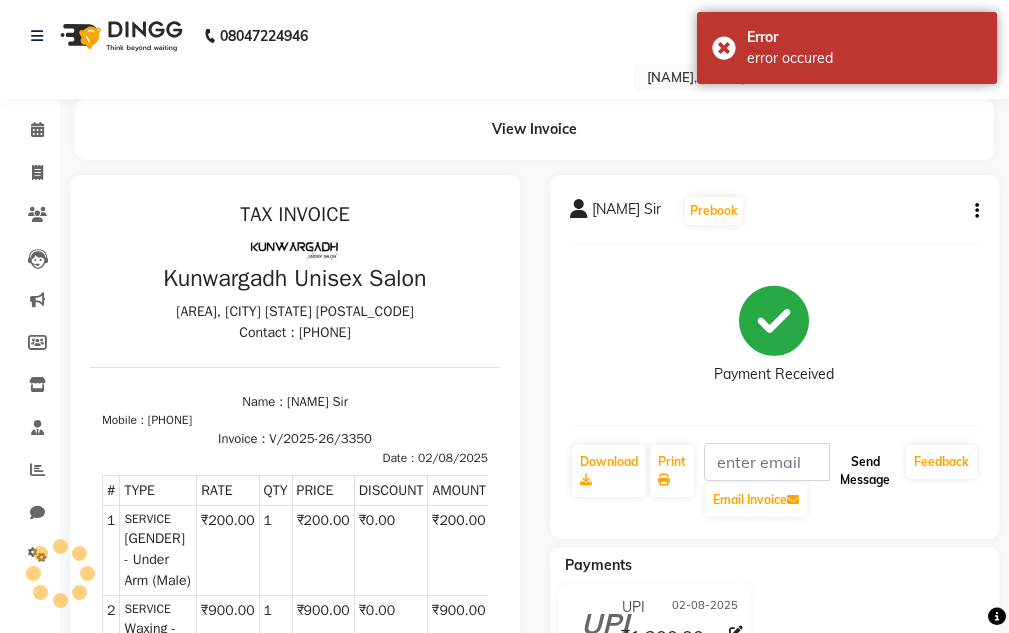 click on "Send Message" 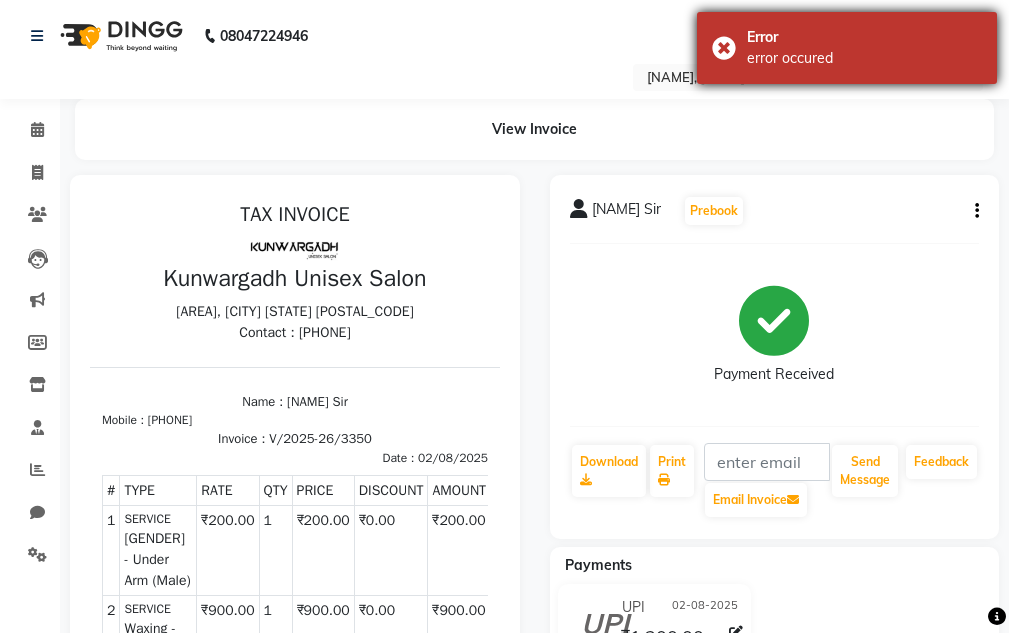 click on "Error" at bounding box center [864, 37] 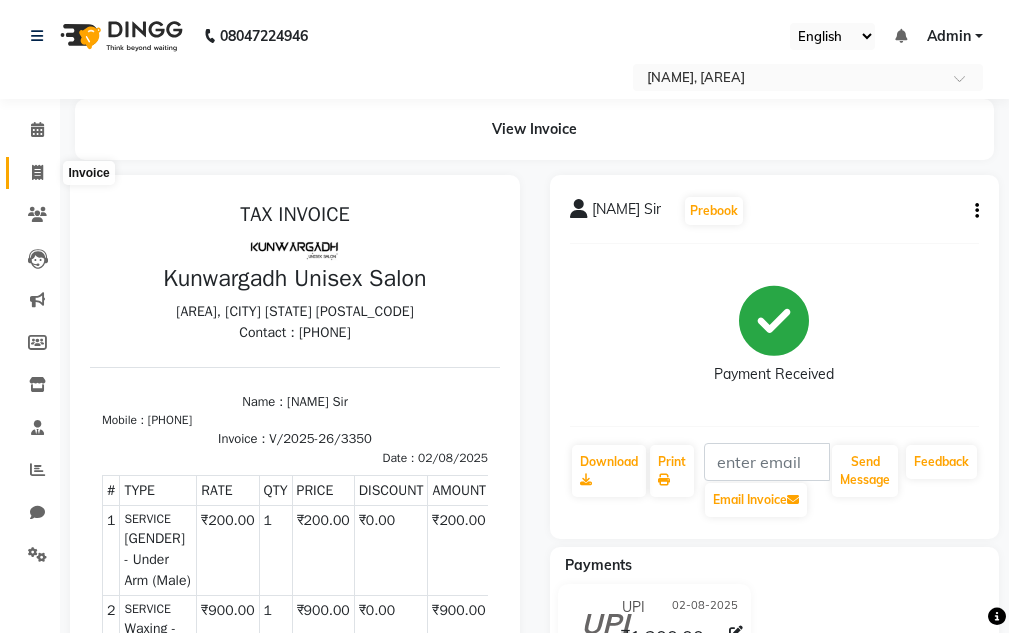 click 